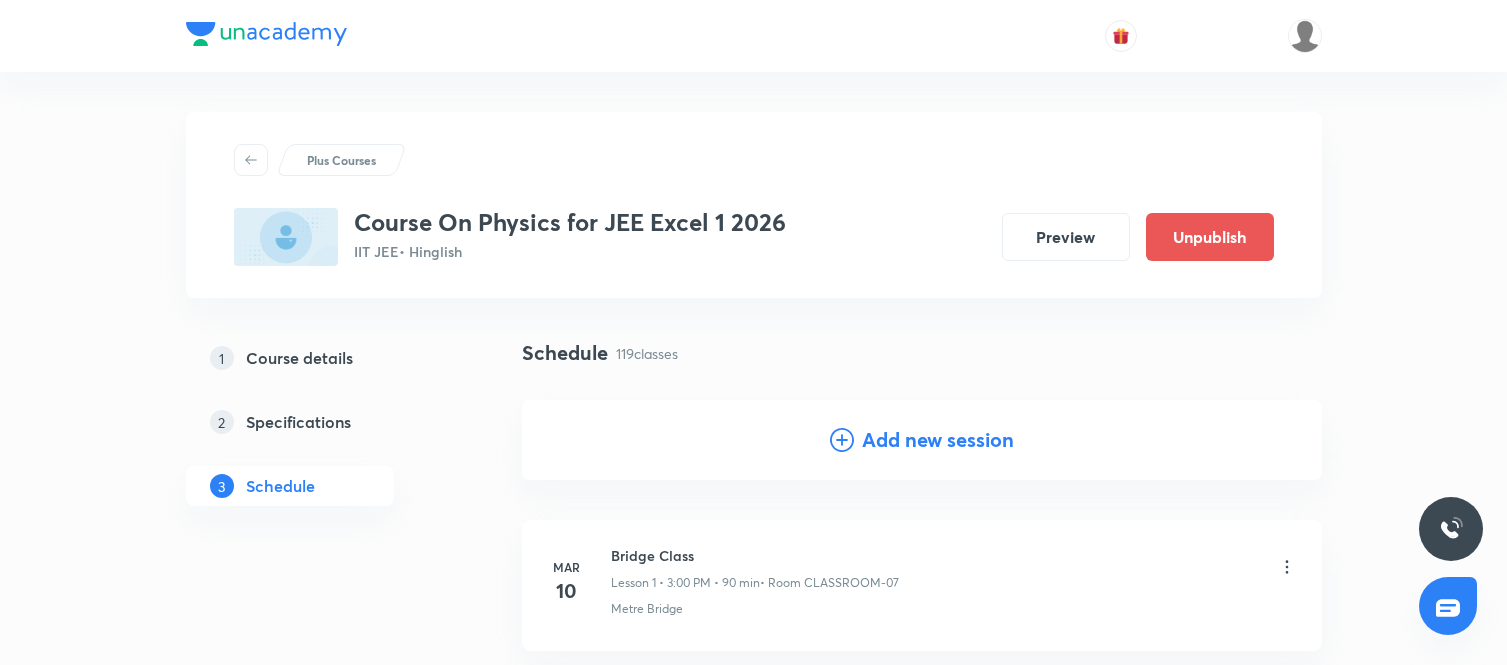 scroll, scrollTop: 1043, scrollLeft: 0, axis: vertical 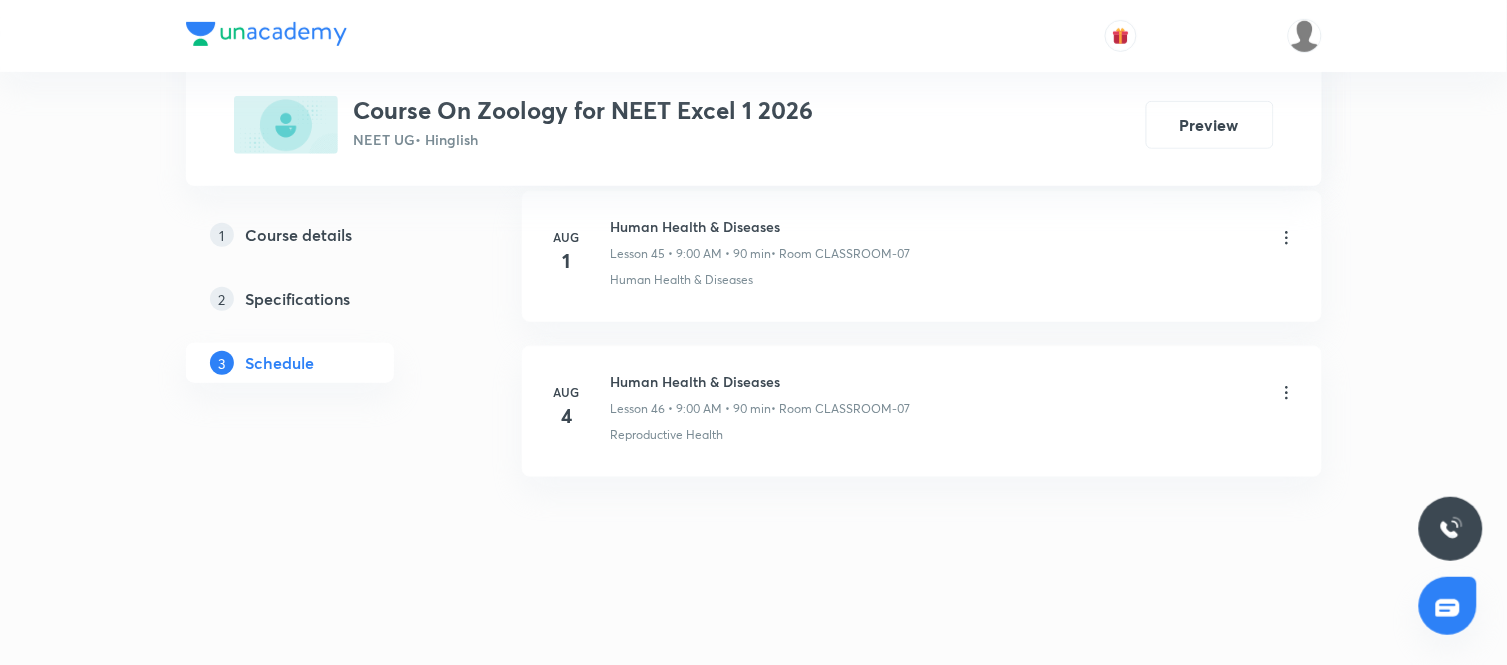 click on "Human Health & Diseases" at bounding box center (761, 381) 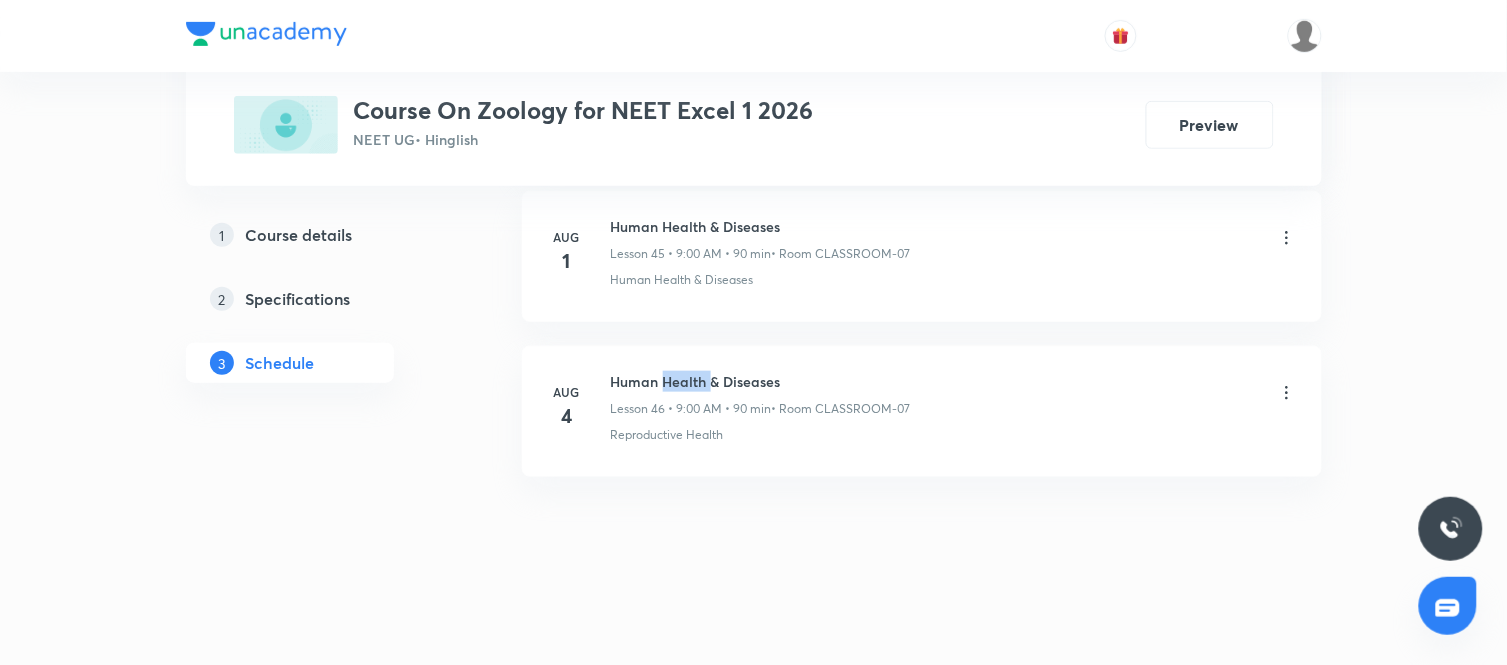 click on "Human Health & Diseases" at bounding box center [761, 381] 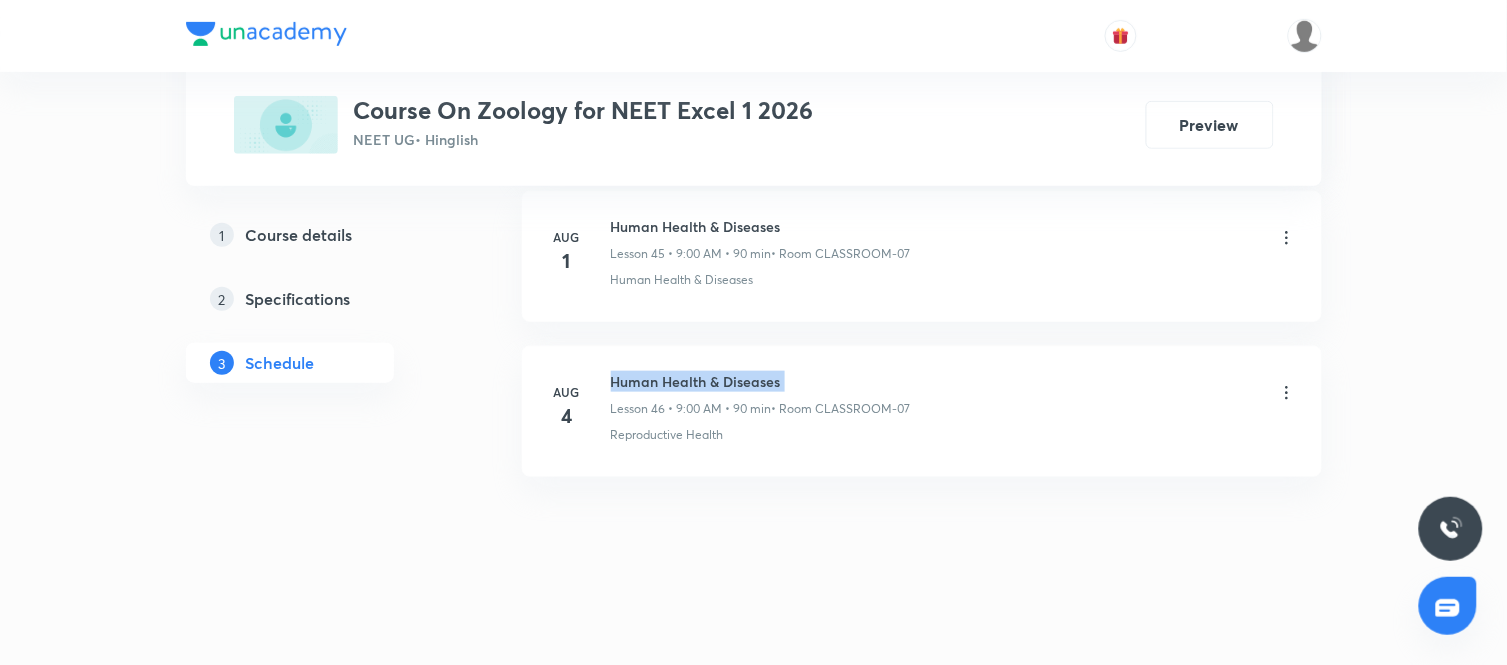 click on "Human Health & Diseases" at bounding box center [761, 381] 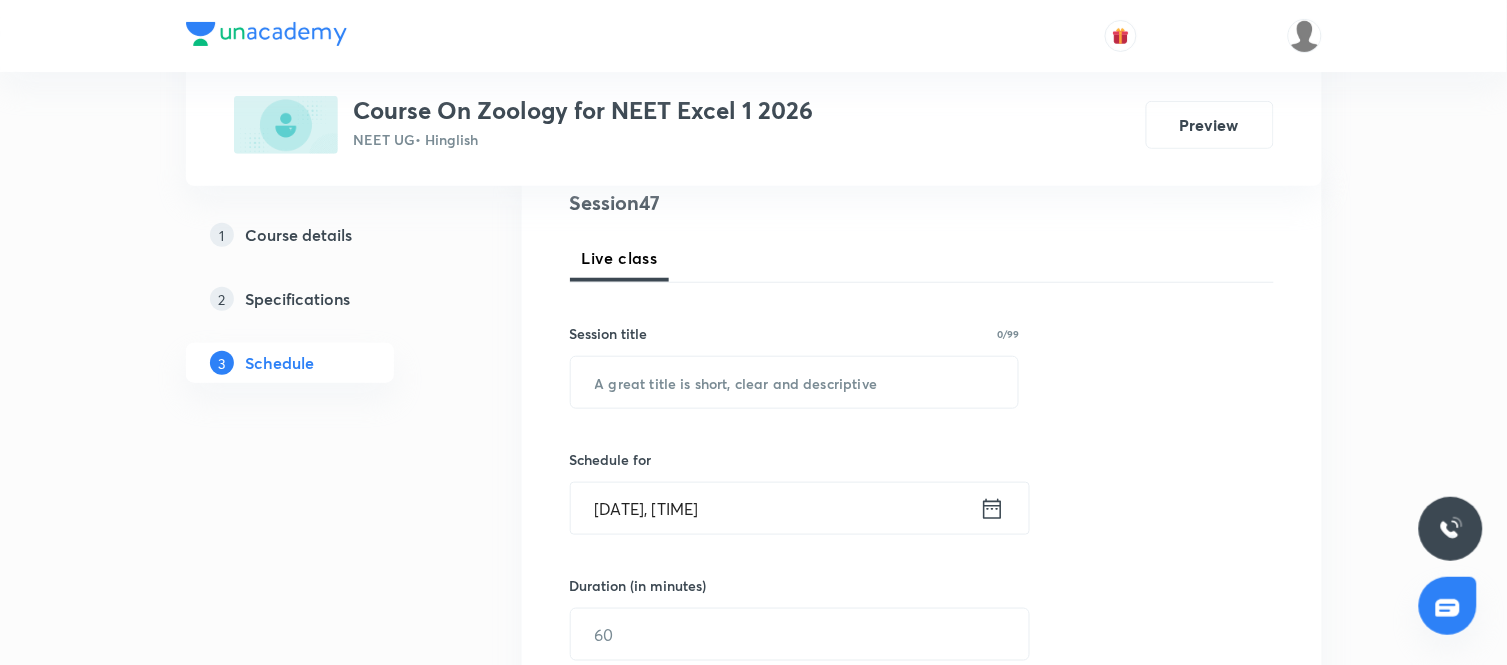 scroll, scrollTop: 246, scrollLeft: 0, axis: vertical 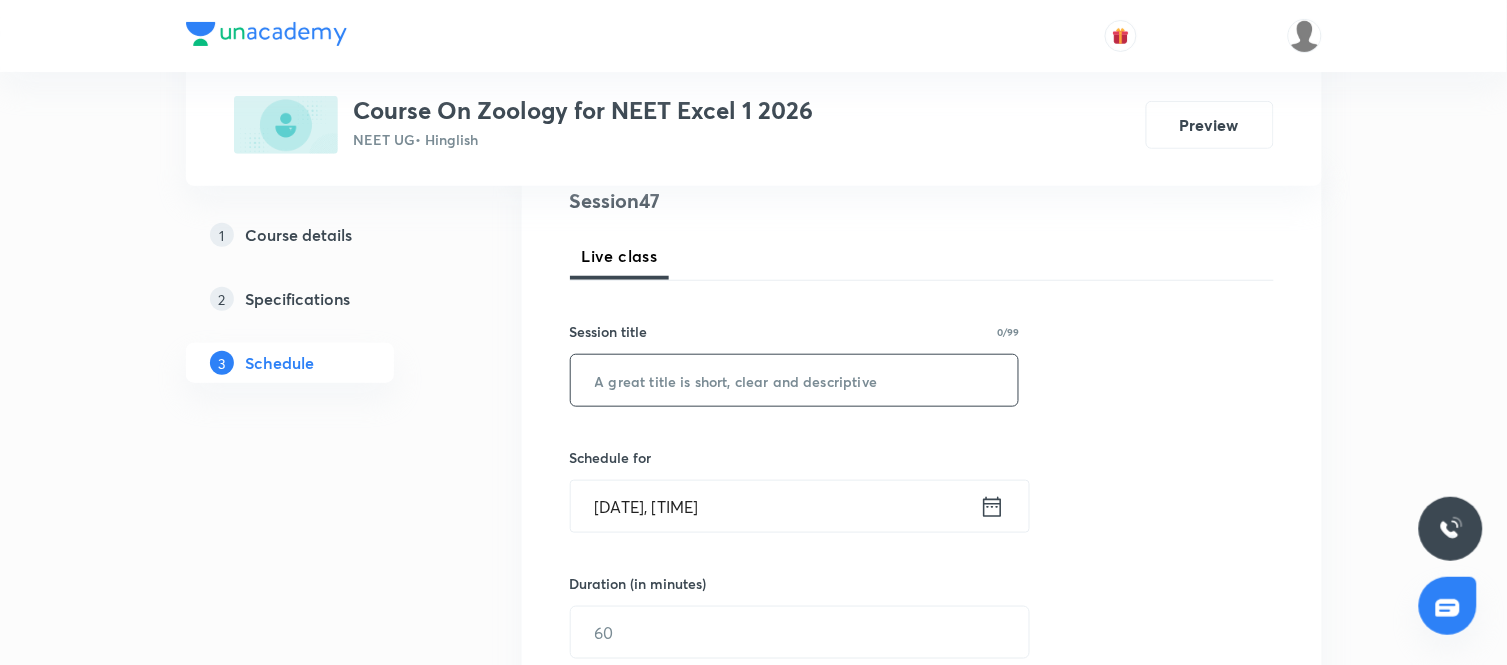 click at bounding box center [795, 380] 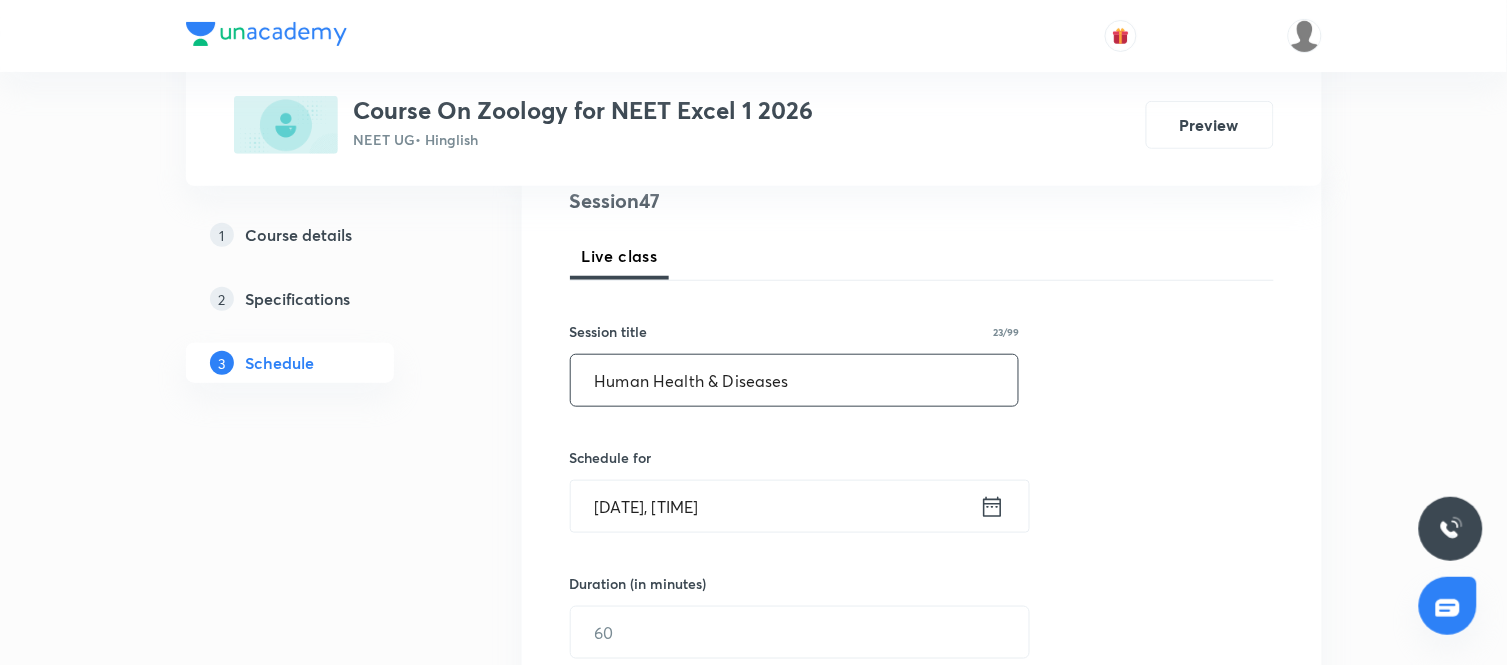 type on "Human Health & Diseases" 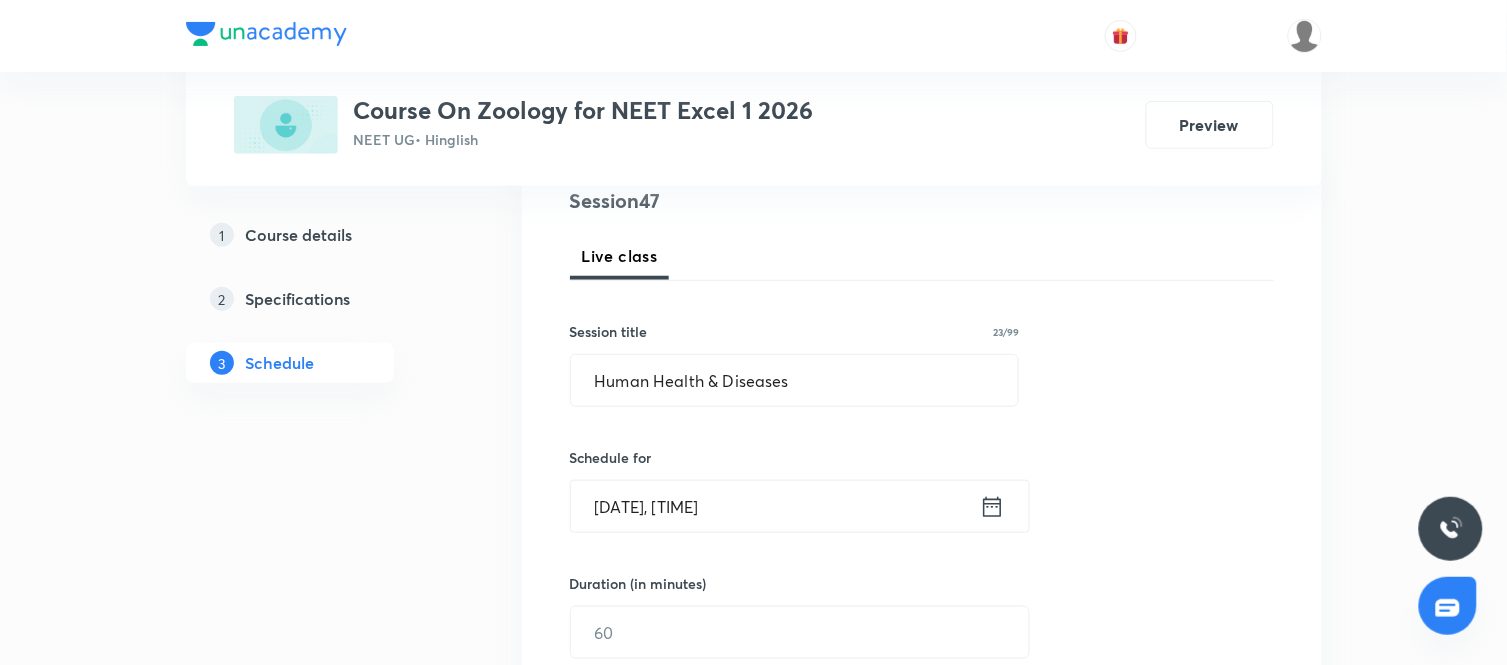 click 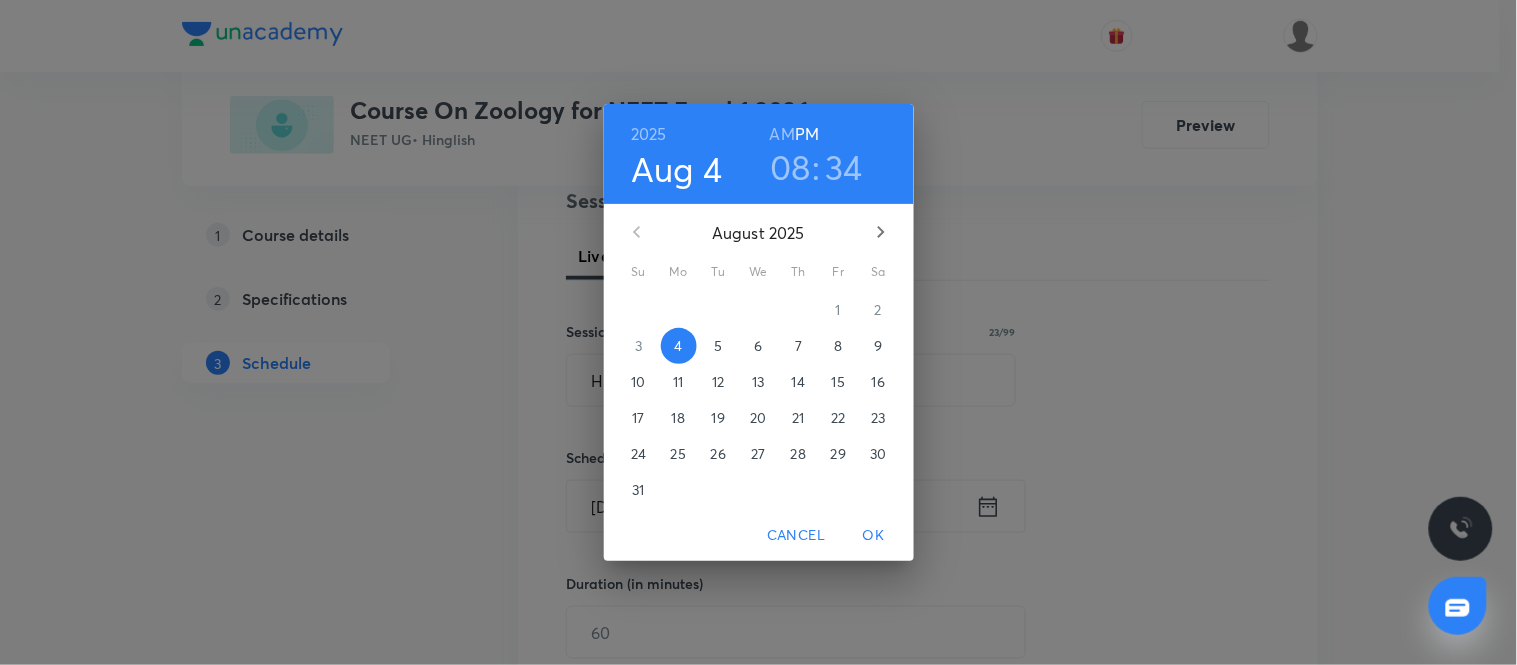 click on "5" at bounding box center [718, 346] 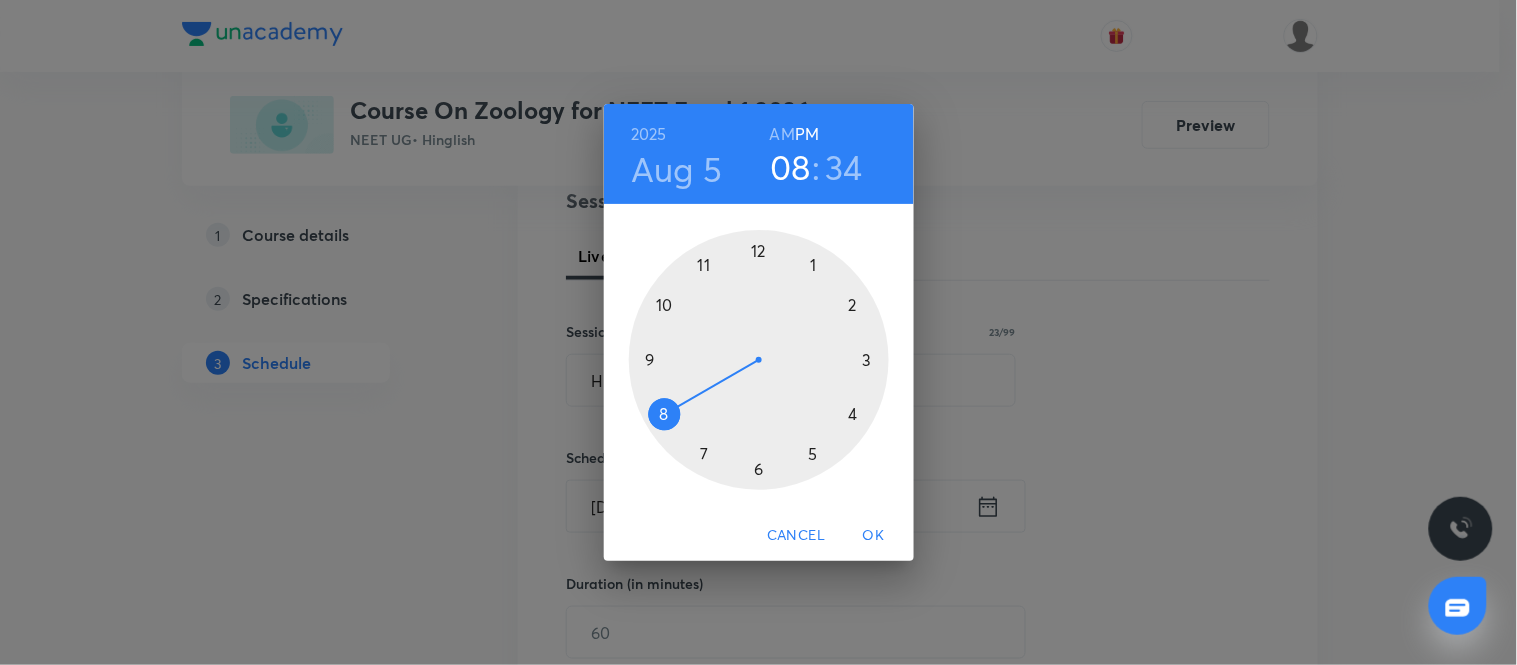 click at bounding box center [759, 360] 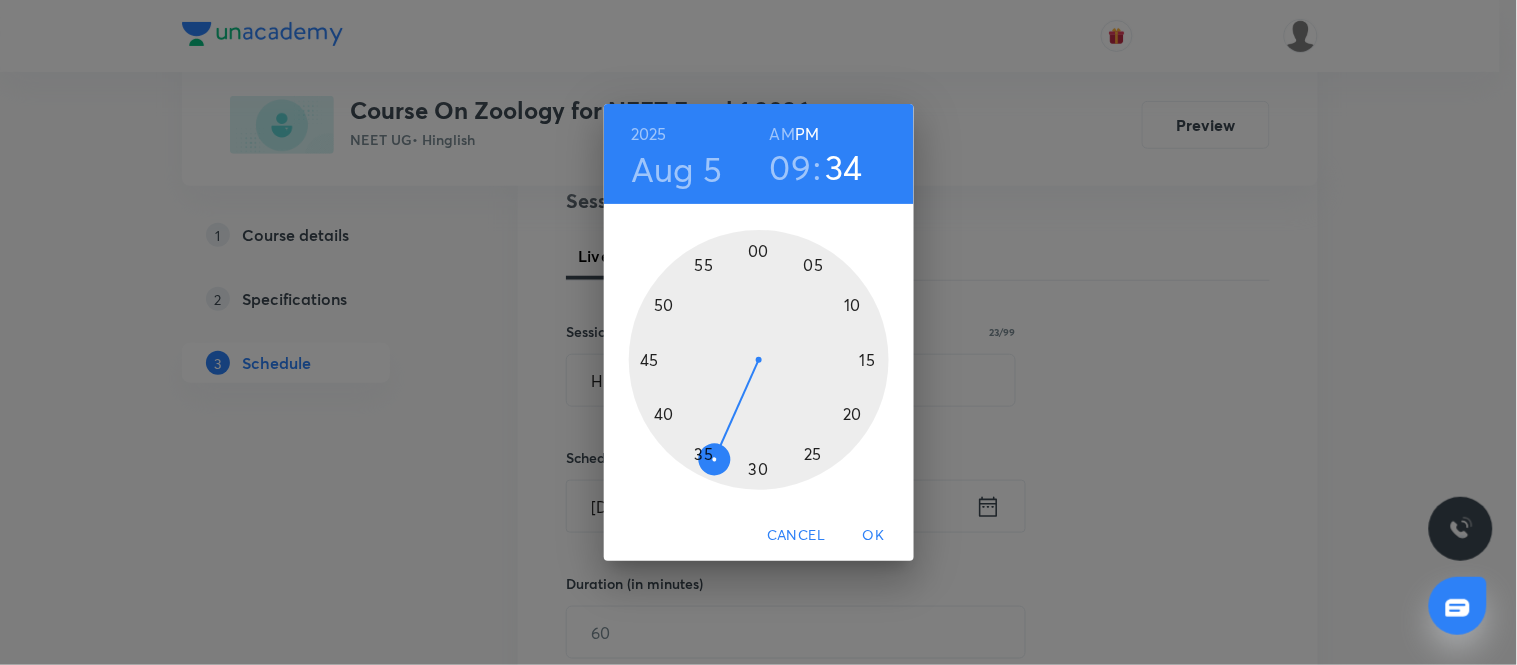 click on "AM" at bounding box center (782, 134) 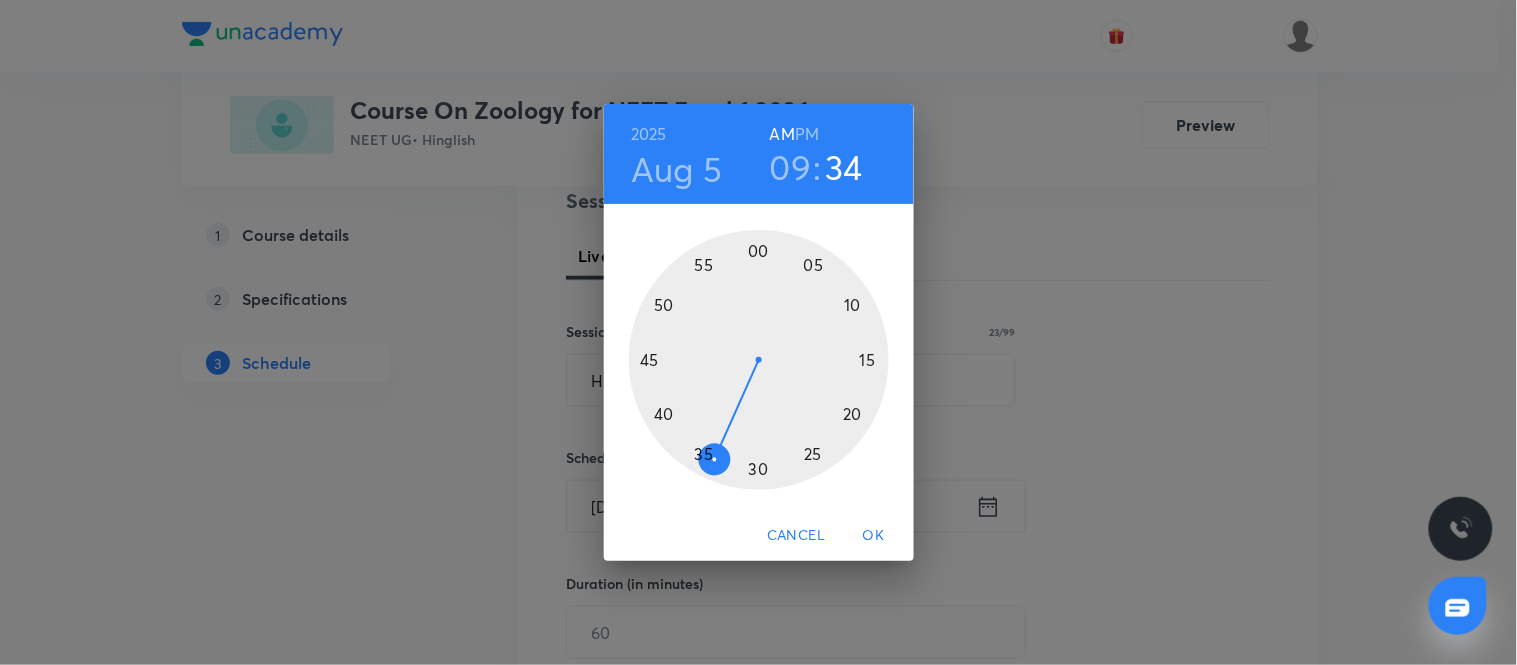 click at bounding box center [759, 360] 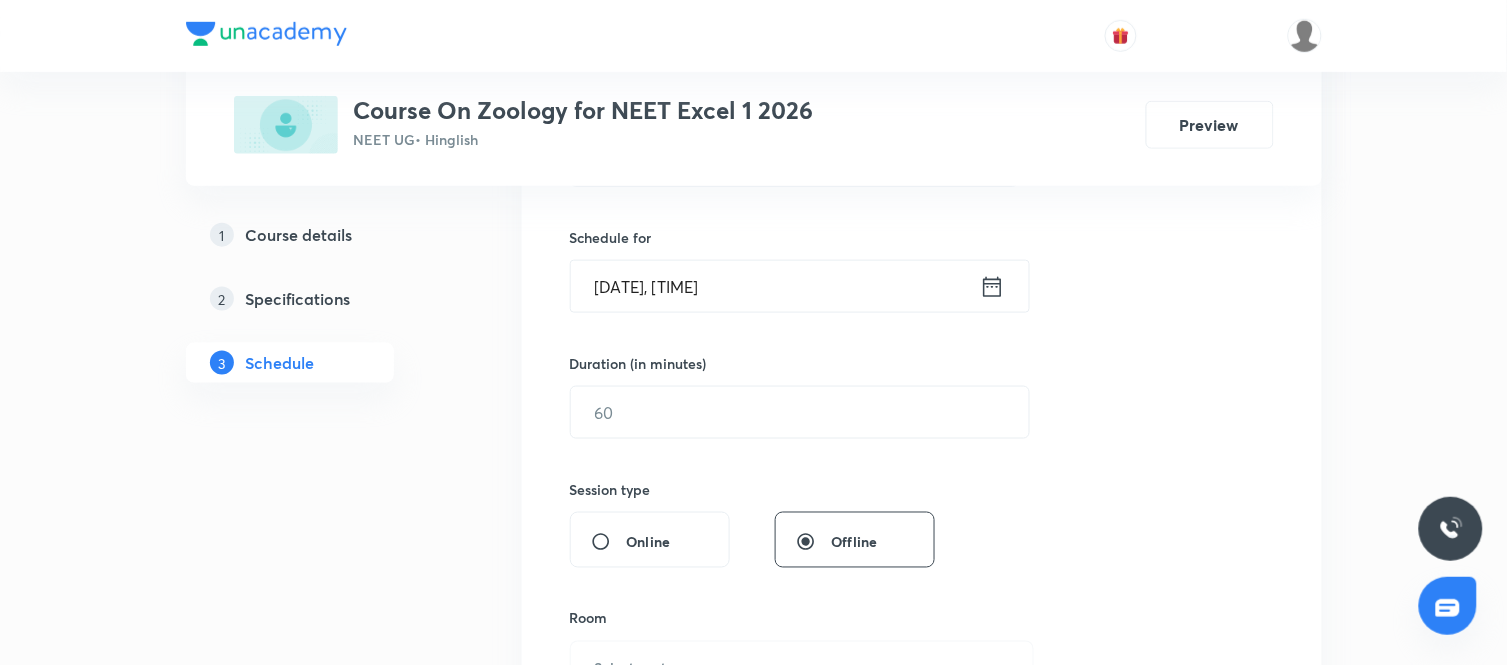scroll, scrollTop: 468, scrollLeft: 0, axis: vertical 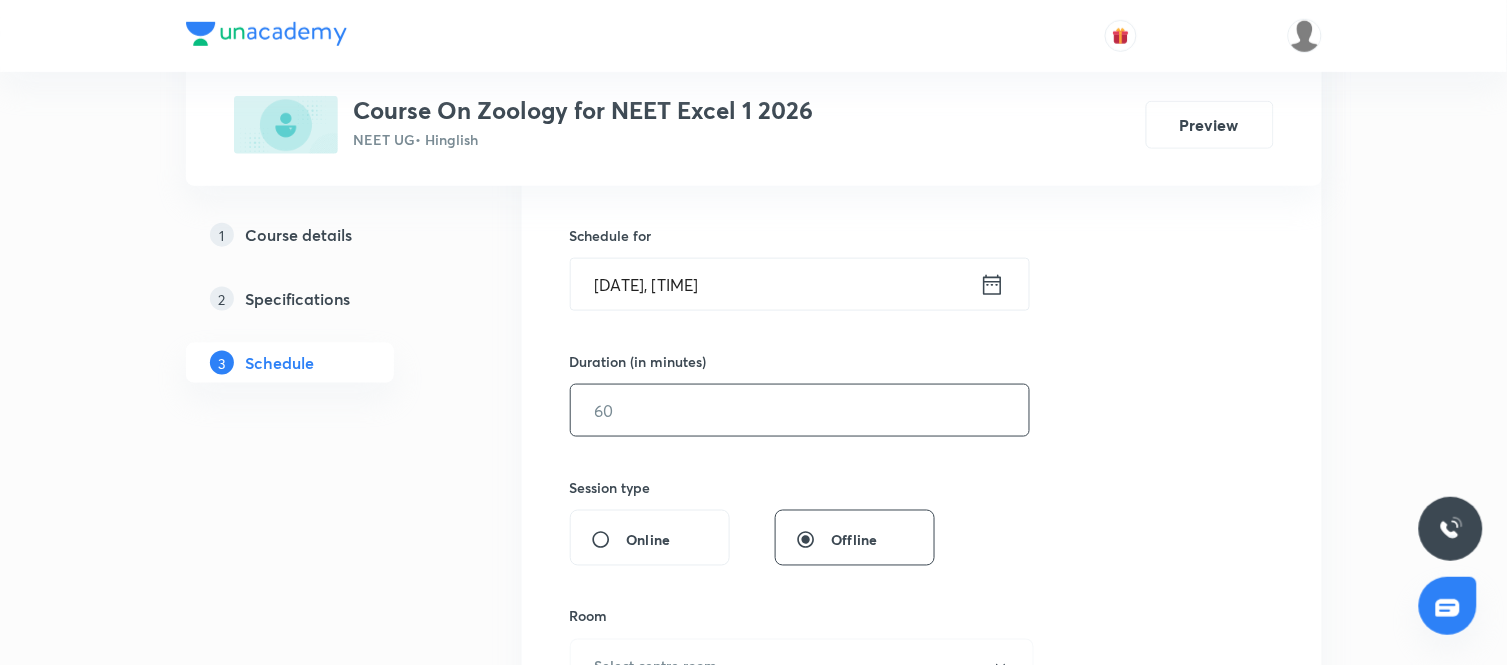 click at bounding box center (800, 410) 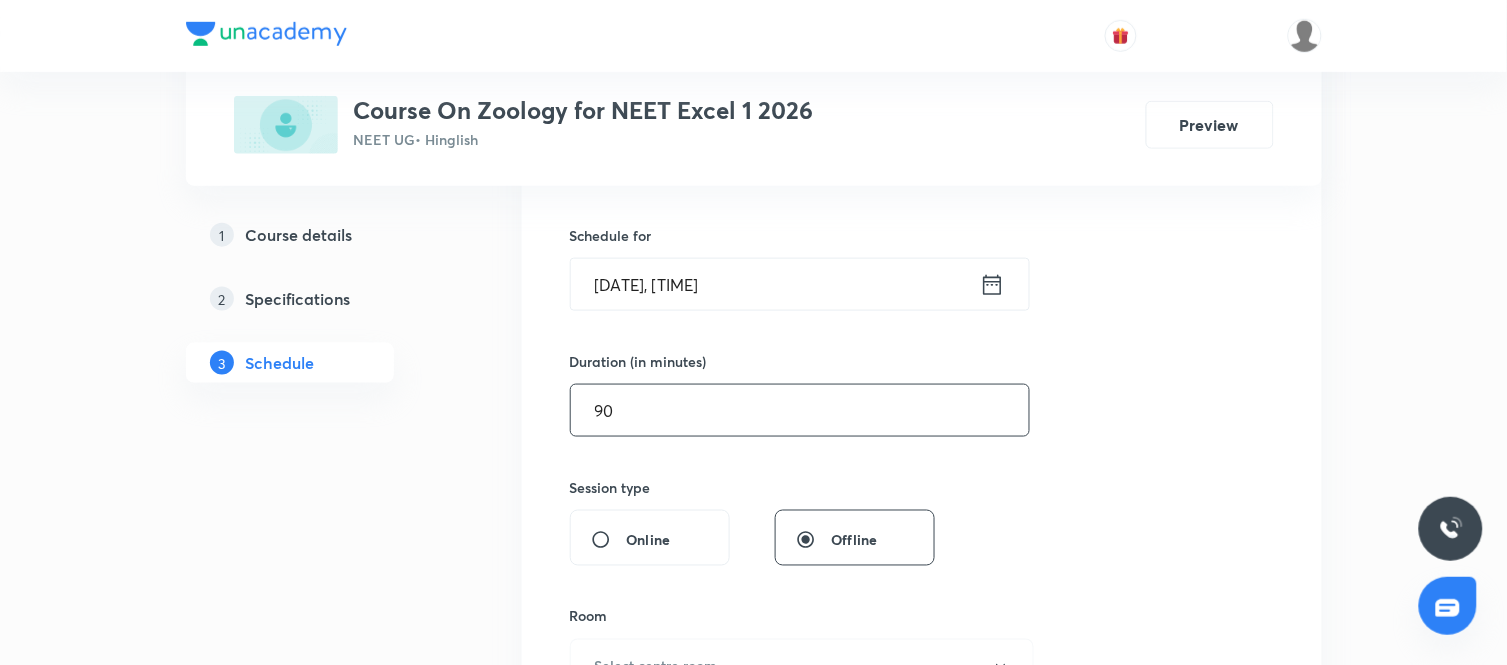 type on "90" 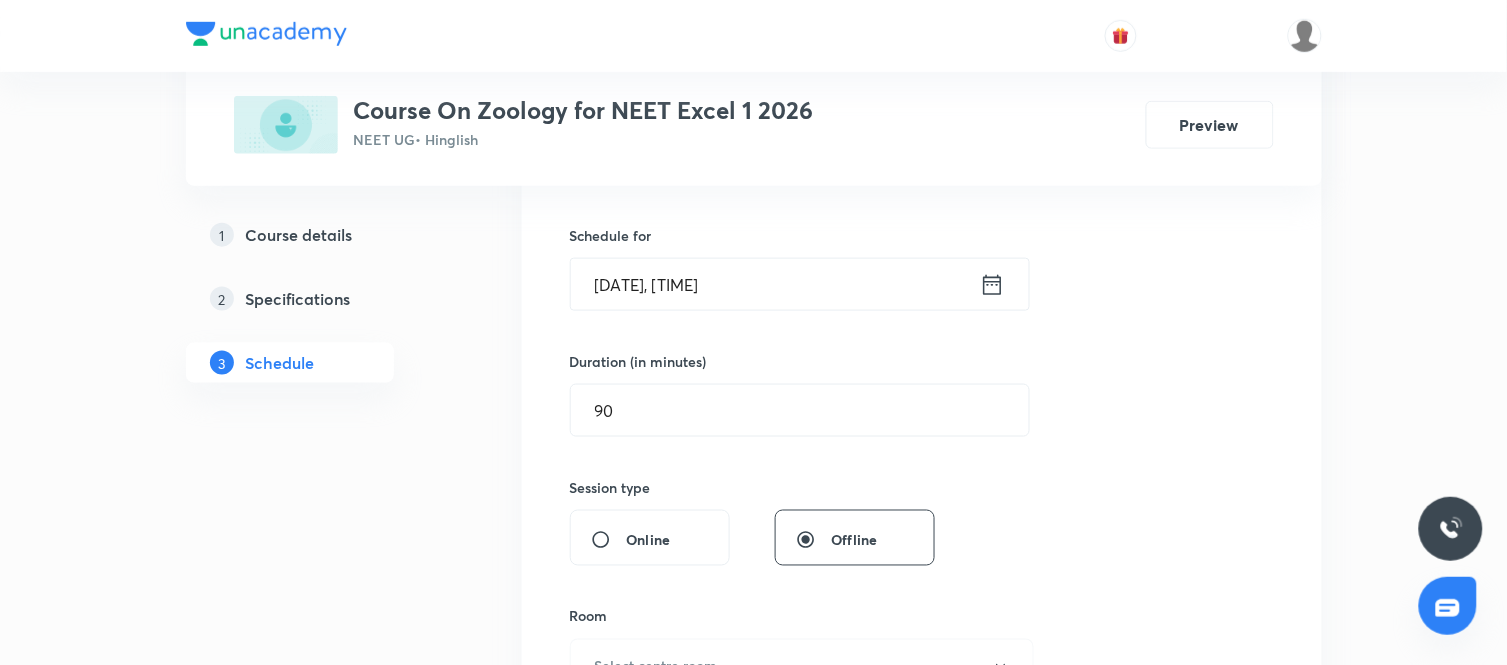click on "Session  47 Live class Session title 23/99 Human Health & Diseases ​ Schedule for Aug 5, 2025, 9:00 AM ​ Duration (in minutes) 90 ​   Session type Online Offline Room Select centre room Sub-concepts Select concepts that wil be covered in this session Add Cancel" at bounding box center [922, 433] 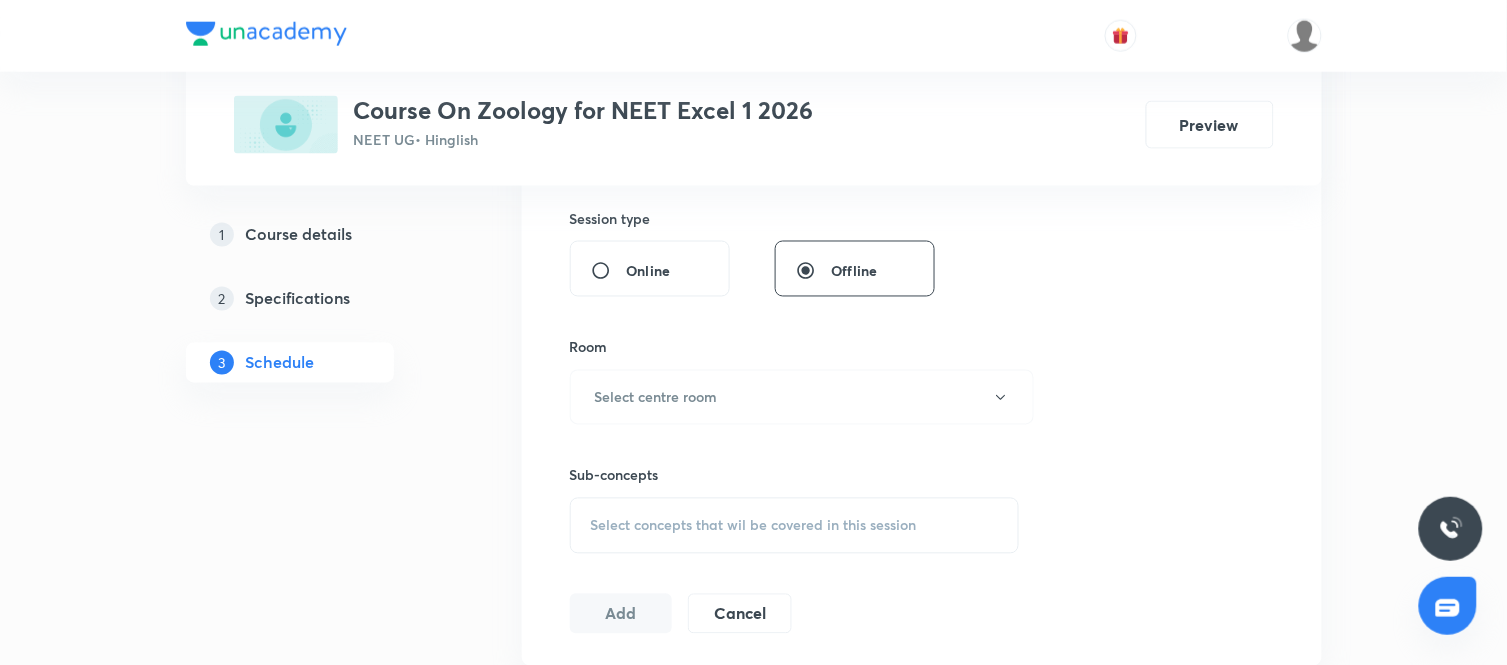 scroll, scrollTop: 738, scrollLeft: 0, axis: vertical 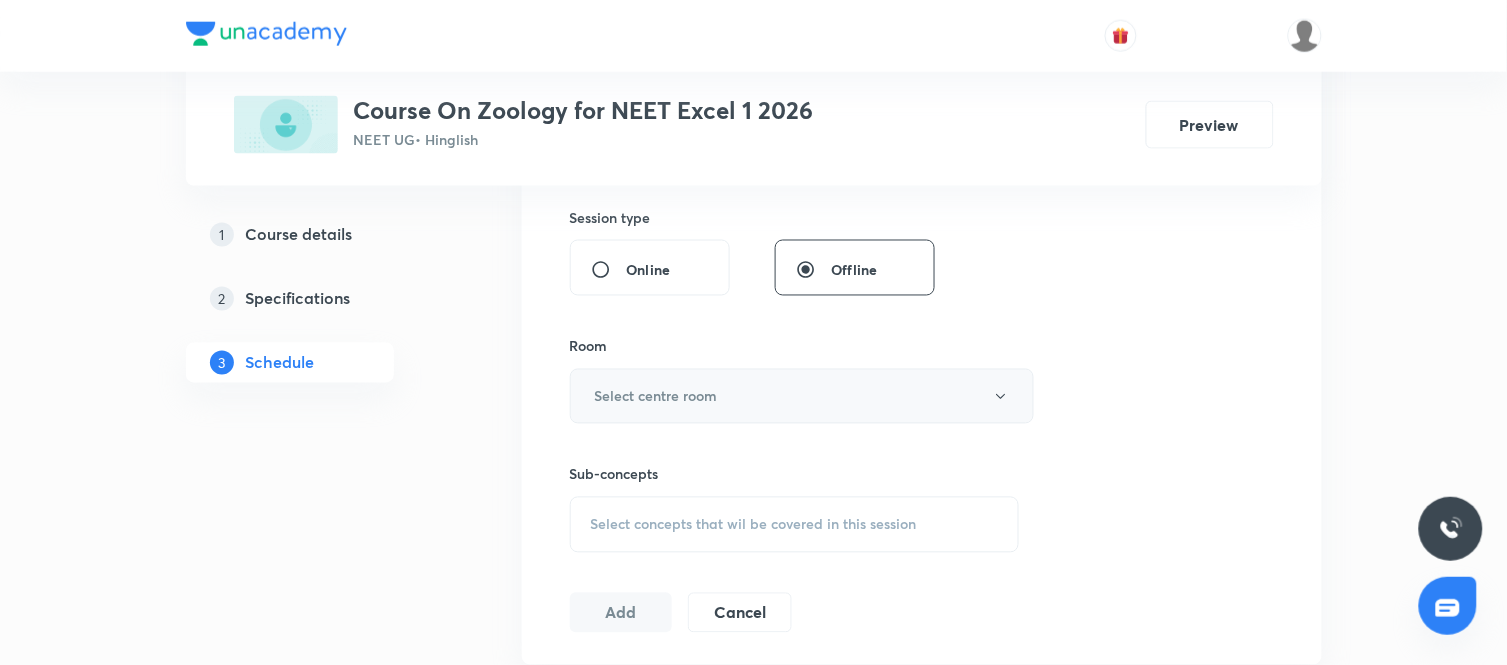 click on "Select centre room" at bounding box center [802, 396] 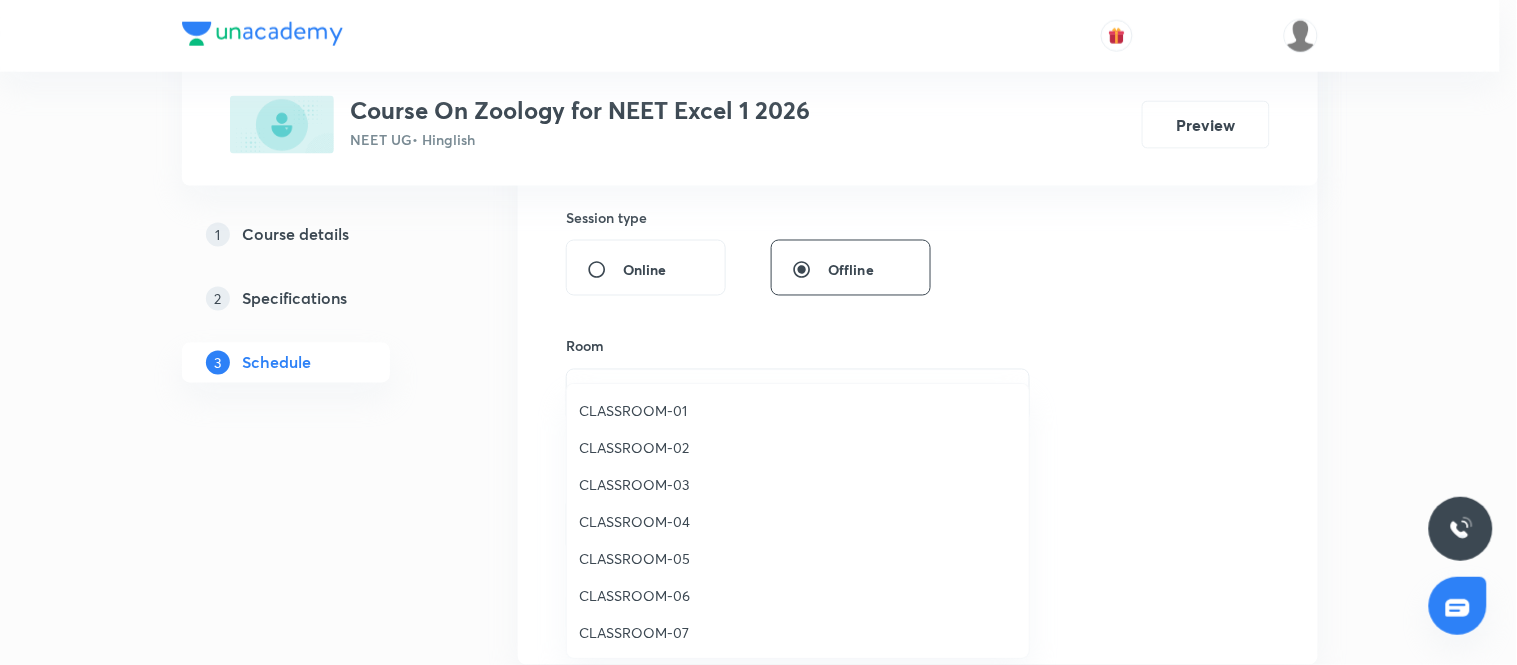 click on "CLASSROOM-07" at bounding box center (798, 632) 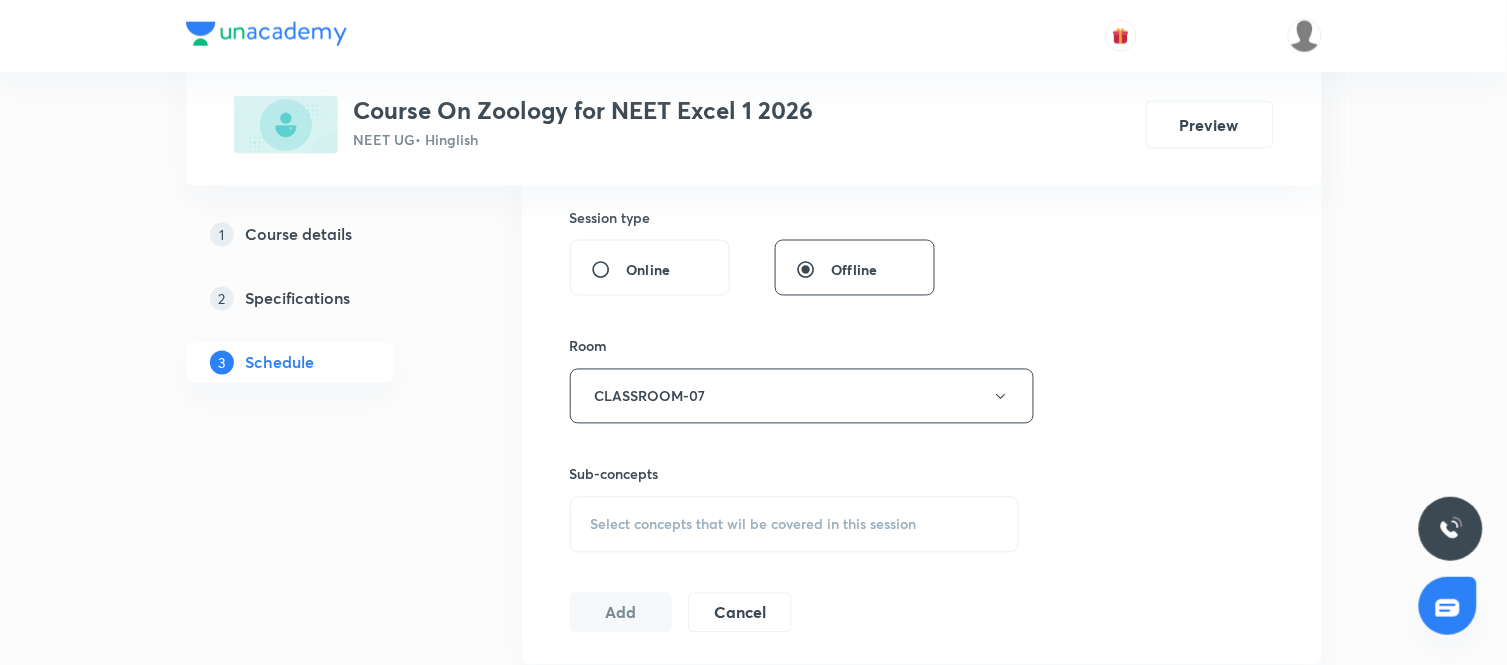 click on "Select concepts that wil be covered in this session" at bounding box center [754, 525] 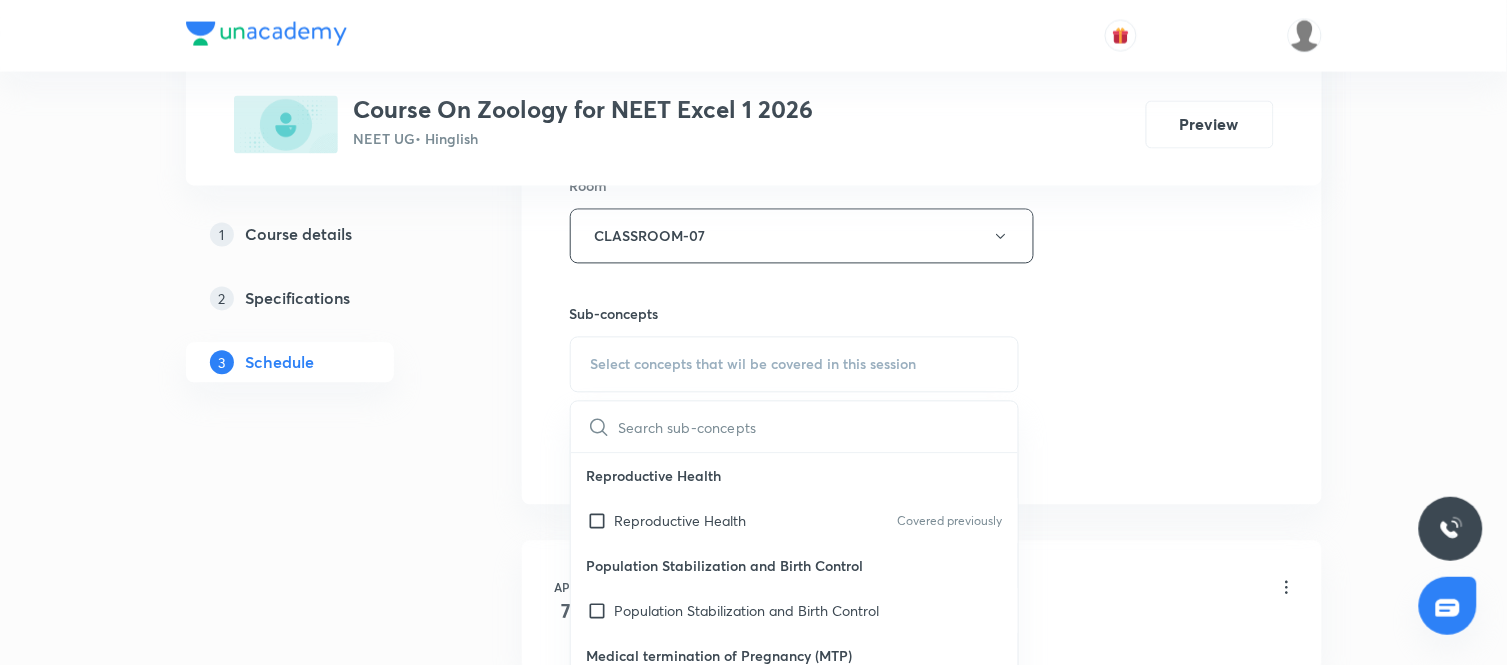 scroll, scrollTop: 900, scrollLeft: 0, axis: vertical 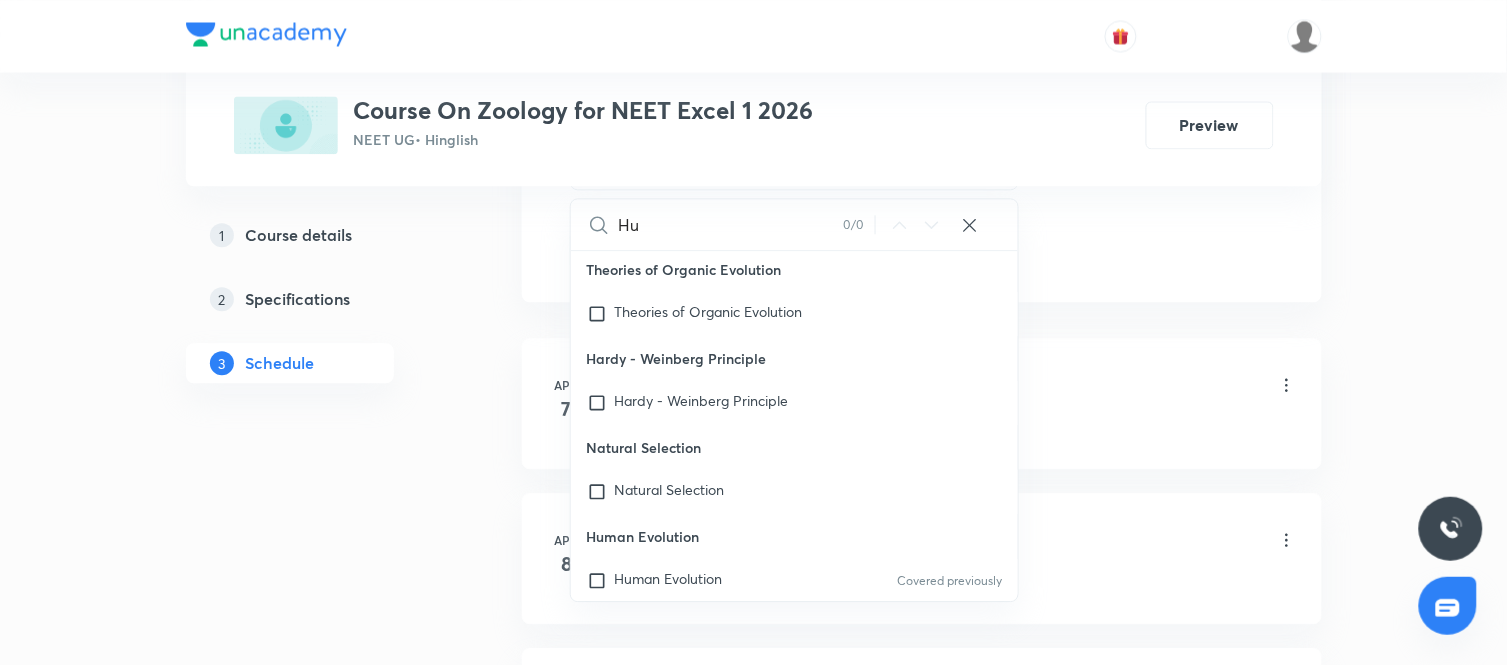 type on "H" 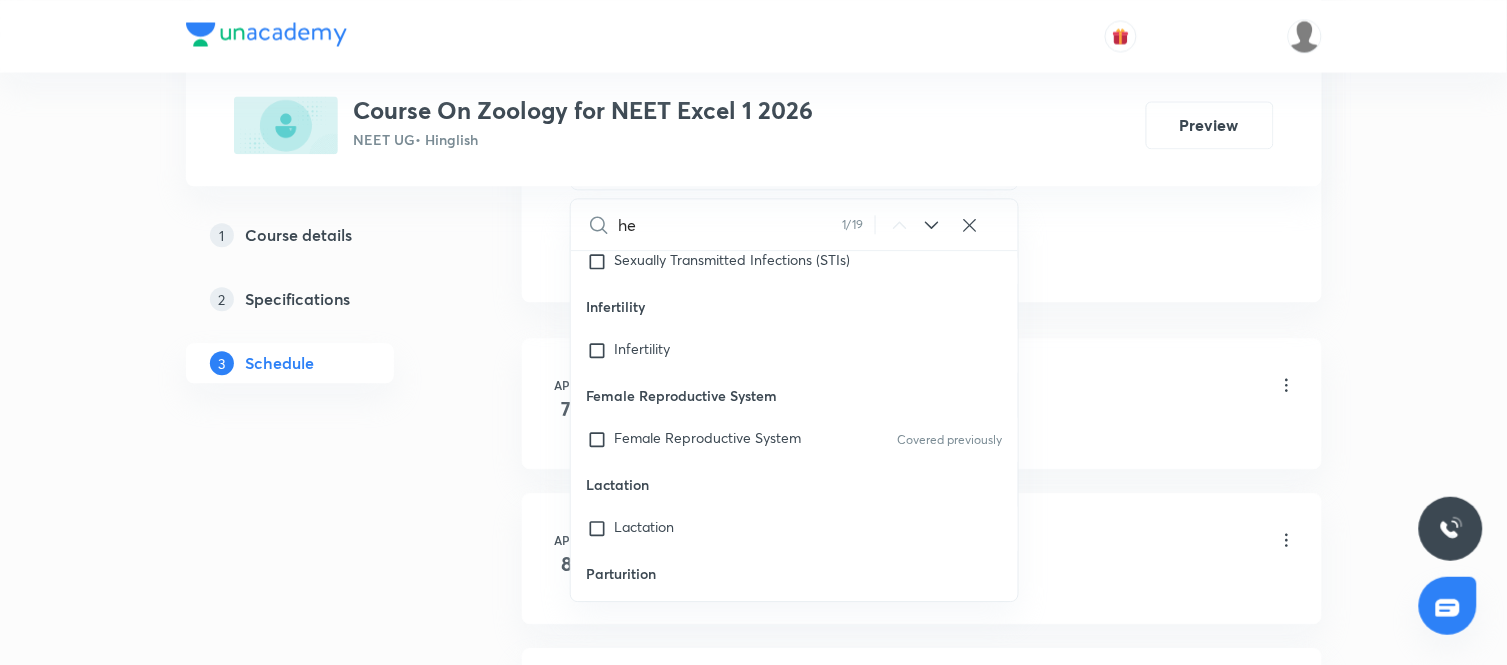 scroll, scrollTop: 0, scrollLeft: 0, axis: both 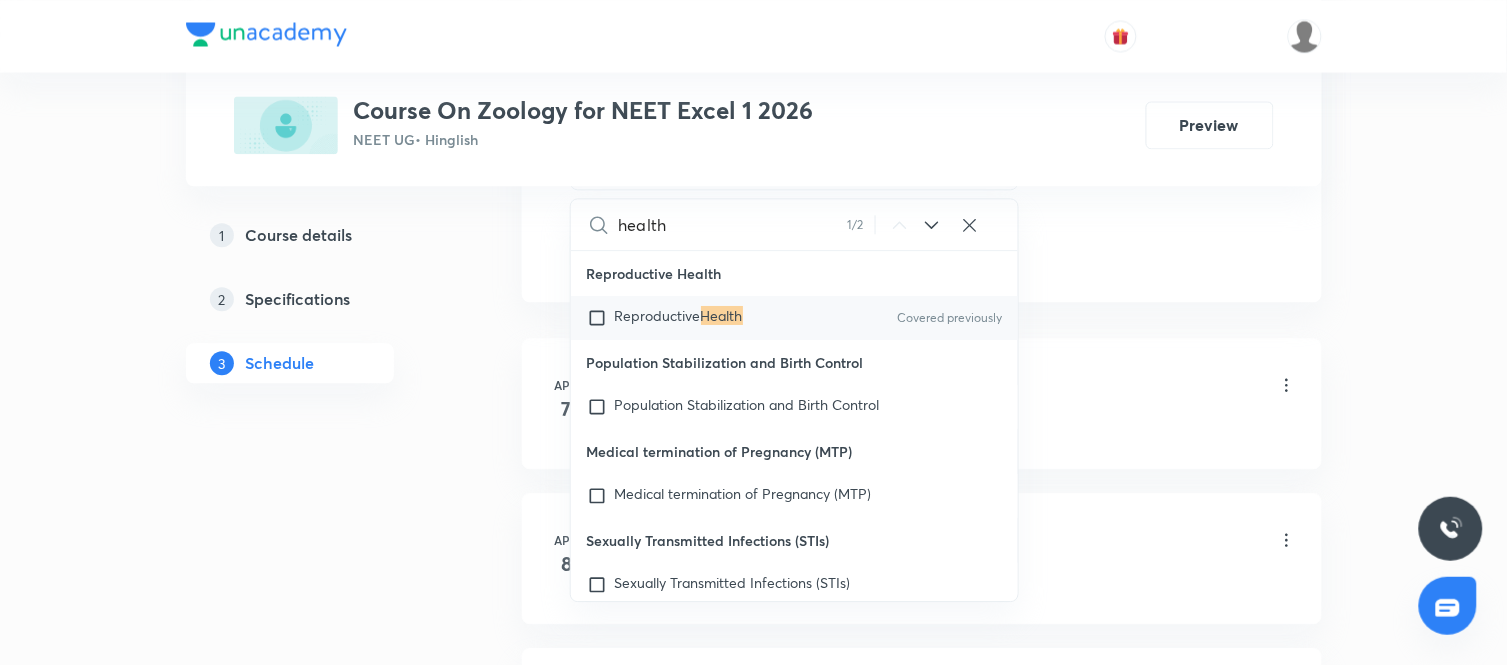 type on "health" 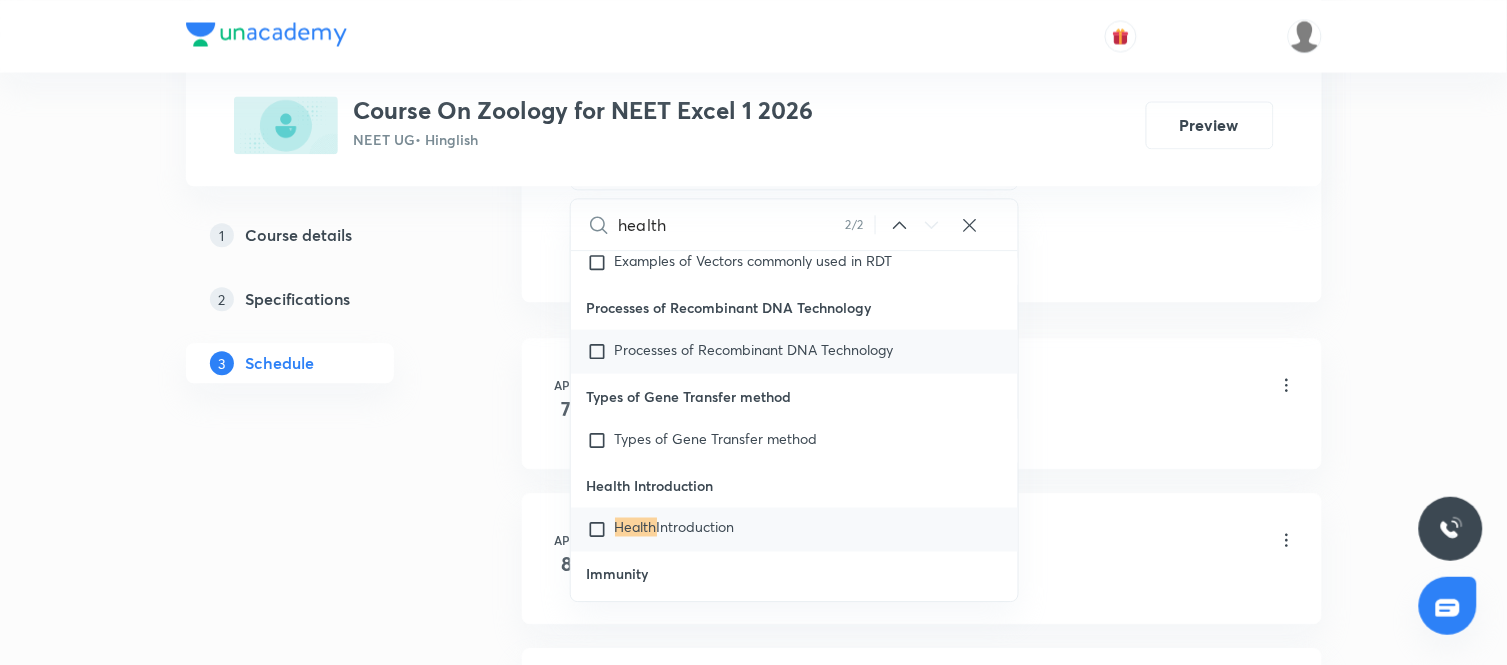 scroll, scrollTop: 4604, scrollLeft: 0, axis: vertical 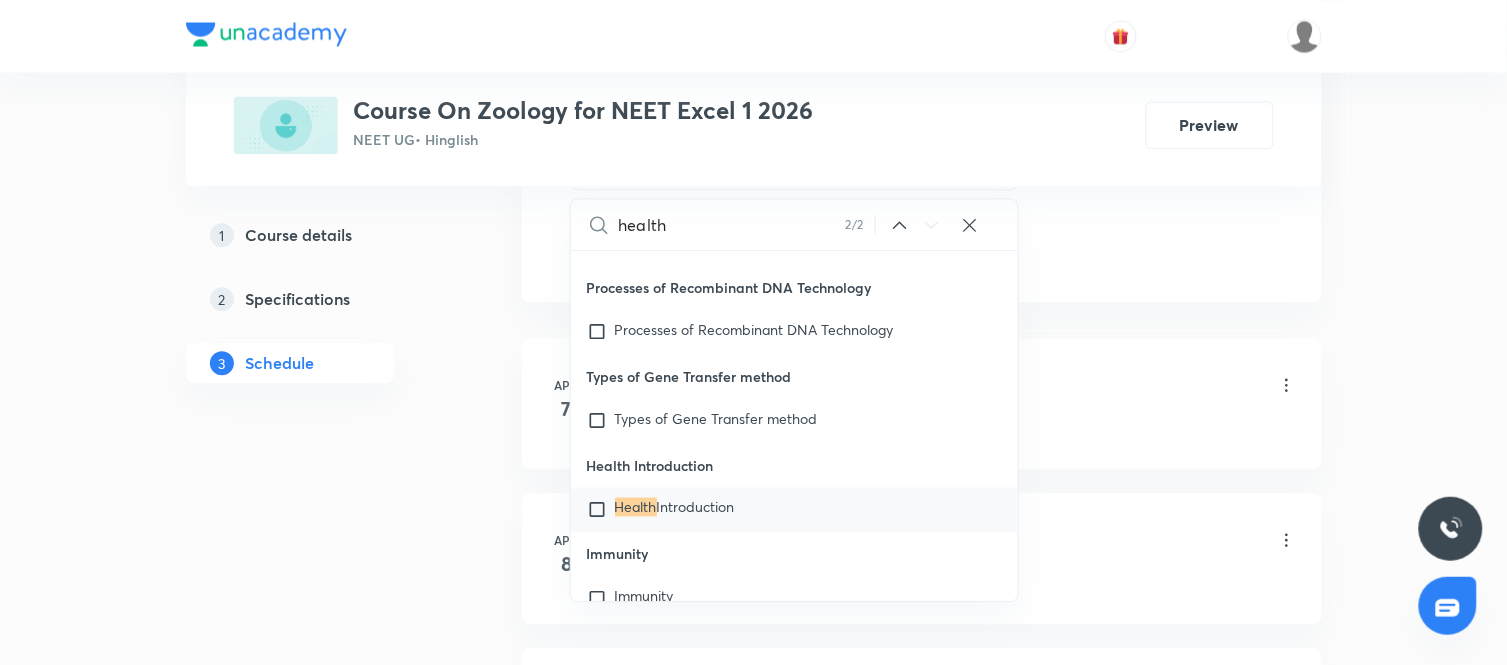 click on "Introduction" at bounding box center [696, 506] 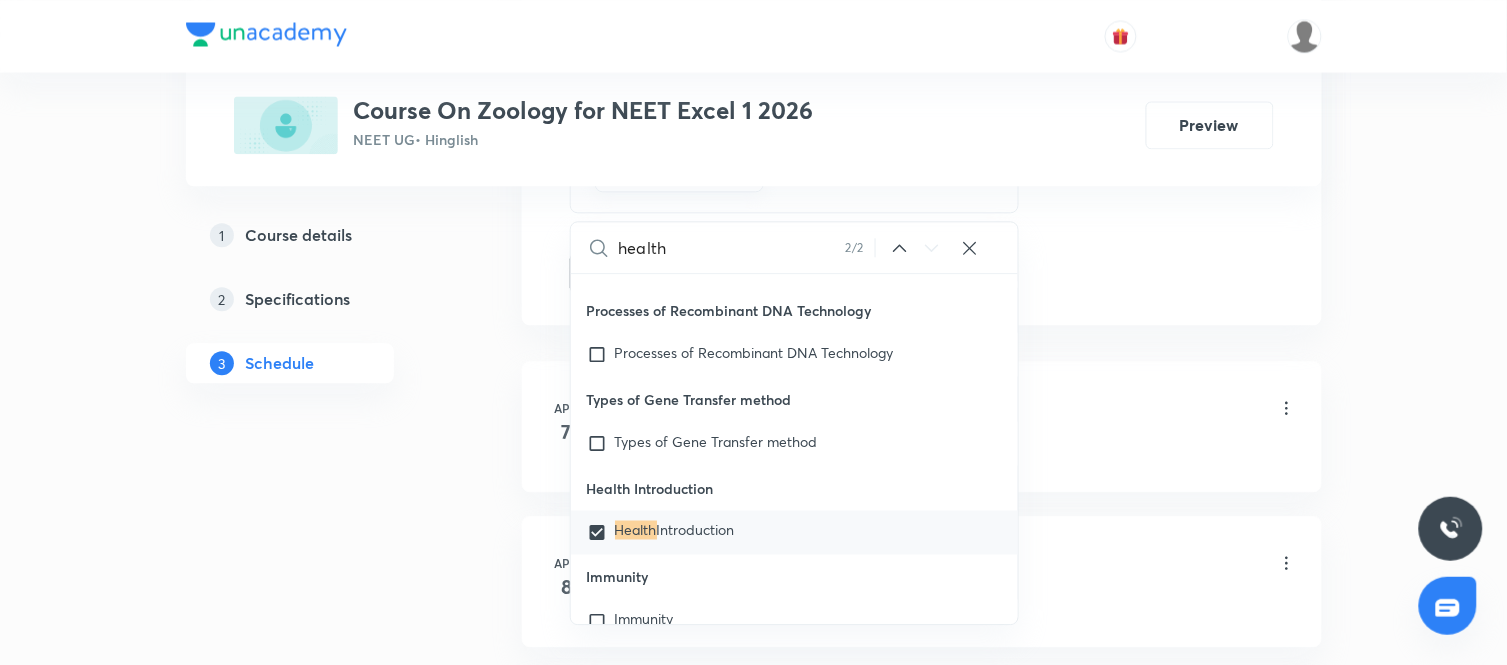 click on "1 Course details 2 Specifications 3 Schedule" at bounding box center [322, 3428] 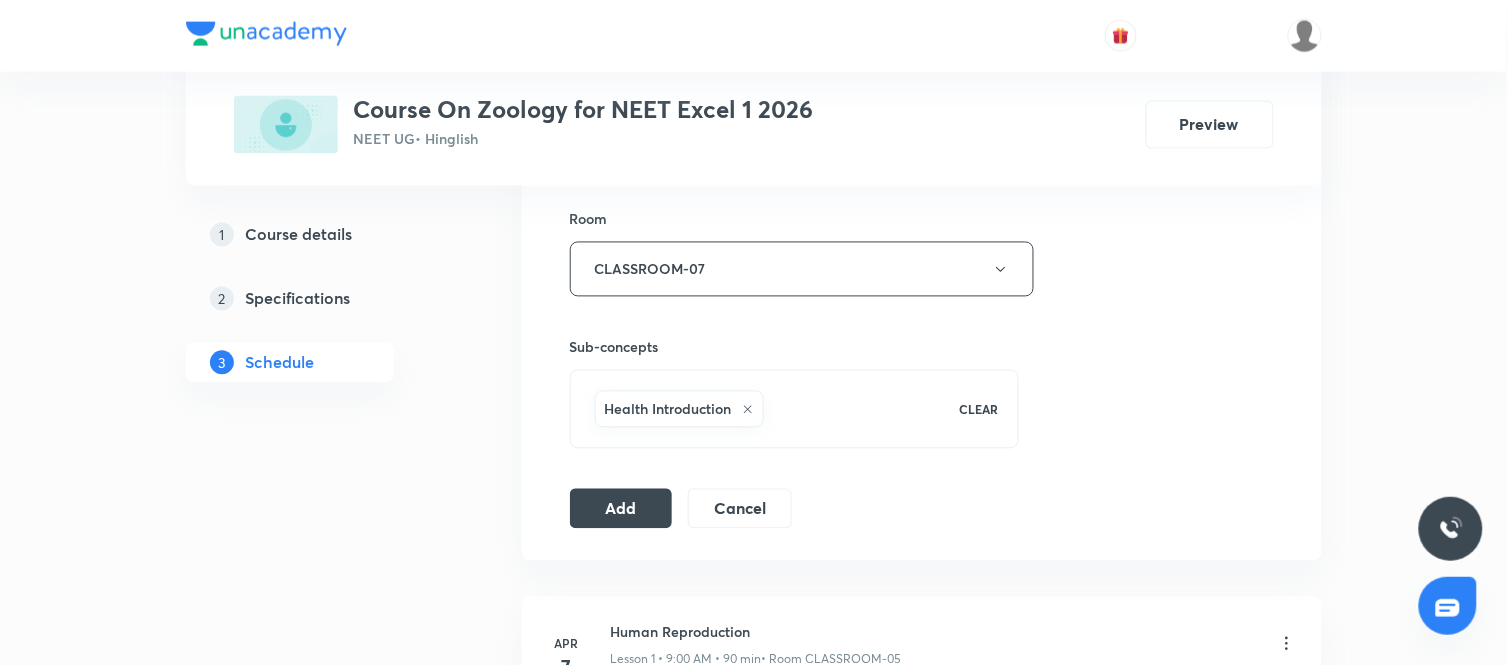 scroll, scrollTop: 870, scrollLeft: 0, axis: vertical 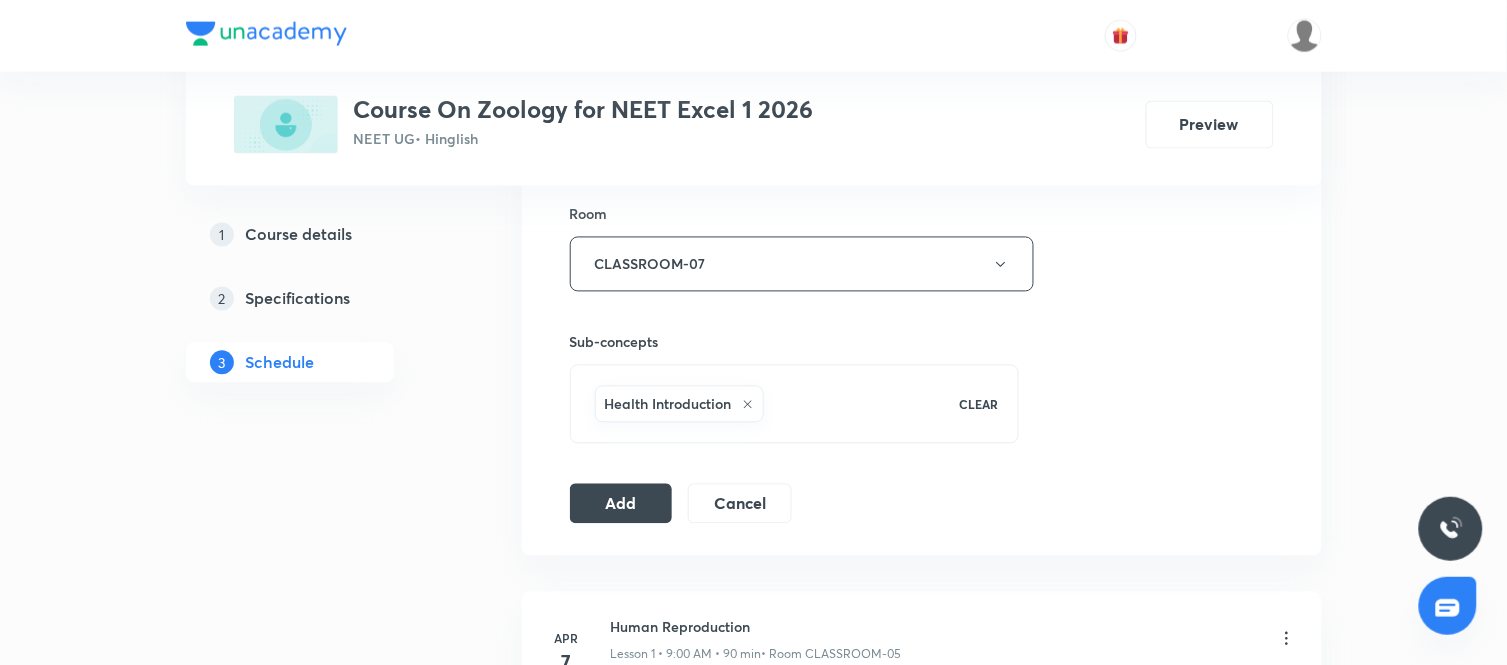click on "Session  47 Live class Session title 23/99 Human Health & Diseases ​ Schedule for Aug 5, 2025, 9:00 AM ​ Duration (in minutes) 90 ​   Session type Online Offline Room CLASSROOM-07 Sub-concepts Health Introduction CLEAR Add Cancel" at bounding box center [922, 43] 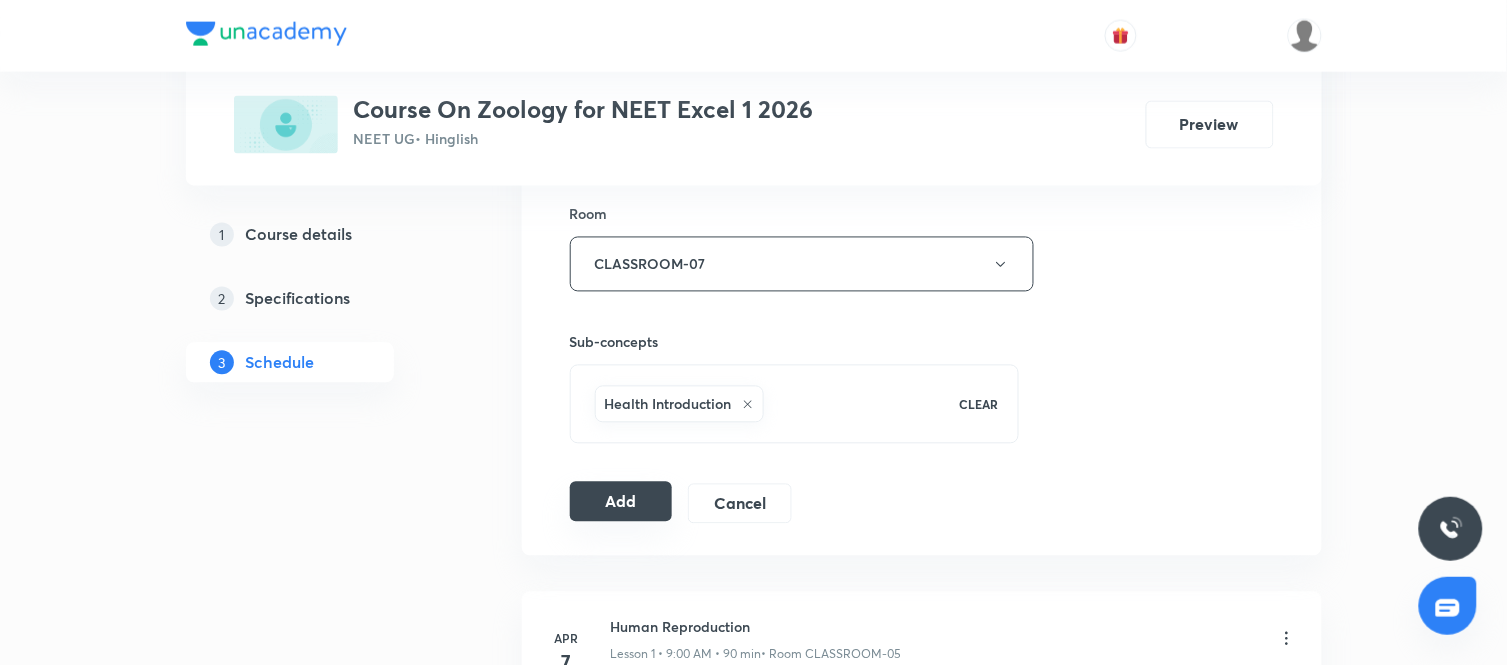 click on "Add" at bounding box center (621, 502) 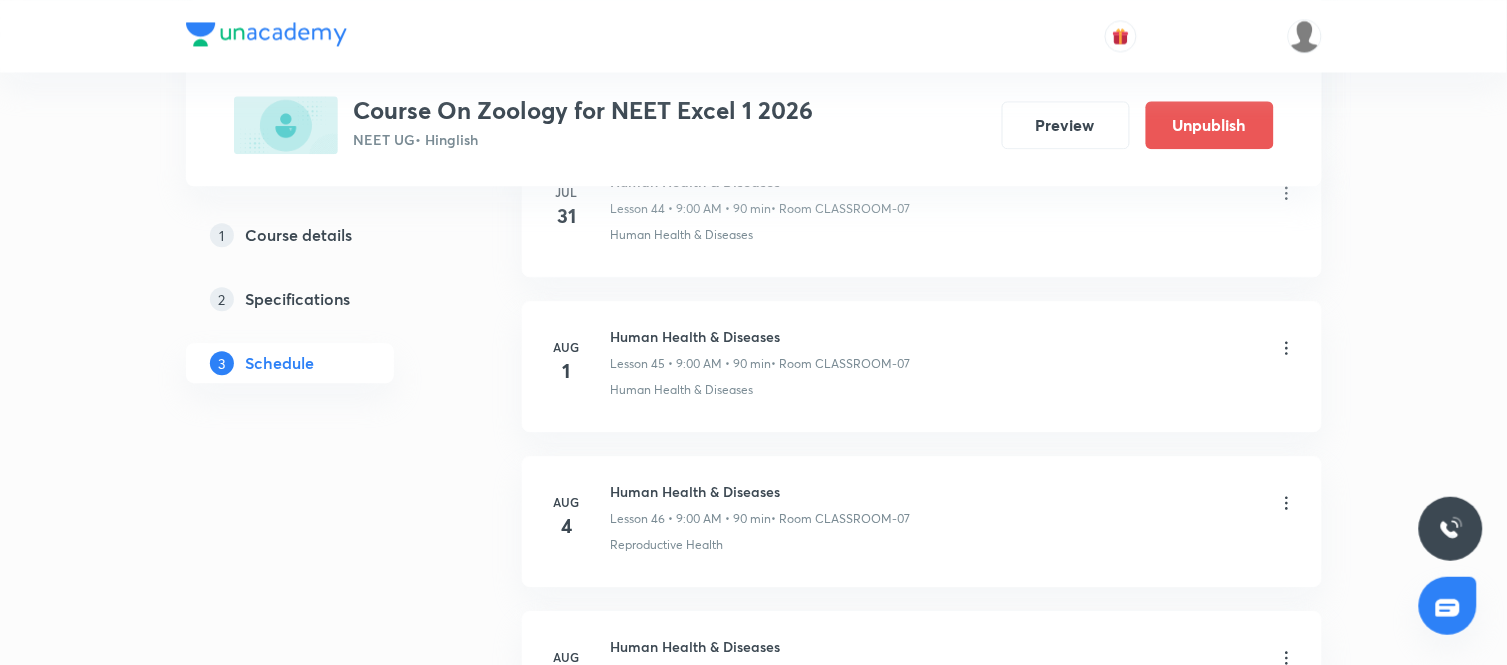 scroll, scrollTop: 7312, scrollLeft: 0, axis: vertical 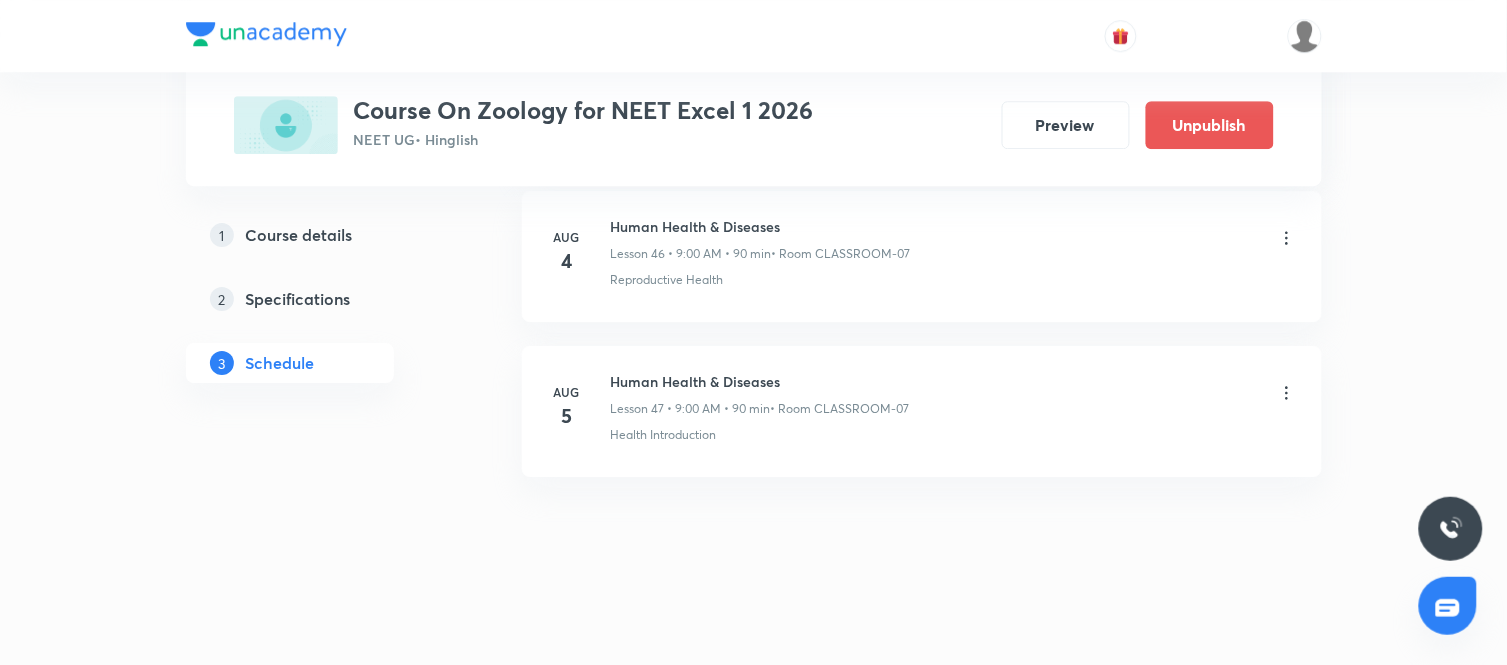 click on "Human Health & Diseases" at bounding box center (760, 381) 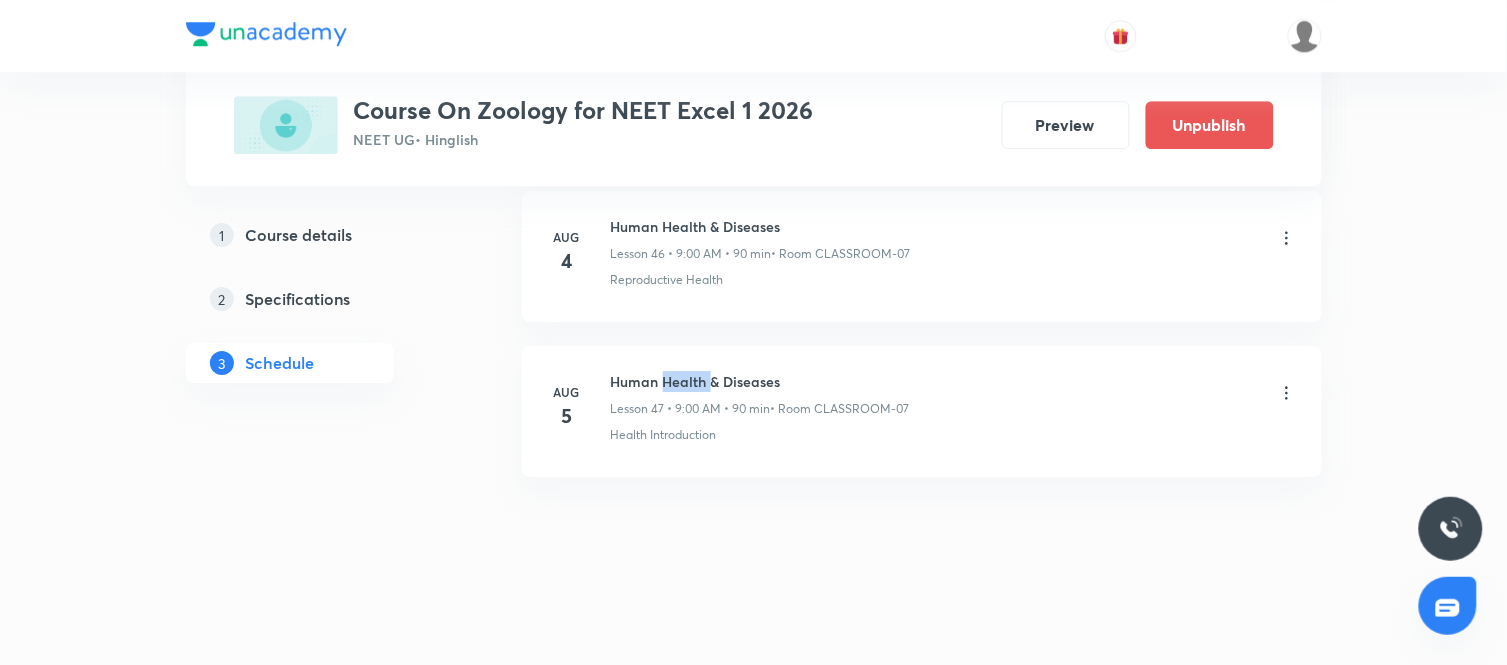 click on "Human Health & Diseases" at bounding box center (760, 381) 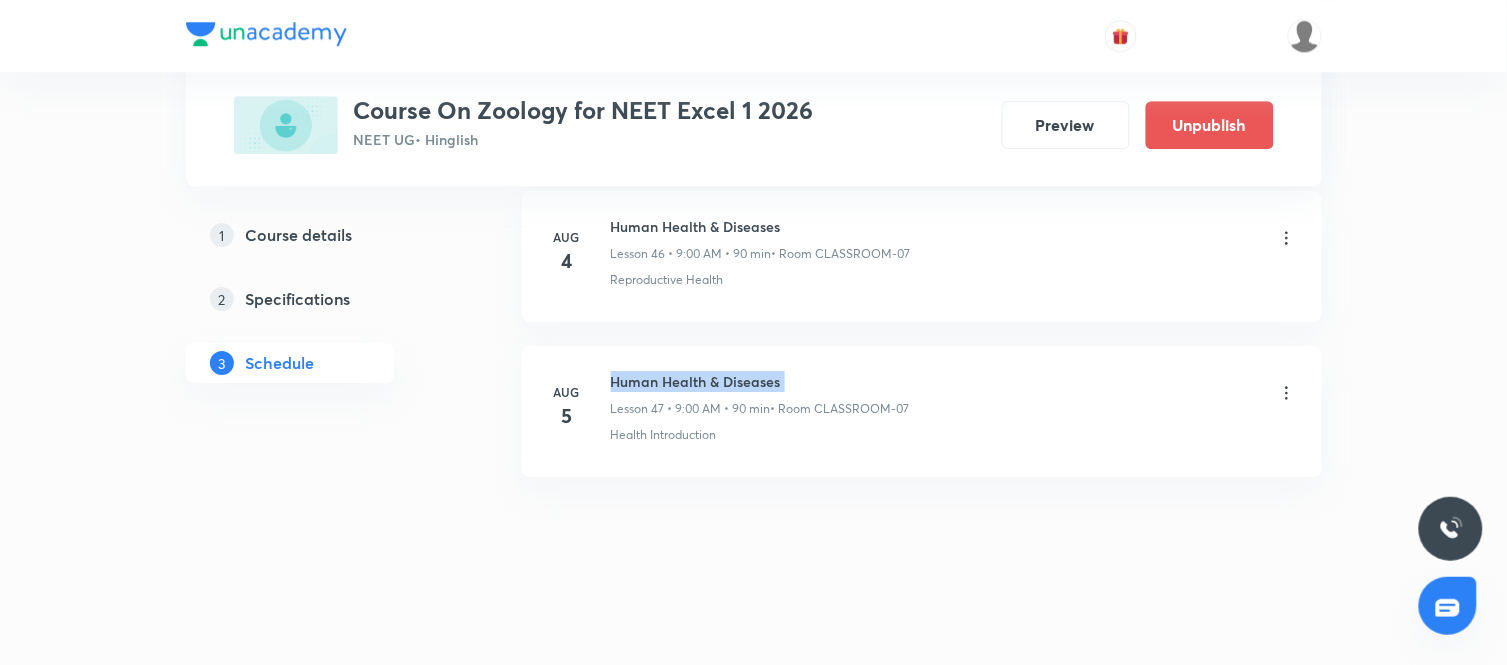 click on "Human Health & Diseases" at bounding box center (760, 381) 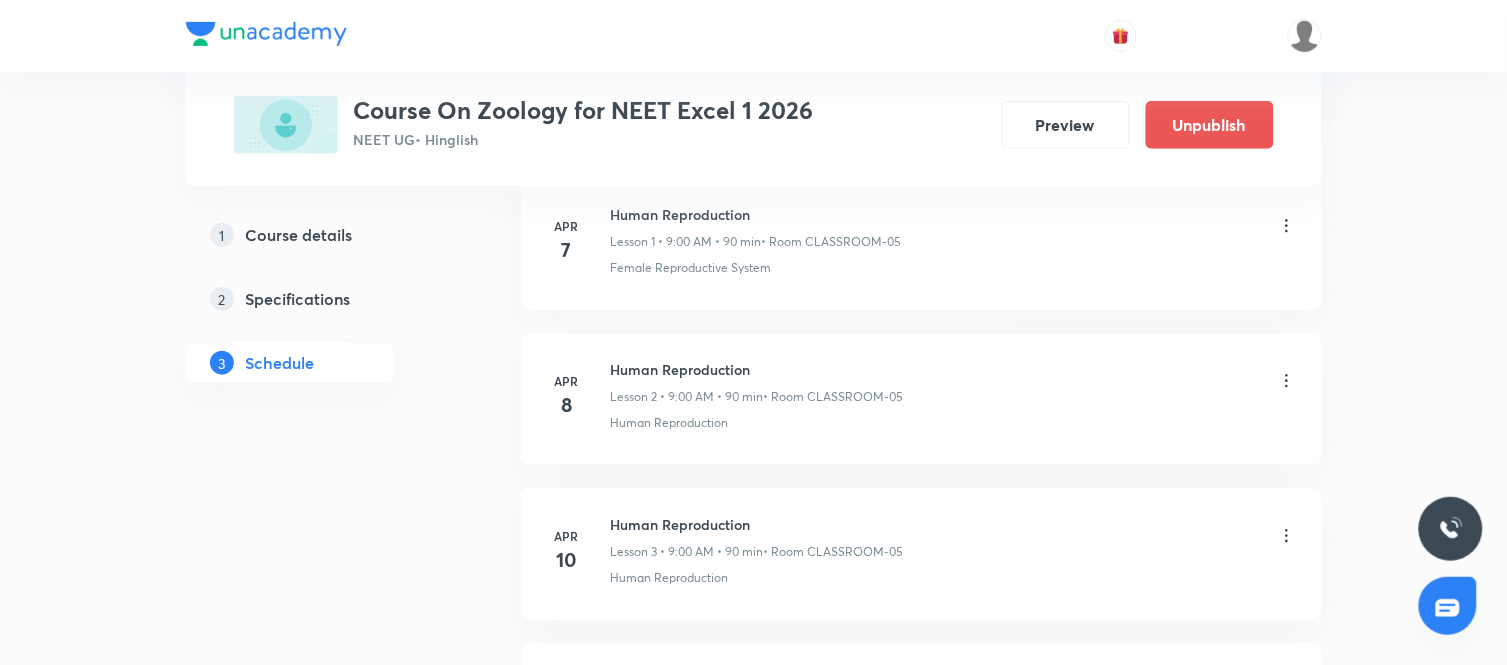 scroll, scrollTop: 0, scrollLeft: 0, axis: both 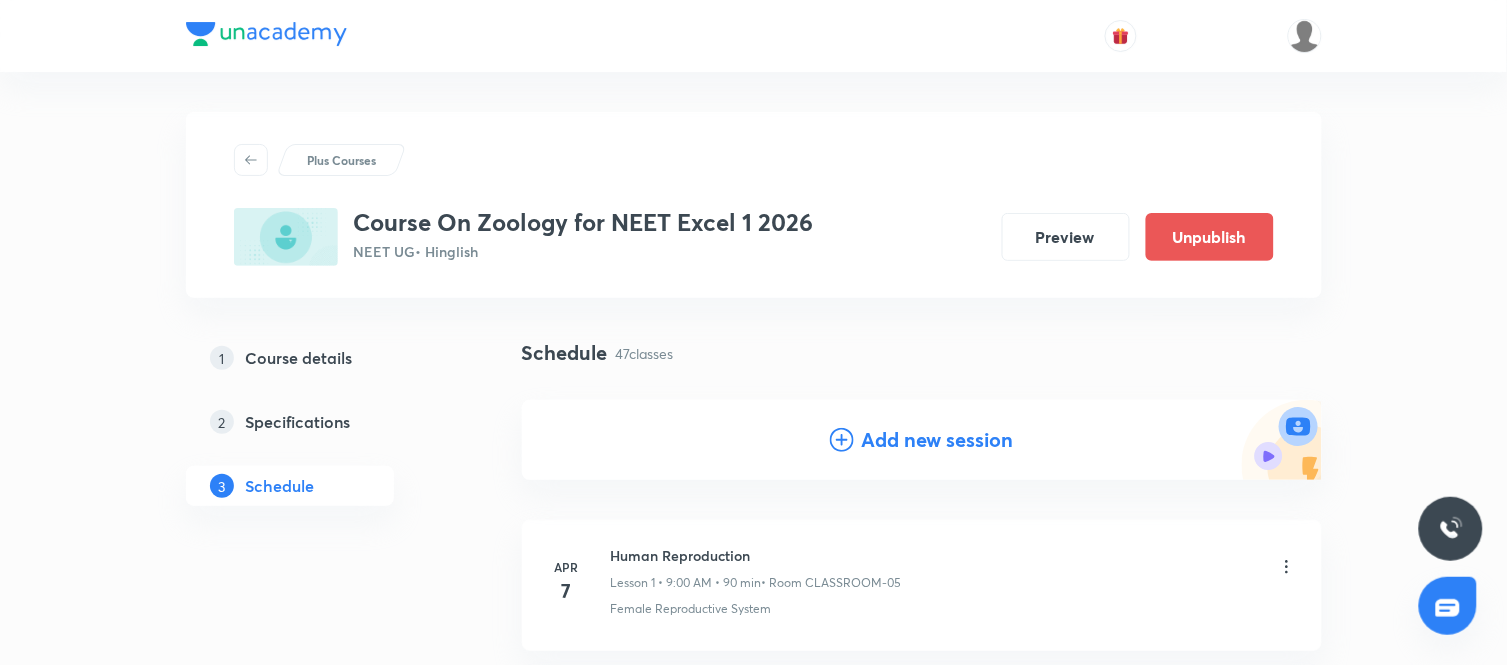 click on "Add new session" at bounding box center (938, 440) 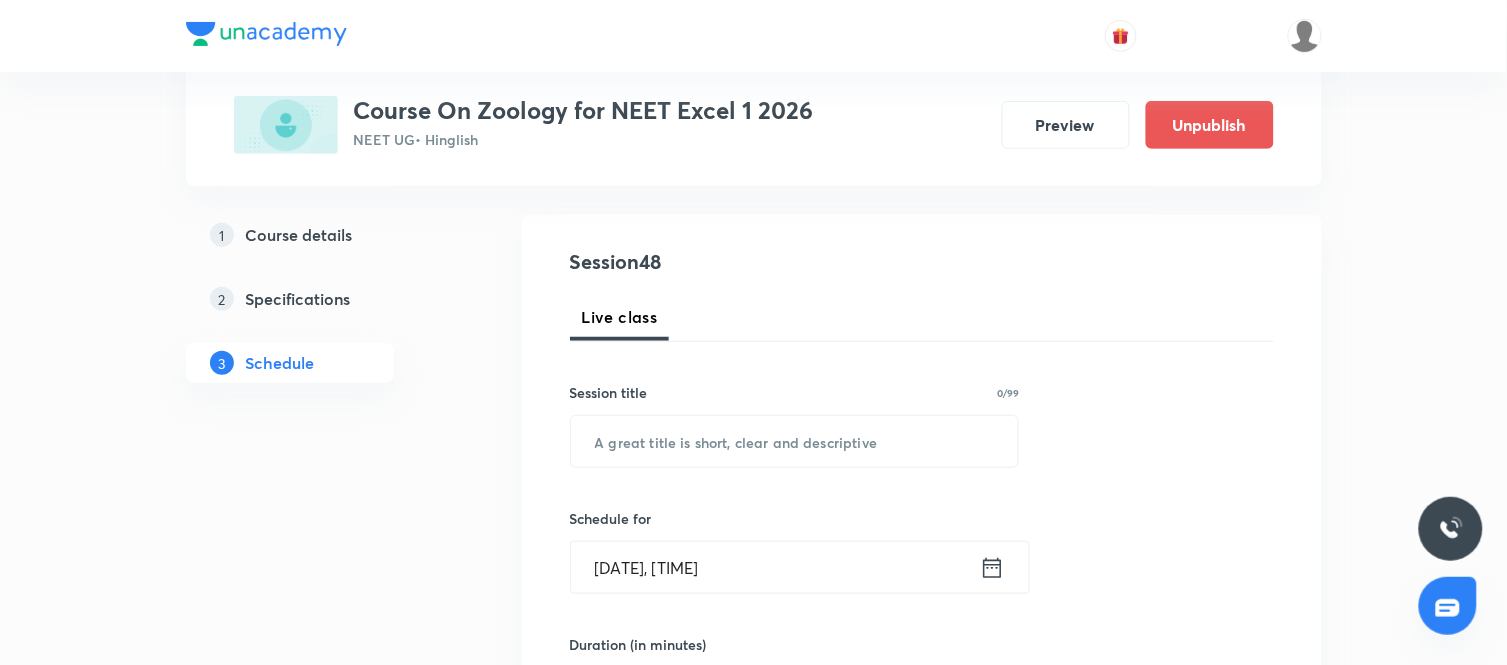 scroll, scrollTop: 188, scrollLeft: 0, axis: vertical 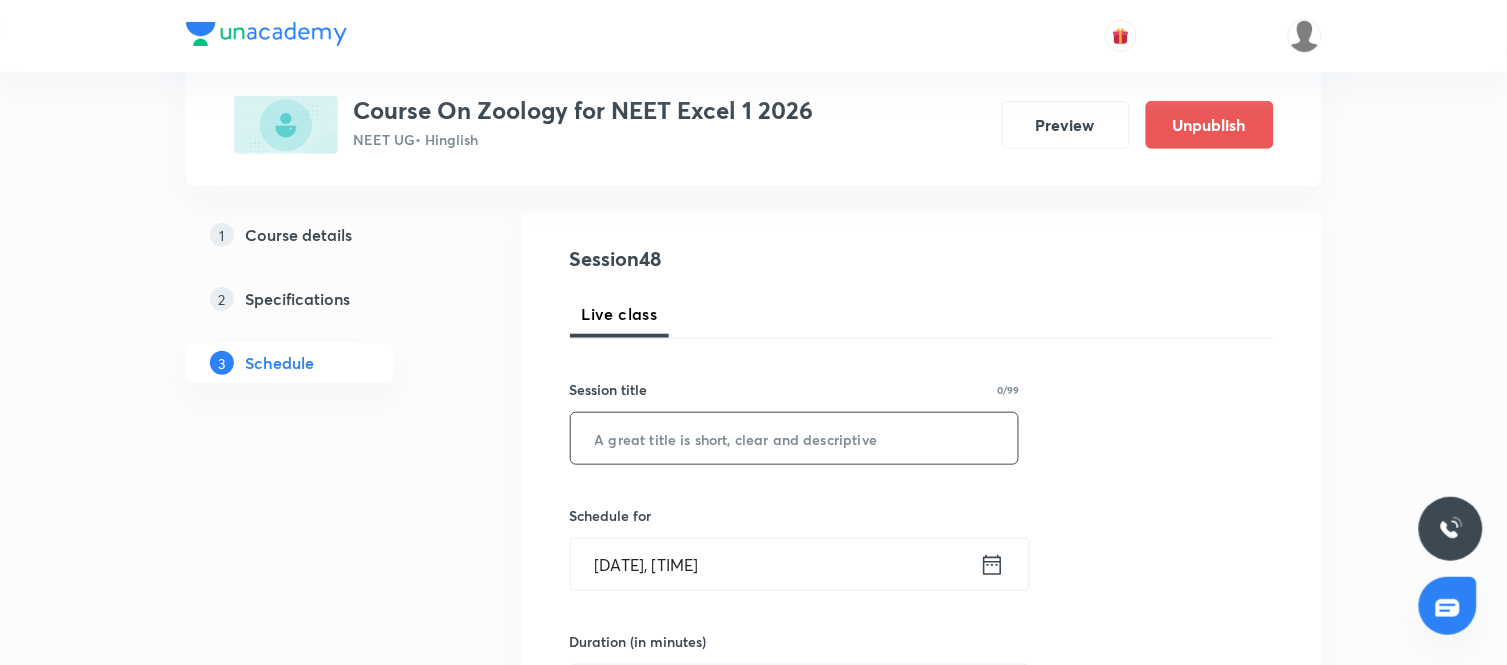 click at bounding box center [795, 438] 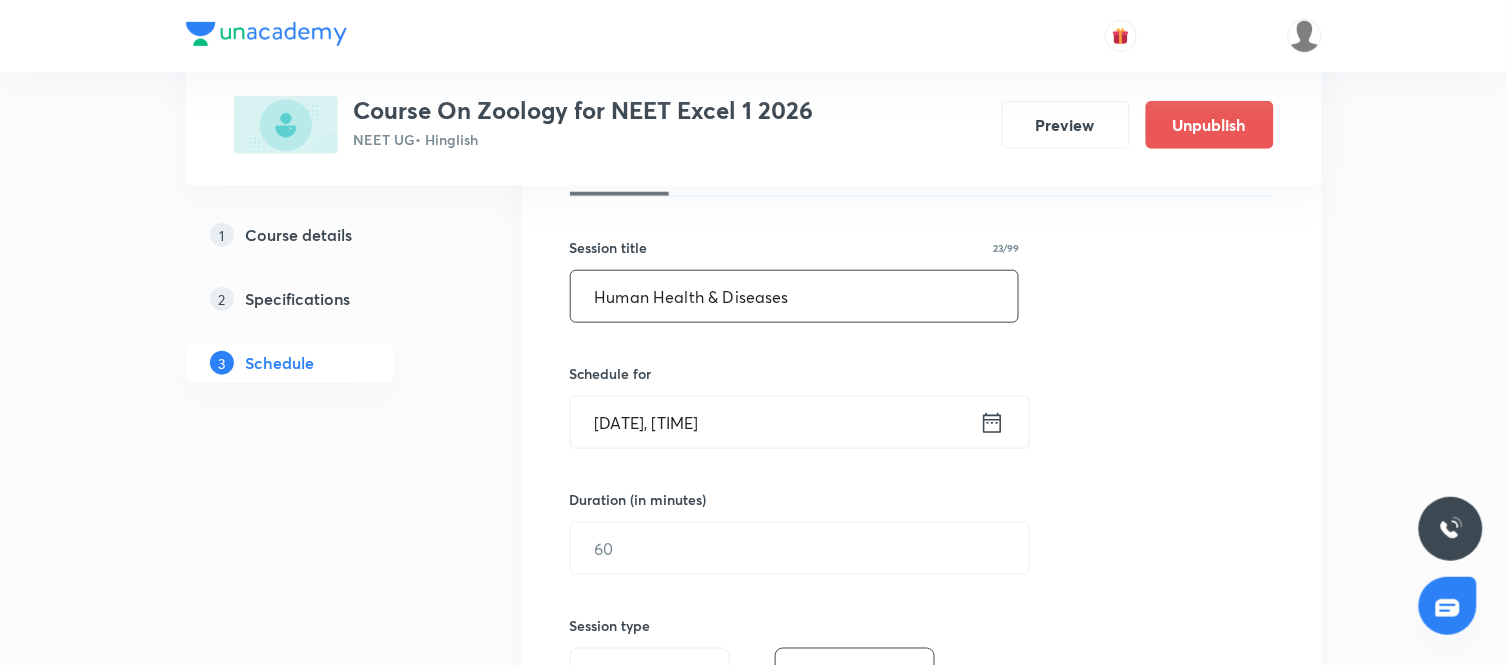 scroll, scrollTop: 338, scrollLeft: 0, axis: vertical 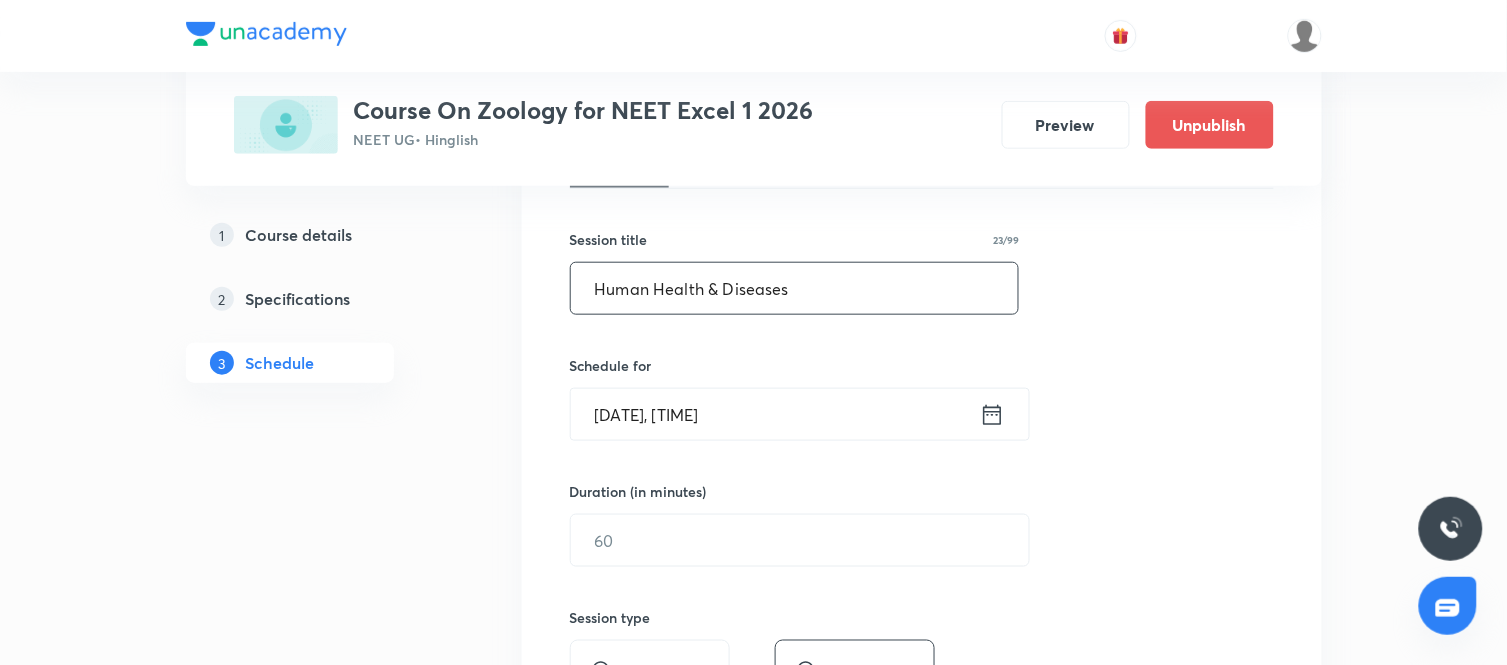 type on "Human Health & Diseases" 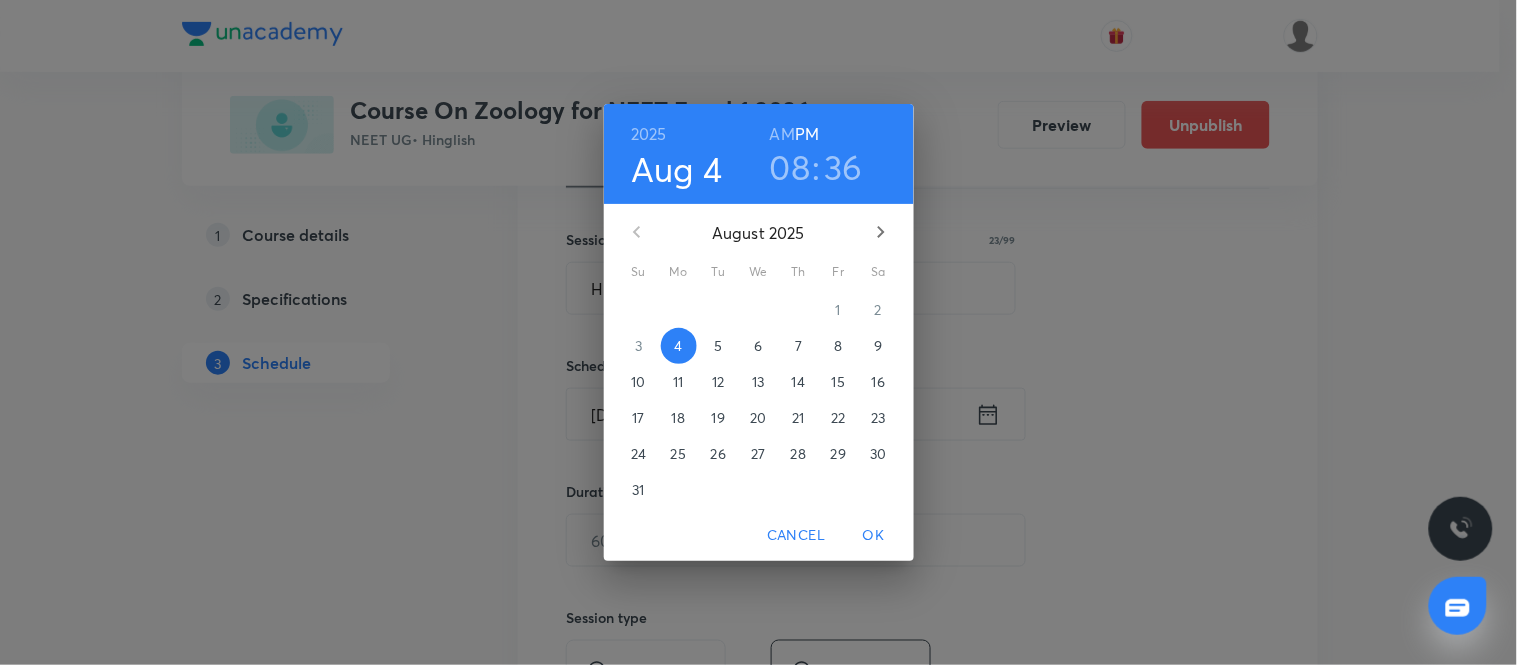 click on "6" at bounding box center [759, 346] 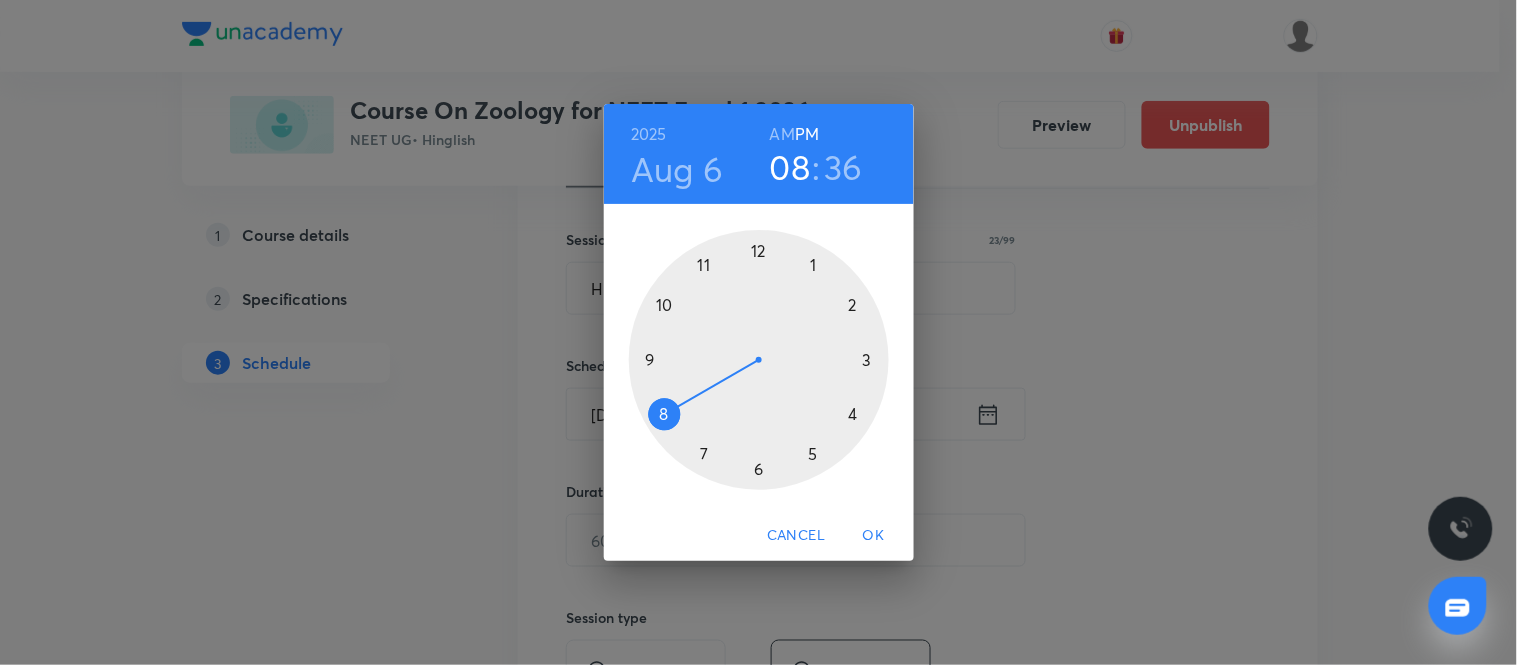 click on "AM" at bounding box center (782, 134) 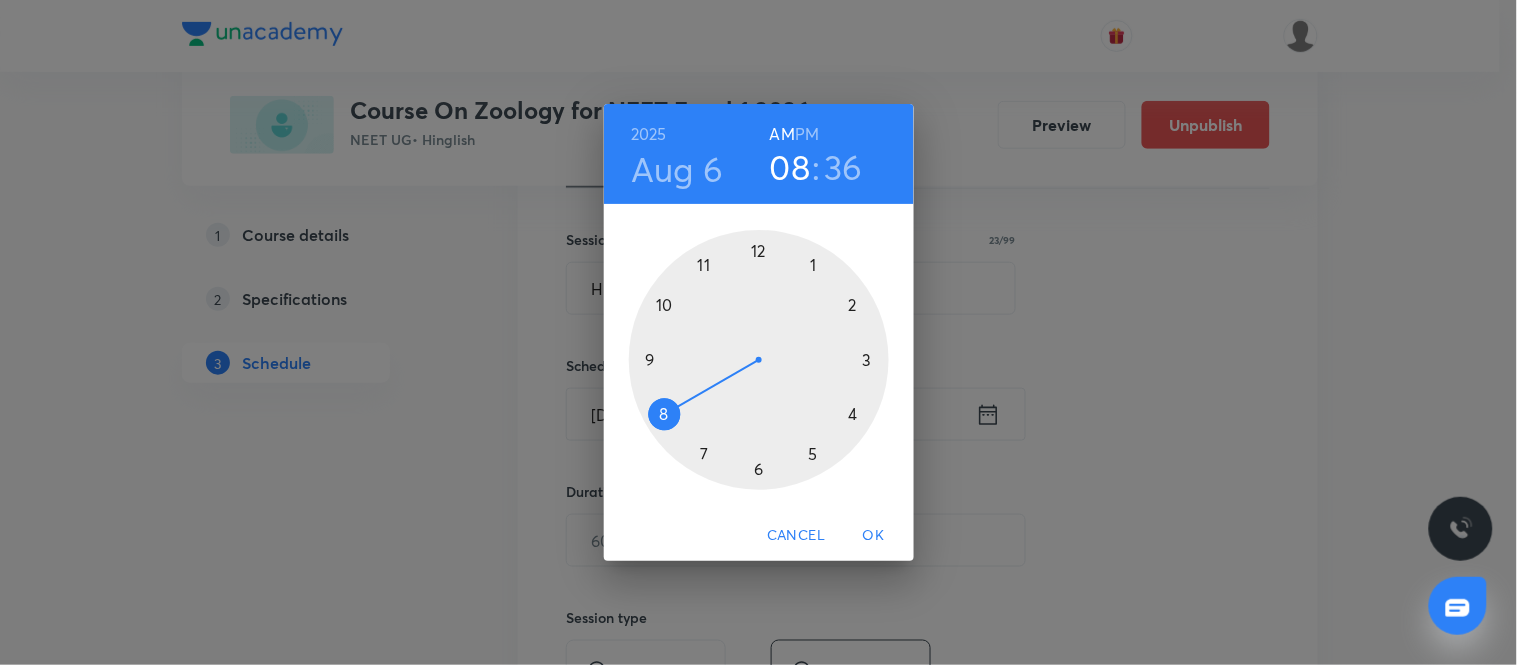 click at bounding box center [759, 360] 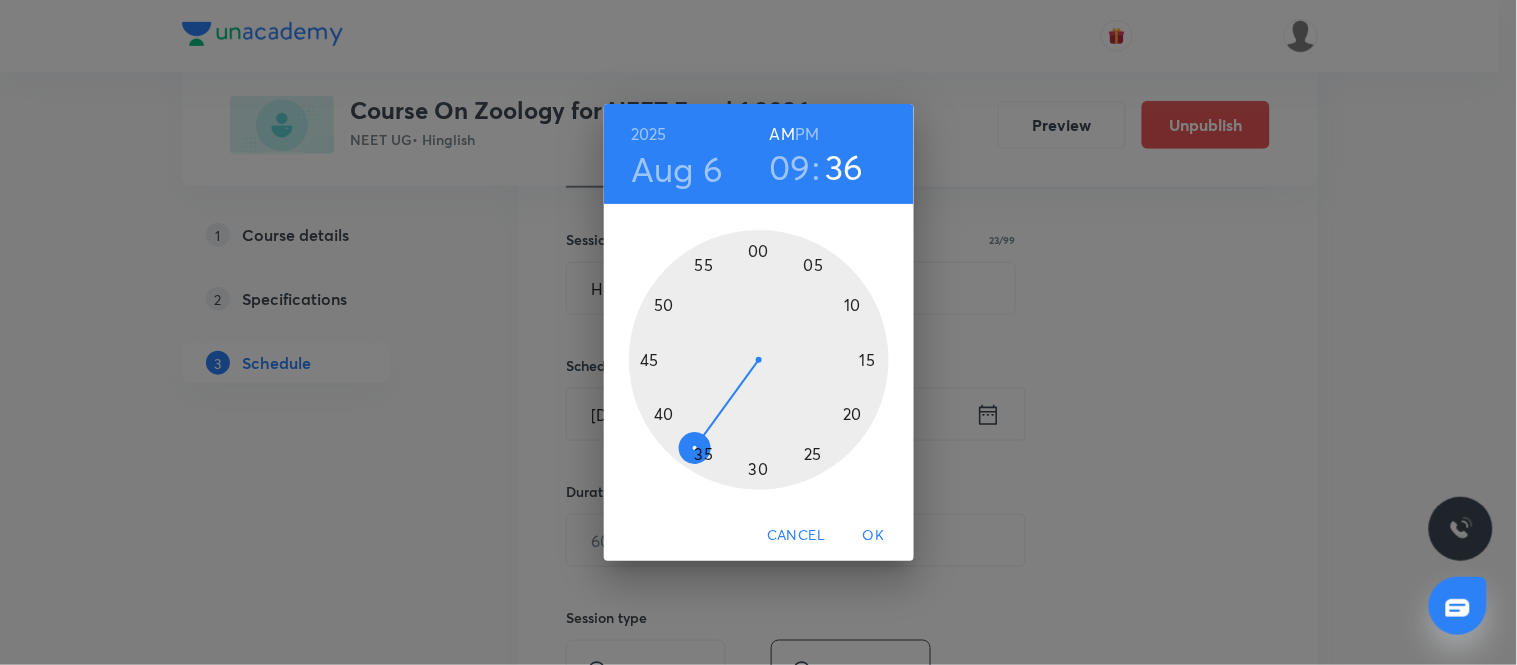 click at bounding box center (759, 360) 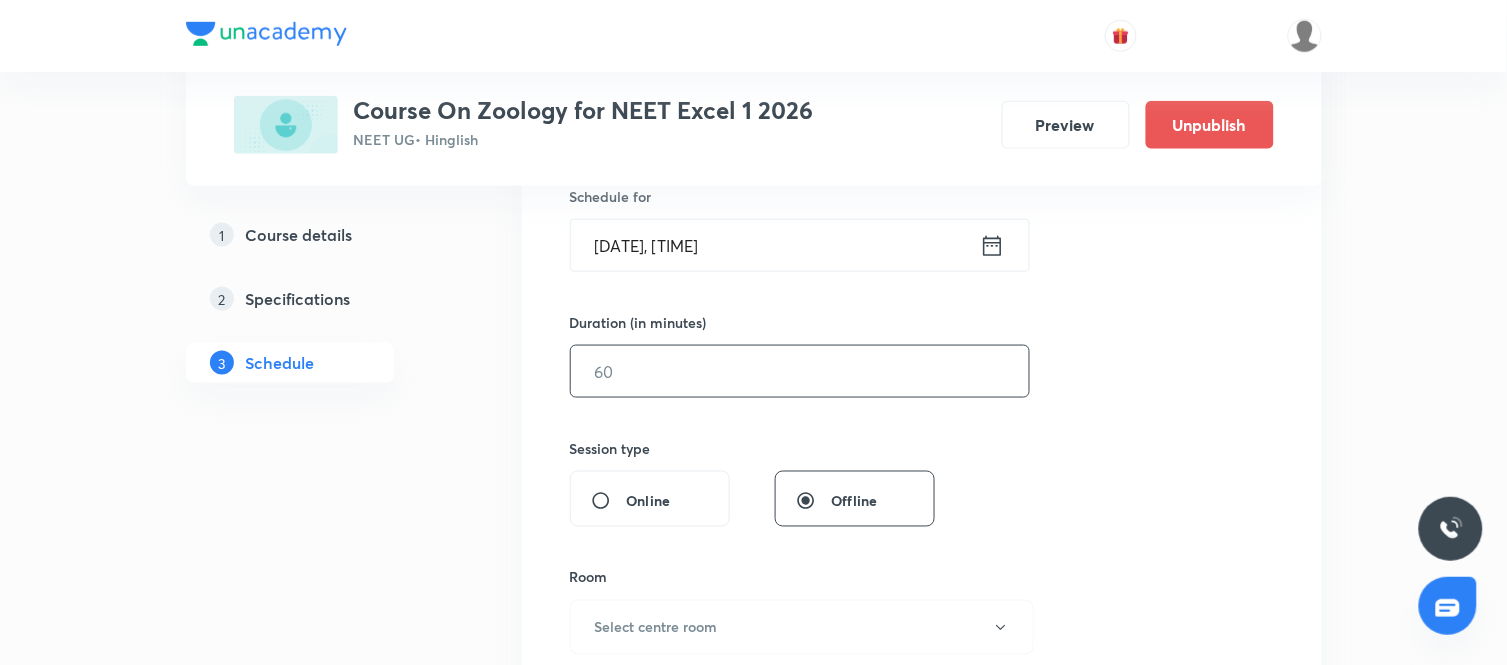 scroll, scrollTop: 508, scrollLeft: 0, axis: vertical 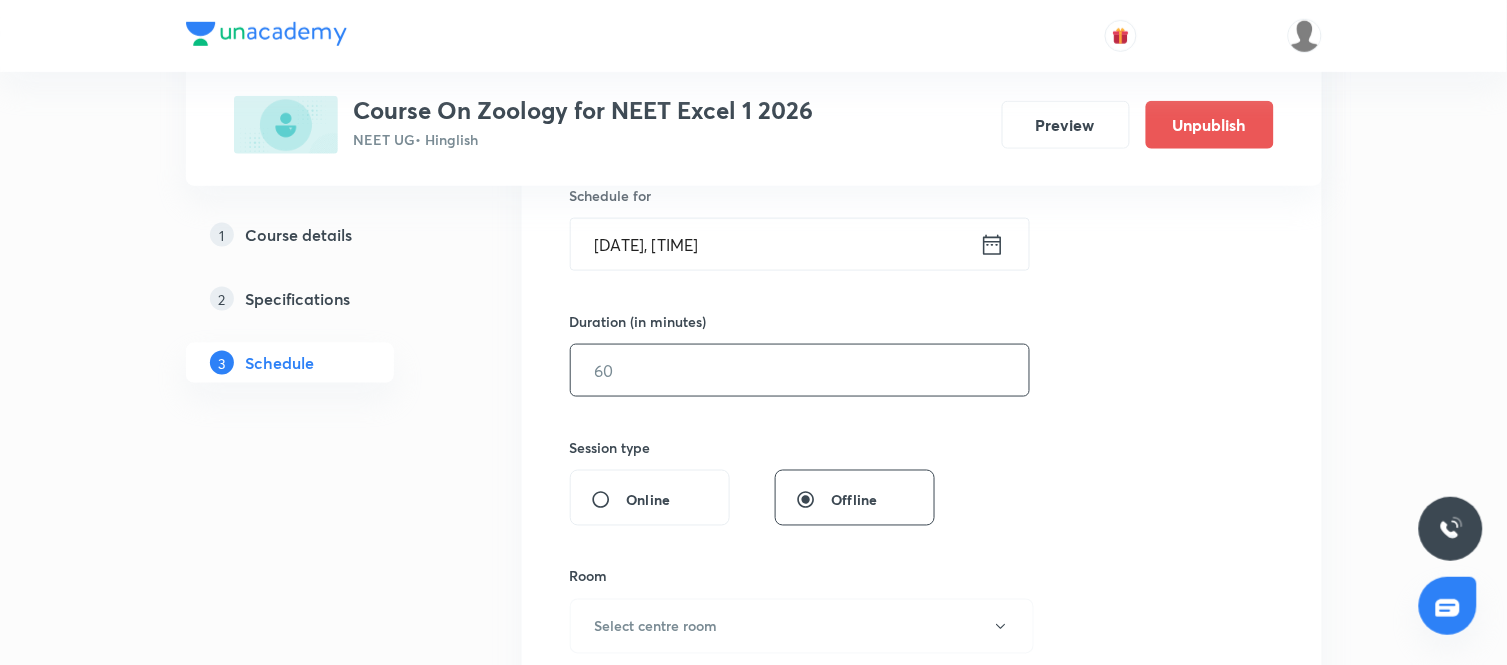 click at bounding box center [800, 370] 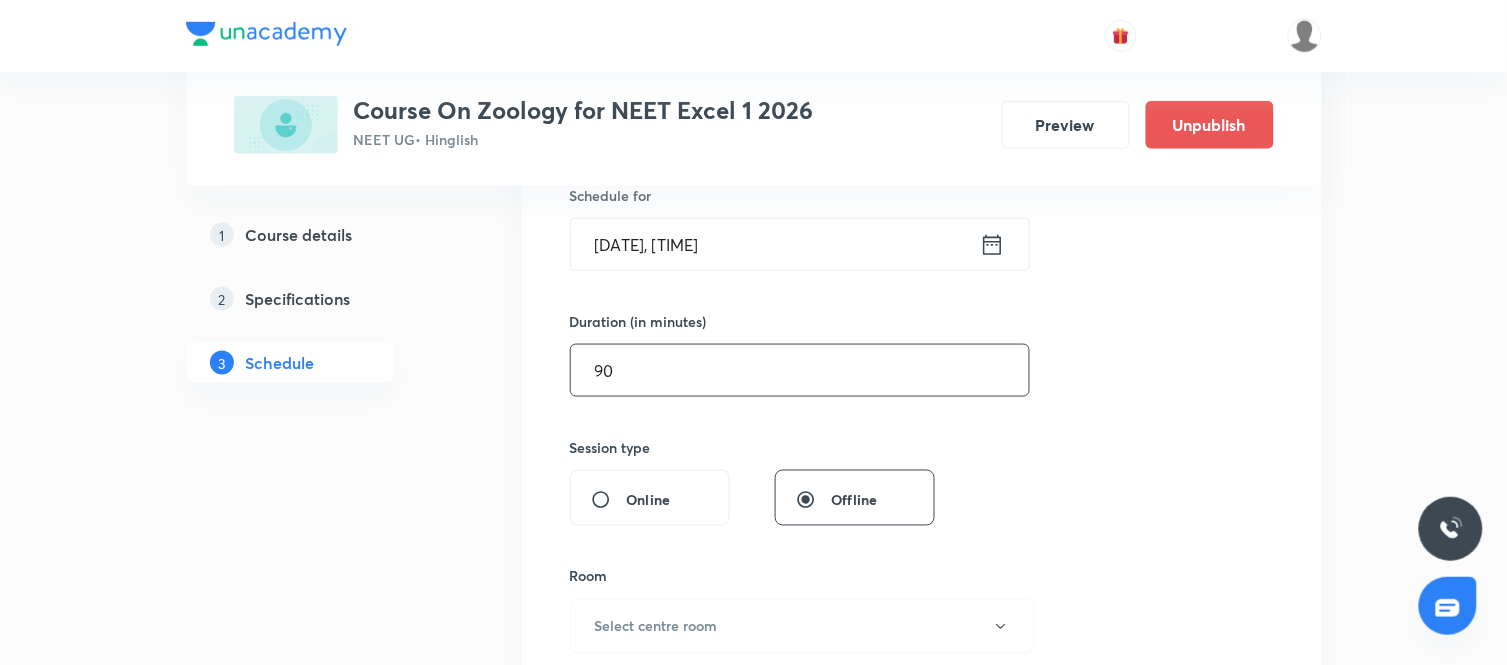 type on "90" 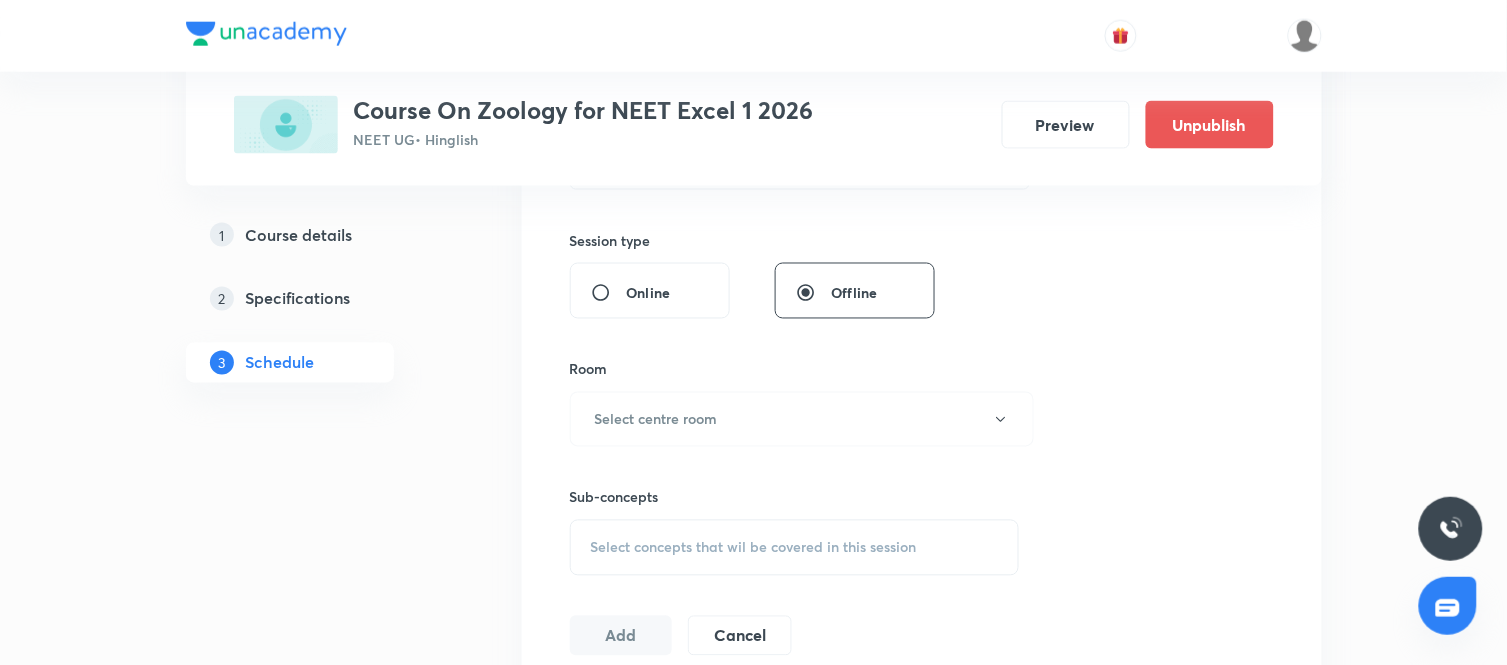 scroll, scrollTop: 716, scrollLeft: 0, axis: vertical 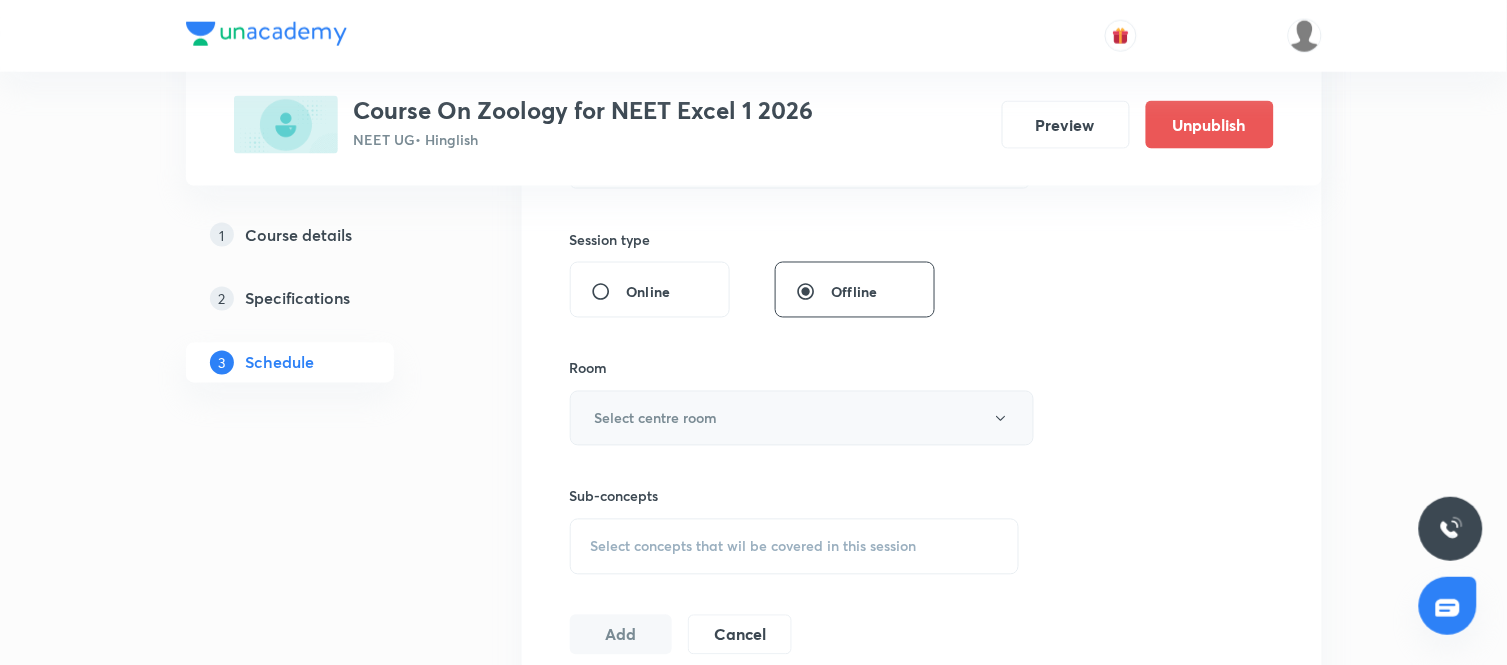 click on "Select centre room" at bounding box center [802, 418] 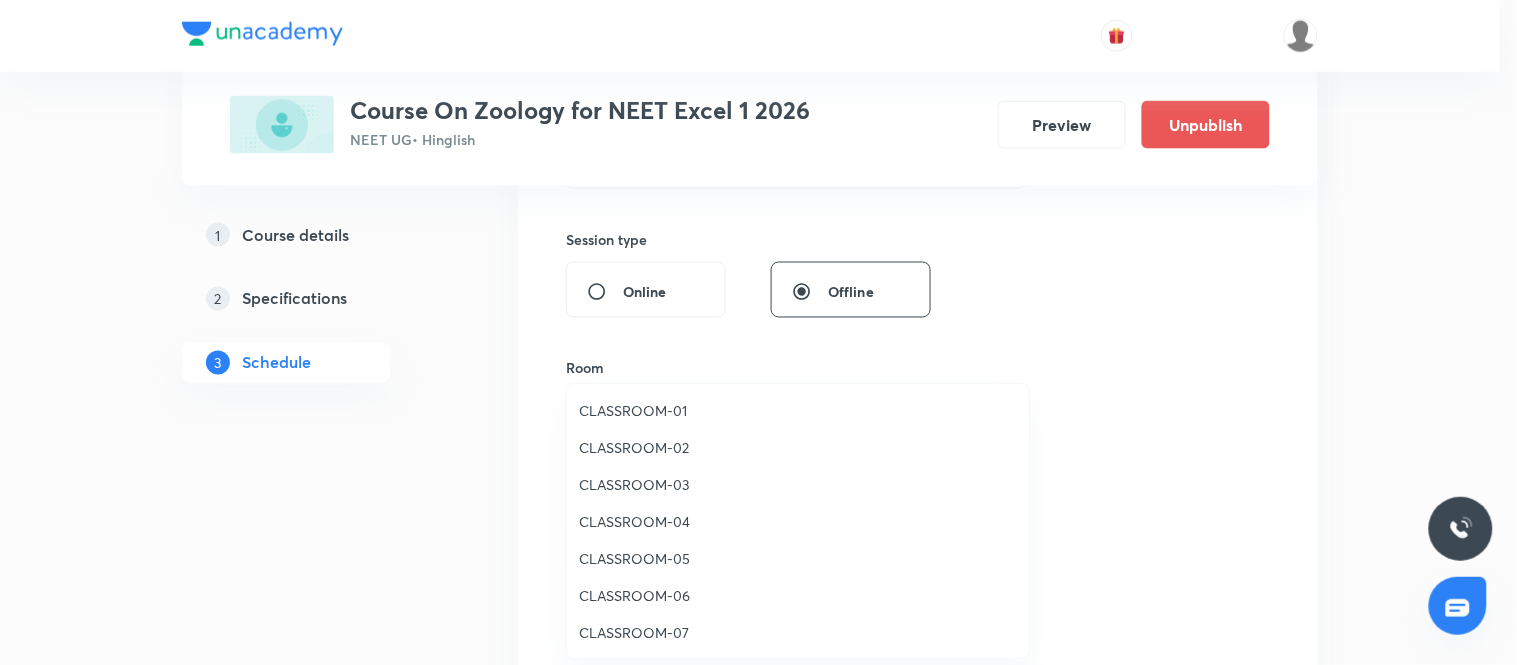 click on "CLASSROOM-07" at bounding box center [798, 632] 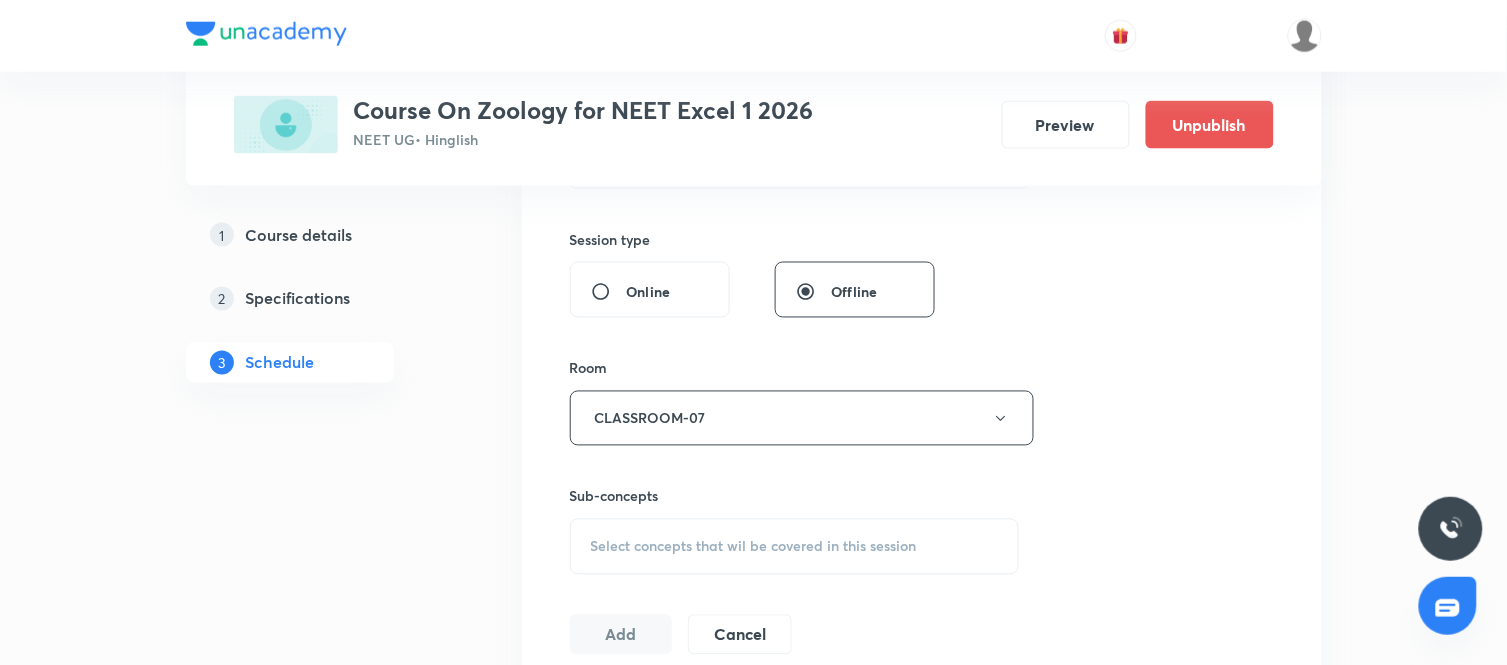 scroll, scrollTop: 864, scrollLeft: 0, axis: vertical 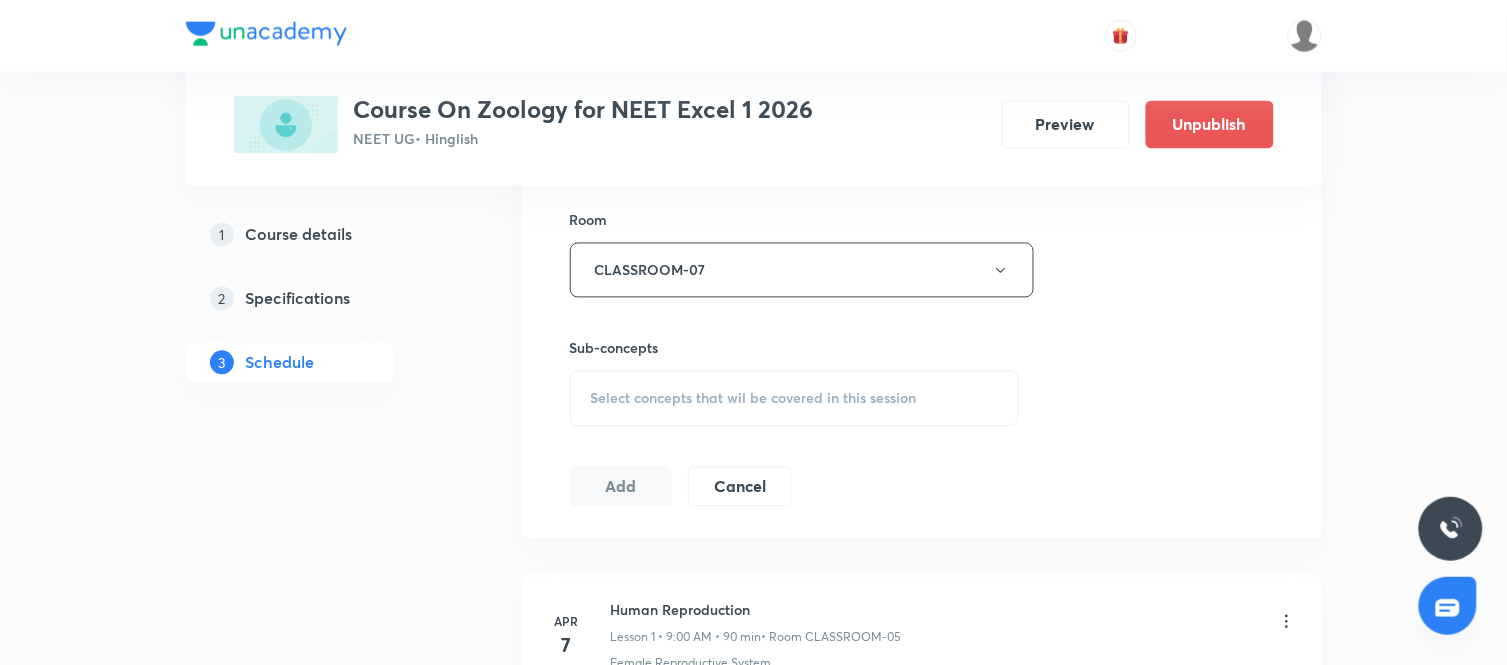 click on "Select concepts that wil be covered in this session" at bounding box center (754, 399) 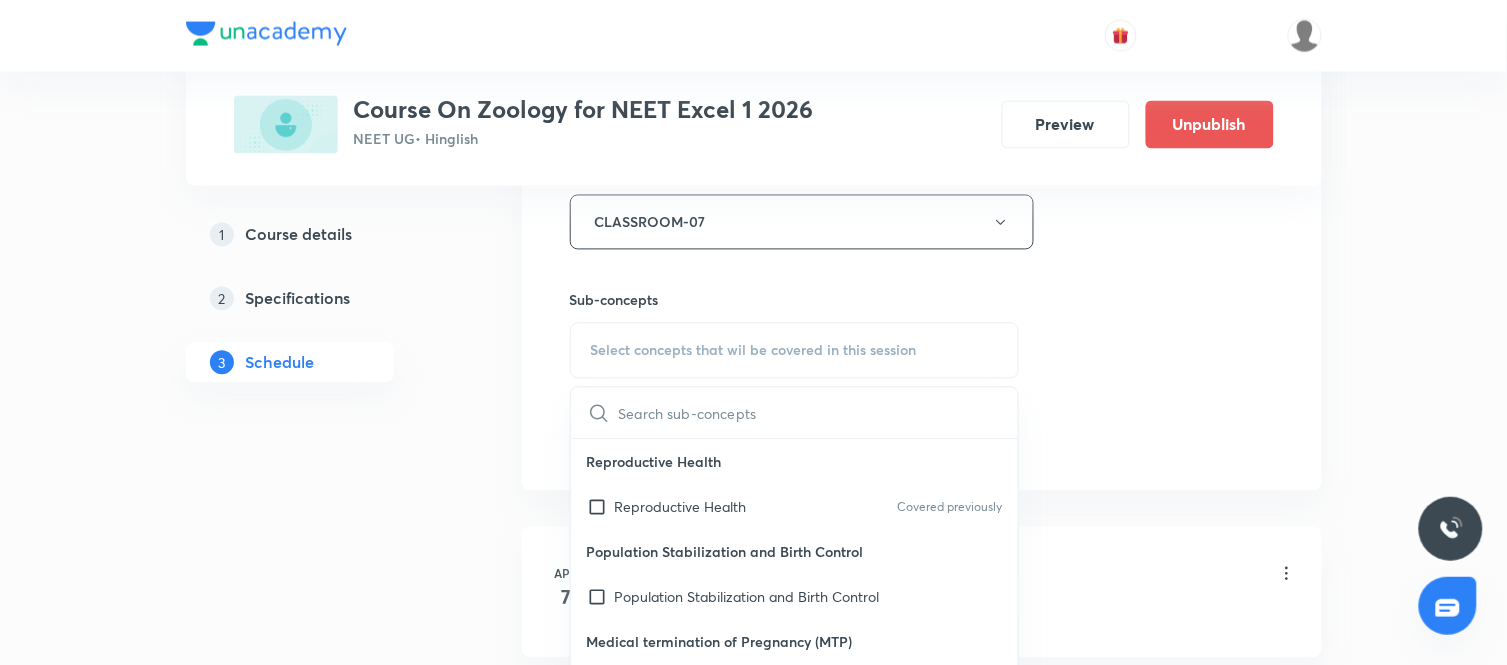 scroll, scrollTop: 913, scrollLeft: 0, axis: vertical 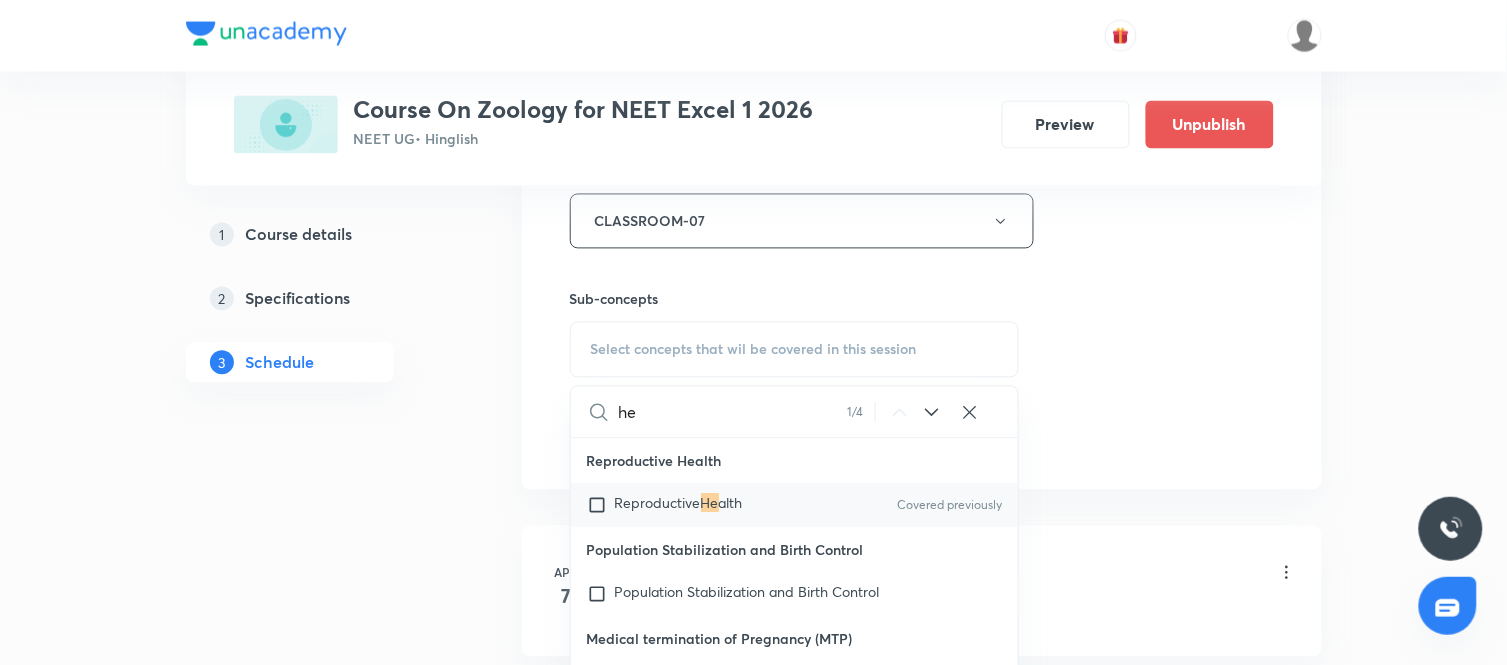 type on "h" 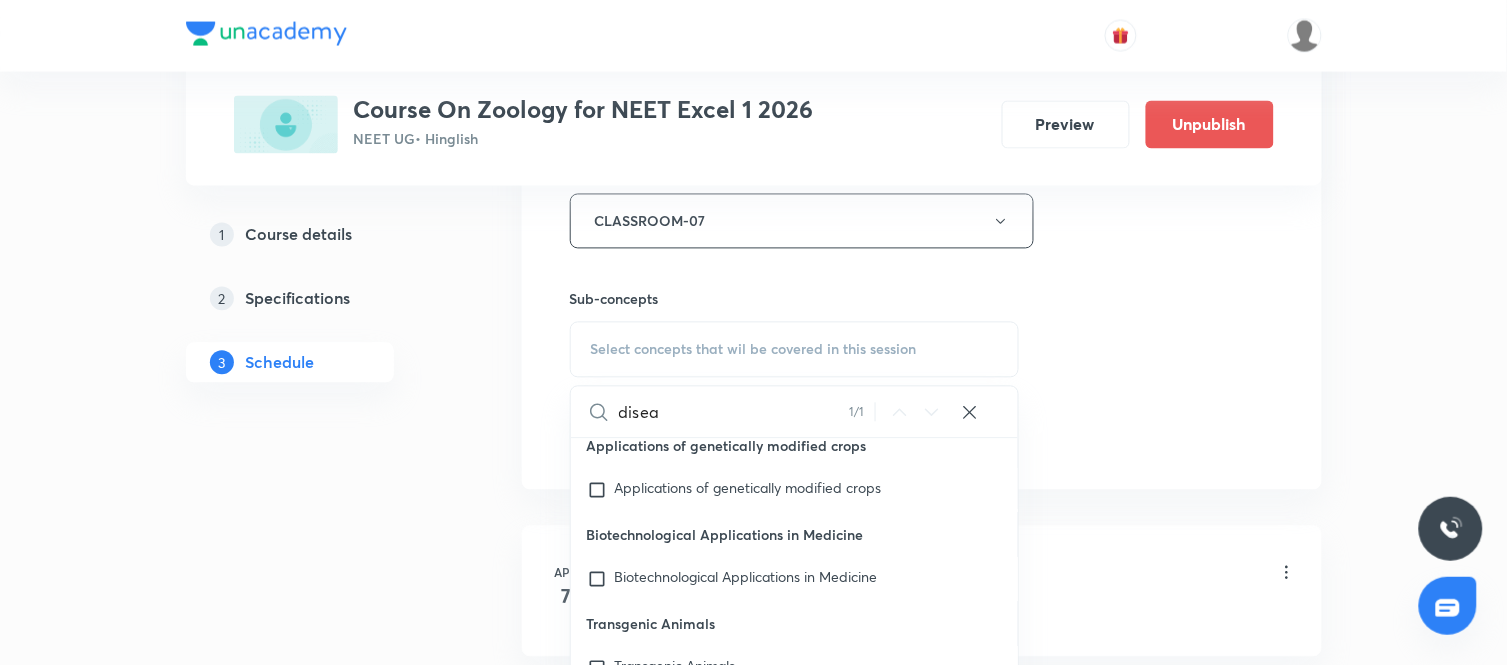 scroll, scrollTop: 4871, scrollLeft: 0, axis: vertical 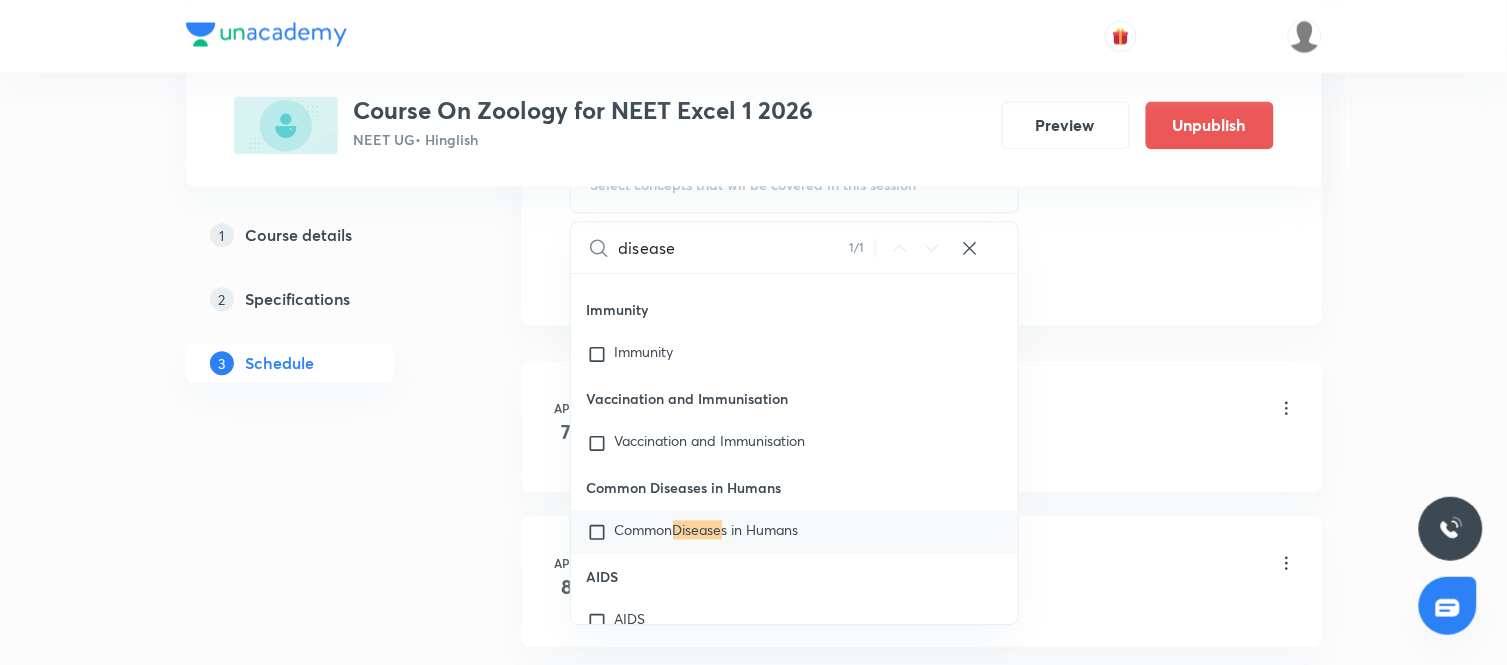 type on "disease" 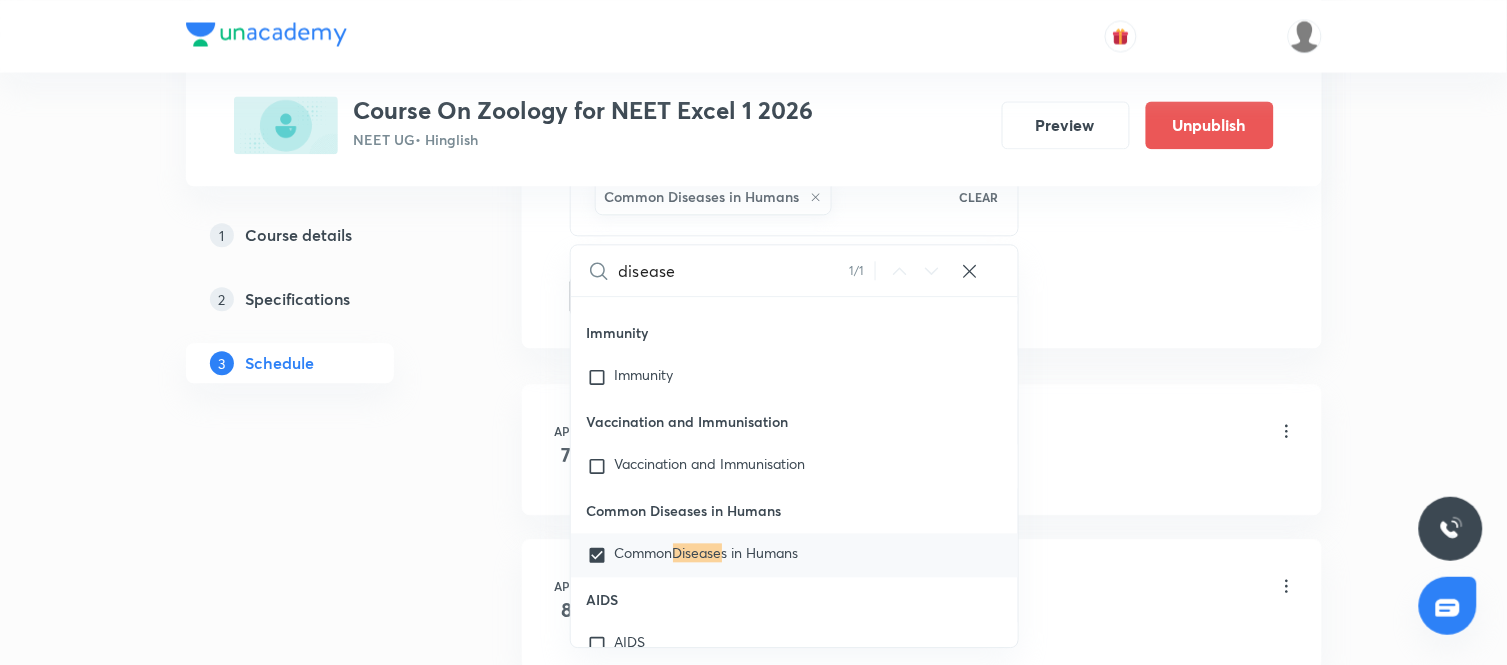 click on "Plus Courses Course On Zoology for NEET Excel 1 2026 NEET UG  • Hinglish Preview Unpublish 1 Course details 2 Specifications 3 Schedule Schedule 47  classes Session  48 Live class Session title 23/99 Human Health & Diseases ​ Schedule for Aug 6, 2025, 9:00 AM ​ Duration (in minutes) 90 ​   Session type Online Offline Room CLASSROOM-07 Sub-concepts Common Diseases in Humans CLEAR disease 1 / 1 ​ Reproductive Health Reproductive Health Covered previously Population Stabilization and Birth Control Population Stabilization and Birth Control Medical termination of Pregnancy (MTP) Medical termination of Pregnancy (MTP) Sexually Transmitted Infections (STIs) Sexually Transmitted Infections (STIs) Infertility Infertility Female Reproductive System Female Reproductive System Covered previously Lactation Lactation Parturition Parturition Placenta Placenta Extra Embryonic membranes and Placenta Extra Embryonic membranes and Placenta Summary of Development Stages in Human Summary of Development Stages in Human" at bounding box center [754, 3416] 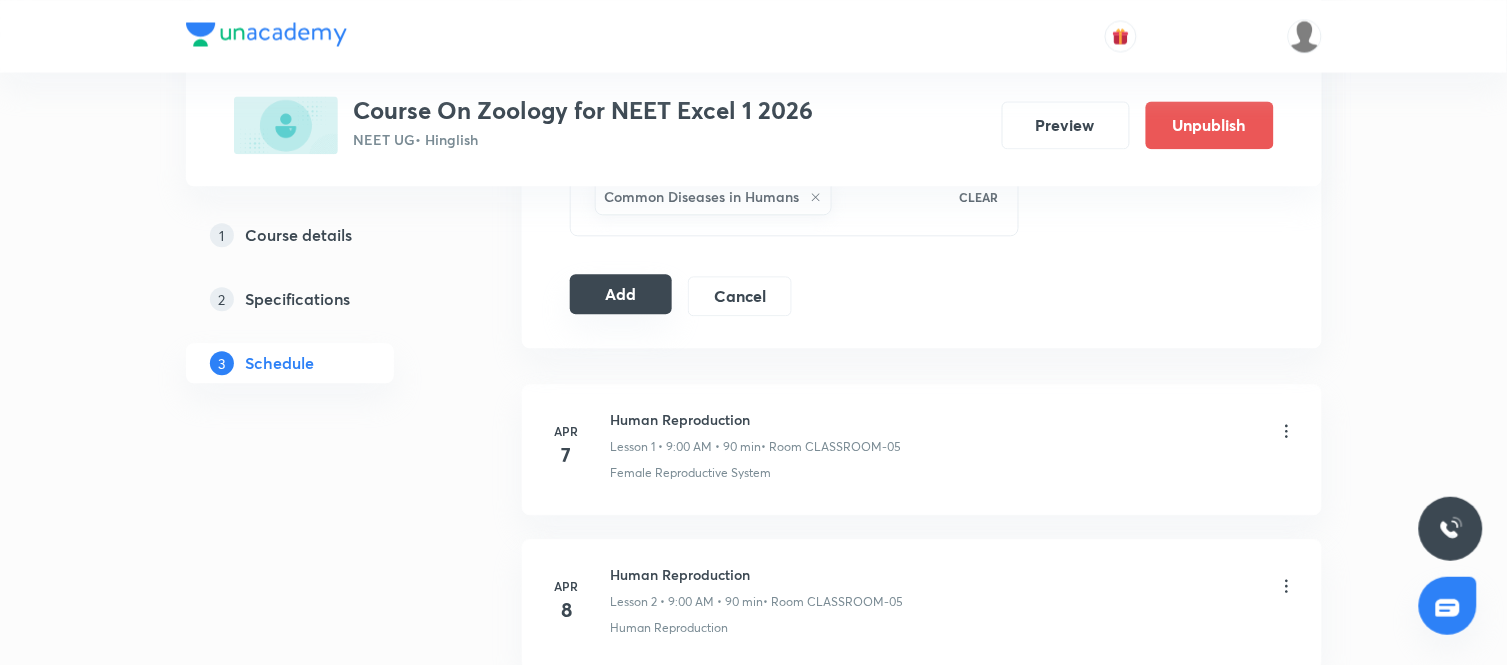 click on "Add" at bounding box center [621, 294] 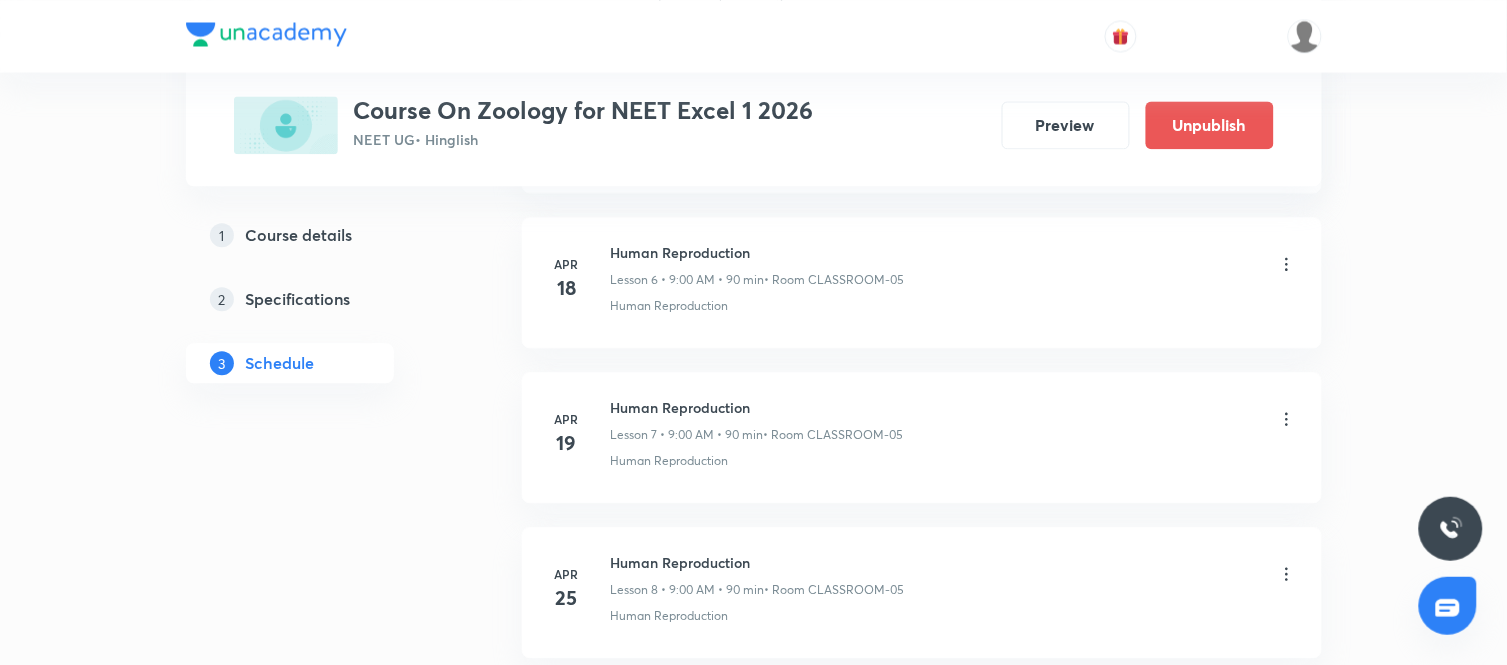 scroll, scrollTop: 7467, scrollLeft: 0, axis: vertical 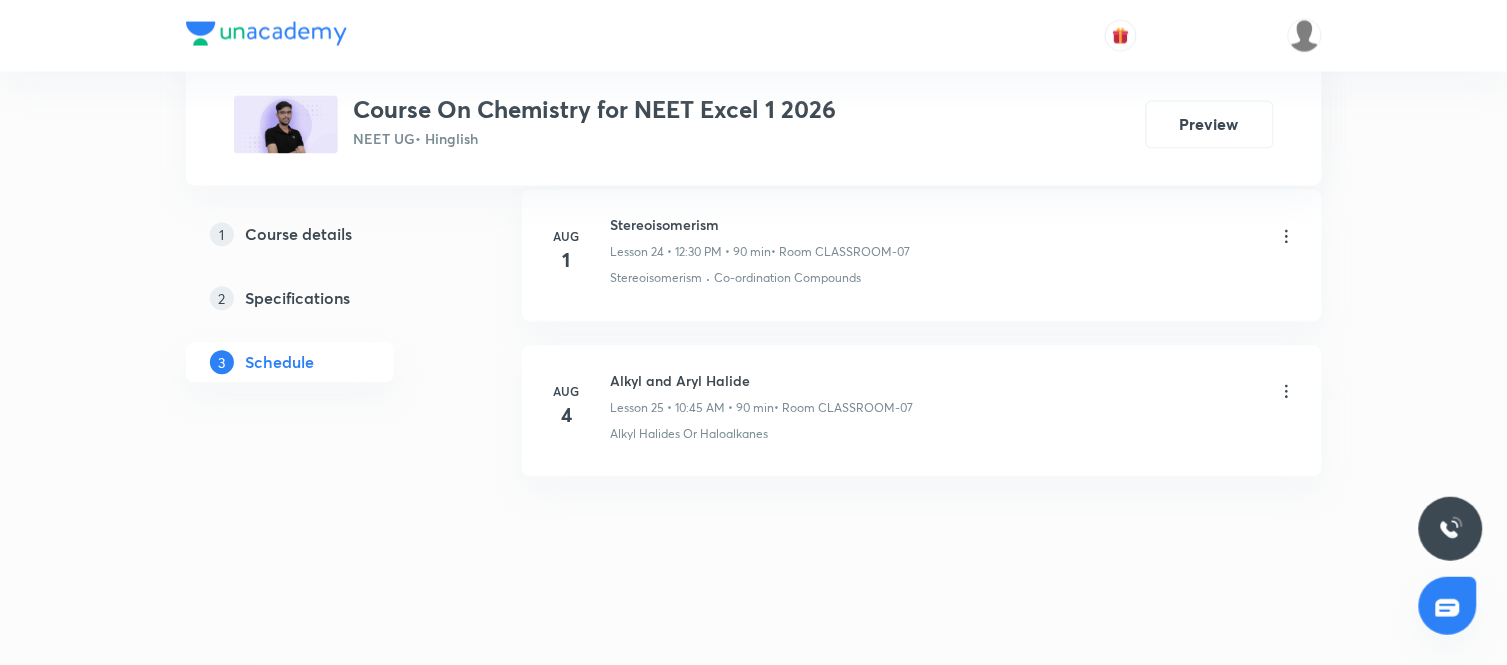 click on "Alkyl and Aryl Halide" at bounding box center [762, 381] 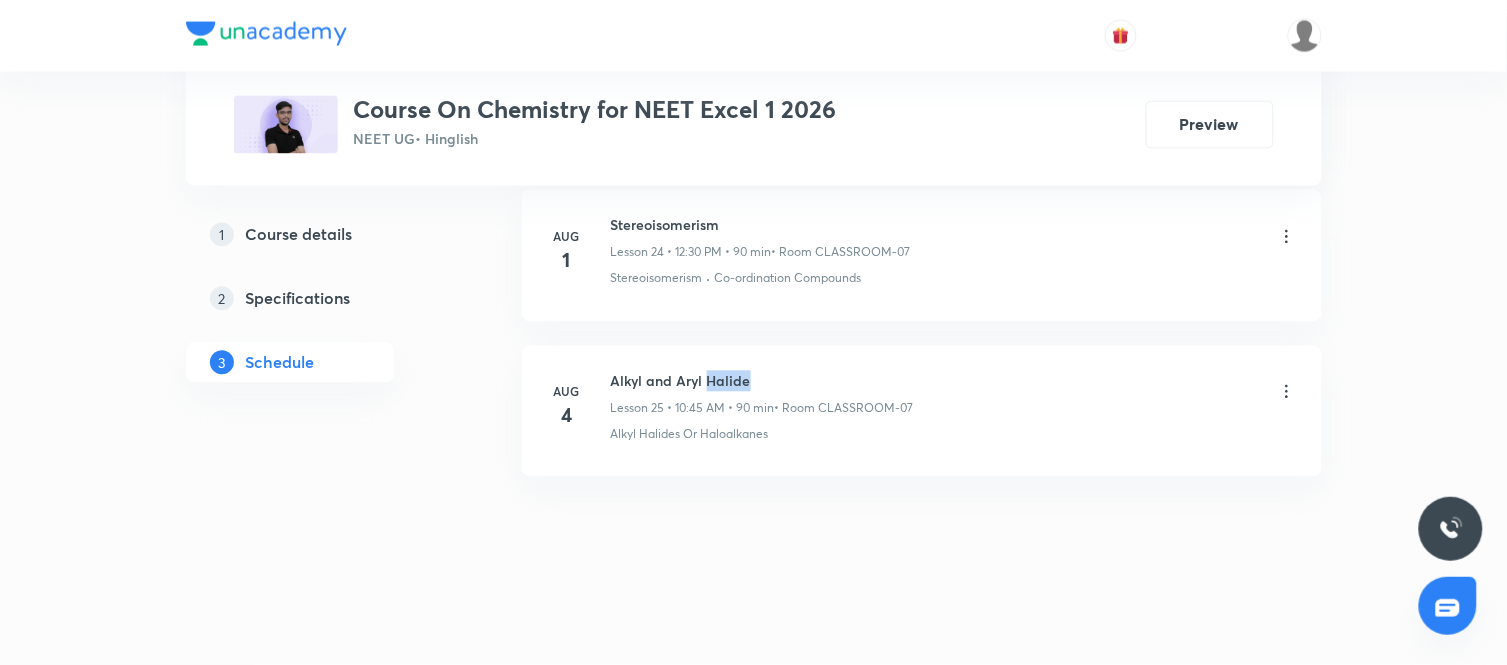 click on "Alkyl and Aryl Halide" at bounding box center [762, 381] 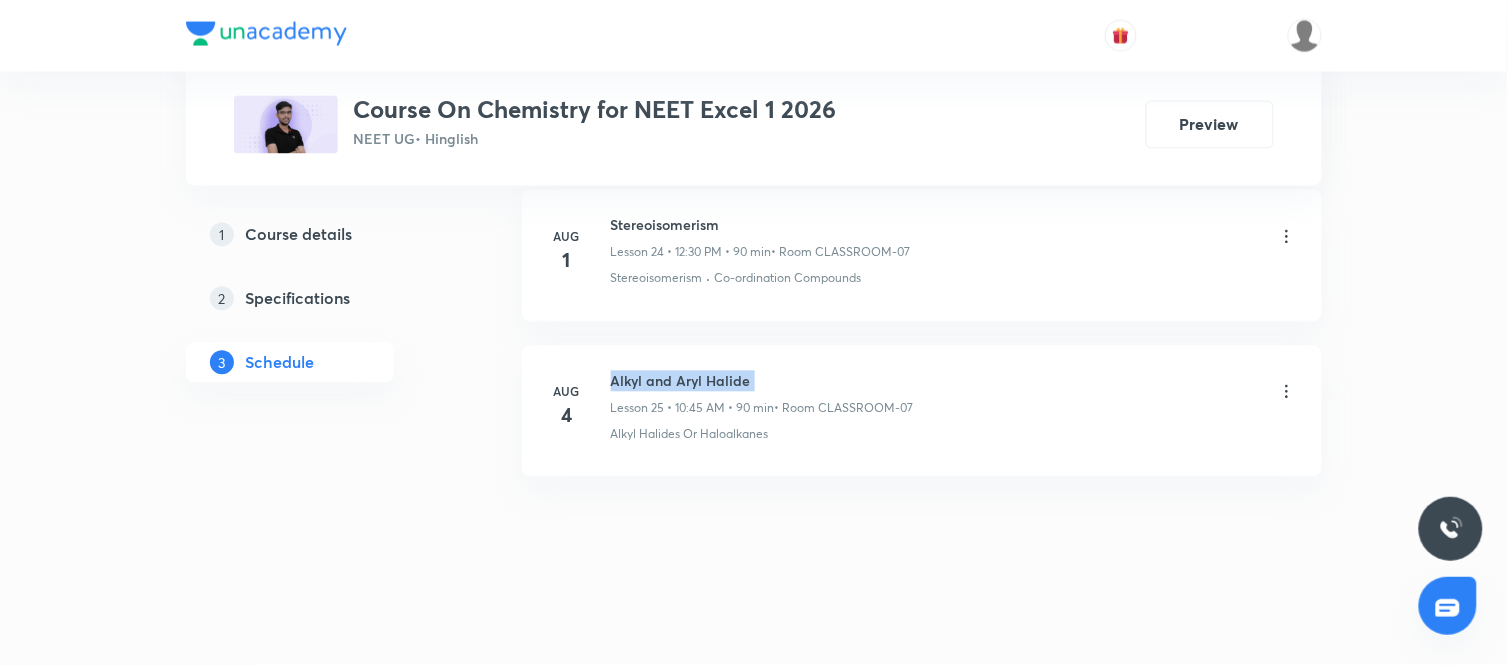 click on "Alkyl and Aryl Halide" at bounding box center (762, 381) 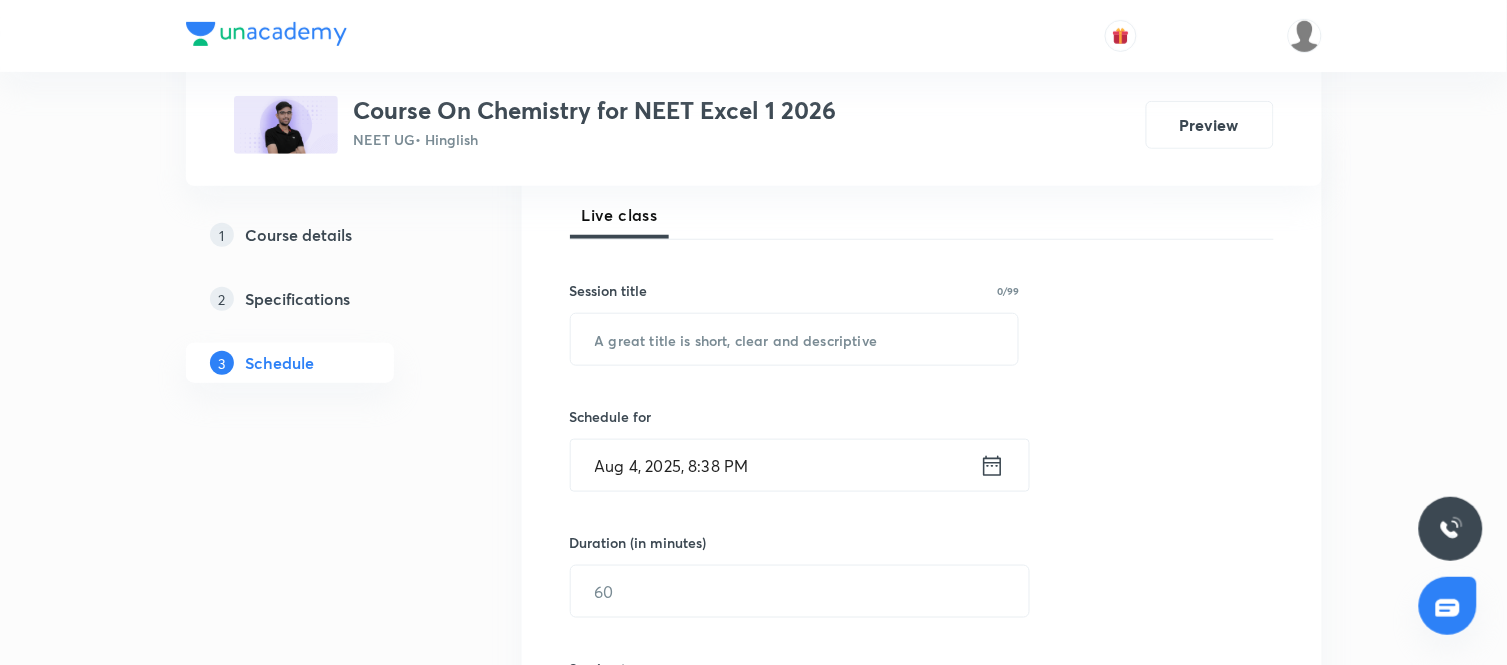 scroll, scrollTop: 293, scrollLeft: 0, axis: vertical 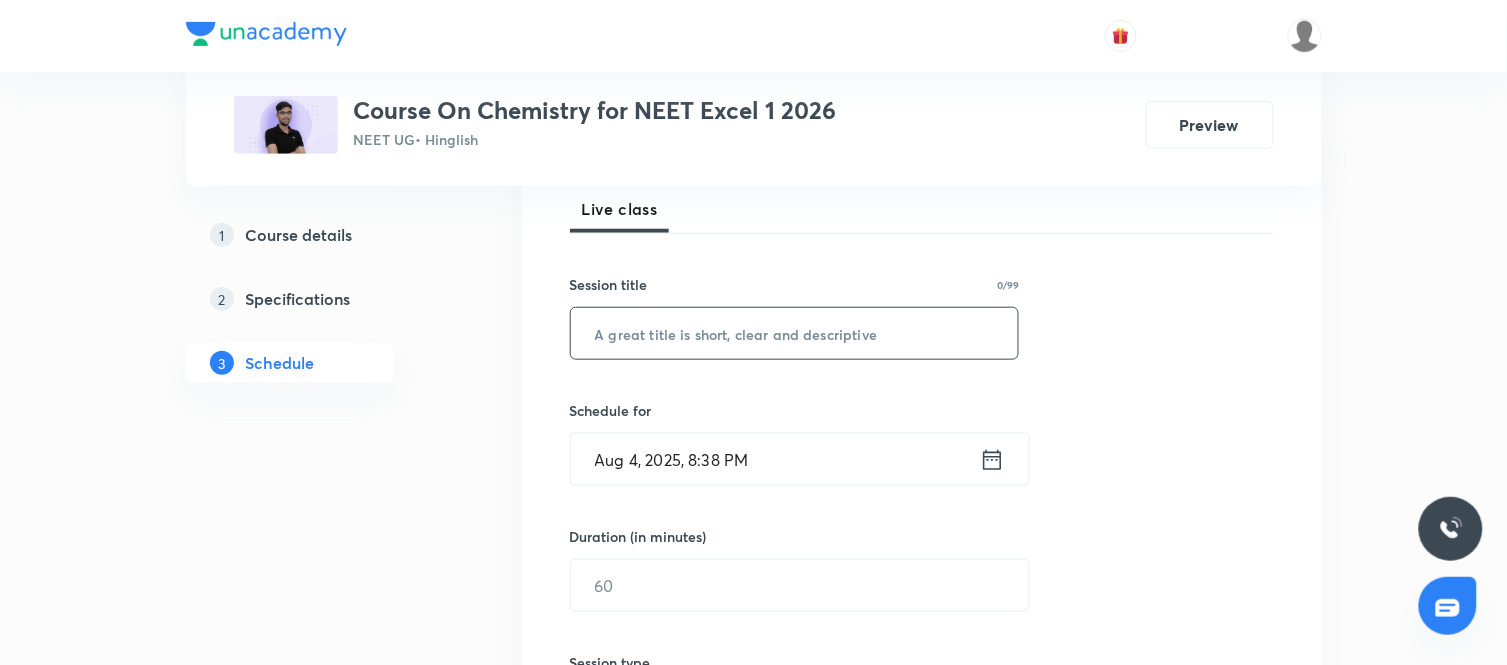 click at bounding box center [795, 333] 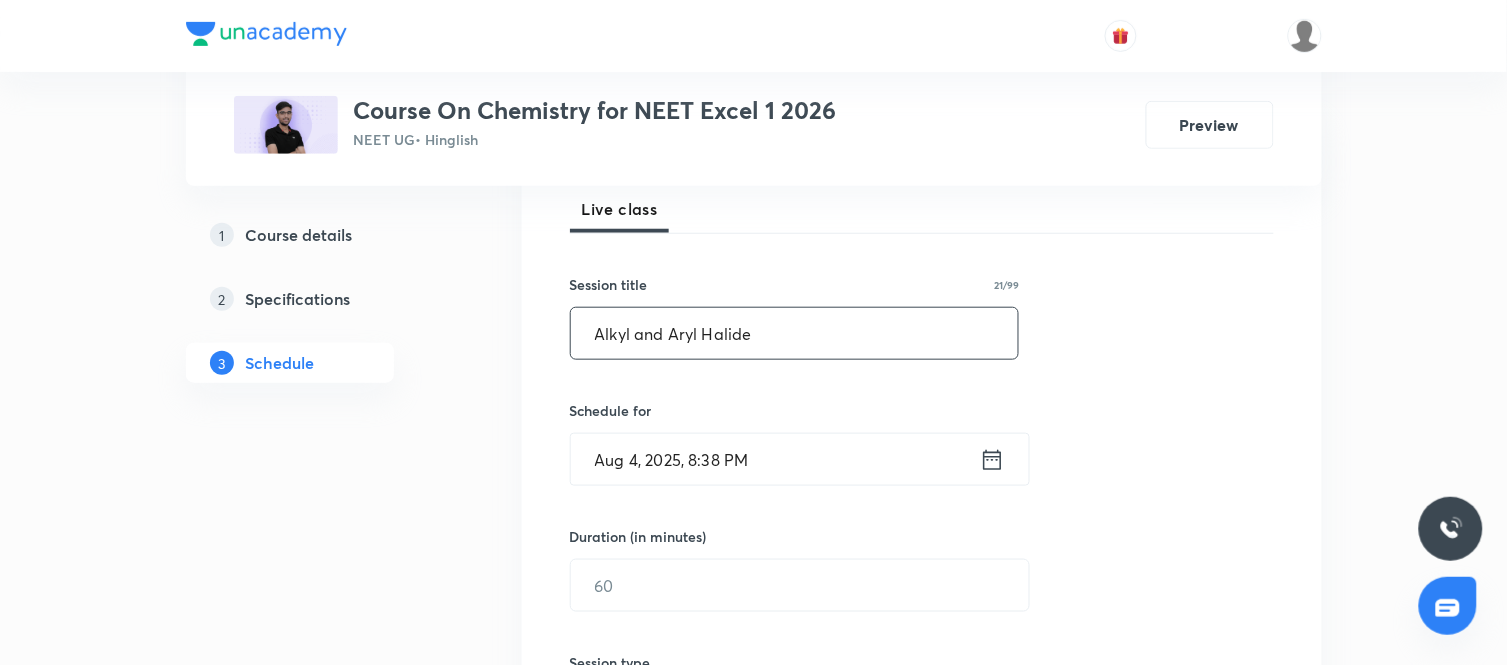 type on "Alkyl and Aryl Halide" 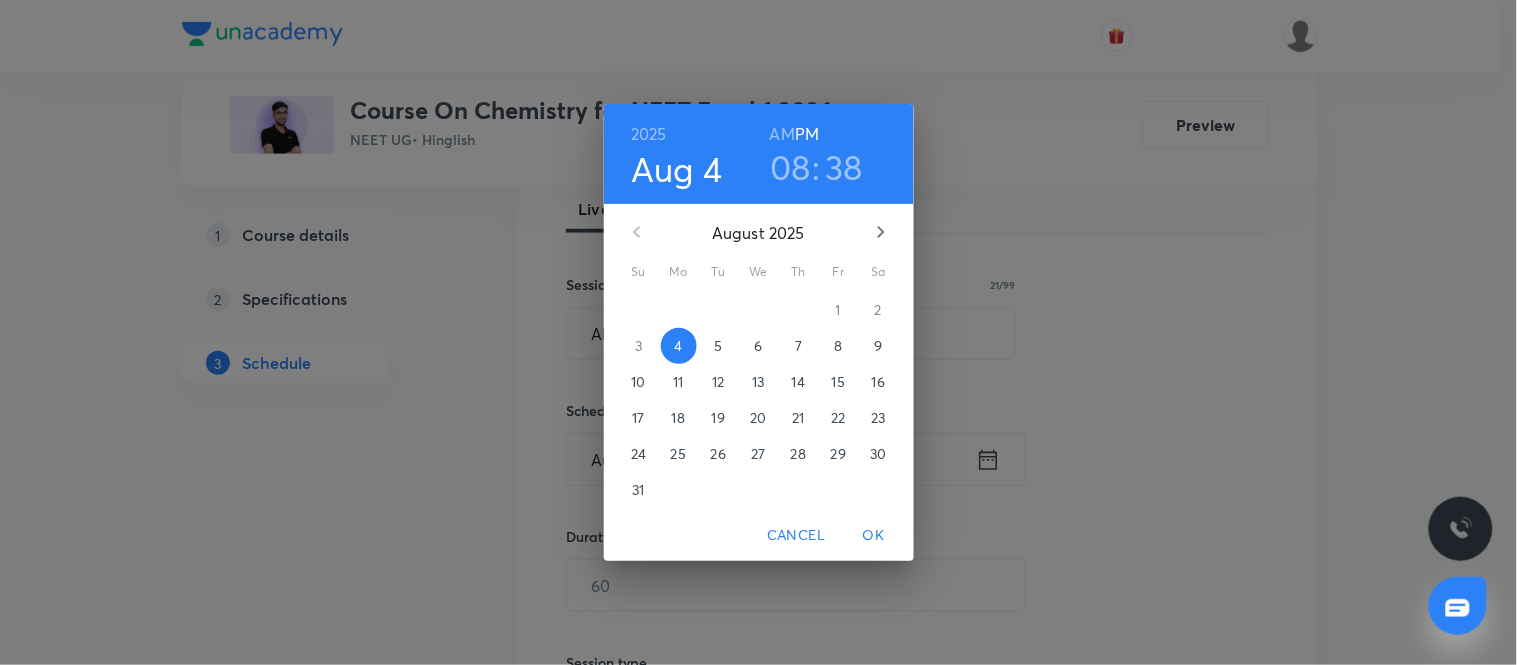 click on "5" at bounding box center [719, 346] 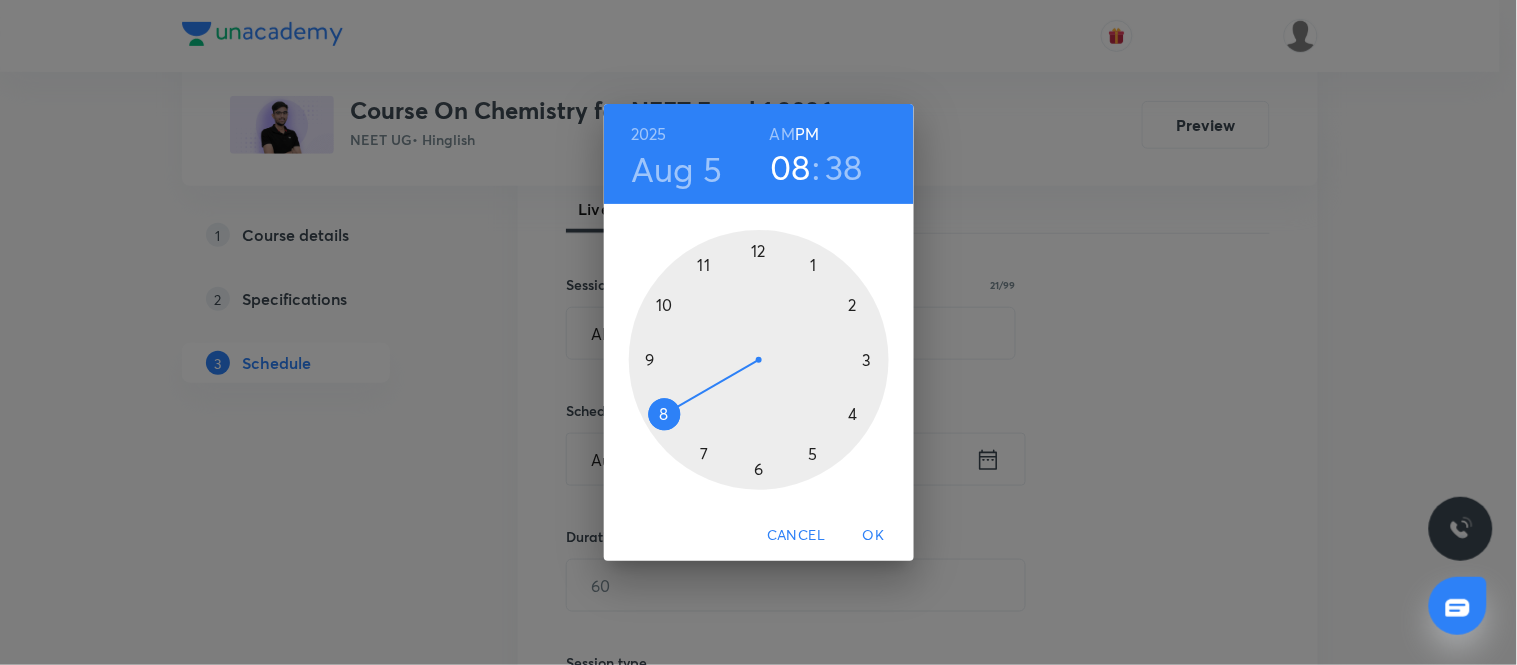 click at bounding box center (759, 360) 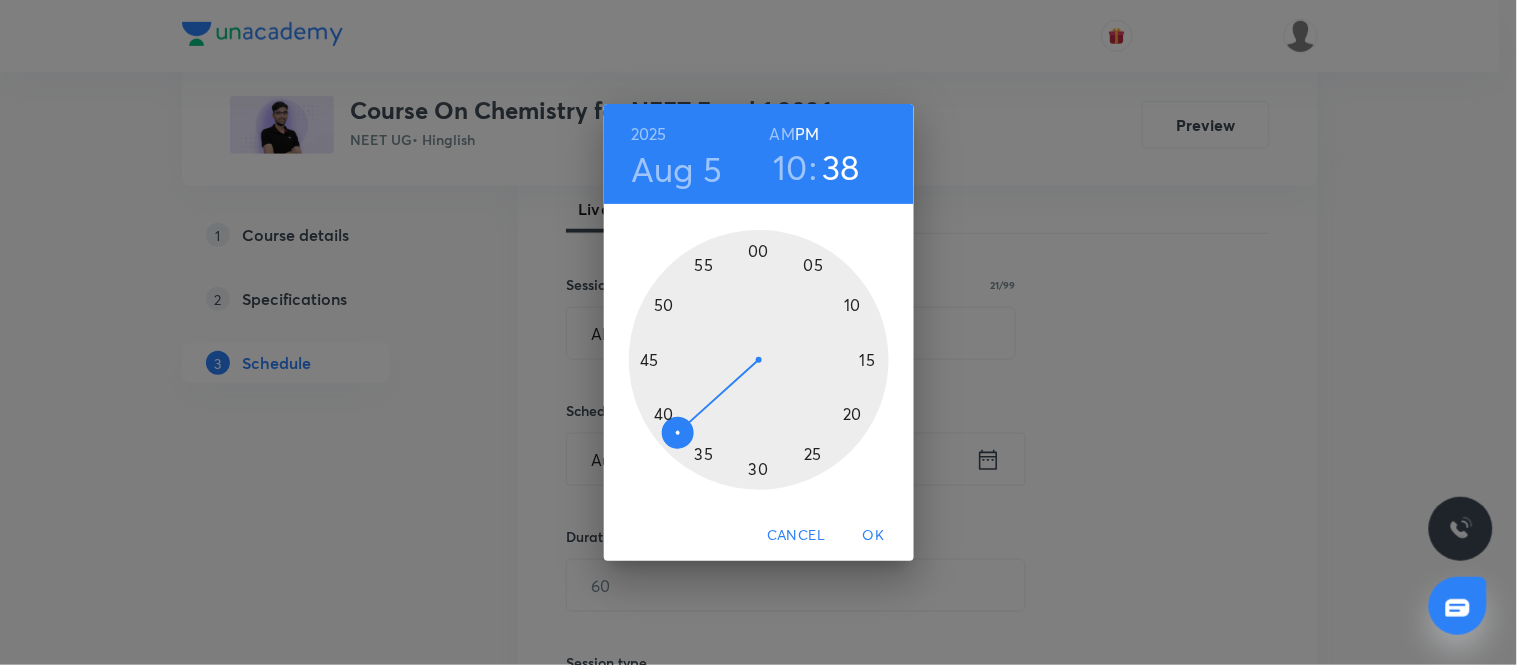 click on "AM" at bounding box center [782, 134] 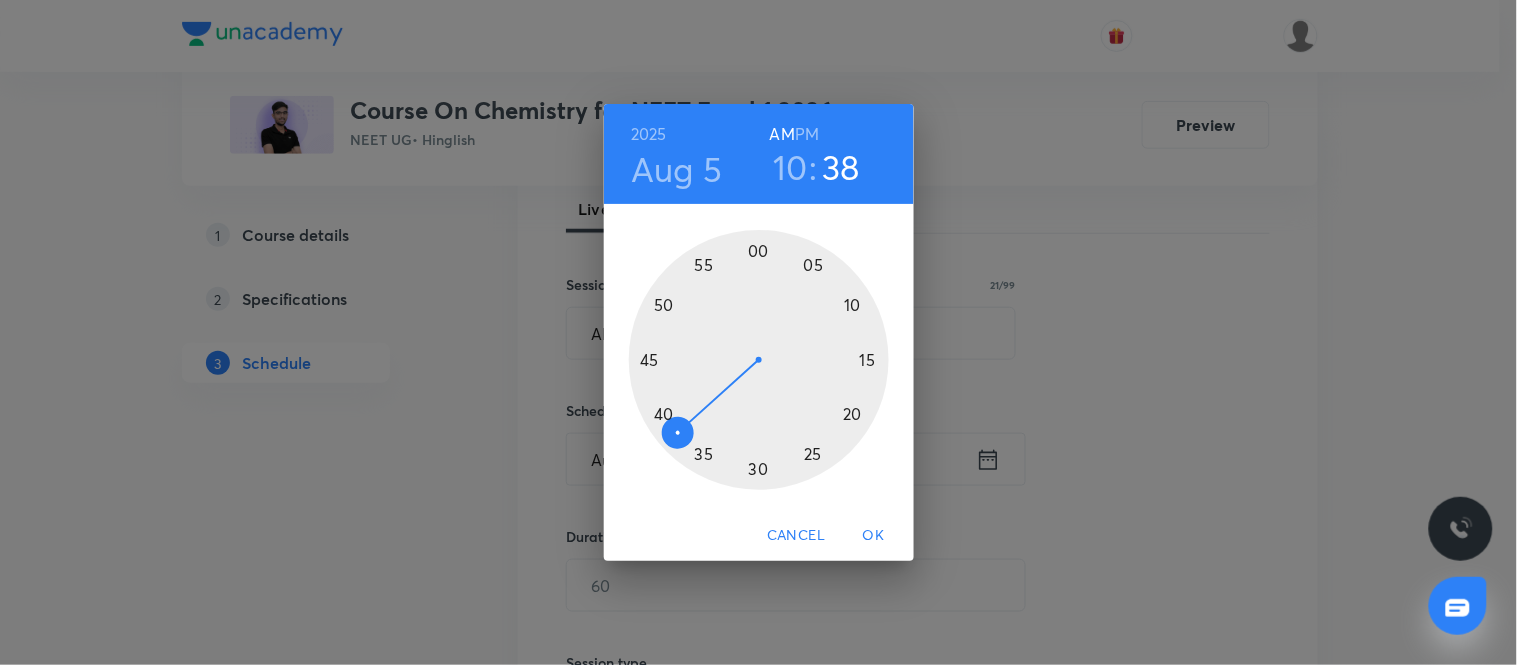 click at bounding box center (759, 360) 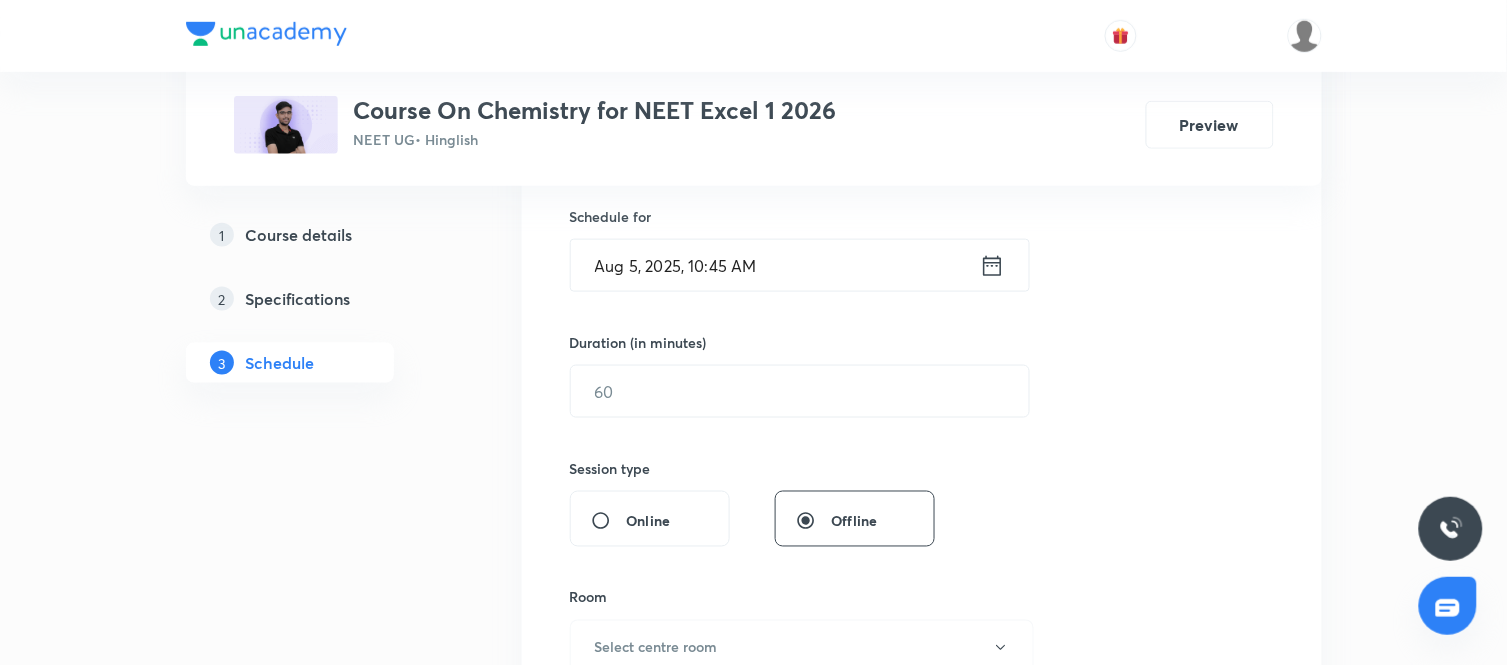 scroll, scrollTop: 490, scrollLeft: 0, axis: vertical 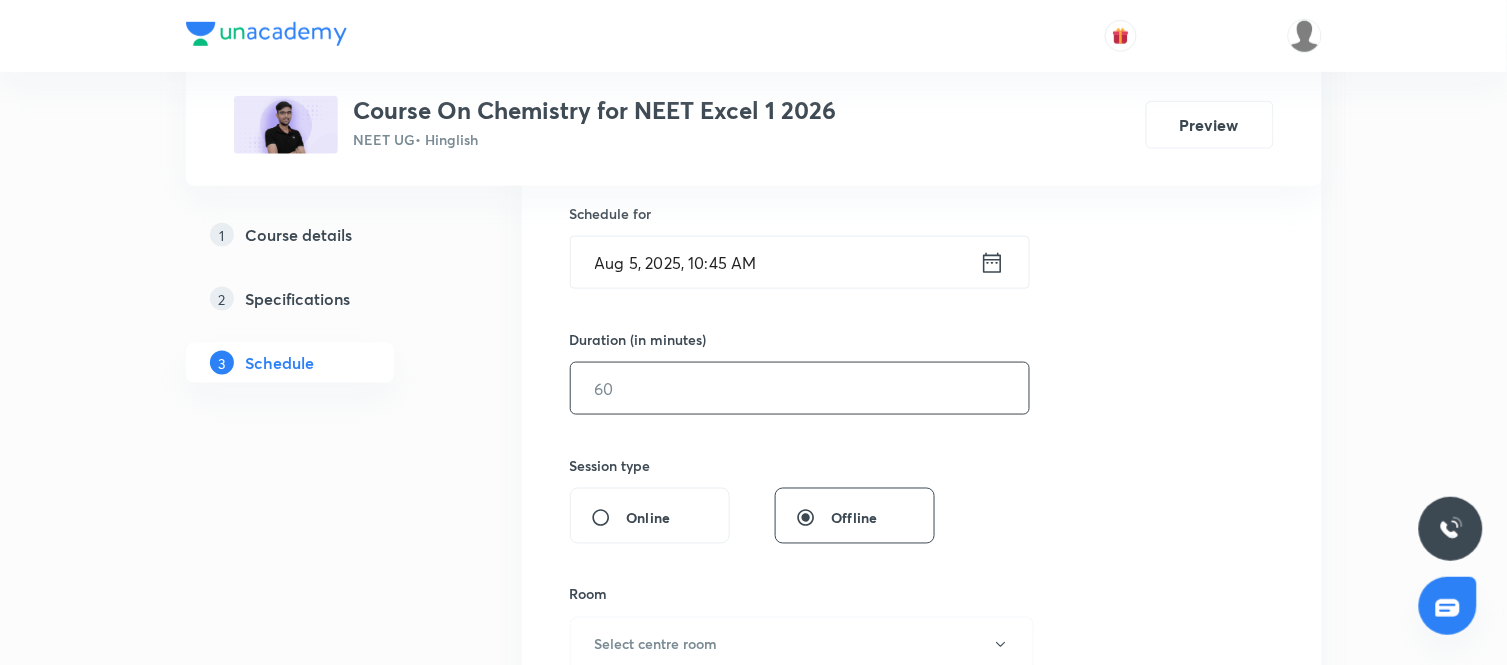 click at bounding box center [800, 388] 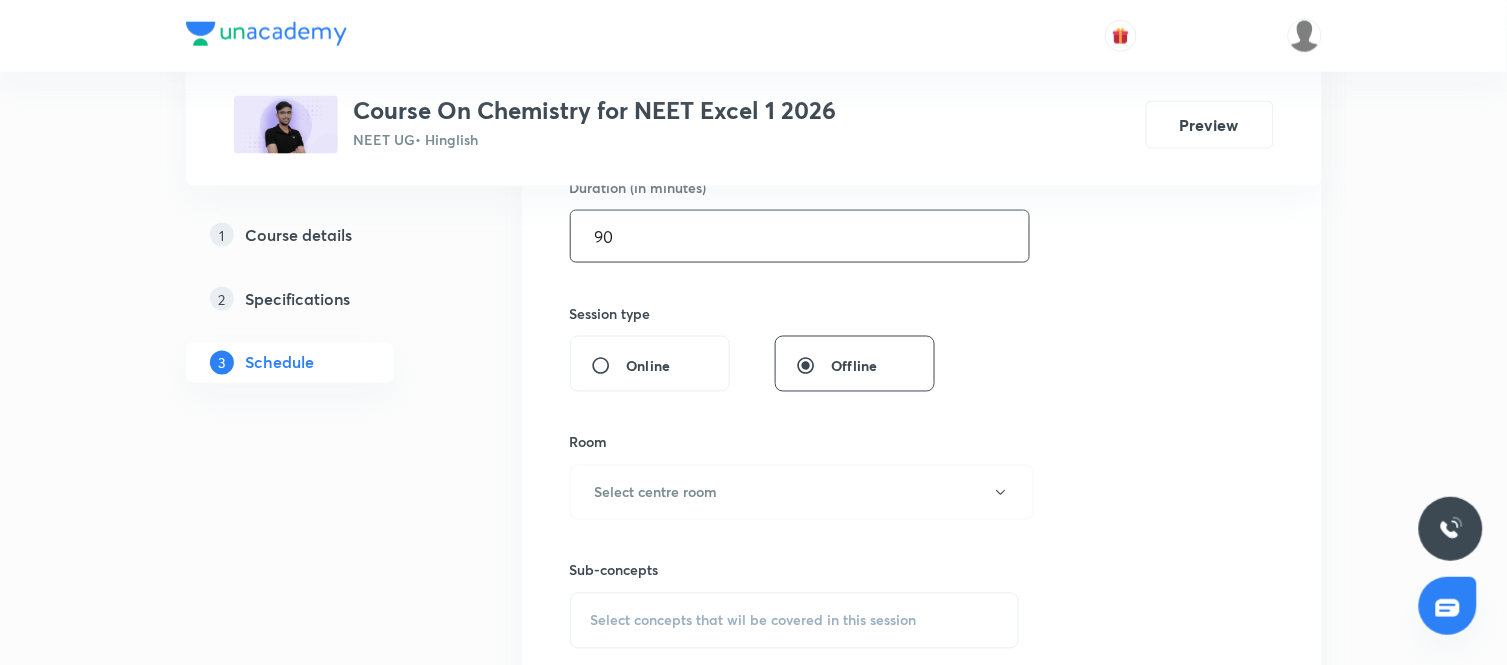 scroll, scrollTop: 643, scrollLeft: 0, axis: vertical 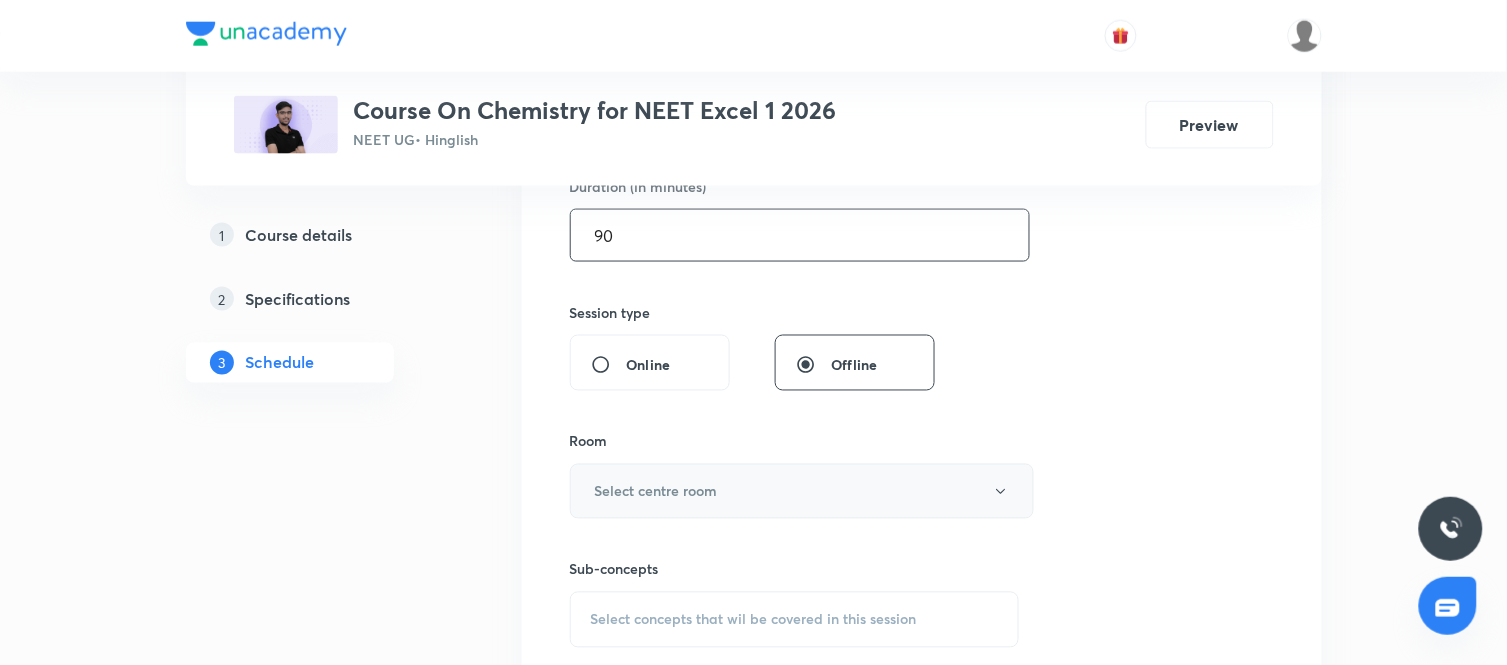 type on "90" 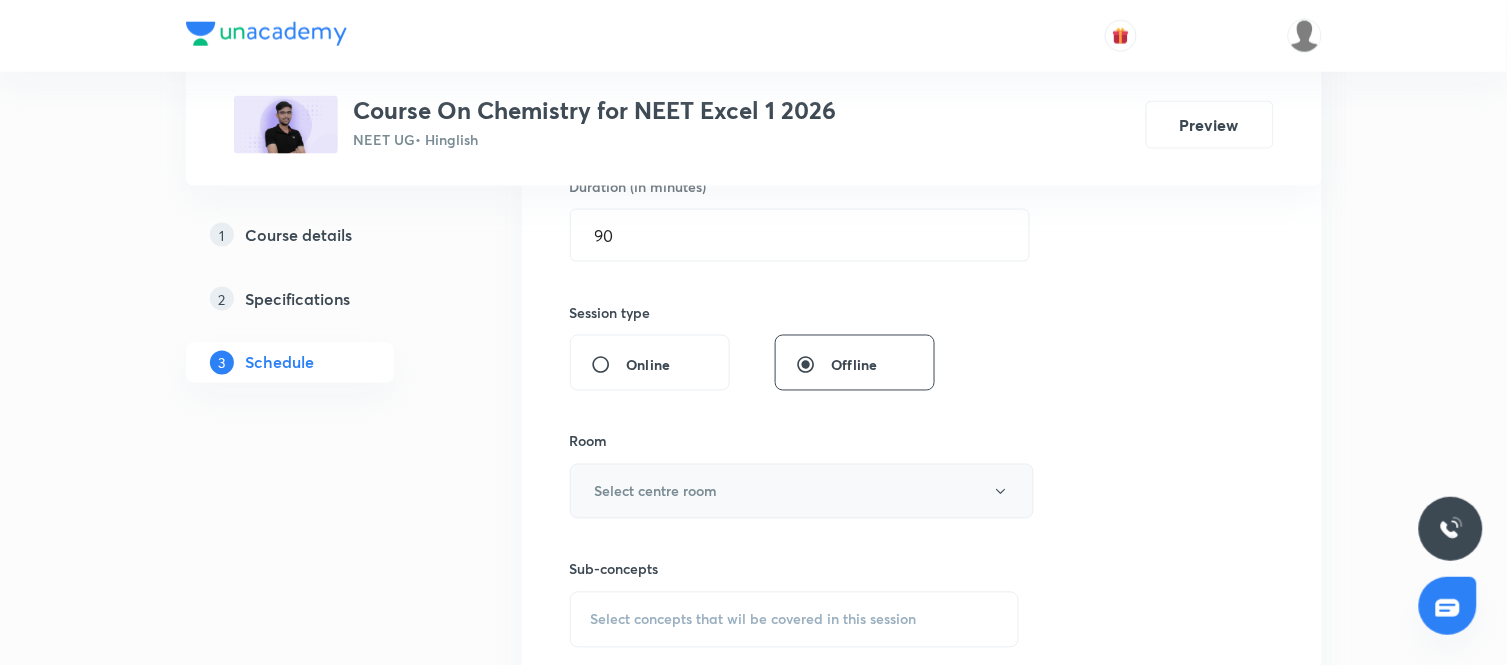 click on "Select centre room" at bounding box center [802, 491] 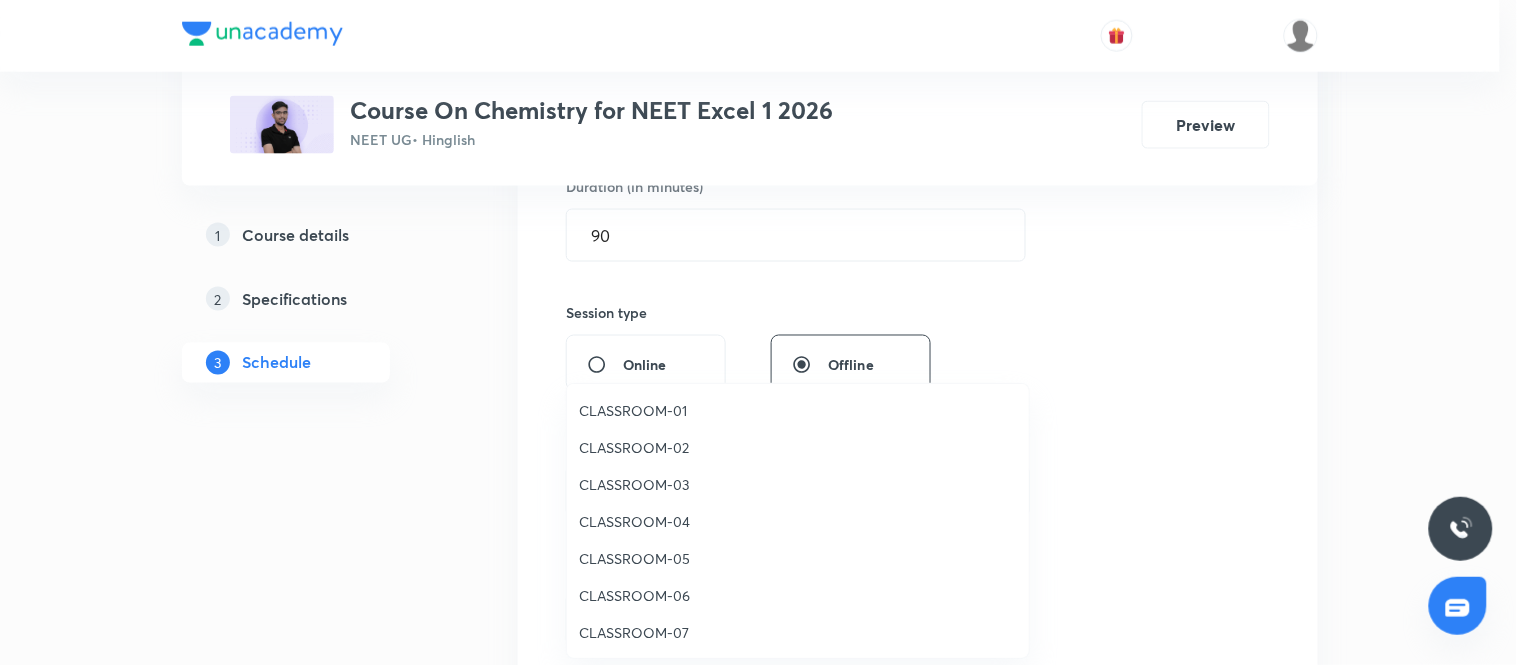 click on "CLASSROOM-07" at bounding box center (798, 632) 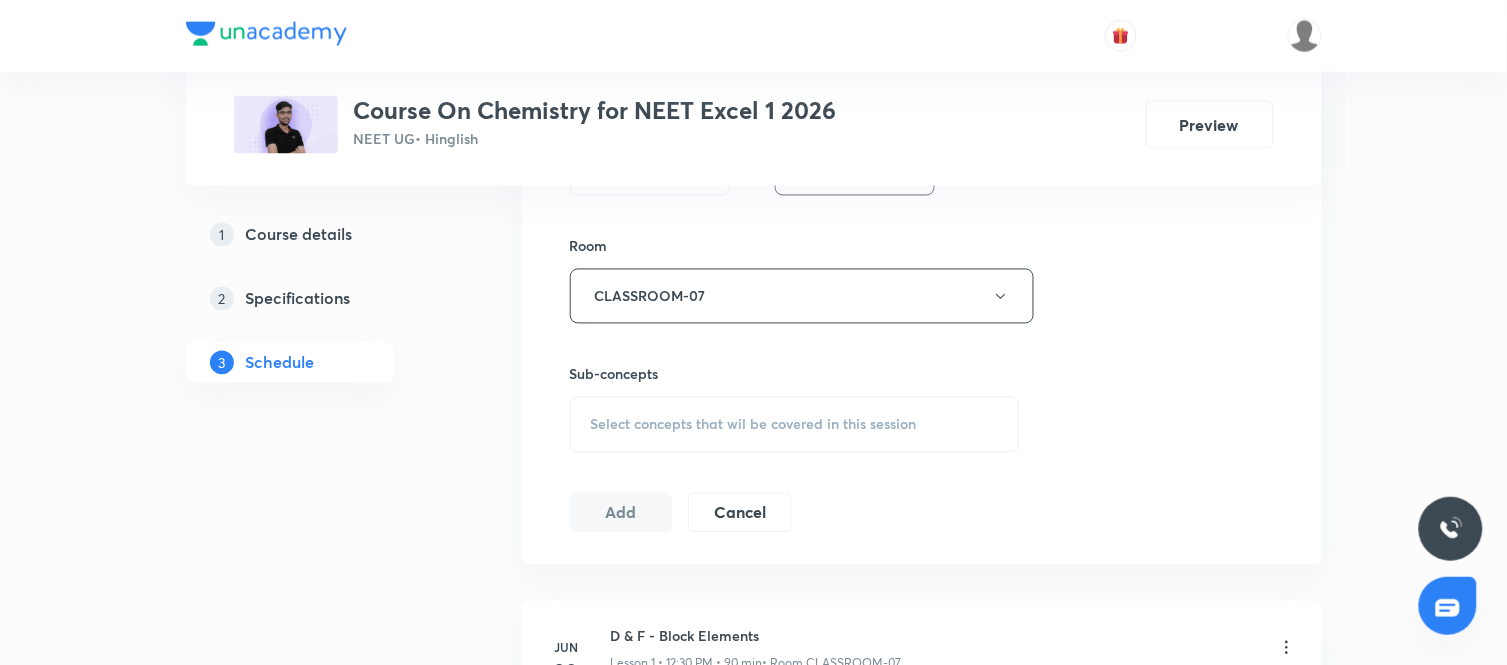 scroll, scrollTop: 841, scrollLeft: 0, axis: vertical 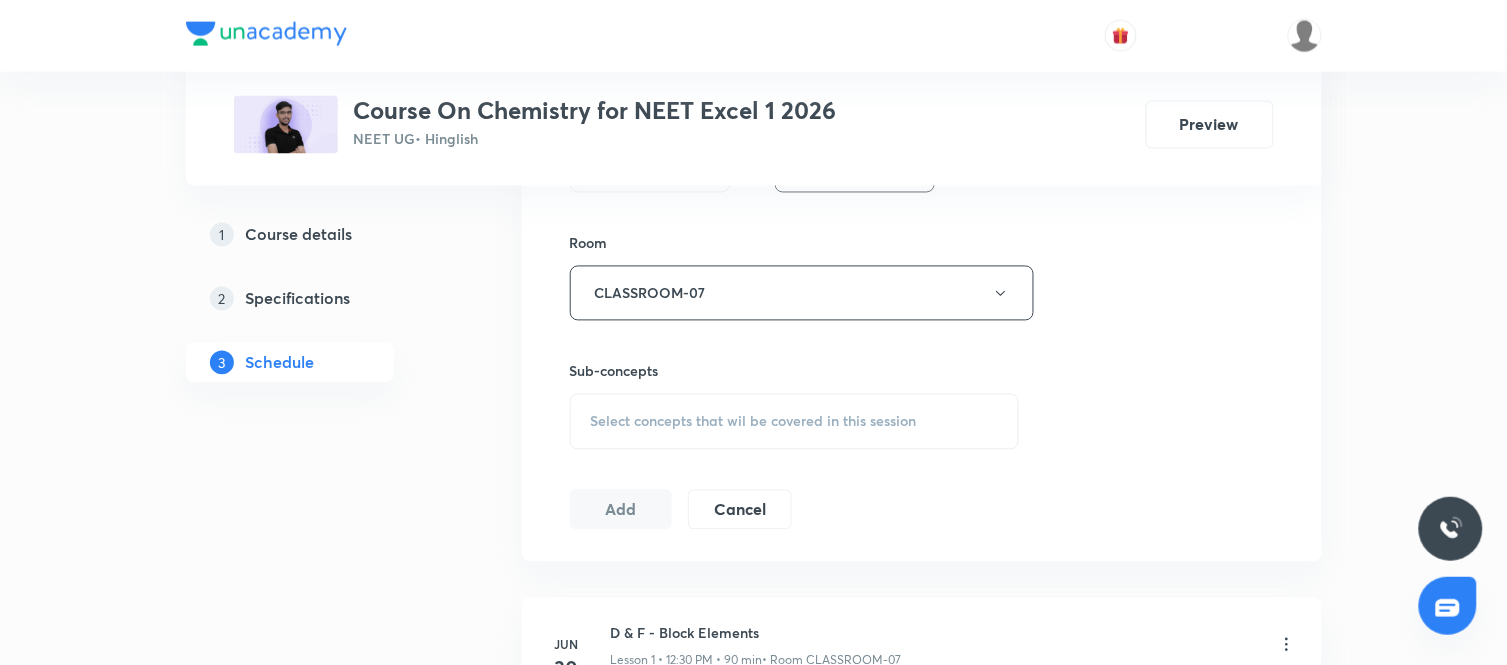 click on "Select concepts that wil be covered in this session" at bounding box center (795, 422) 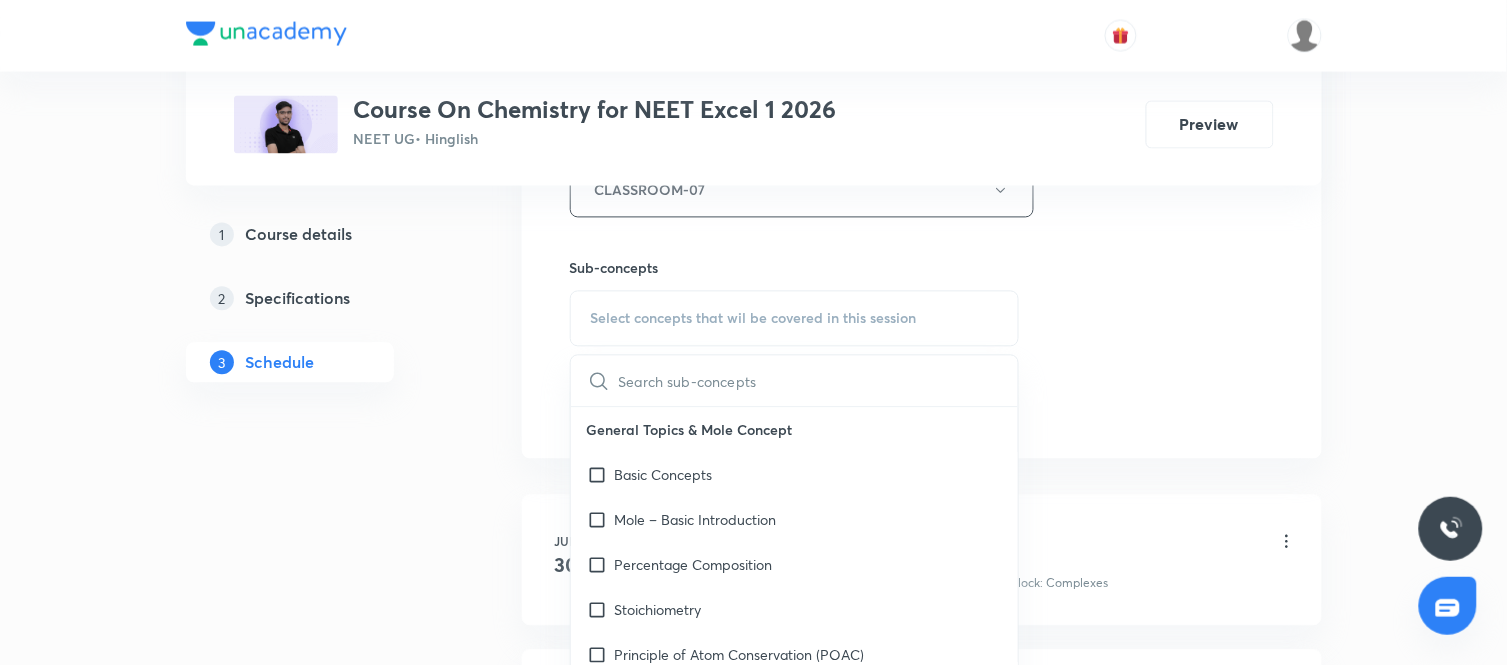scroll, scrollTop: 947, scrollLeft: 0, axis: vertical 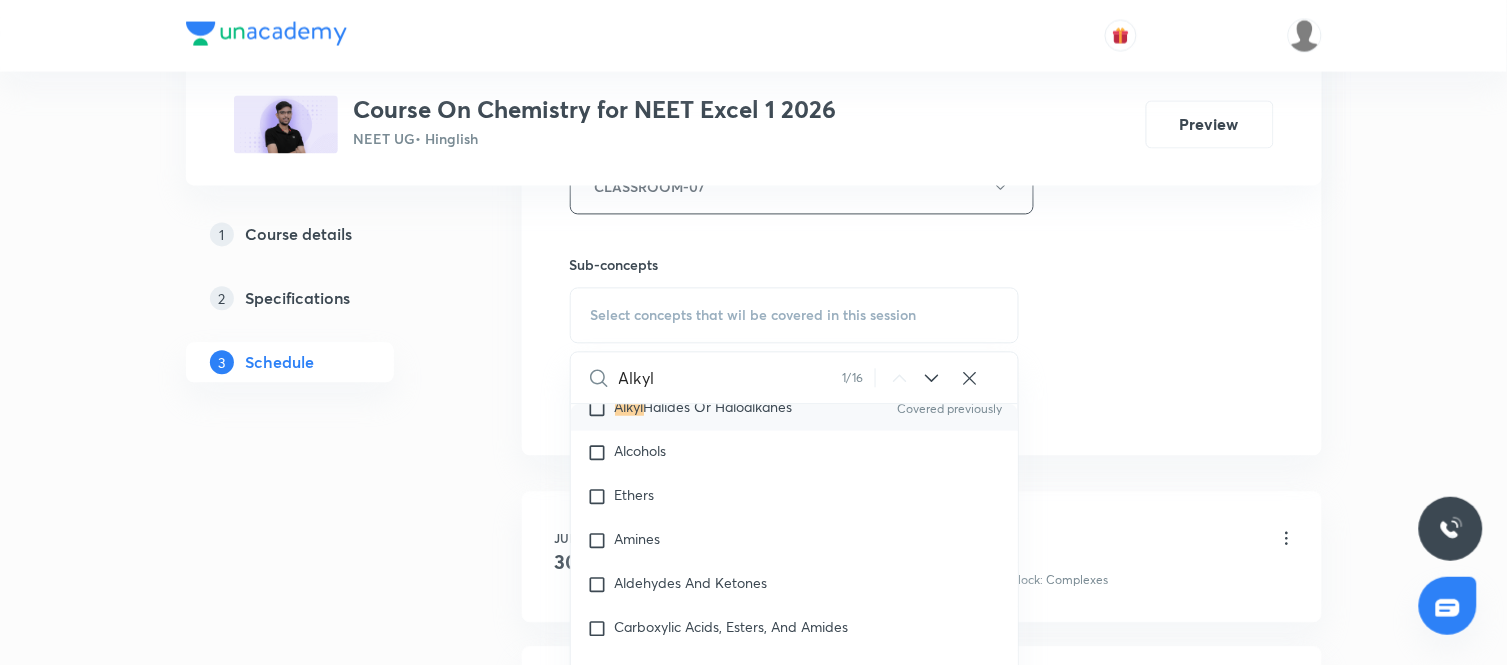 type on "Alkyl" 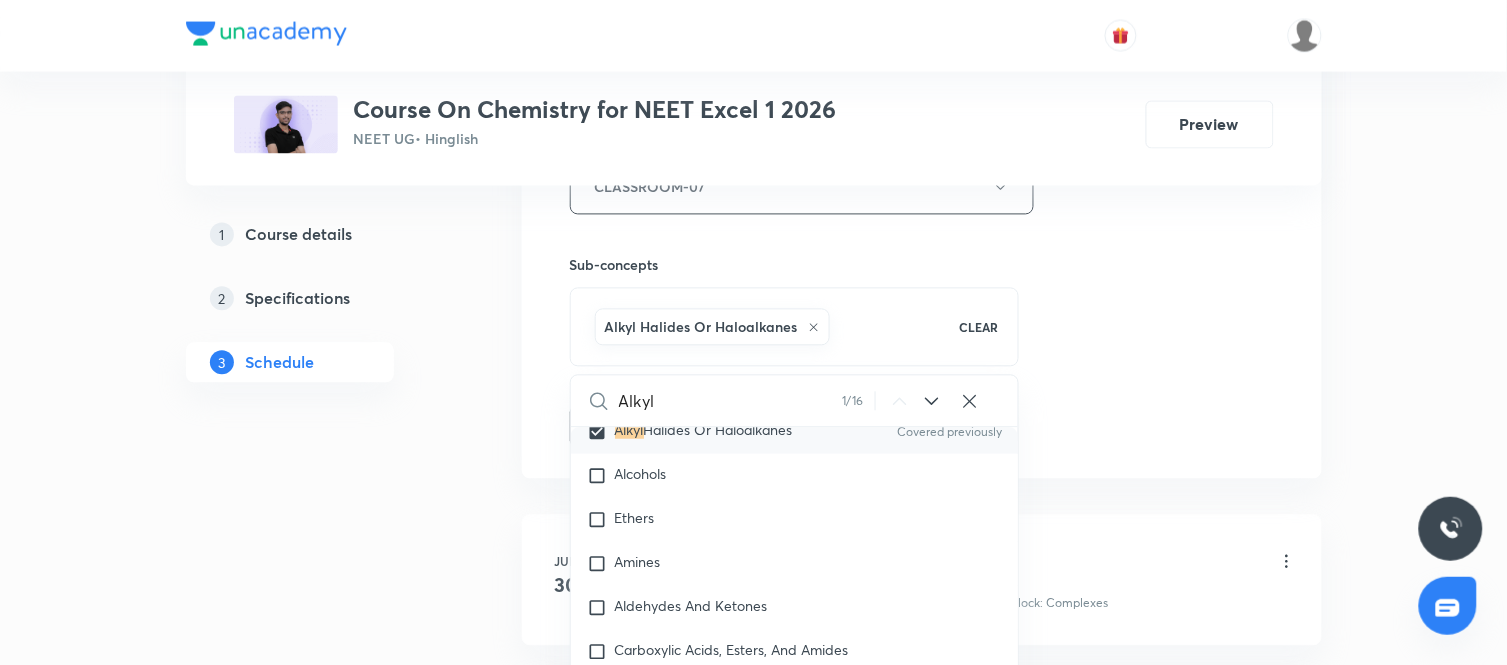 click on "Plus Courses Course On Chemistry for NEET Excel 1 2026 NEET UG  • Hinglish Preview 1 Course details 2 Specifications 3 Schedule Schedule 25  classes Session  26 Live class Session title 21/99 Alkyl and Aryl Halide ​ Schedule for Aug 5, 2025, 10:45 AM ​ Duration (in minutes) 90 ​   Session type Online Offline Room CLASSROOM-07 Sub-concepts Alkyl Halides Or Haloalkanes CLEAR Alkyl 1 / 16 ​ General Topics & Mole Concept Basic Concepts Mole – Basic Introduction Percentage Composition Stoichiometry Principle of Atom Conservation (POAC) Relation between Stoichiometric Quantities Application of Mole Concept: Gravimetric Analysis Electronic Configuration Of Atoms (Hund's rule)  Quantum Numbers (Magnetic Quantum no.) Quantum Numbers(Pauli's Exclusion law) Mean Molar Mass or Molecular Mass Variation of Conductivity with Concentration Mechanism of Corrosion Atomic Structure Discovery Of Electron Some Prerequisites of Physics Discovery Of Protons And Neutrons Atomic Models Nature of Waves Photoelectric Effect" at bounding box center (754, 1843) 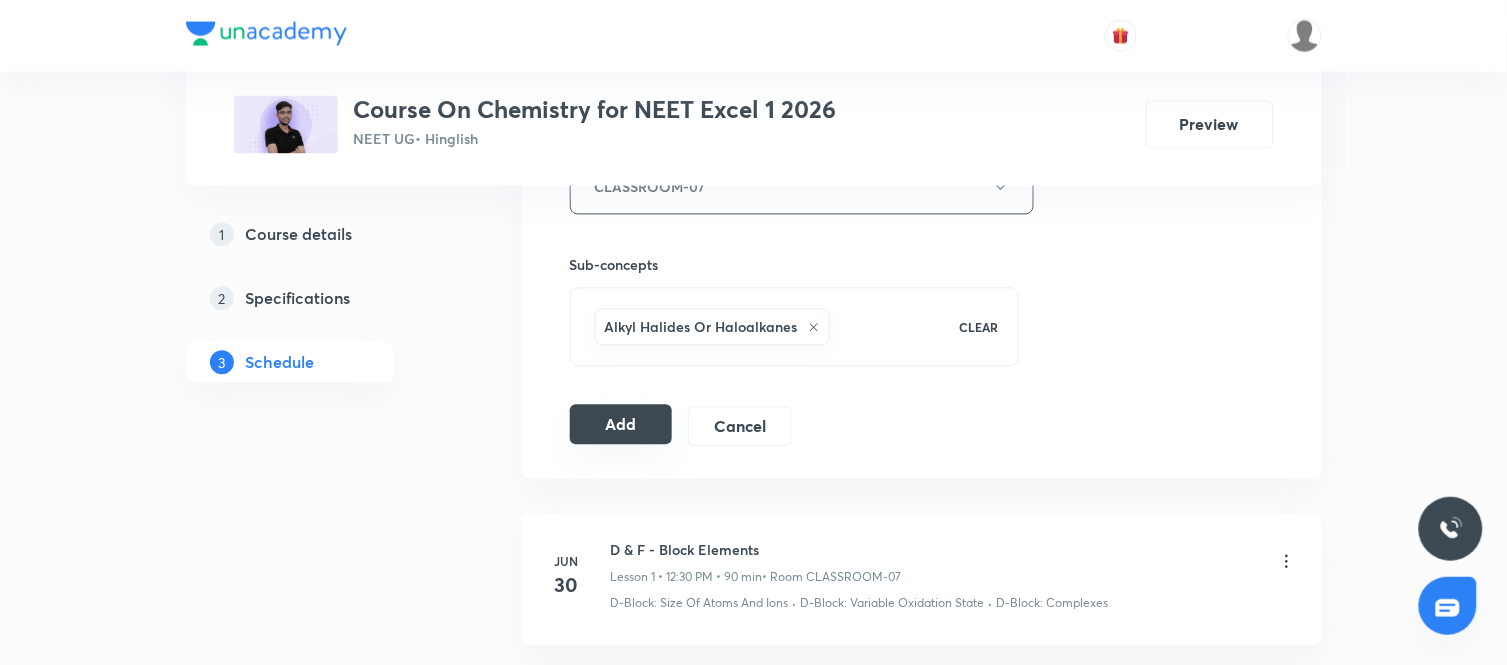 click on "Add" at bounding box center [621, 425] 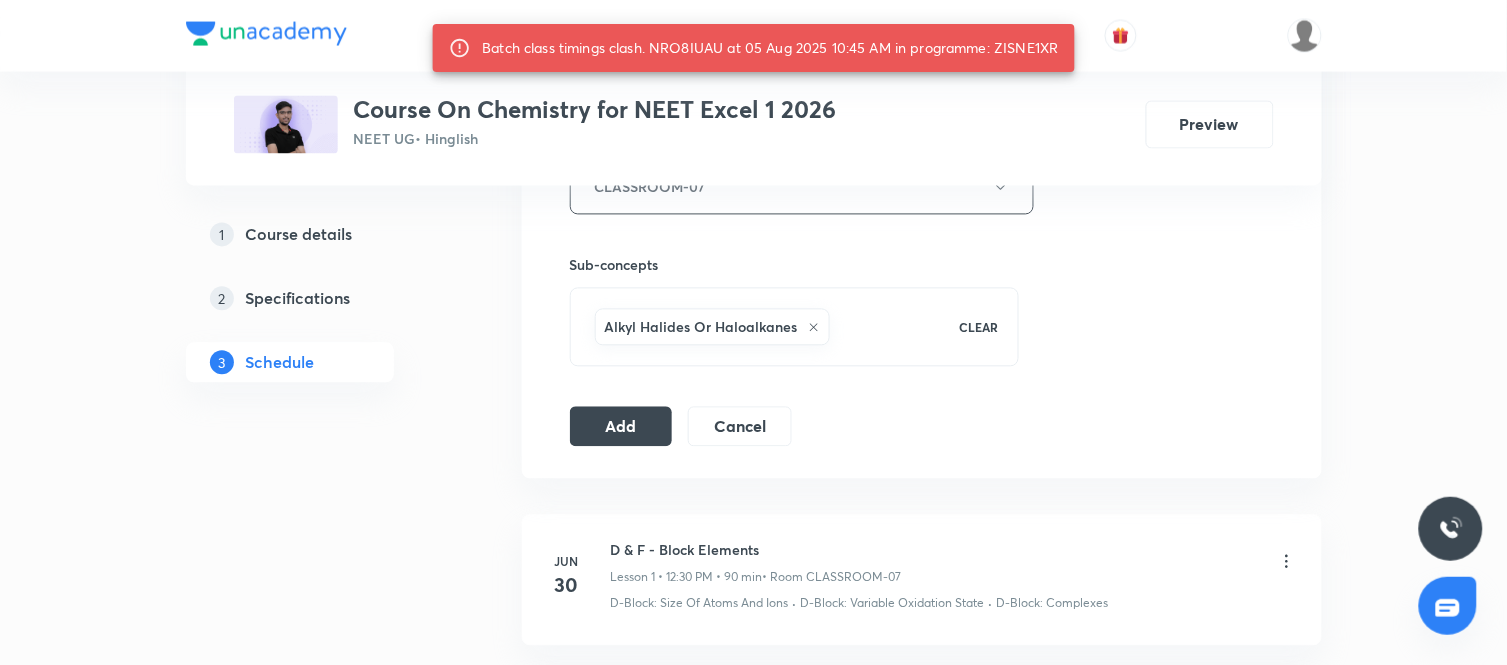 click on "Batch class timings clash. NRO8IUAU at 05 Aug 2025 10:45 AM in programme: ZISNE1XR" at bounding box center [770, 48] 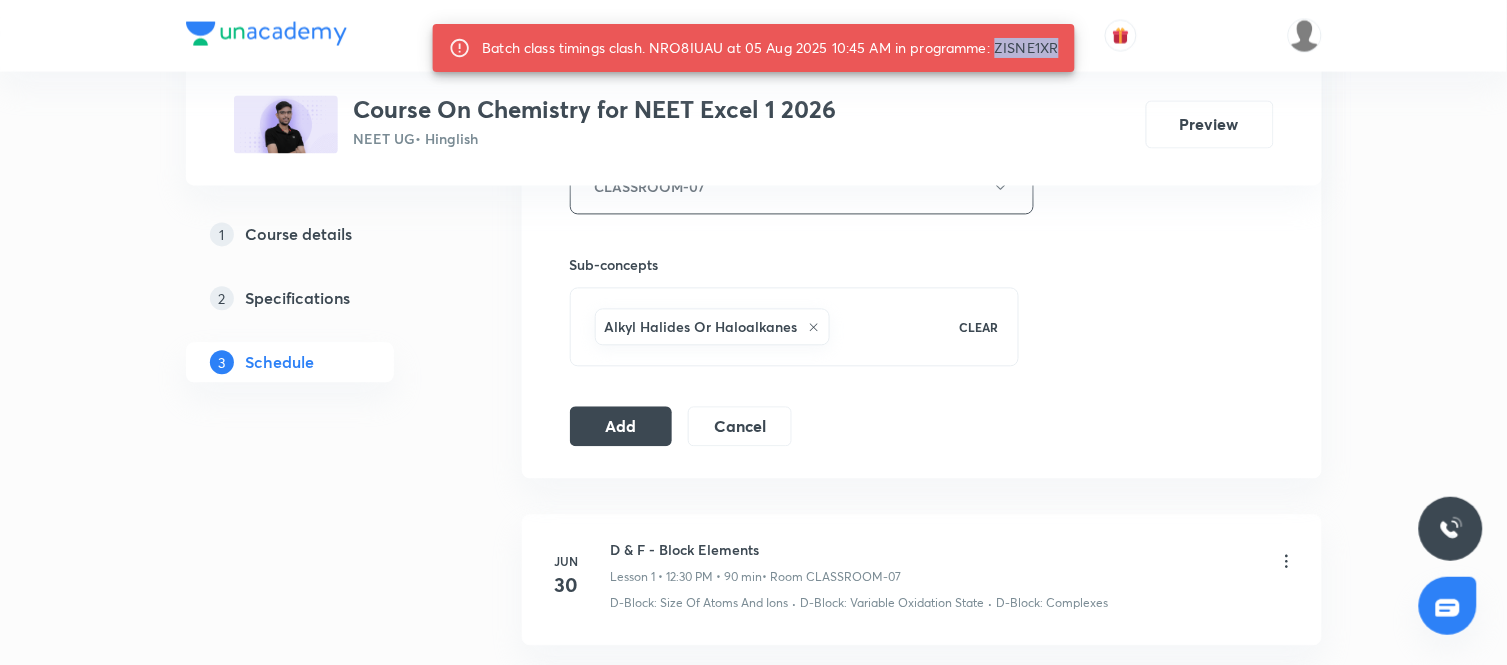 click on "Batch class timings clash. NRO8IUAU at 05 Aug 2025 10:45 AM in programme: ZISNE1XR" at bounding box center (770, 48) 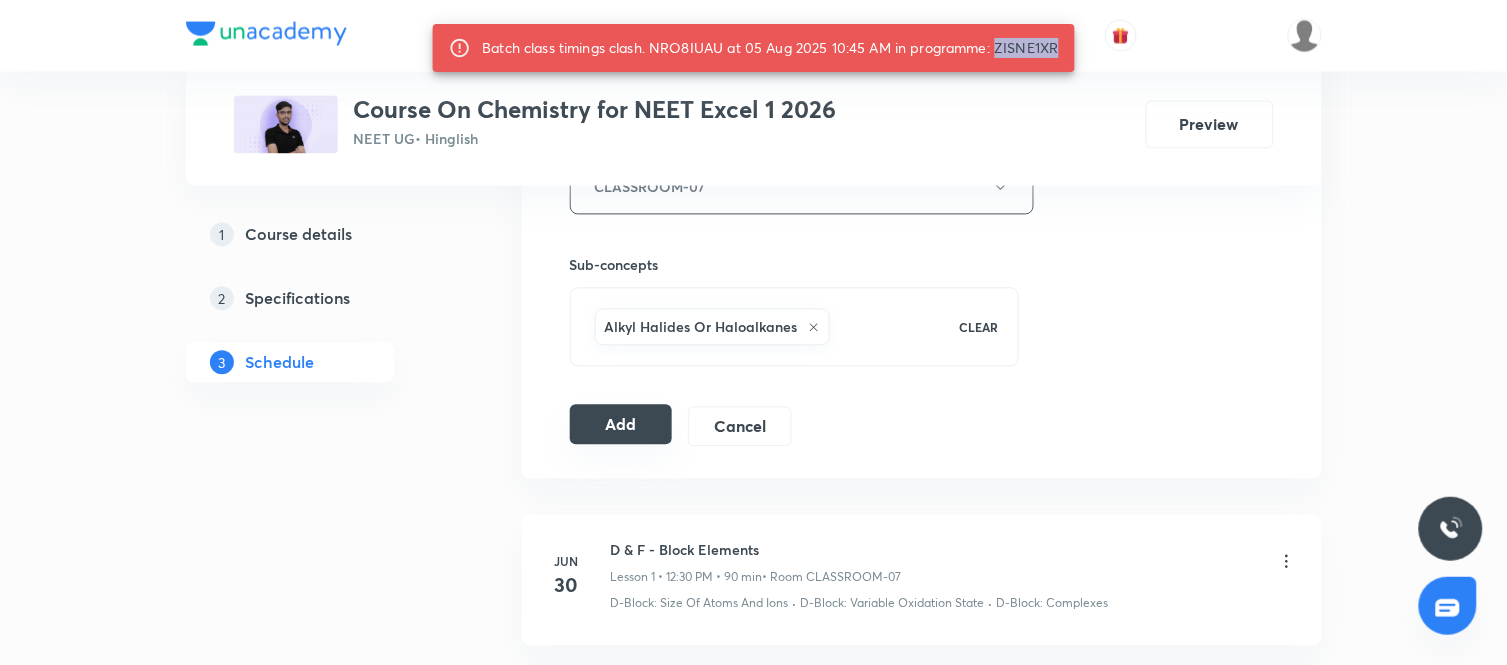 click on "Add" at bounding box center (621, 425) 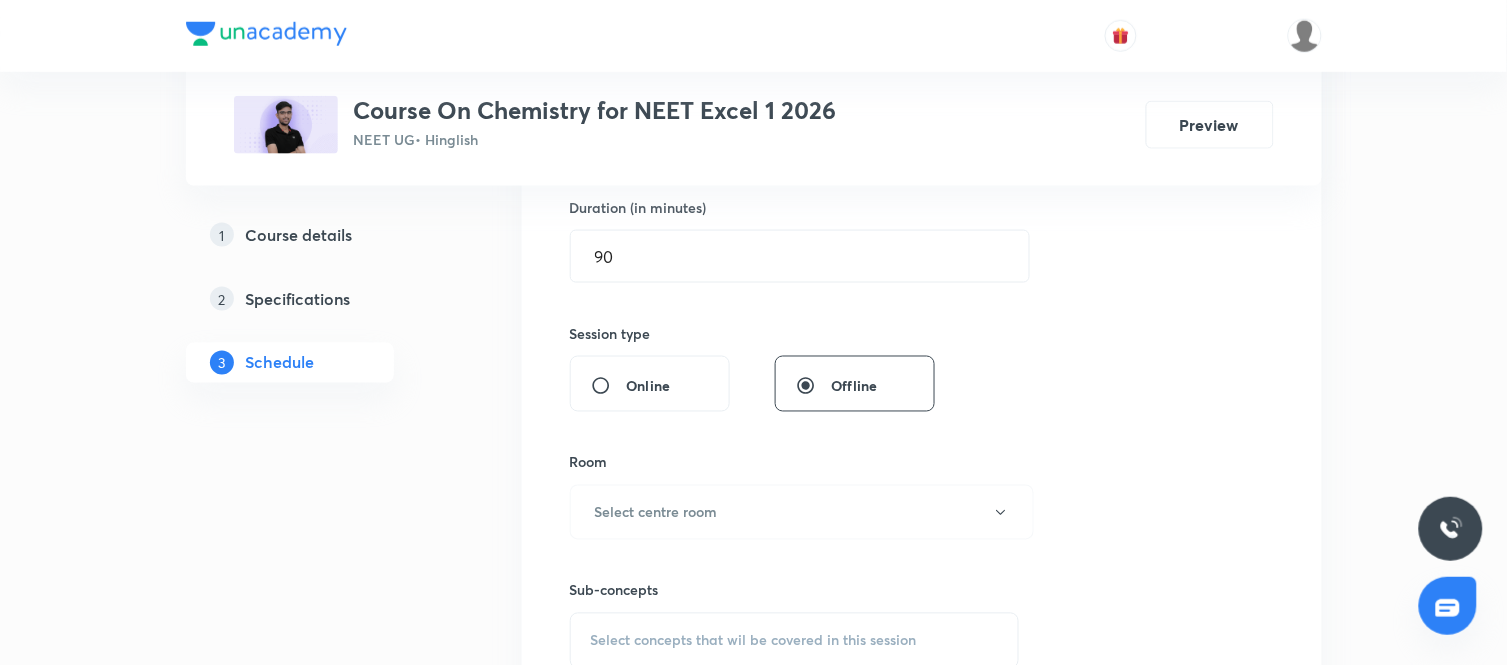 scroll, scrollTop: 631, scrollLeft: 0, axis: vertical 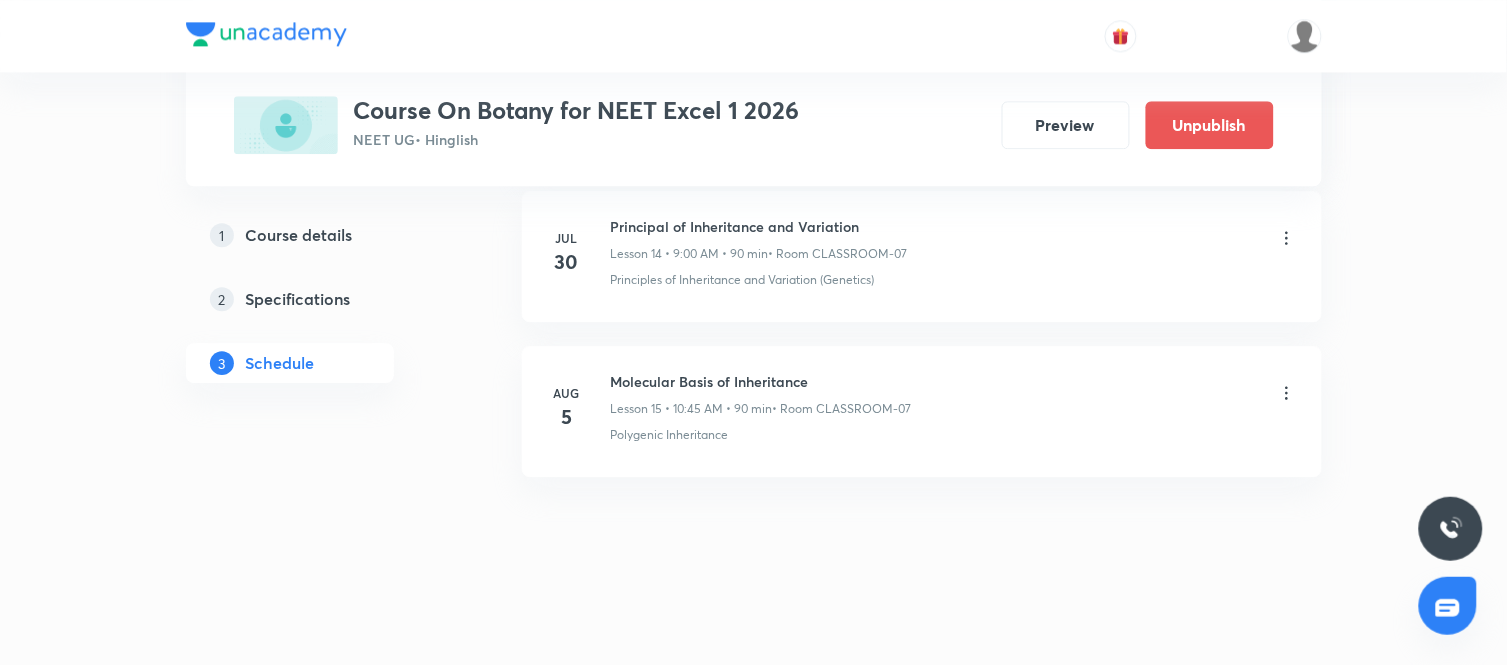 click 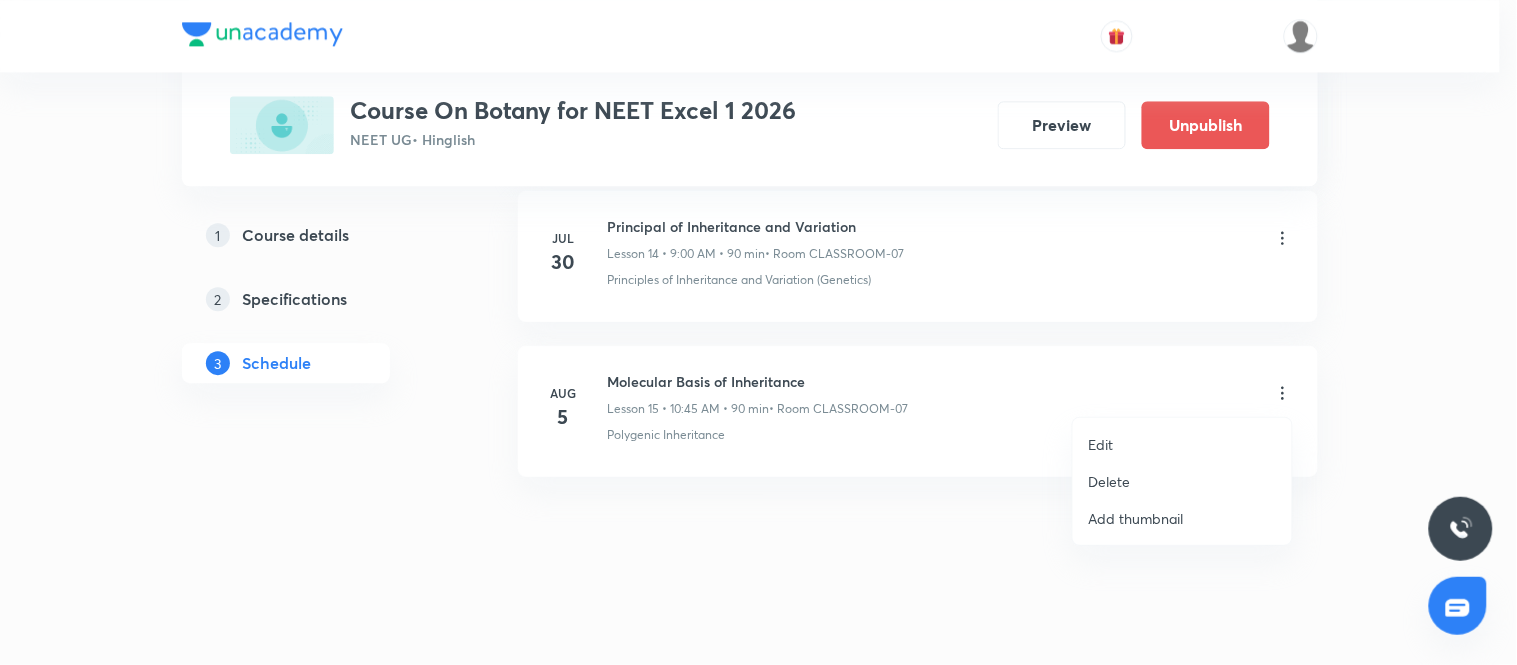 click on "Delete" at bounding box center (1182, 481) 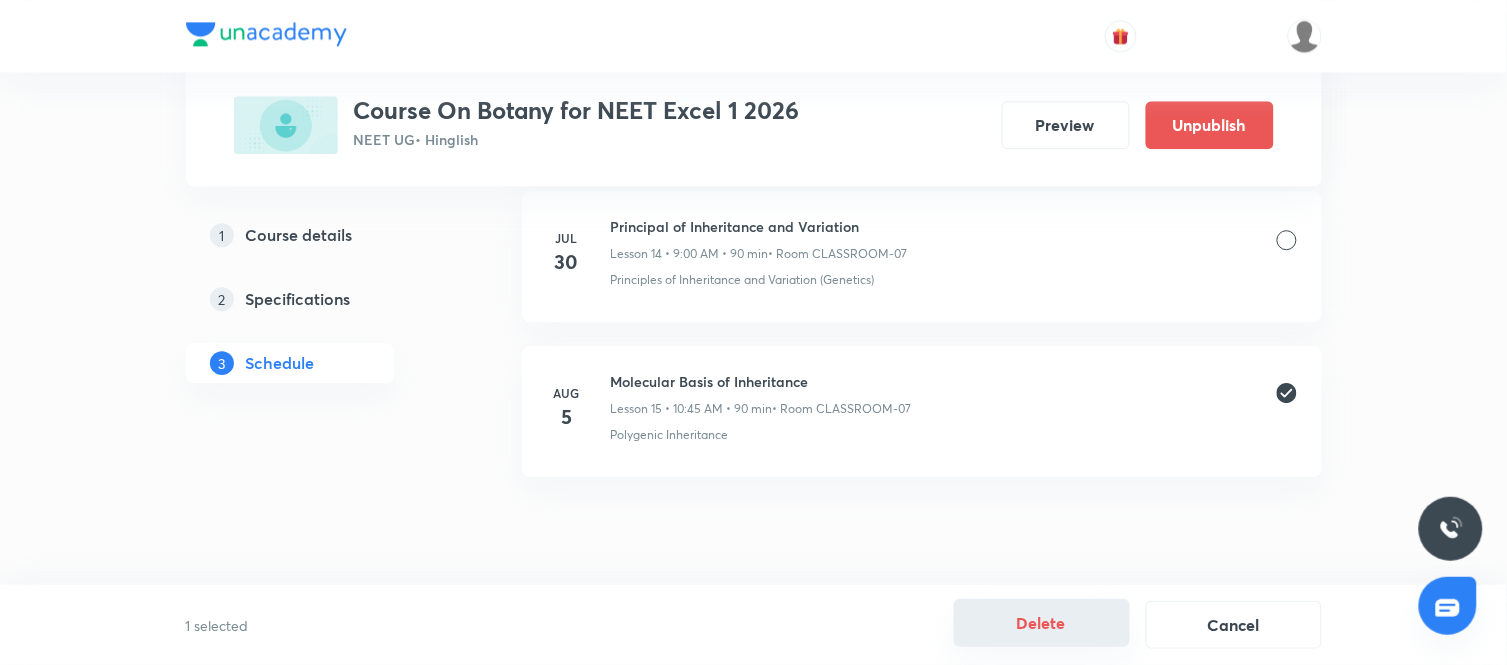 click on "Delete" at bounding box center [1042, 623] 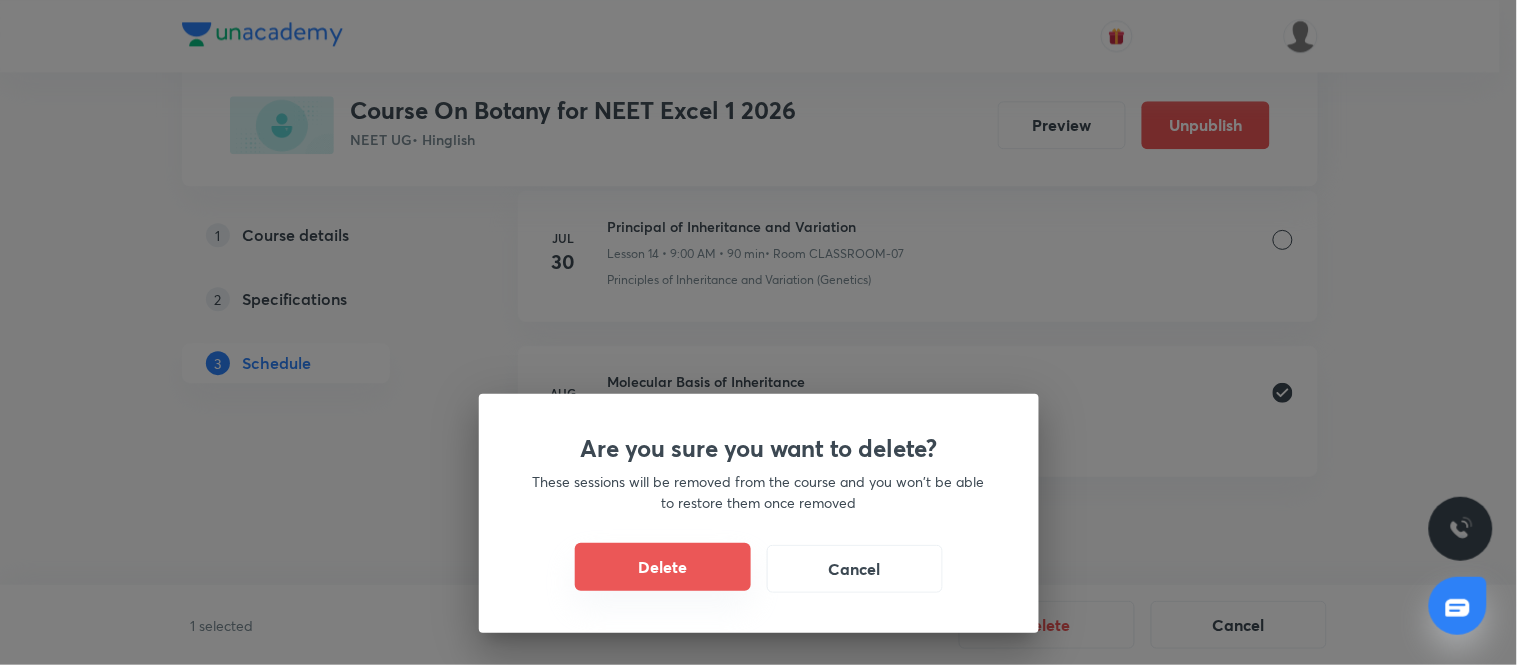 click on "Delete" at bounding box center [663, 567] 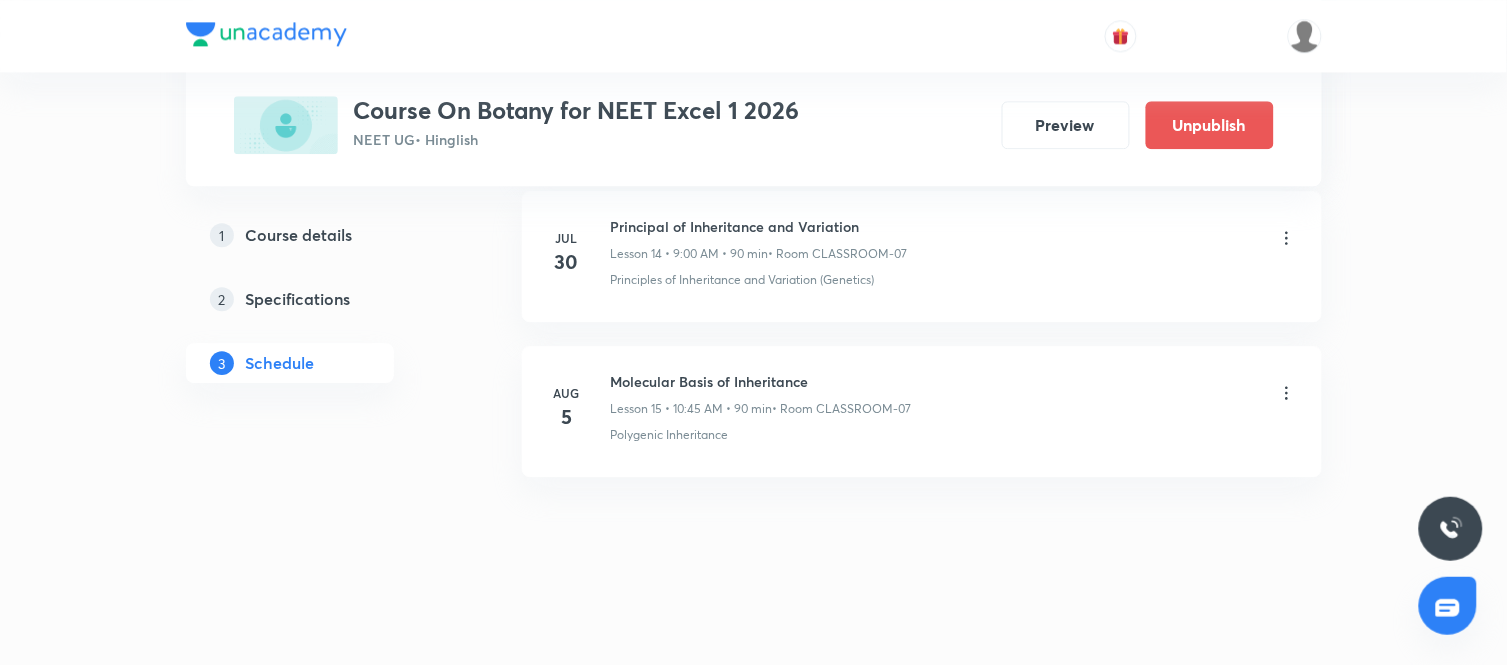 scroll, scrollTop: 3111, scrollLeft: 0, axis: vertical 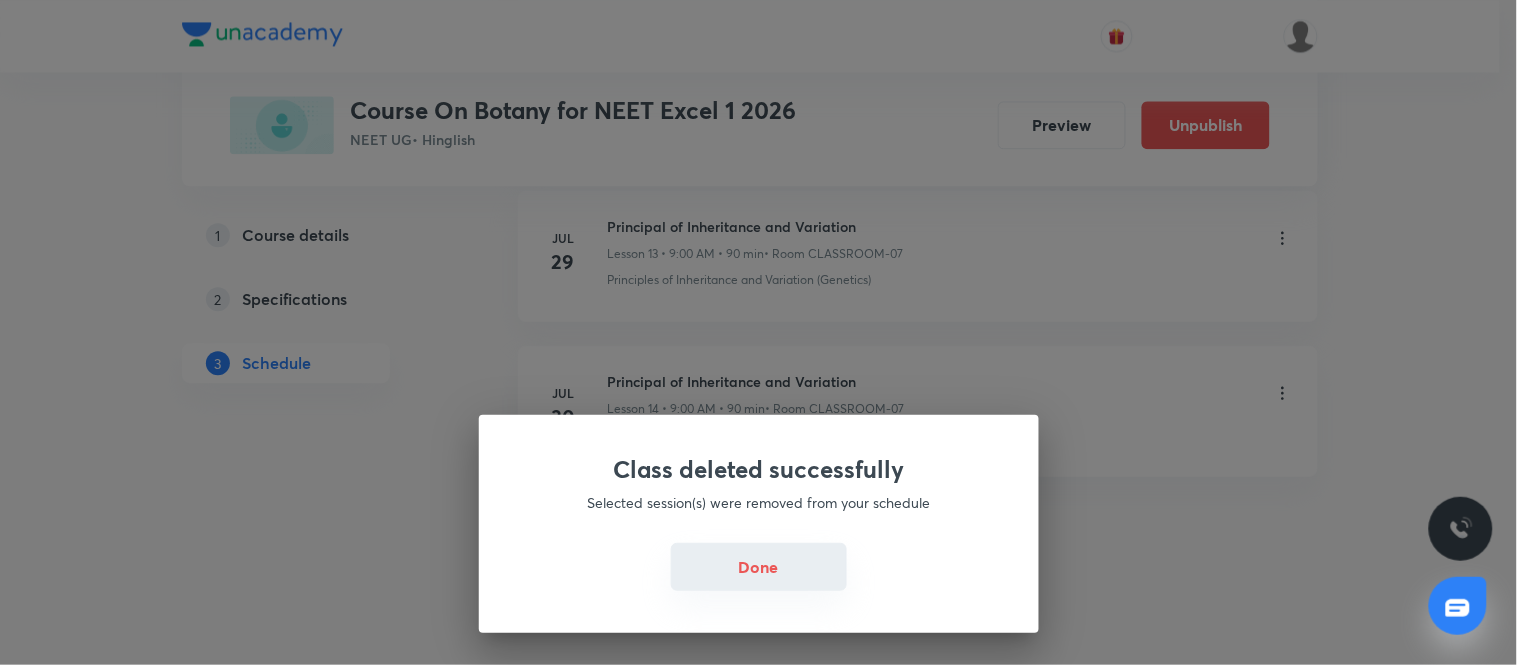 click on "Done" at bounding box center (759, 567) 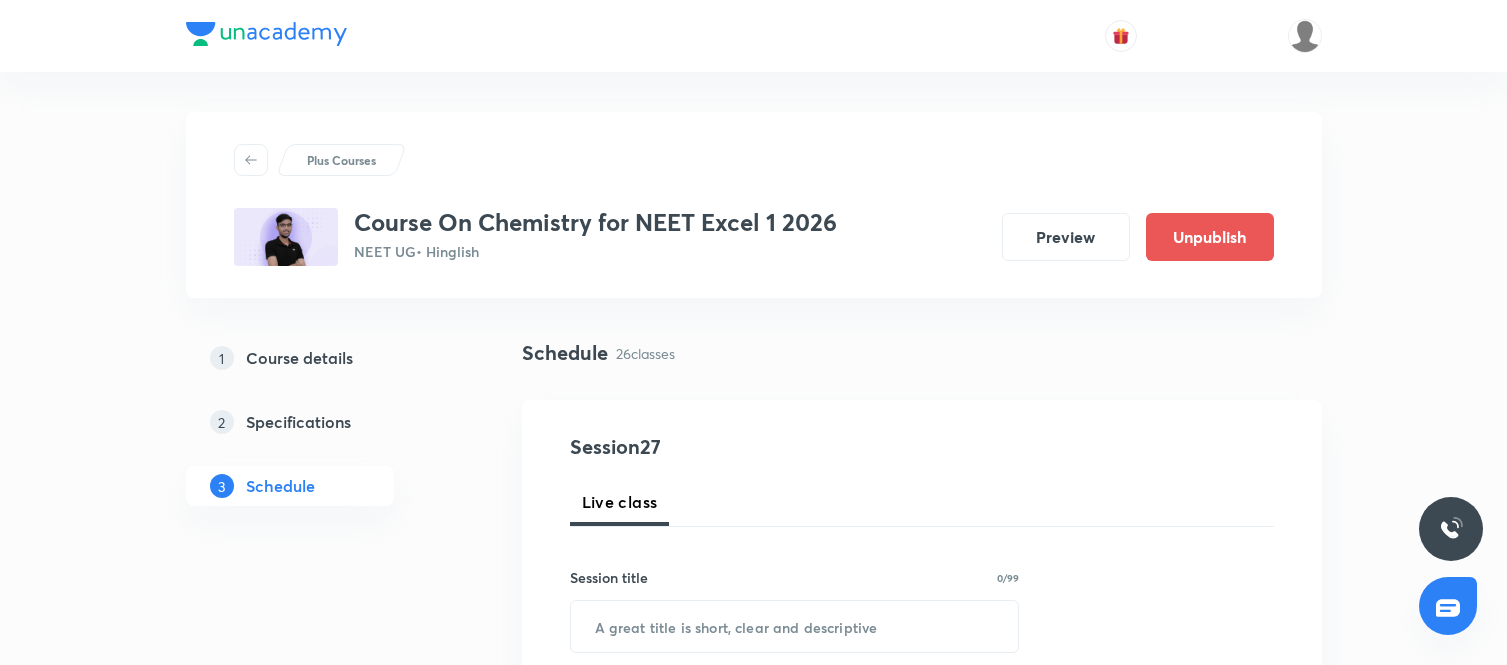 scroll, scrollTop: 3977, scrollLeft: 0, axis: vertical 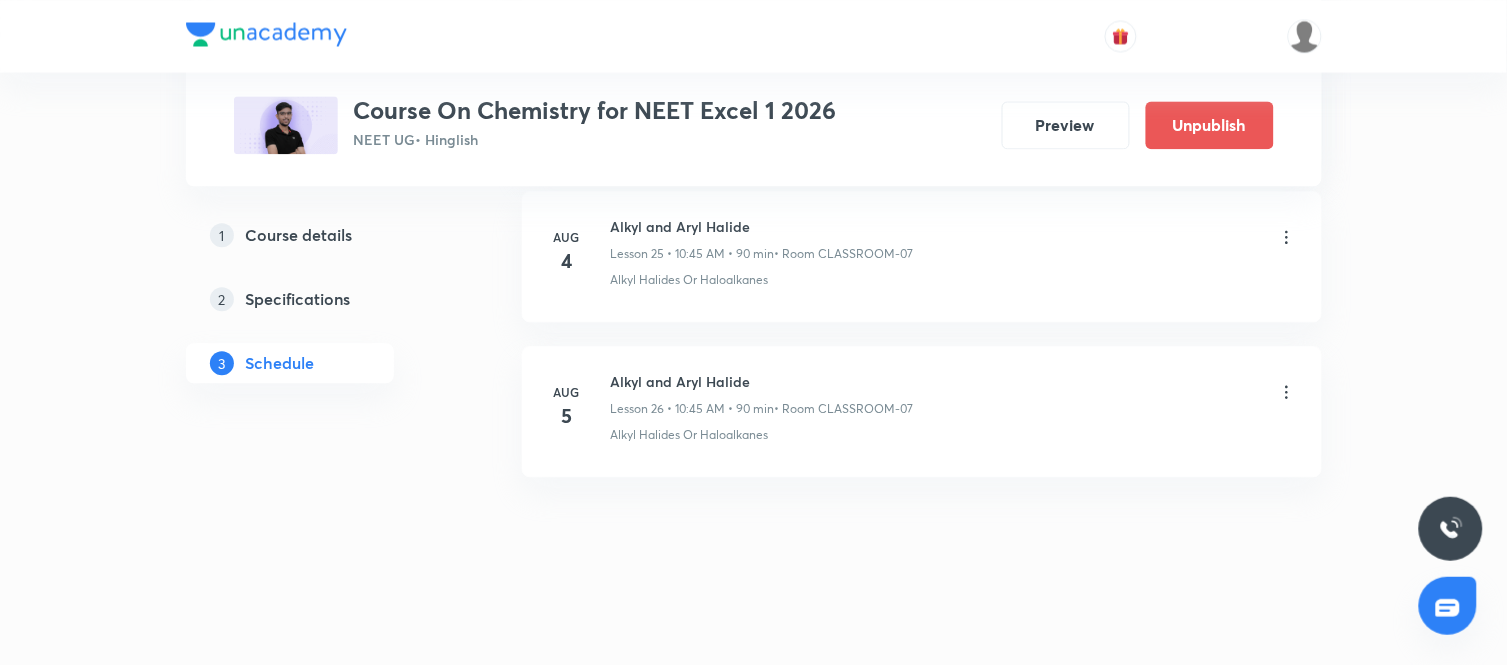 click on "Alkyl and Aryl Halide" at bounding box center (762, 381) 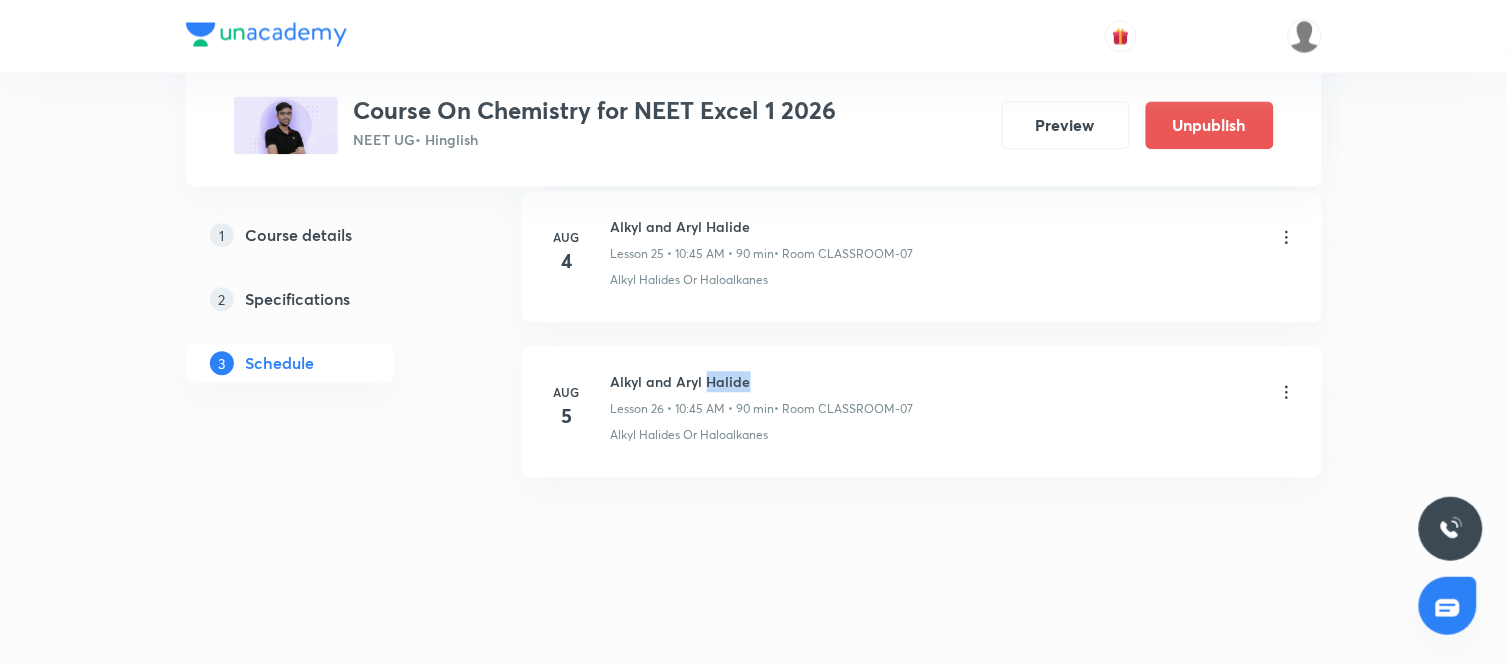 click on "Alkyl and Aryl Halide" at bounding box center [762, 381] 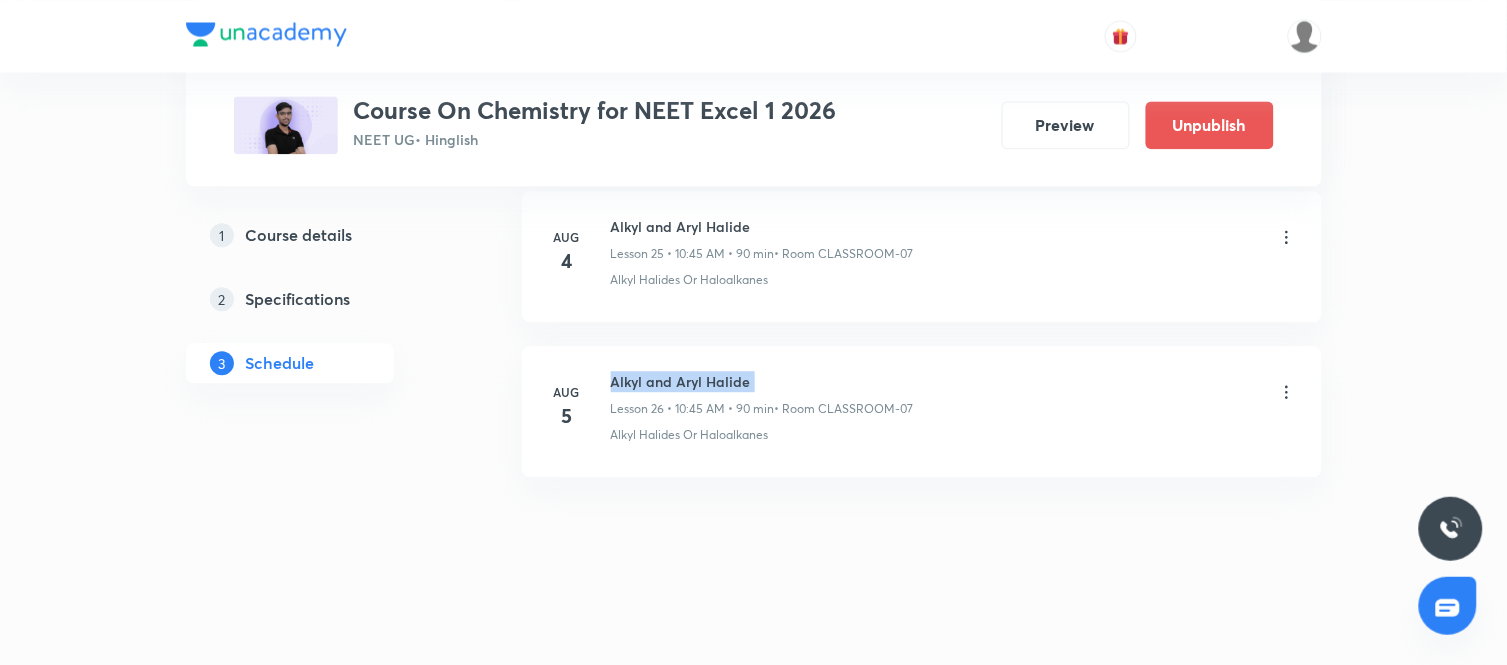 click on "Alkyl and Aryl Halide" at bounding box center [762, 381] 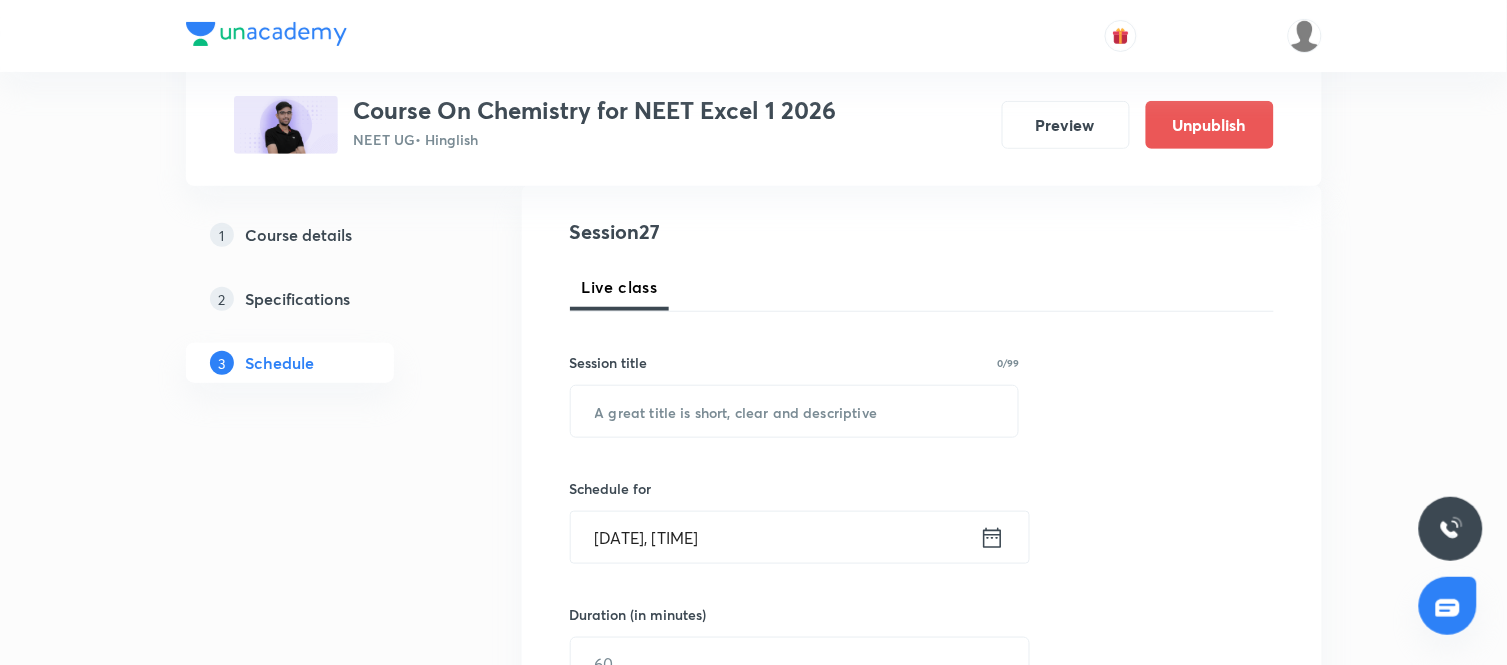 scroll, scrollTop: 221, scrollLeft: 0, axis: vertical 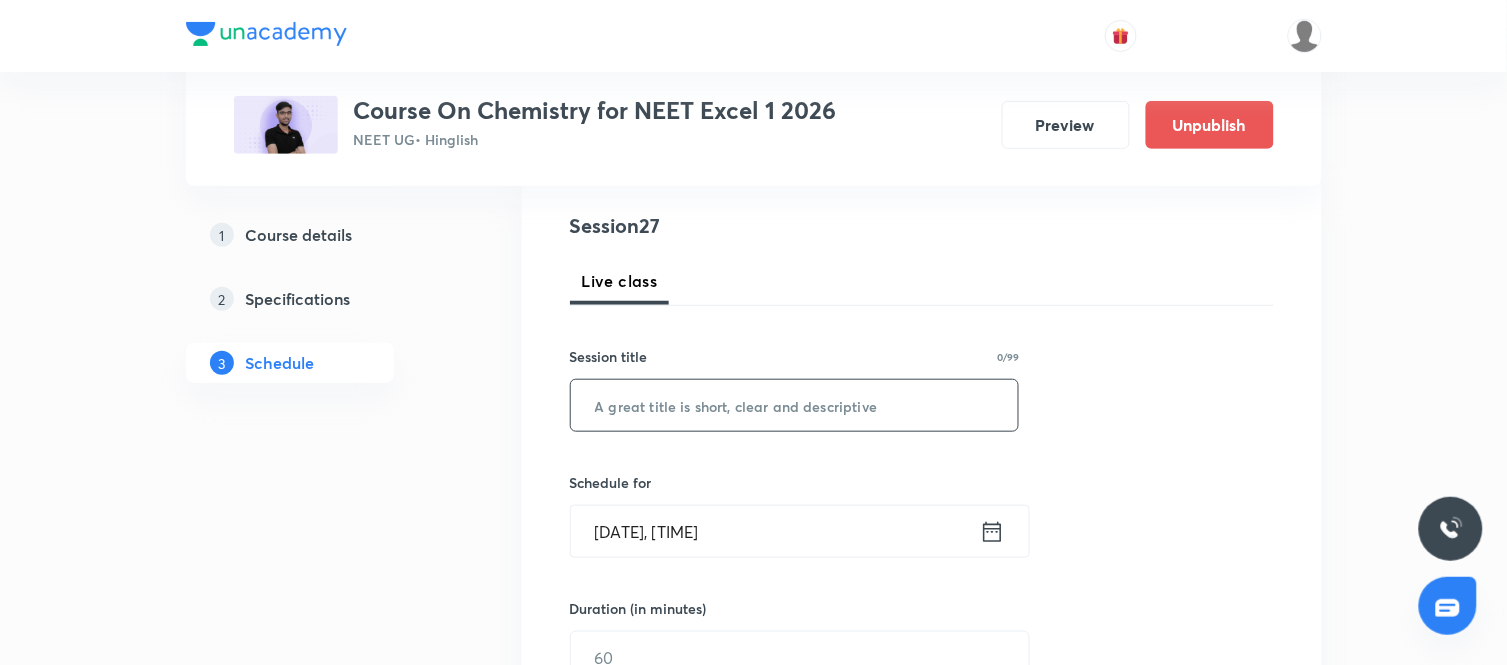 click at bounding box center (795, 405) 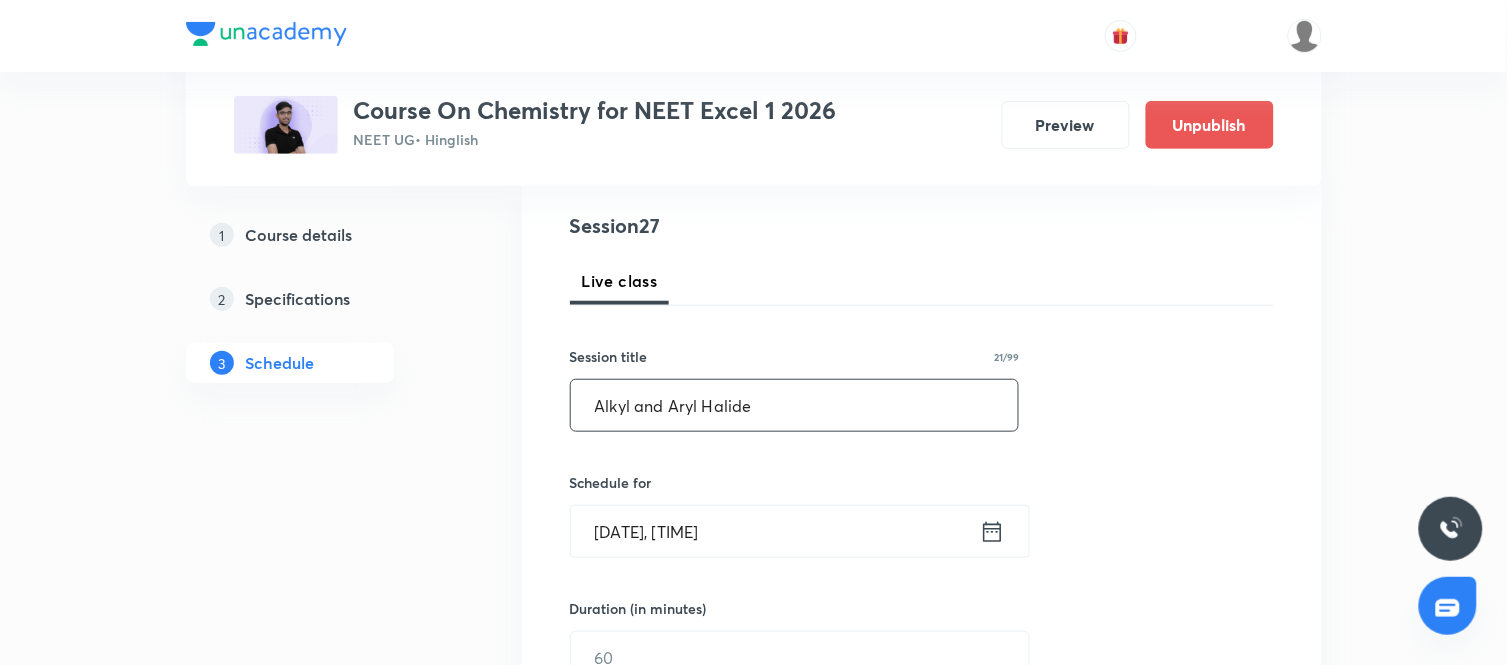type on "Alkyl and Aryl Halide" 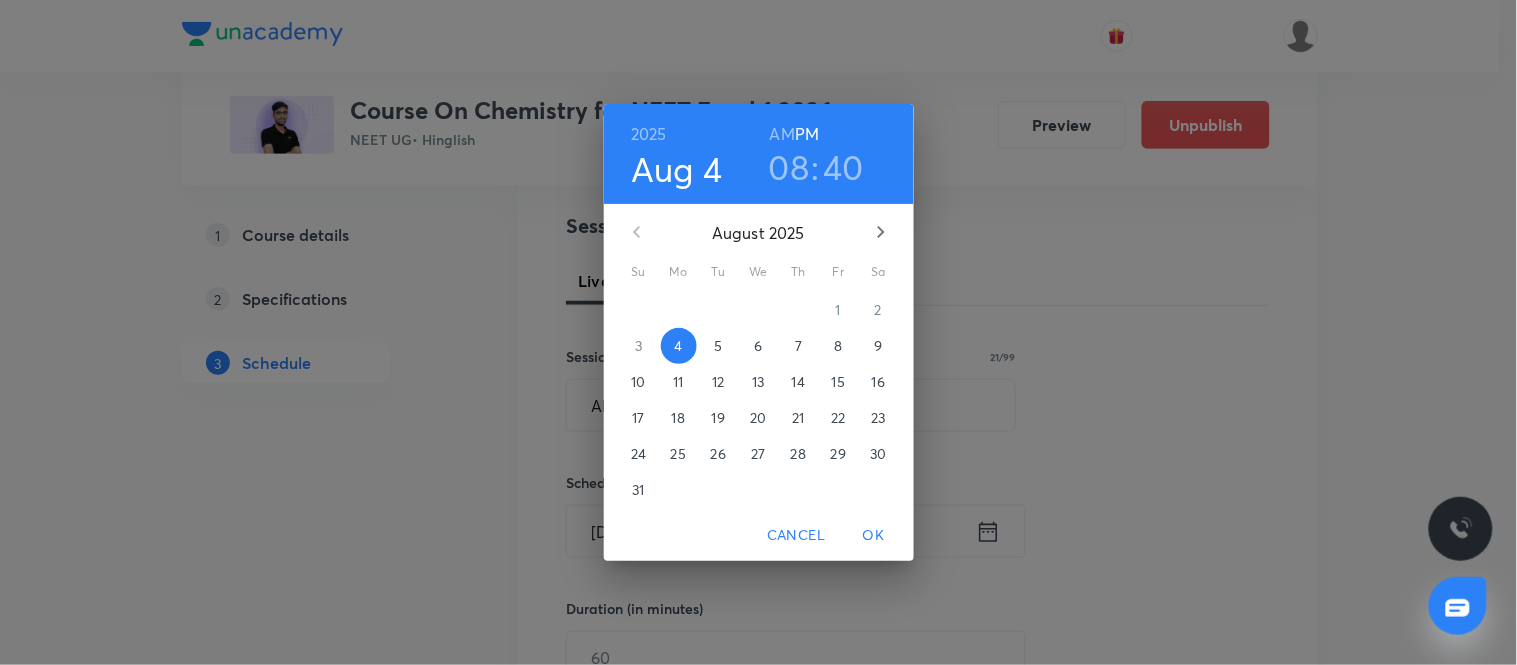 click on "6" at bounding box center [758, 346] 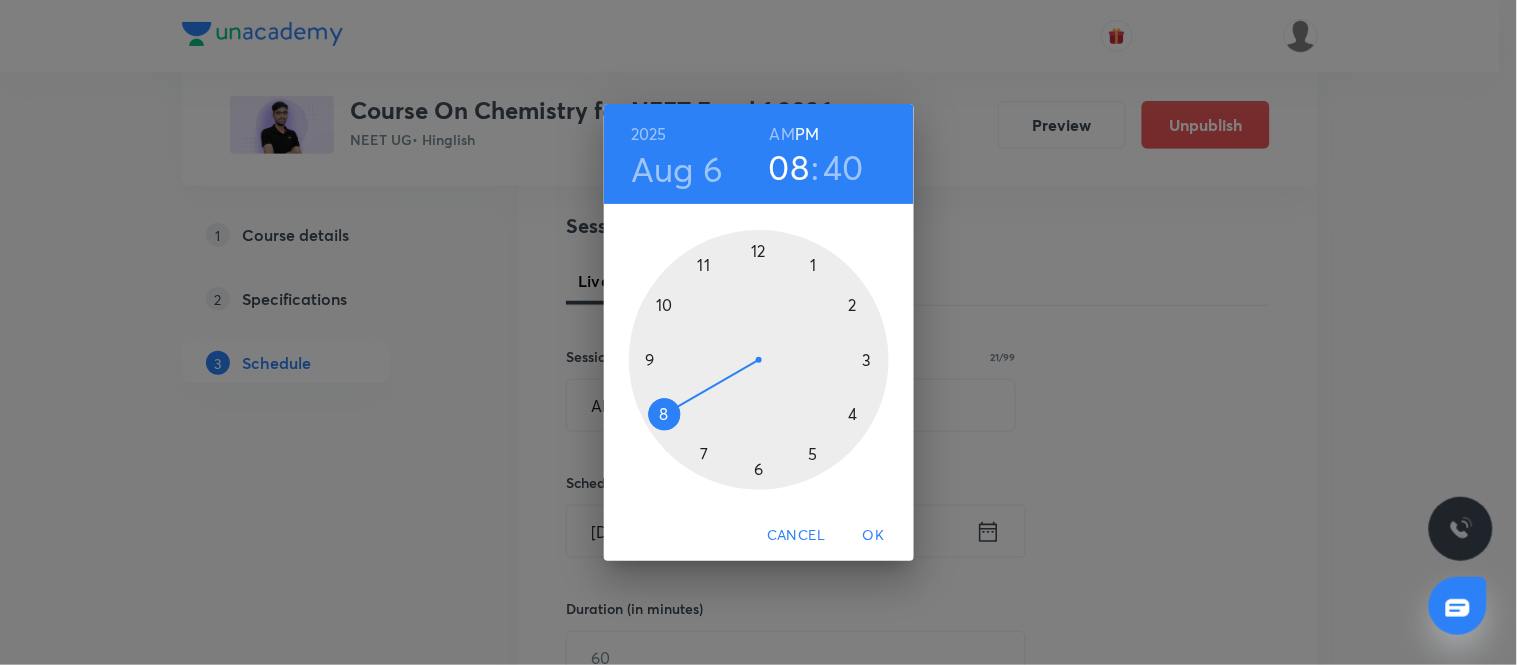 click on "AM" at bounding box center [782, 134] 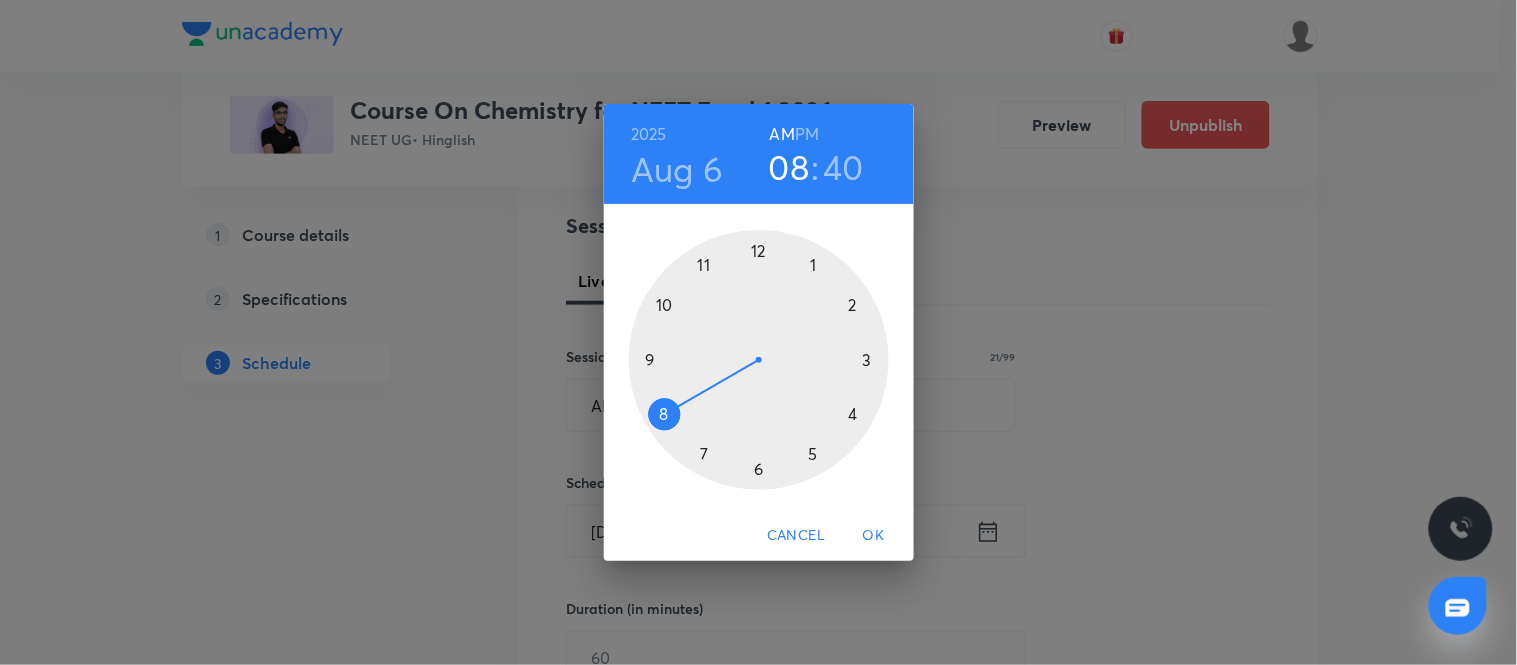 click at bounding box center (759, 360) 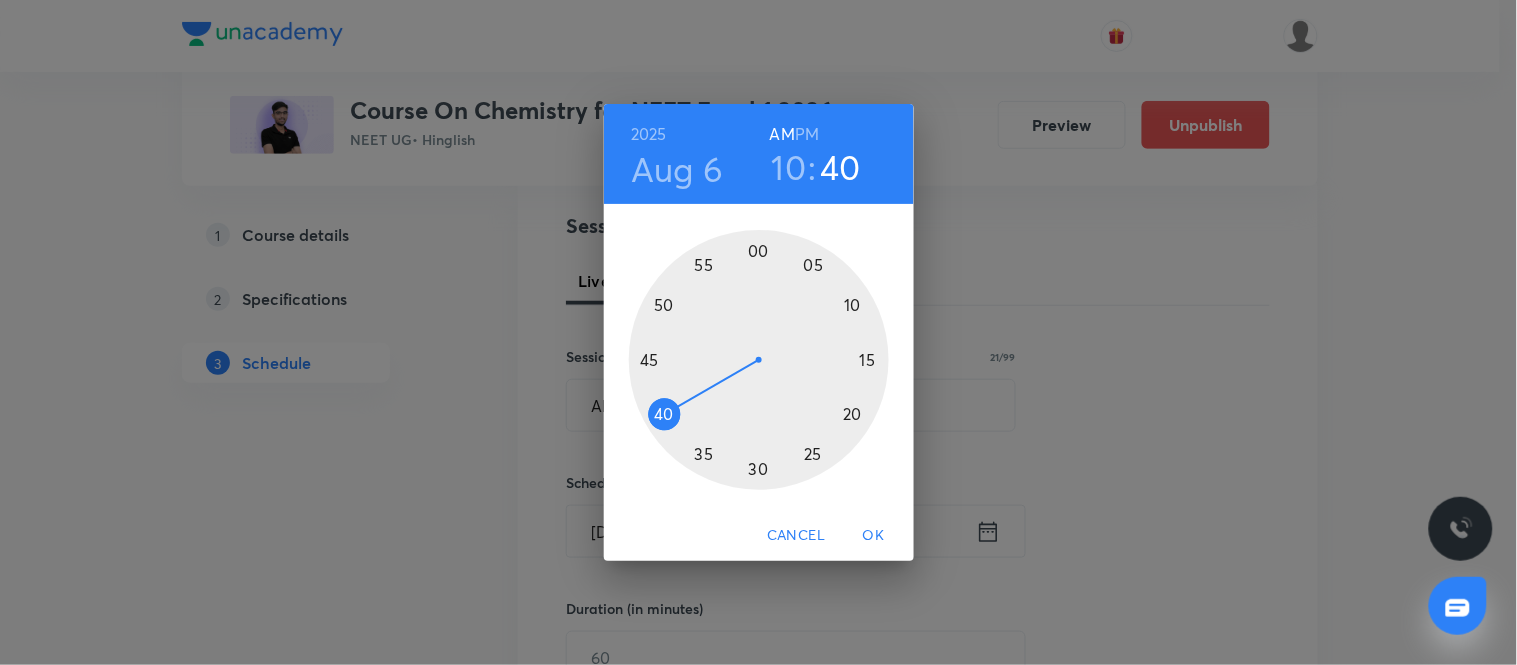 click at bounding box center (759, 360) 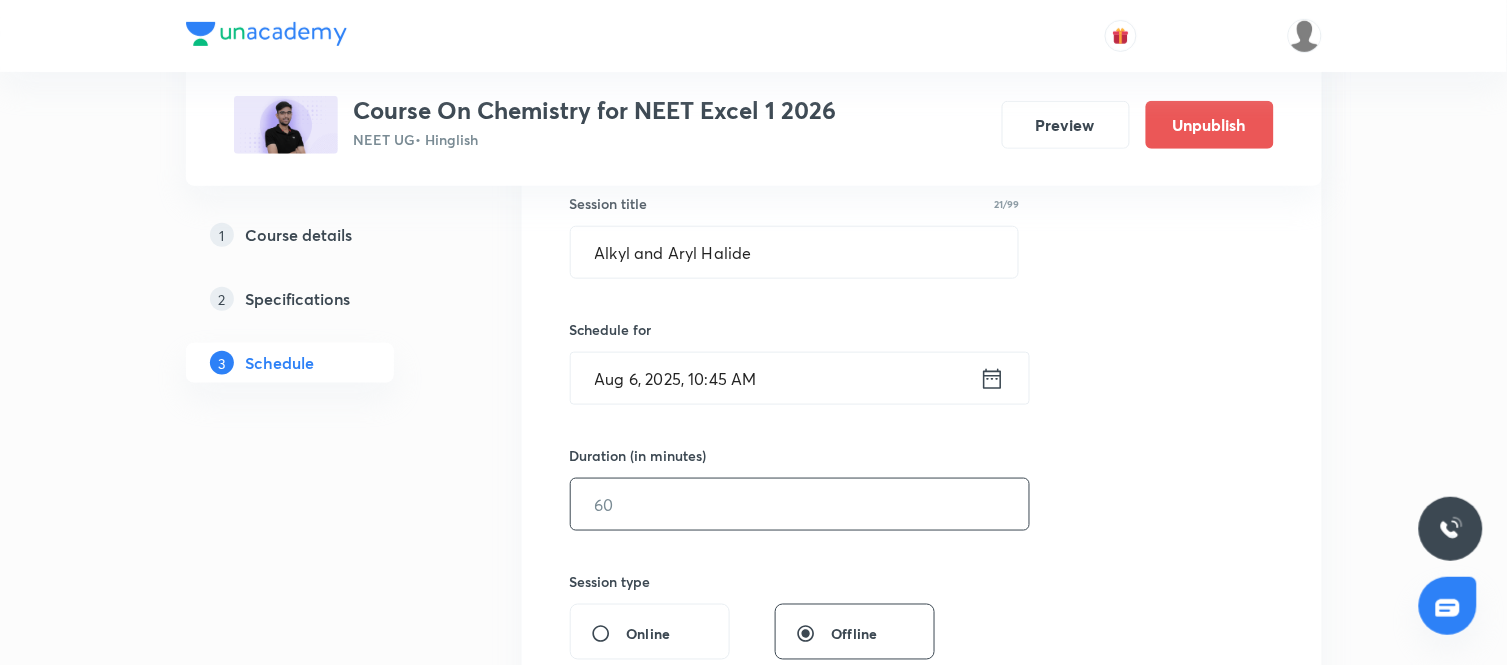 scroll, scrollTop: 375, scrollLeft: 0, axis: vertical 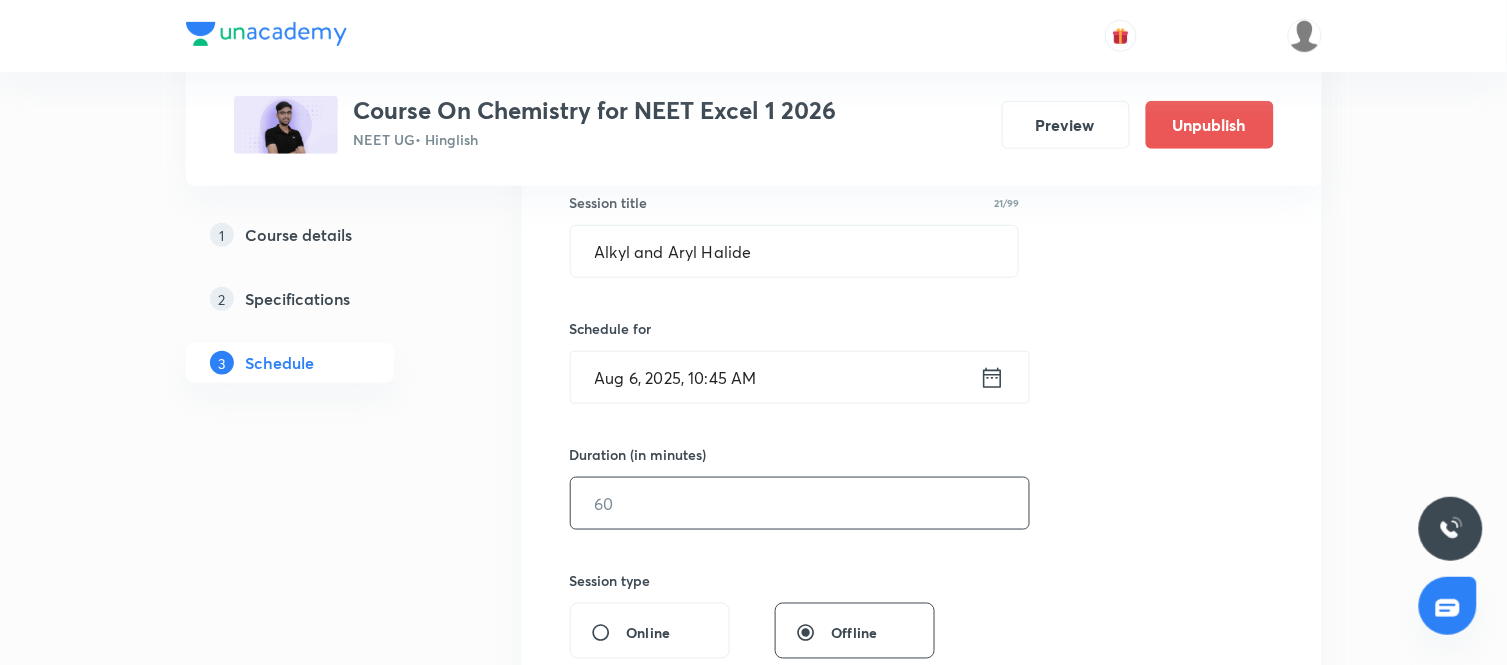 click at bounding box center (800, 503) 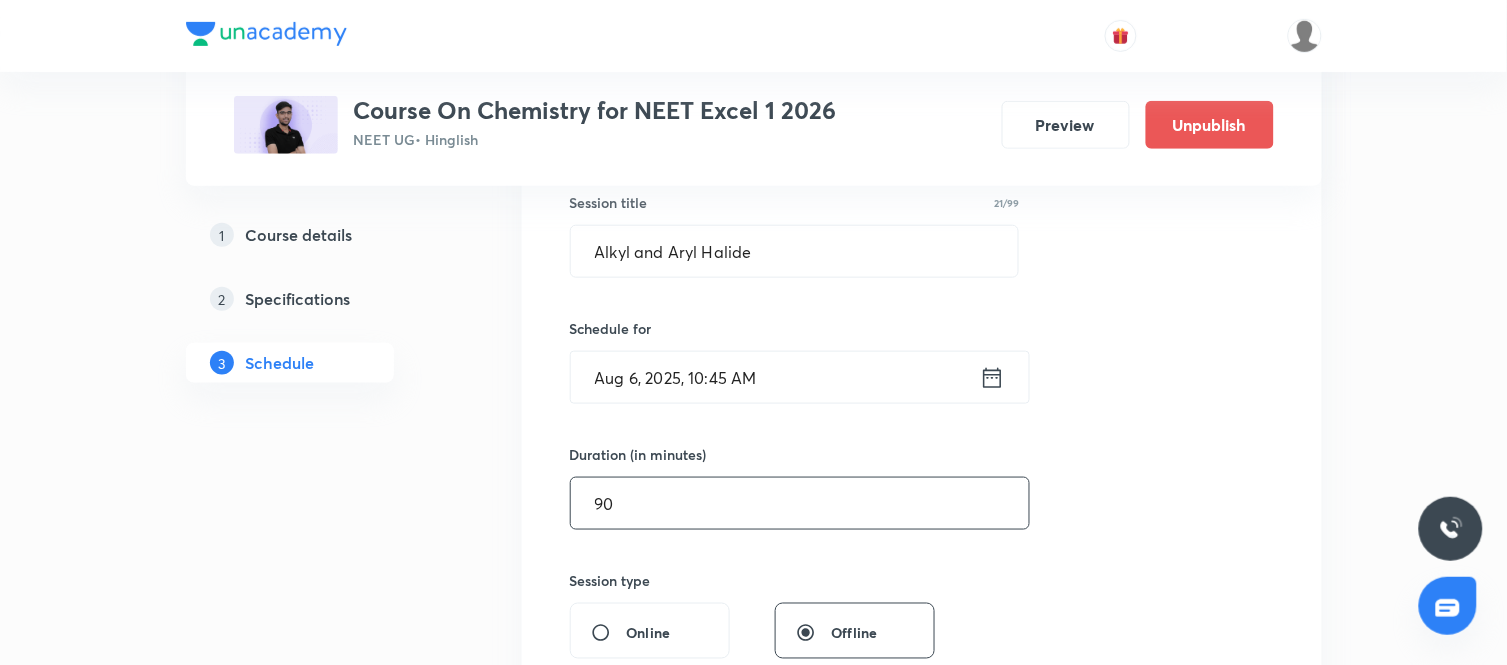 type on "90" 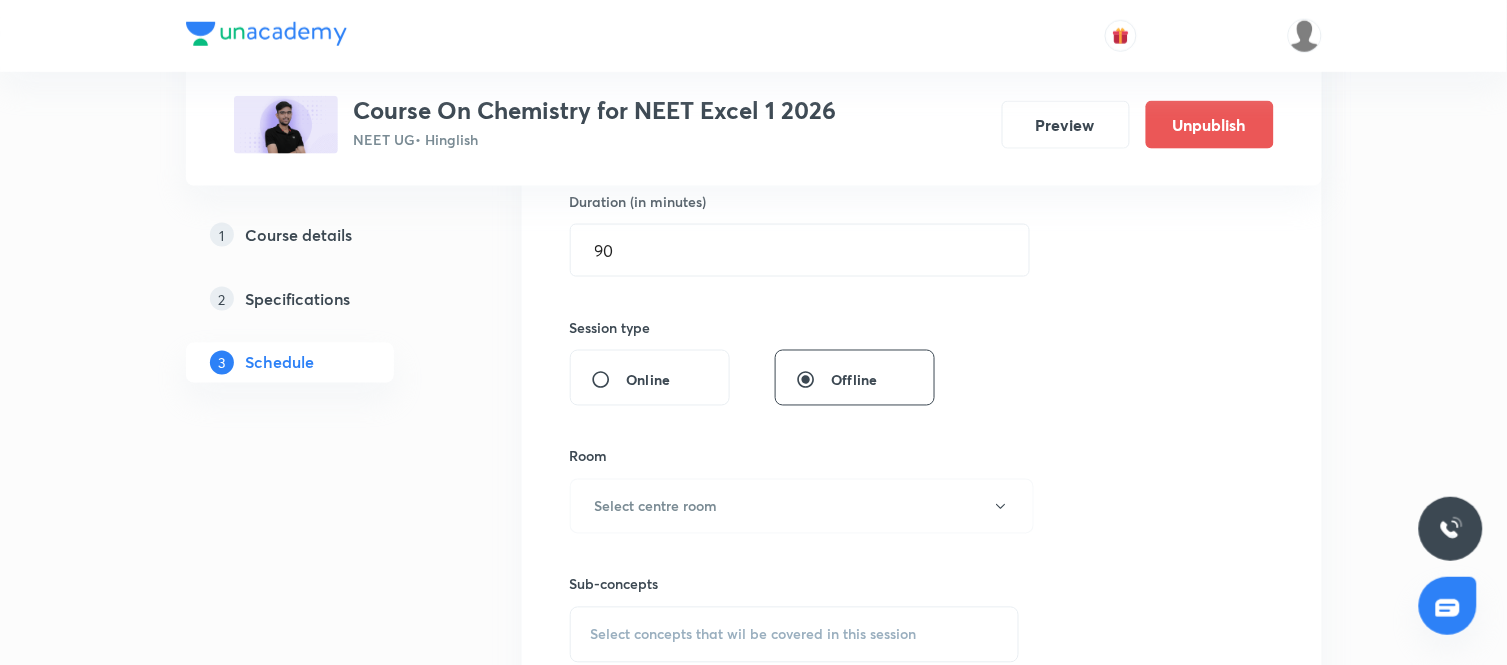 scroll, scrollTop: 637, scrollLeft: 0, axis: vertical 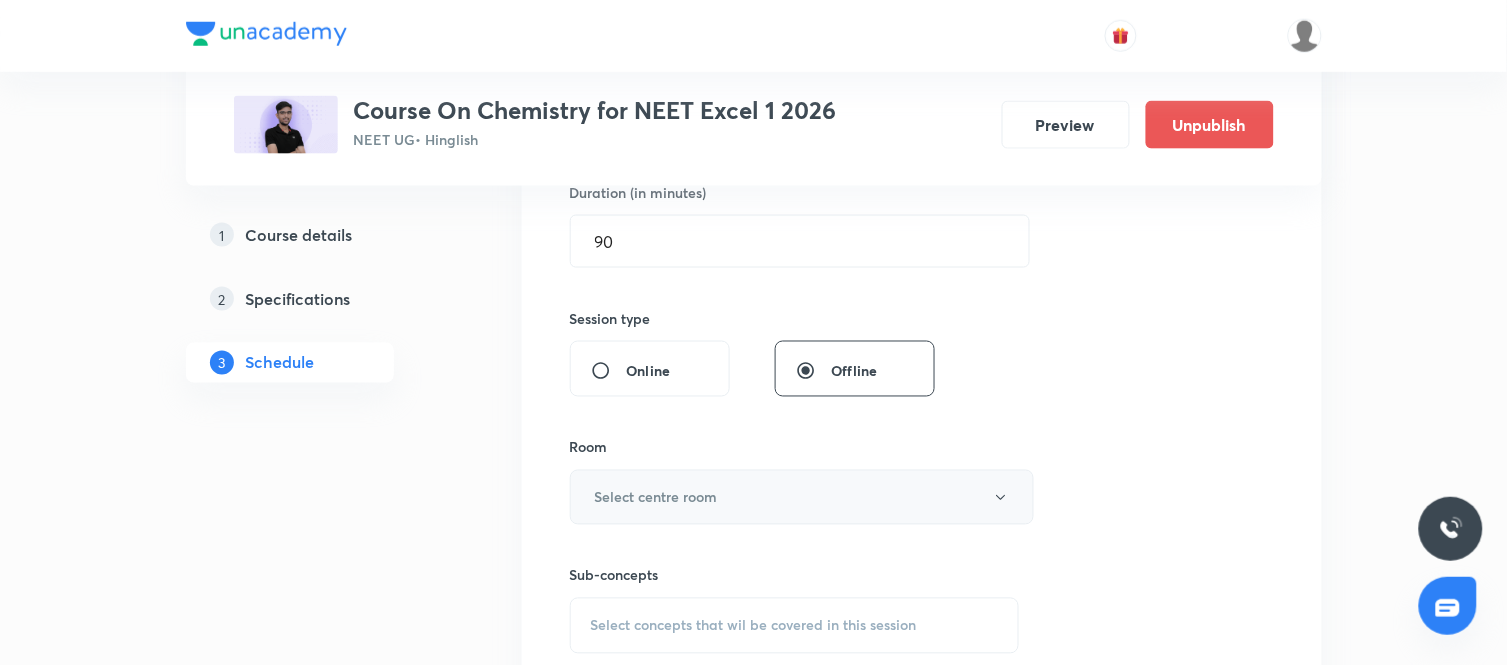 click on "Select centre room" at bounding box center (802, 497) 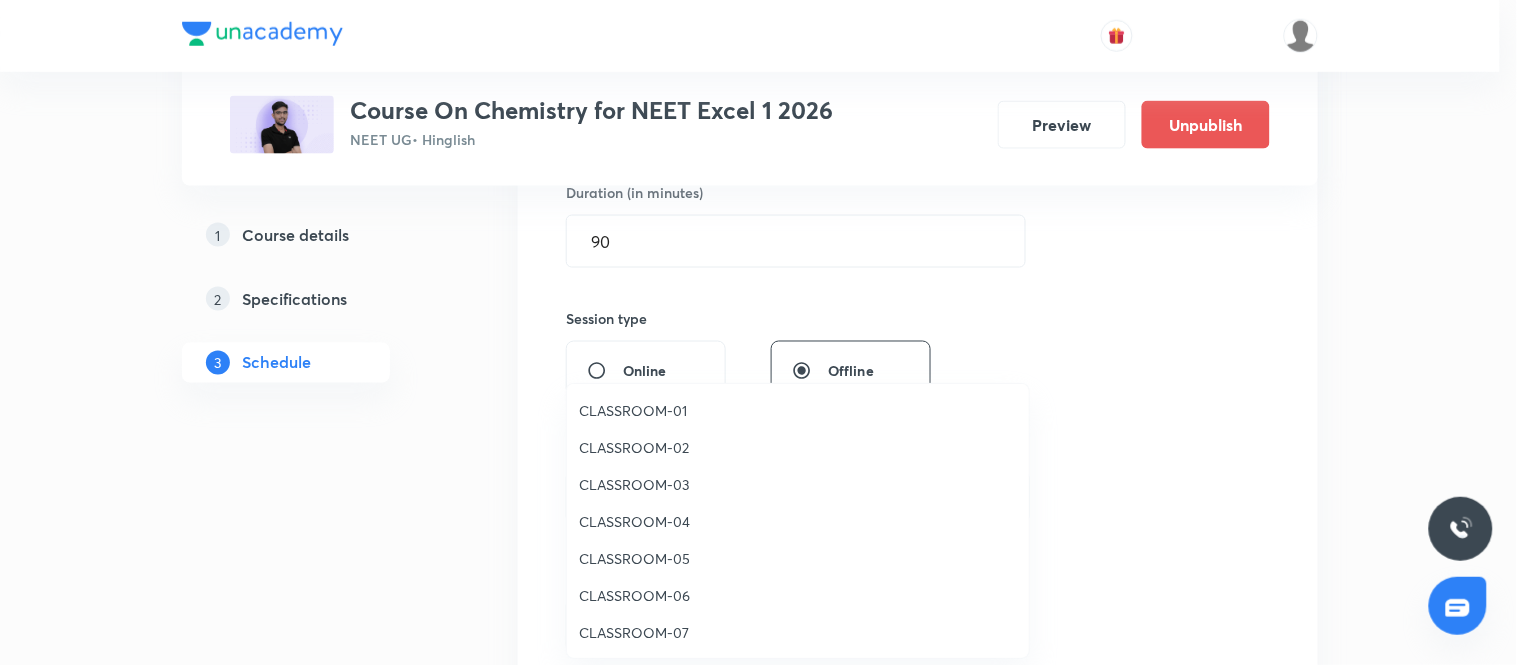 click on "CLASSROOM-07" at bounding box center (798, 632) 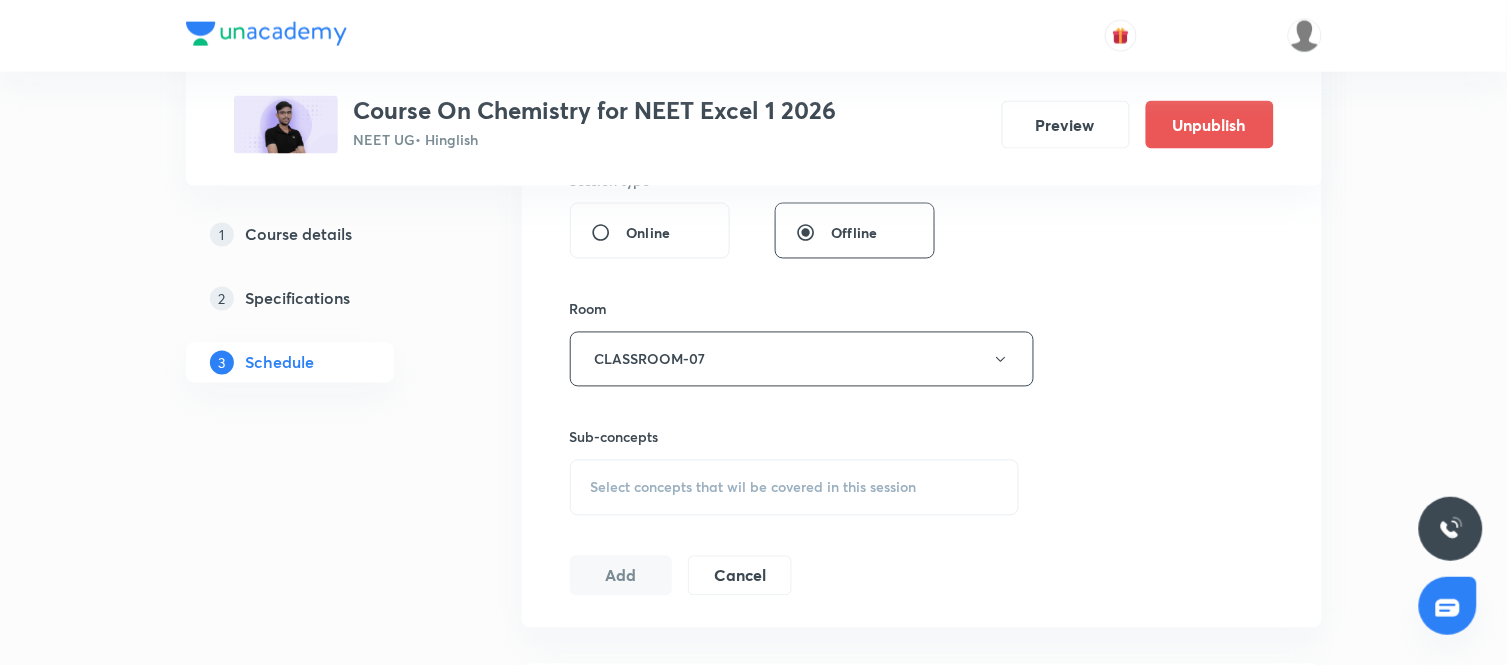 scroll, scrollTop: 777, scrollLeft: 0, axis: vertical 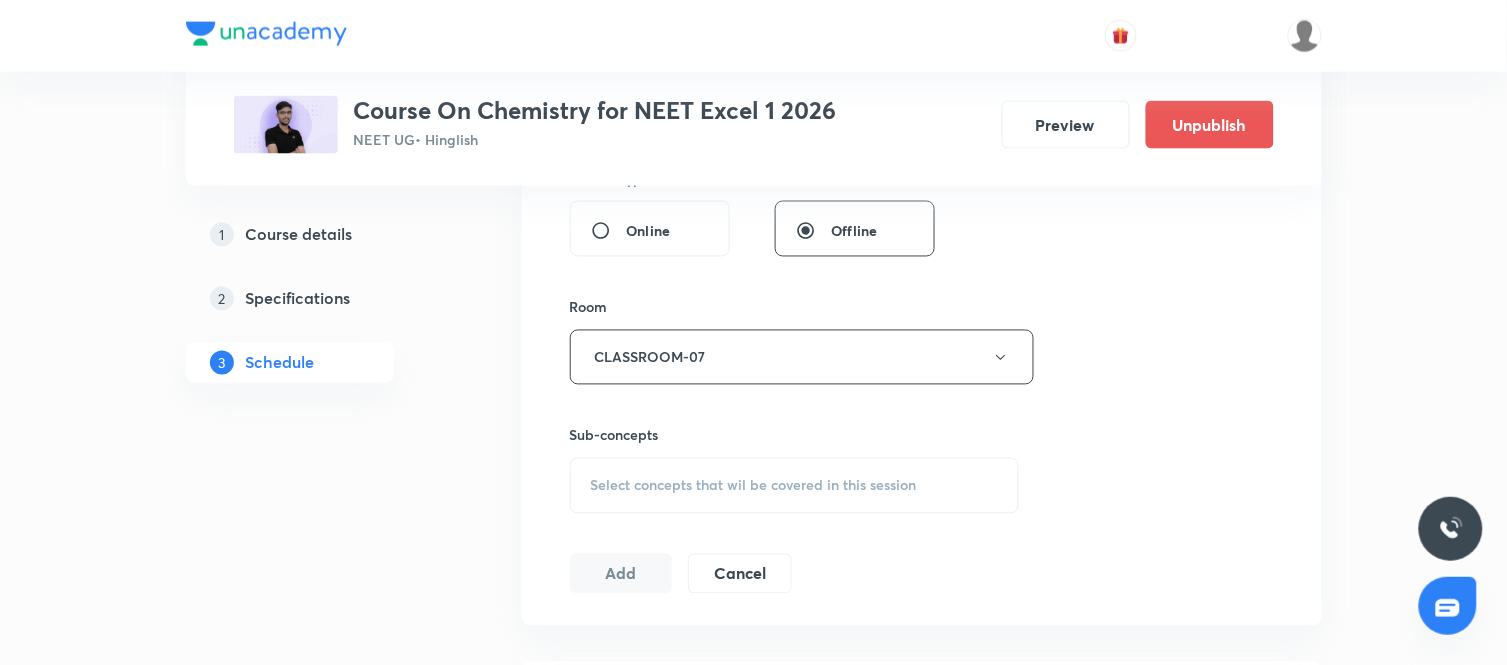 click on "Select concepts that wil be covered in this session" at bounding box center [795, 486] 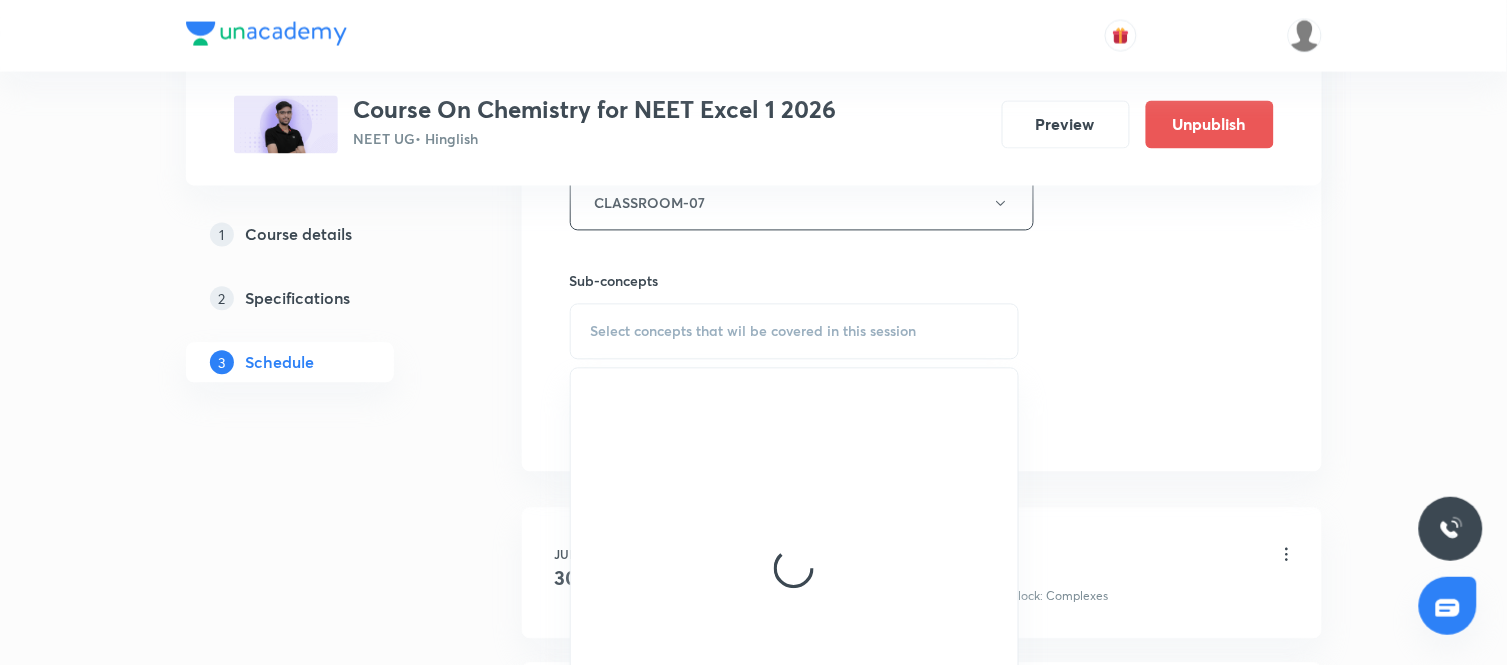 scroll, scrollTop: 933, scrollLeft: 0, axis: vertical 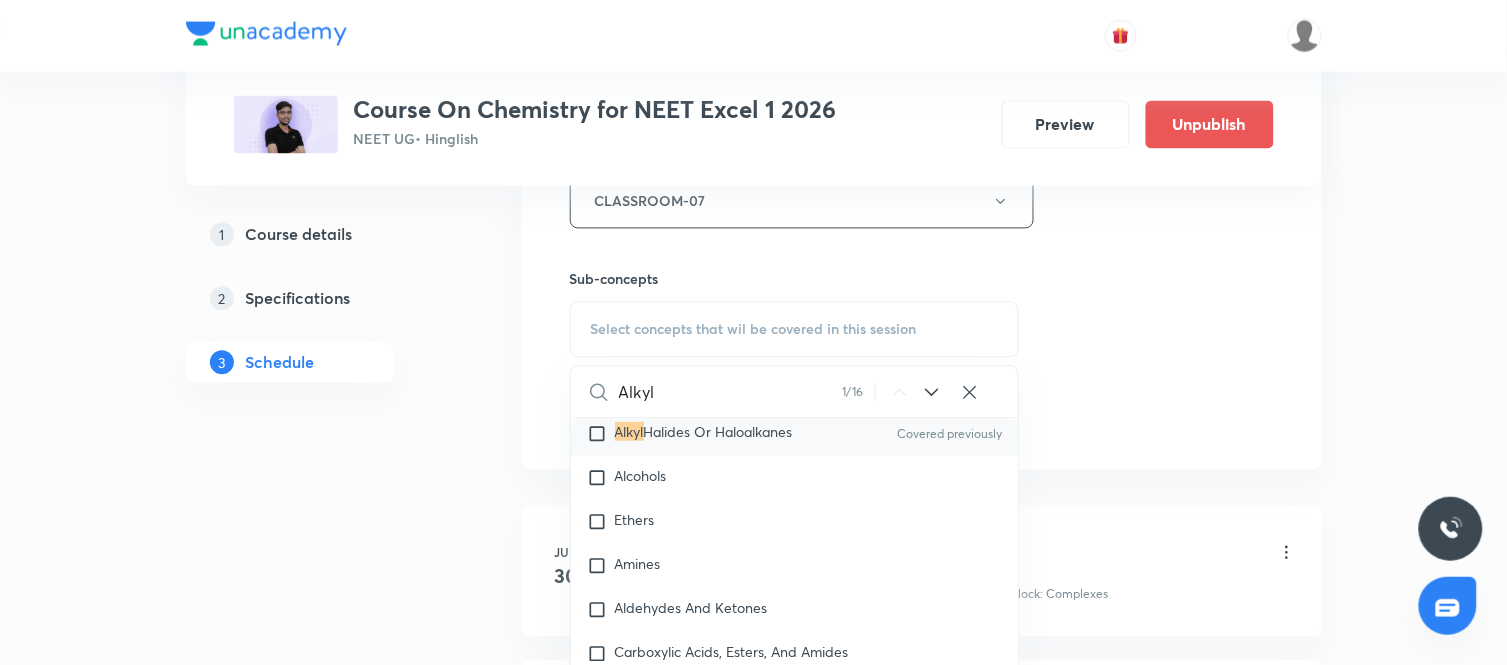 type on "Alkyl" 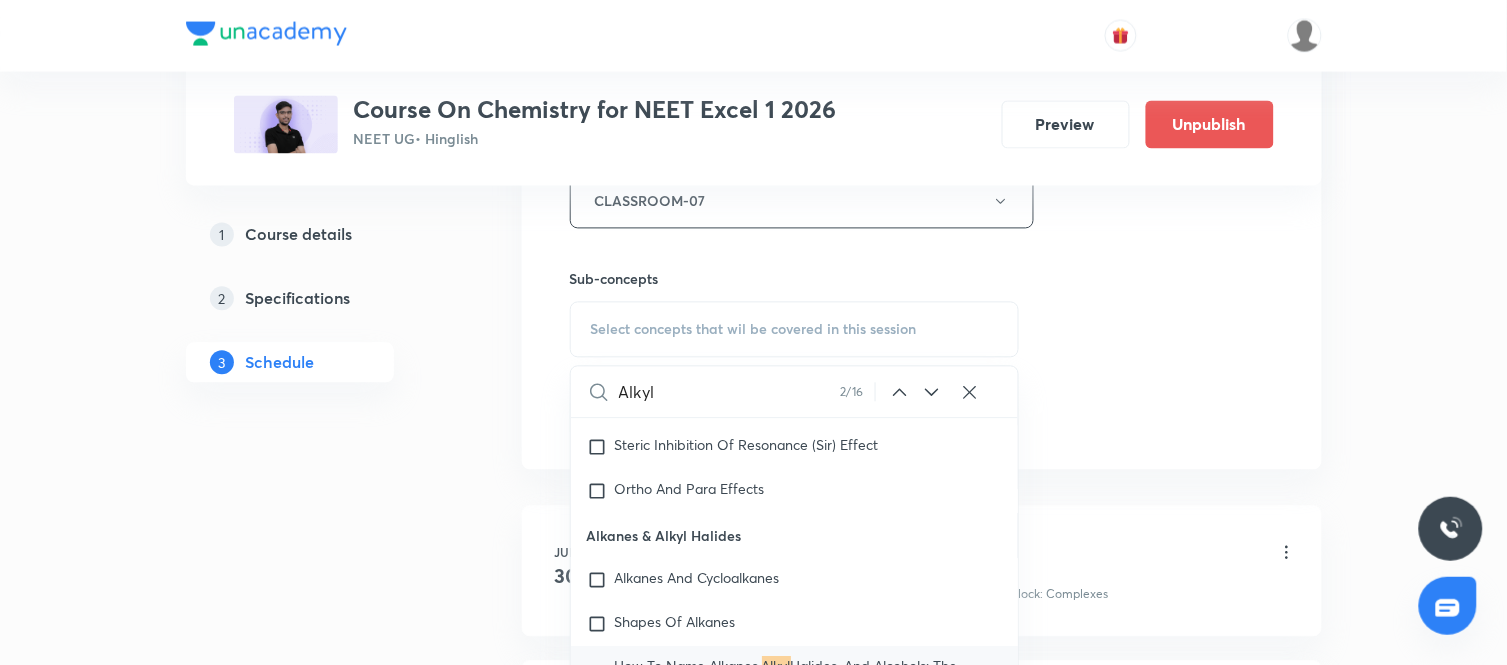 scroll, scrollTop: 38652, scrollLeft: 0, axis: vertical 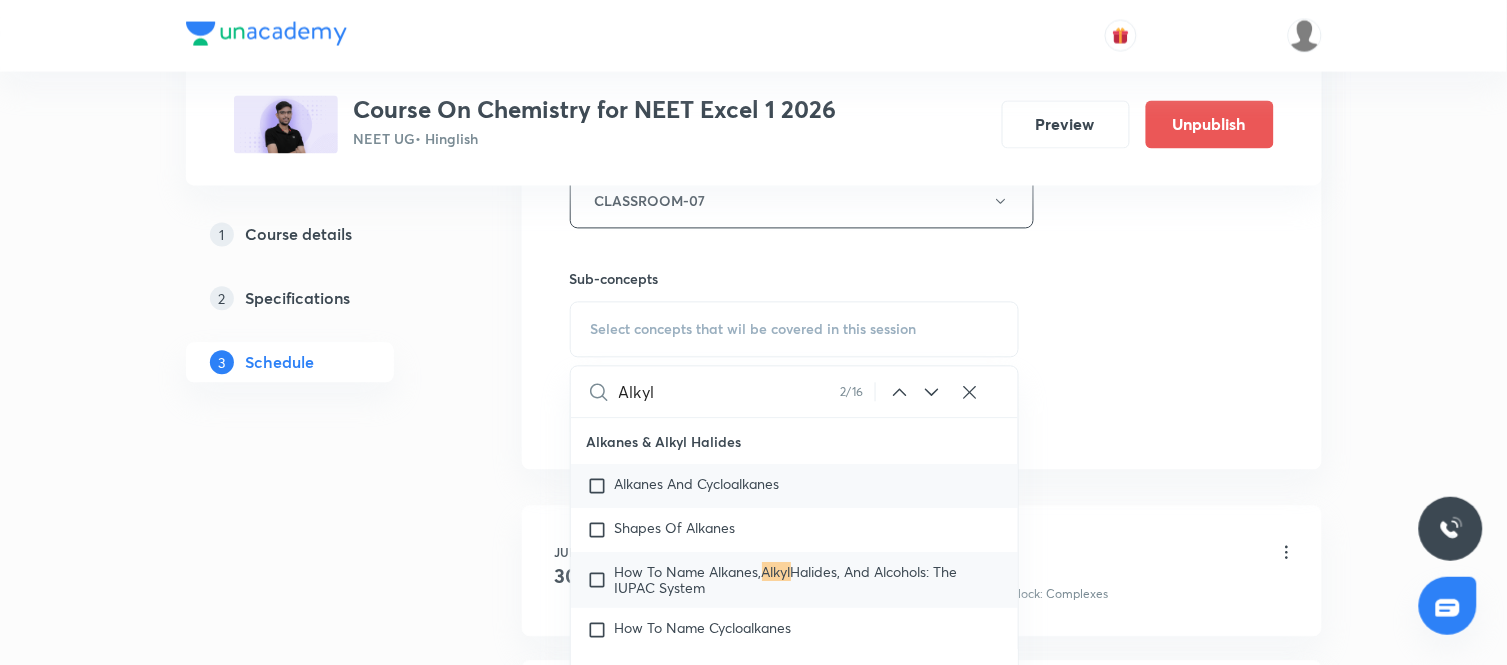 click on "Alkanes And  Cycloalkanes" at bounding box center [697, 484] 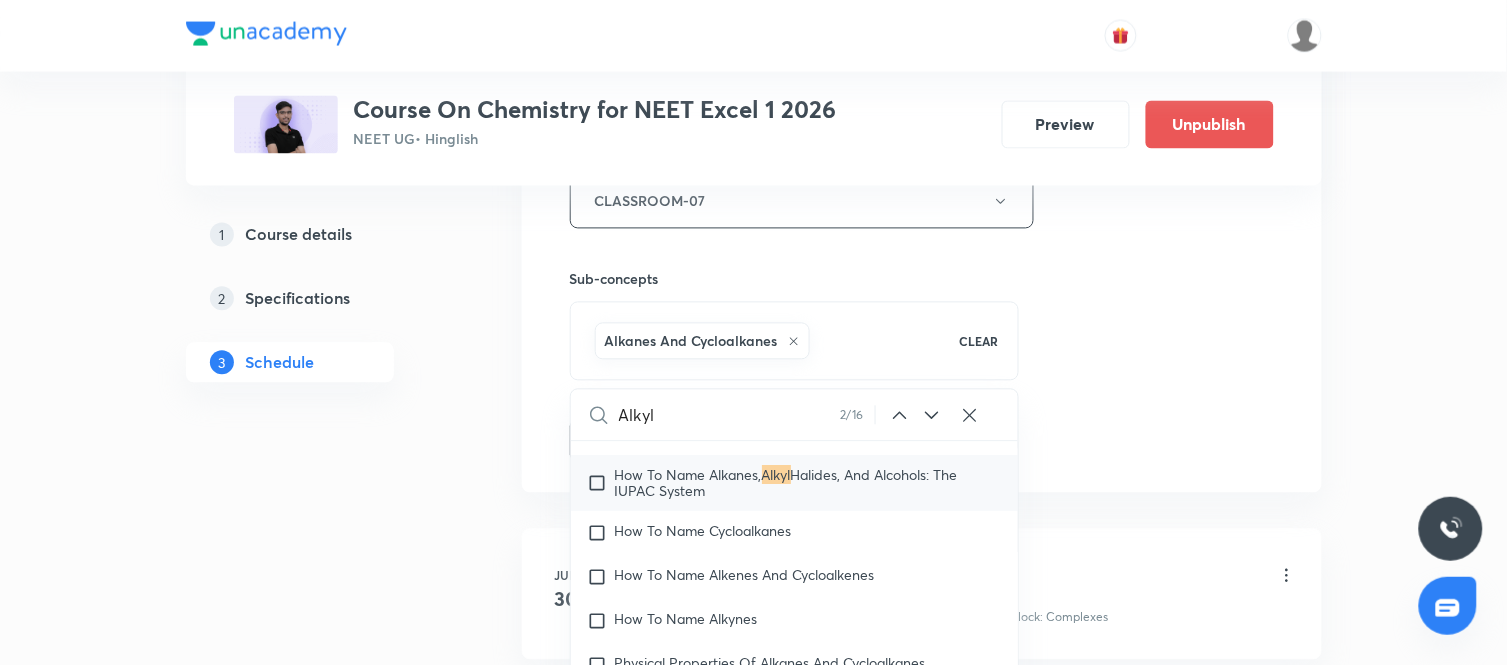 scroll, scrollTop: 38780, scrollLeft: 0, axis: vertical 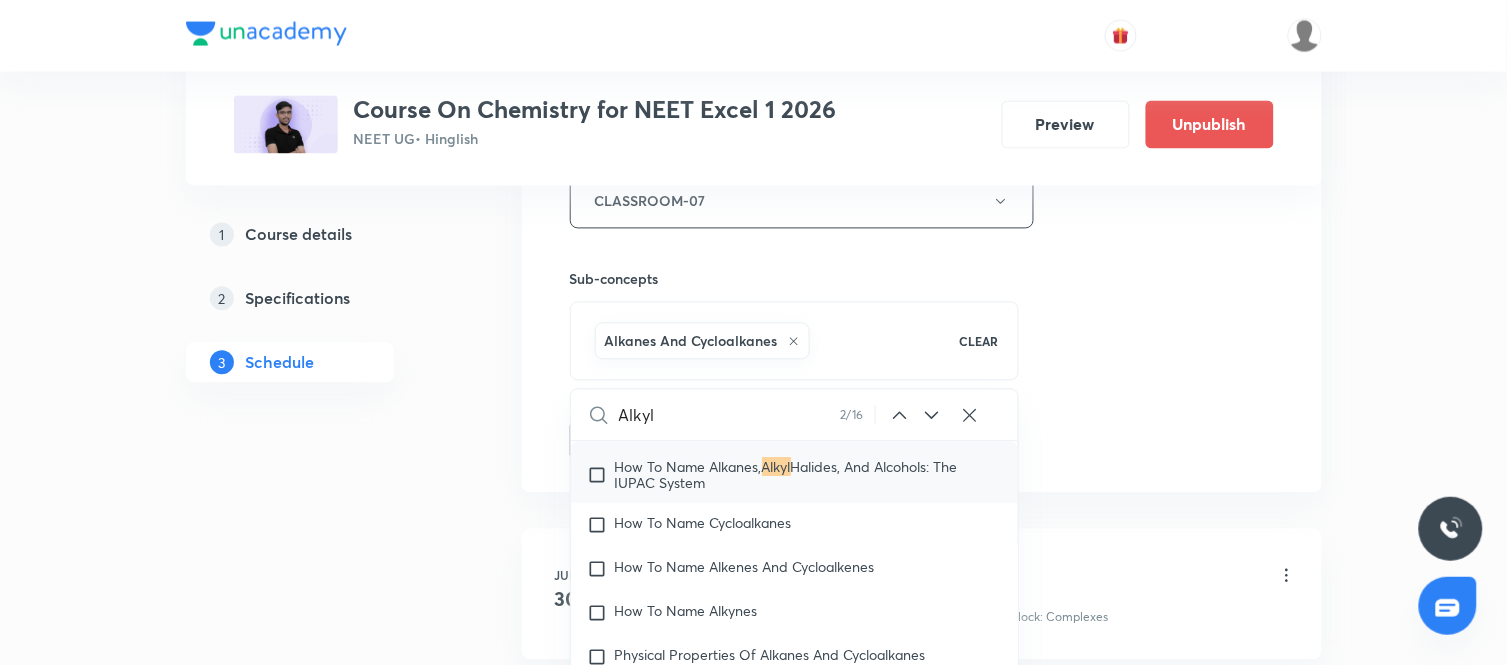 click on "Shapes Of Alkanes" at bounding box center [675, 423] 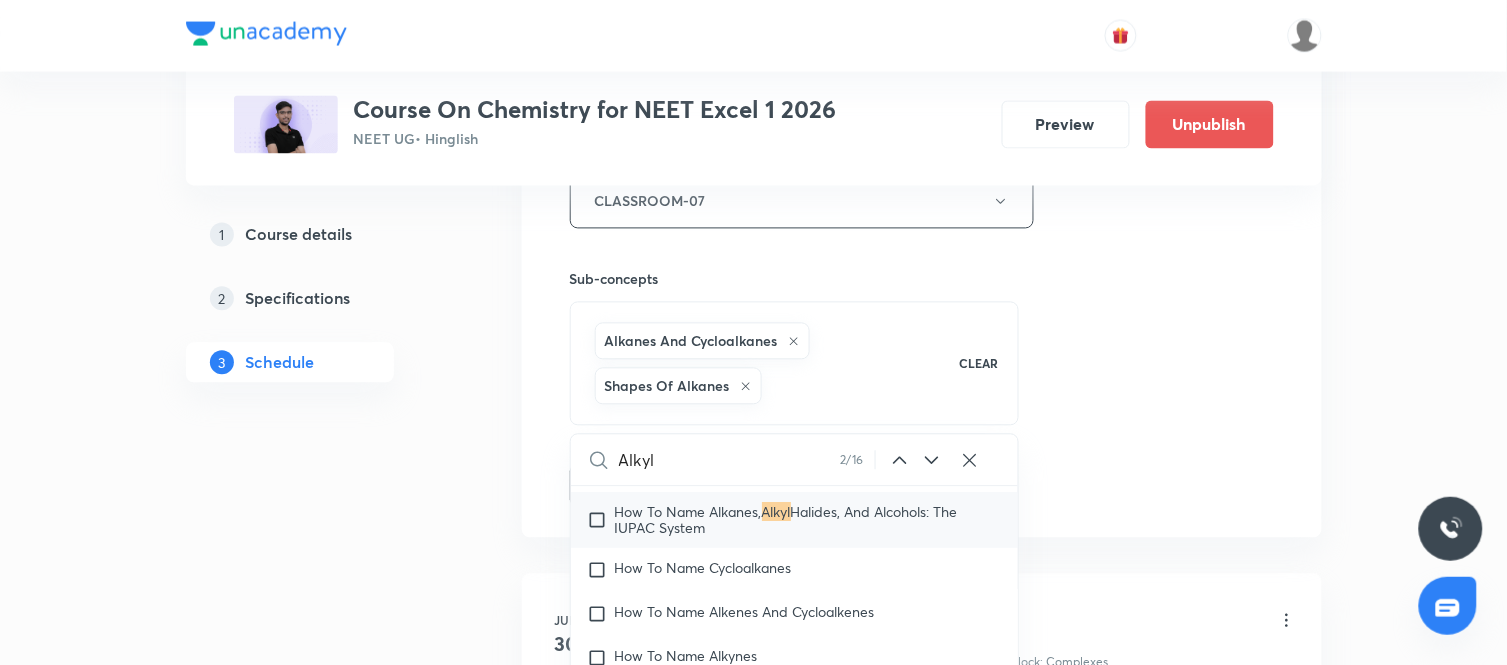 click on "Halides,  And Alcohols: The IUPAC System" at bounding box center [786, 520] 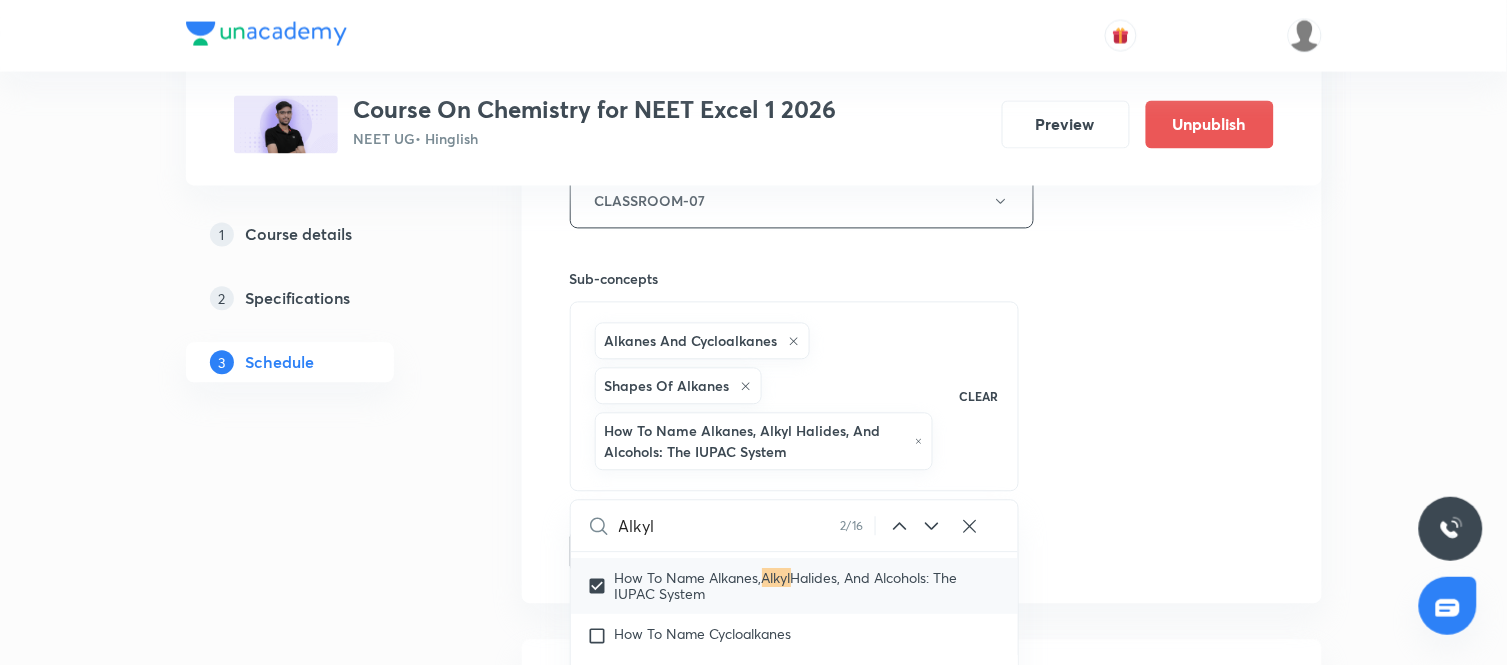 click on "Session  27 Live class Session title 21/99 Alkyl and Aryl Halide ​ Schedule for Aug 6, 2025, 10:45 AM ​ Duration (in minutes) 90 ​   Session type Online Offline Room CLASSROOM-07 Sub-concepts Alkanes And  Cycloalkanes Shapes Of Alkanes How To Name Alkanes, Alkyl Halides,  And Alcohols: The IUPAC System CLEAR Alkyl 2 / 16 ​ General Topics & Mole Concept Basic Concepts Mole – Basic Introduction Percentage Composition Stoichiometry Principle of Atom Conservation (POAC) Relation between Stoichiometric Quantities Application of Mole Concept: Gravimetric Analysis Electronic Configuration Of Atoms (Hund's rule)  Quantum Numbers (Magnetic Quantum no.) Quantum Numbers(Pauli's Exclusion law) Mean Molar Mass or Molecular Mass Variation of Conductivity with Concentration Mechanism of Corrosion Atomic Structure Discovery Of Electron Some Prerequisites of Physics Discovery Of Protons And Neutrons Atomic Models Representation Of Atom With Electrons And Neutrons Nature of Waves Nature Of Electromagnetic Radiation" at bounding box center (922, 35) 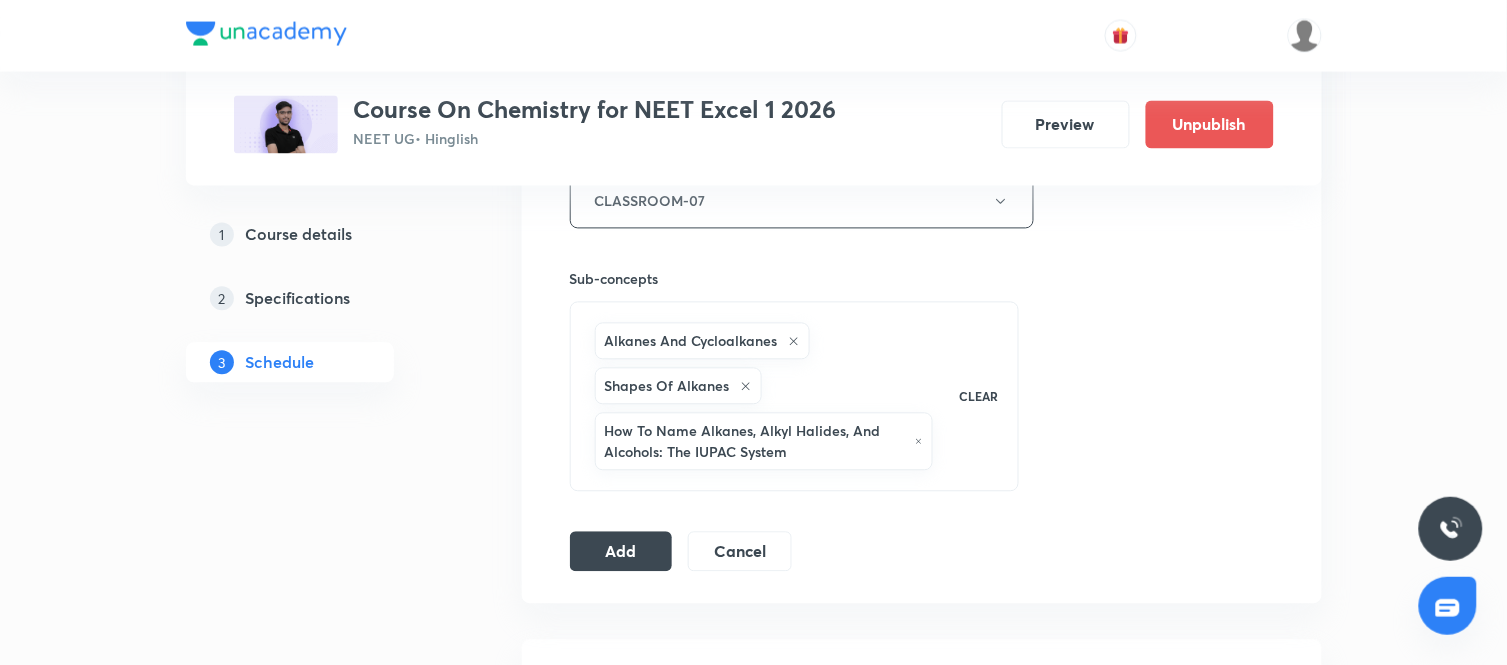 click on "Session  27 Live class Session title 21/99 Alkyl and Aryl Halide ​ Schedule for Aug 6, 2025, 10:45 AM ​ Duration (in minutes) 90 ​   Session type Online Offline Room CLASSROOM-07 Sub-concepts Alkanes And  Cycloalkanes Shapes Of Alkanes How To Name Alkanes, Alkyl Halides,  And Alcohols: The IUPAC System CLEAR Add Cancel" at bounding box center (922, 35) 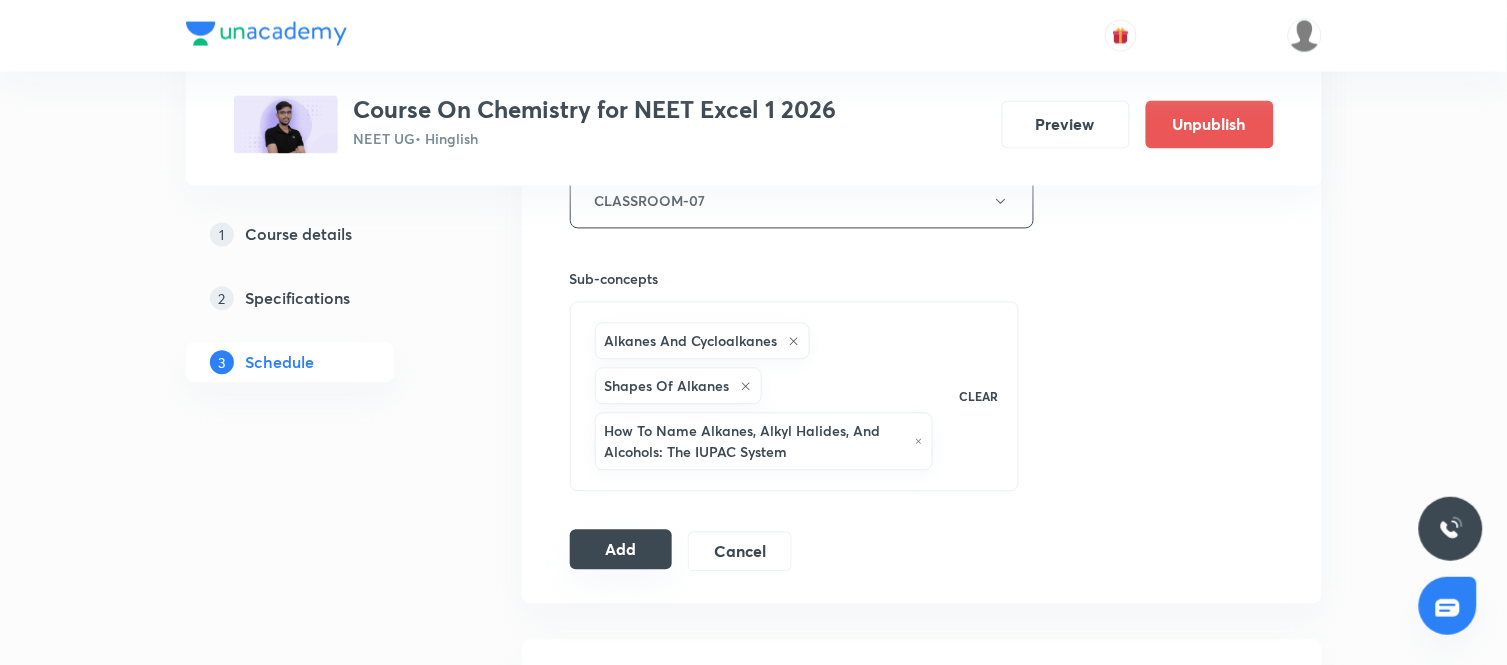 click on "Add" at bounding box center [621, 550] 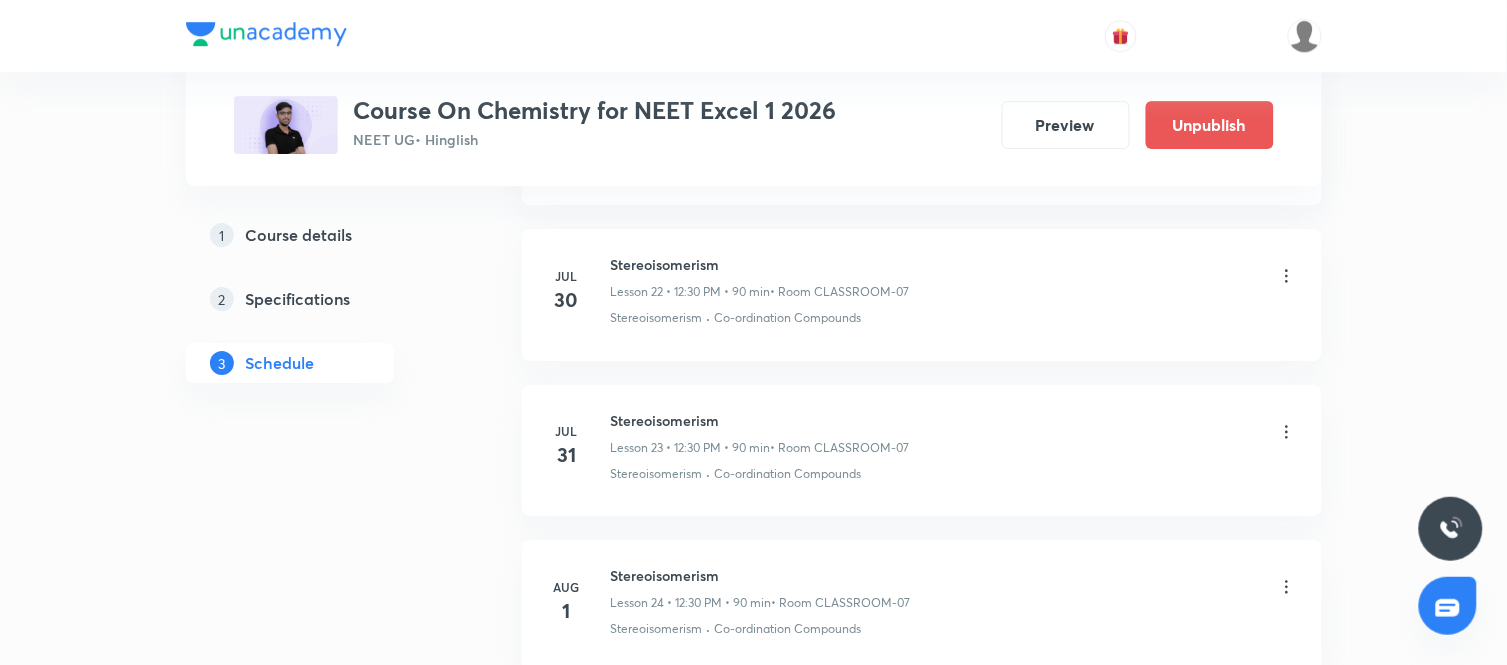 scroll, scrollTop: 4212, scrollLeft: 0, axis: vertical 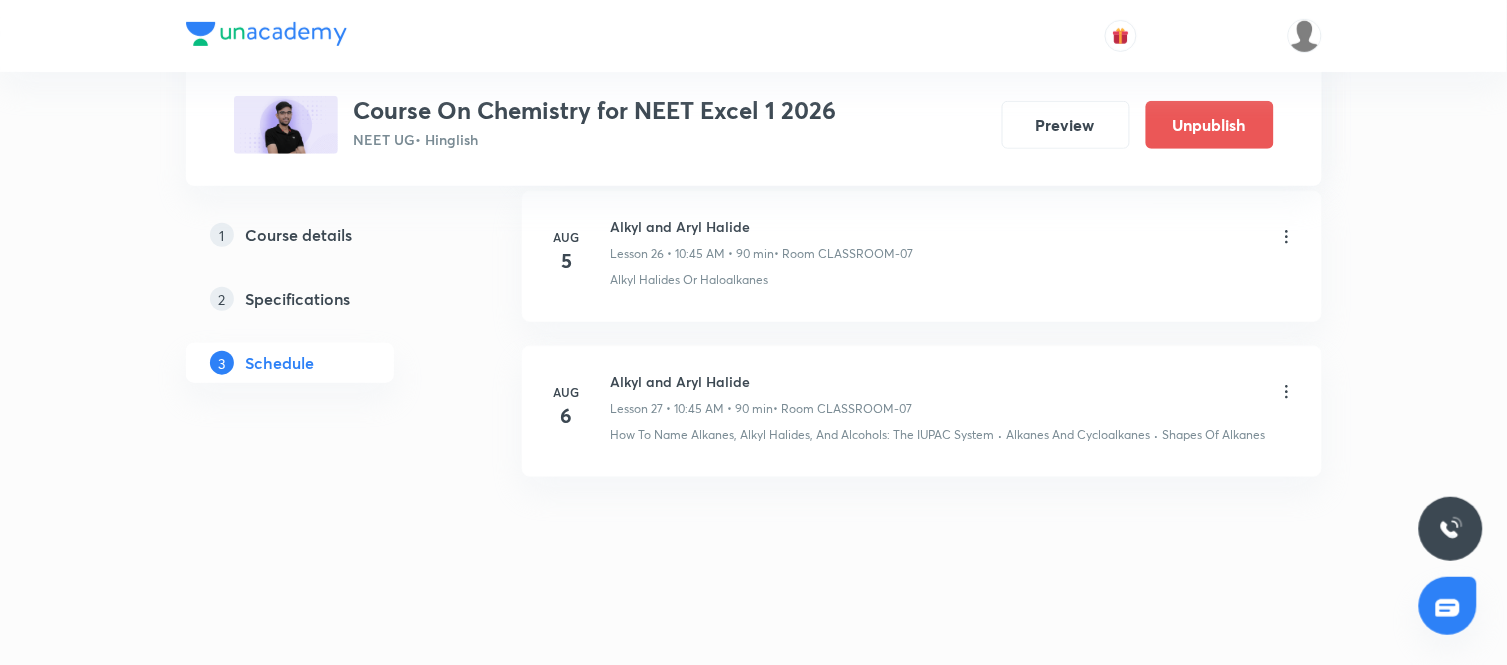 click on "Alkyl and Aryl Halide" at bounding box center [762, 381] 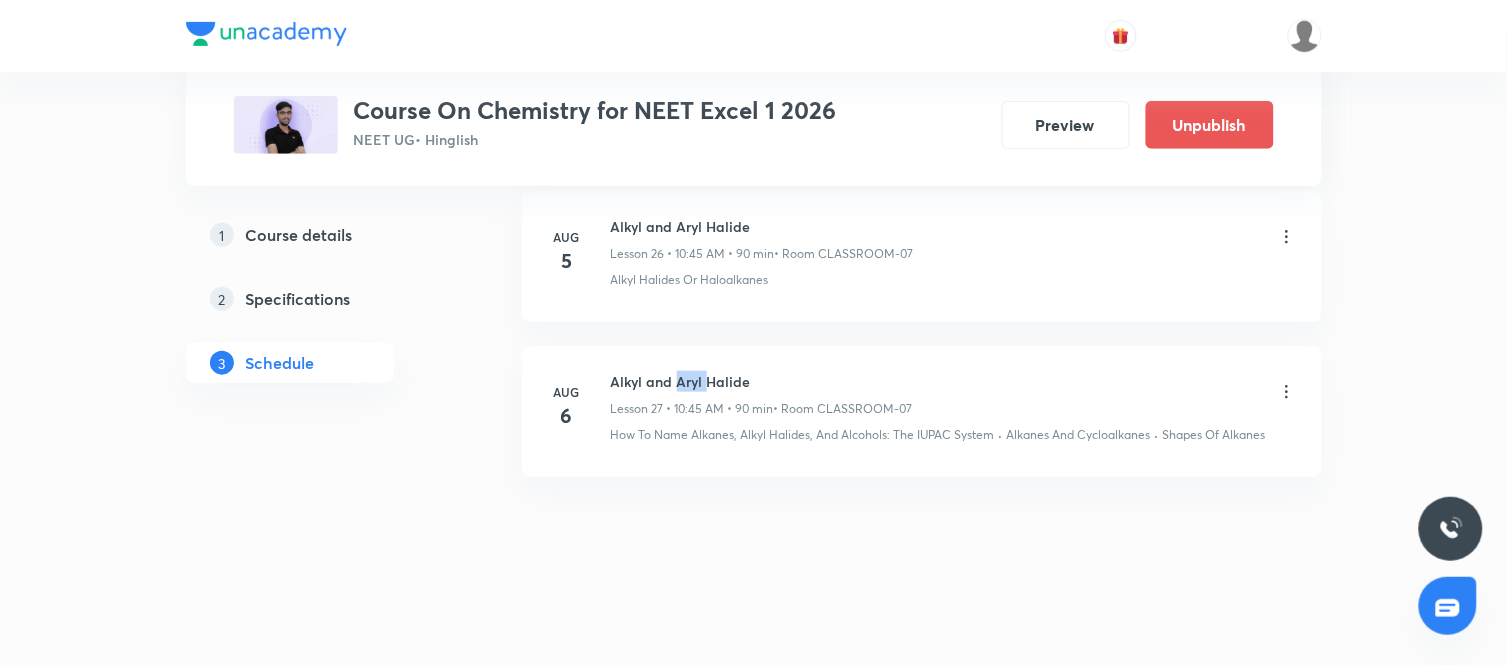 click on "Alkyl and Aryl Halide" at bounding box center (762, 381) 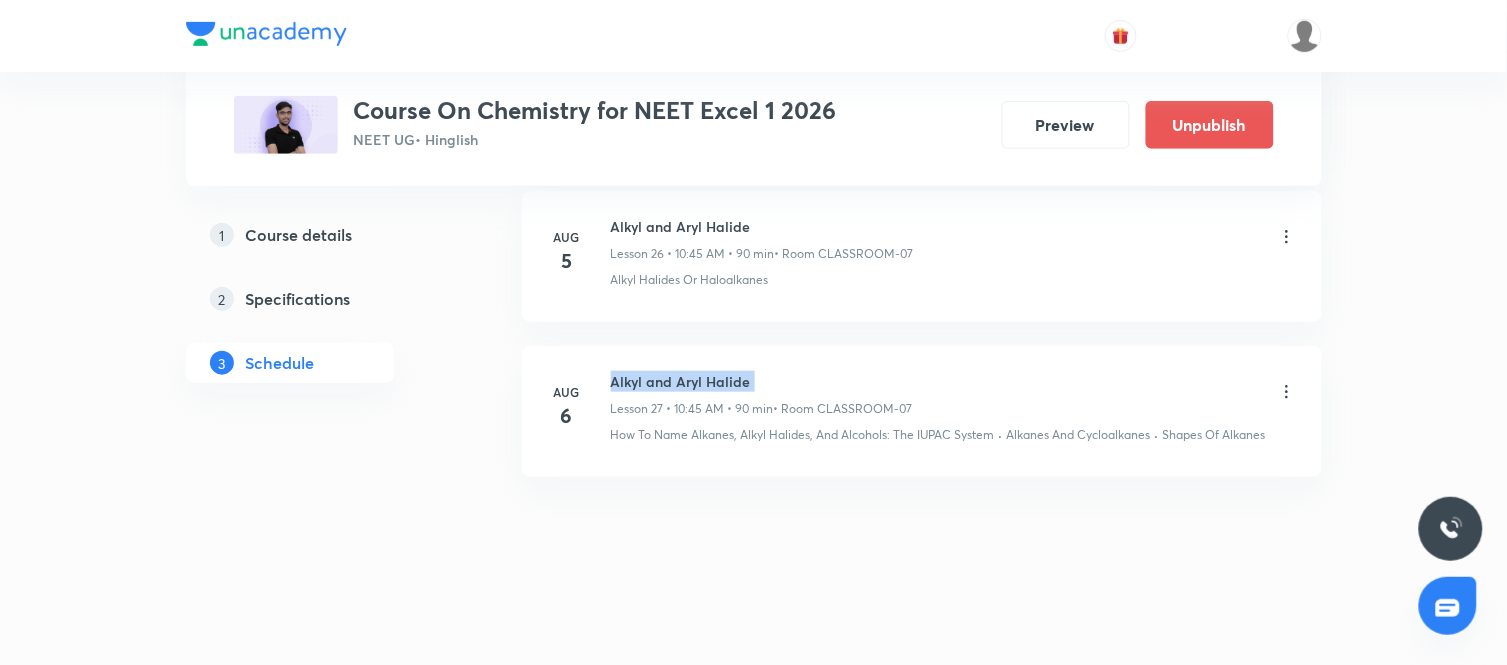 click on "Alkyl and Aryl Halide" at bounding box center [762, 381] 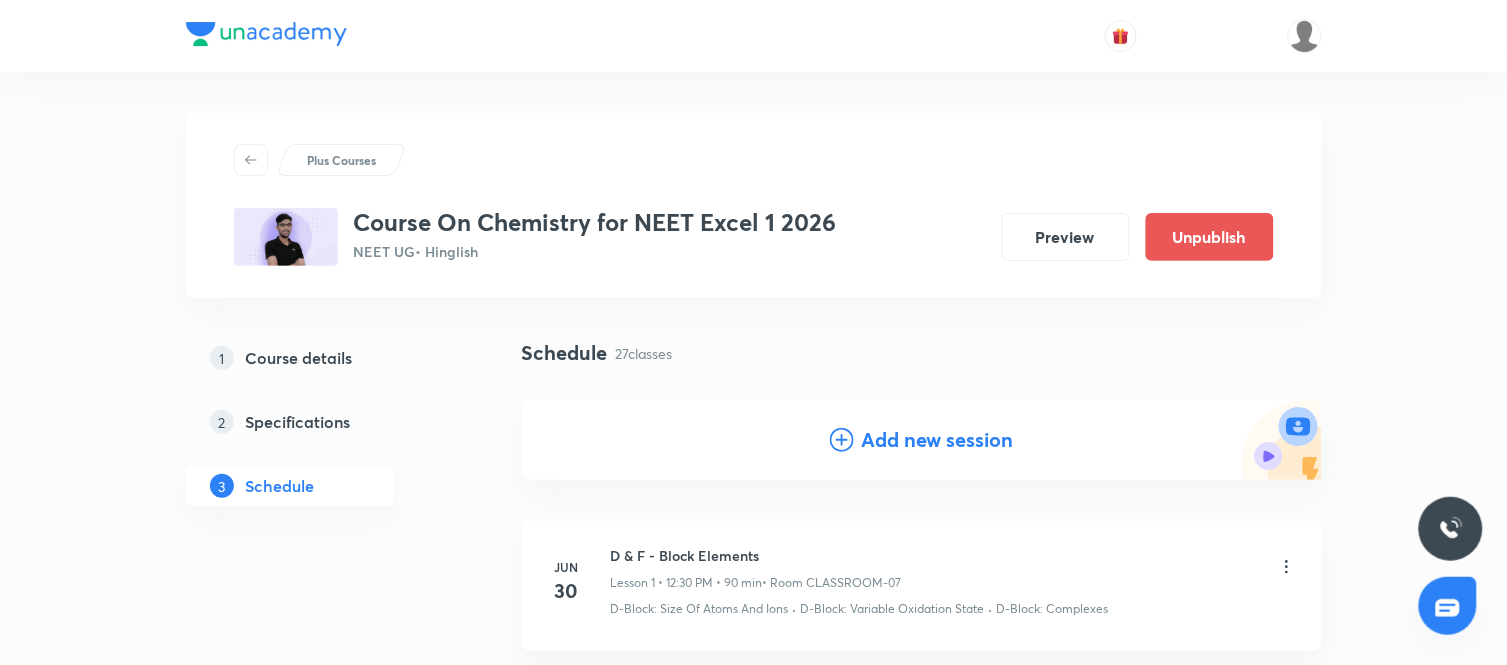 scroll, scrollTop: 147, scrollLeft: 0, axis: vertical 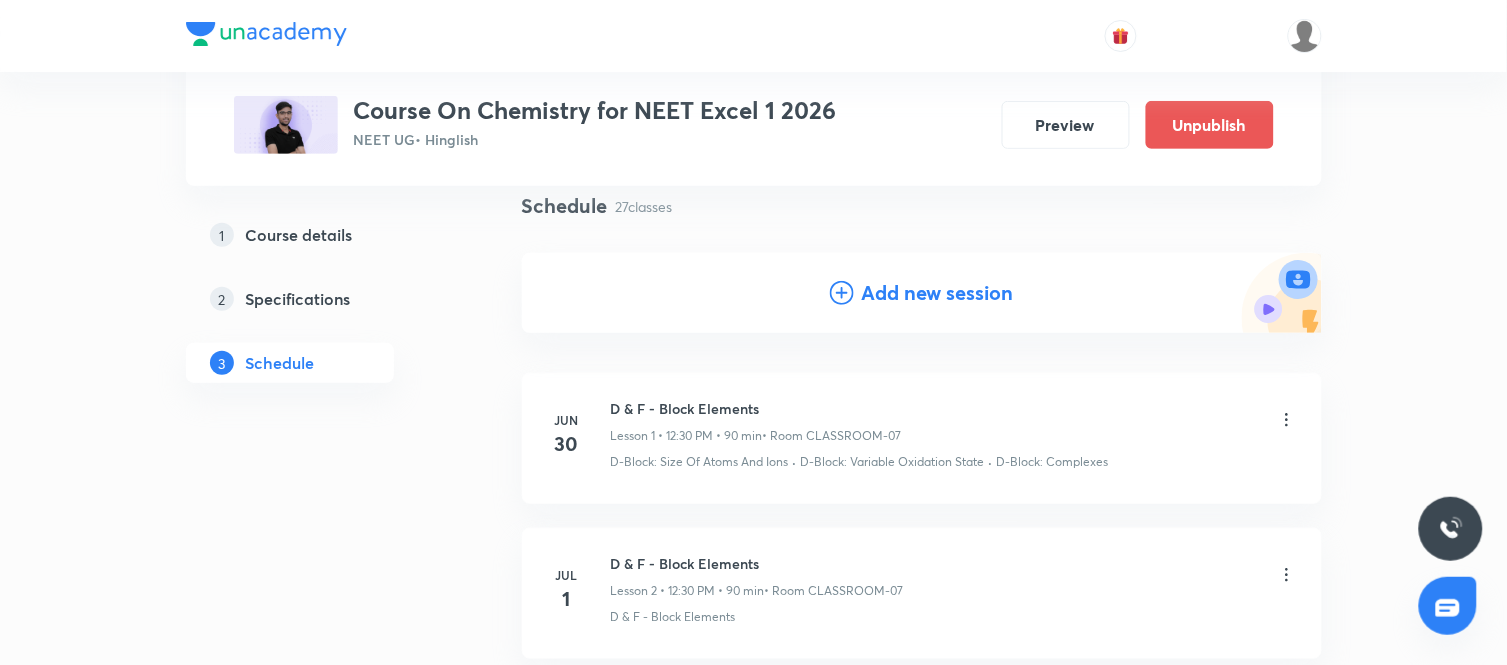 click on "Add new session" at bounding box center (938, 293) 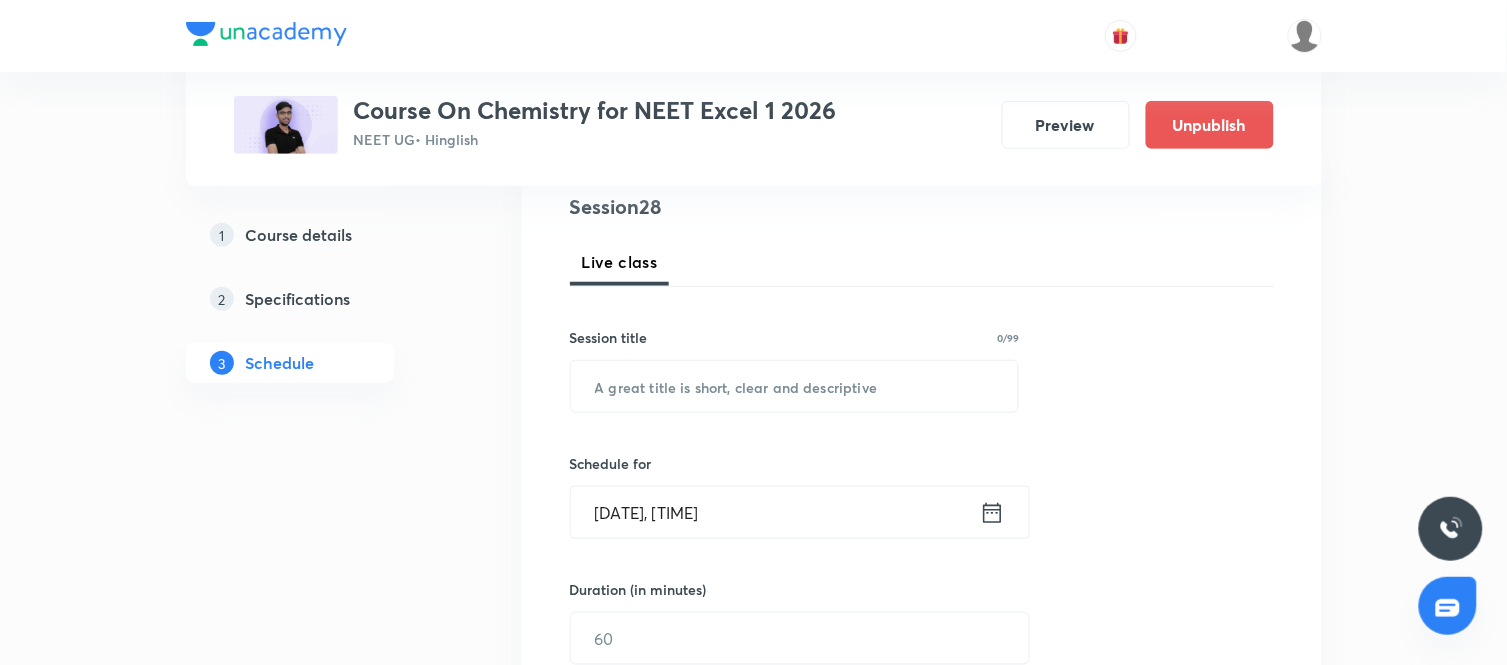 scroll, scrollTop: 241, scrollLeft: 0, axis: vertical 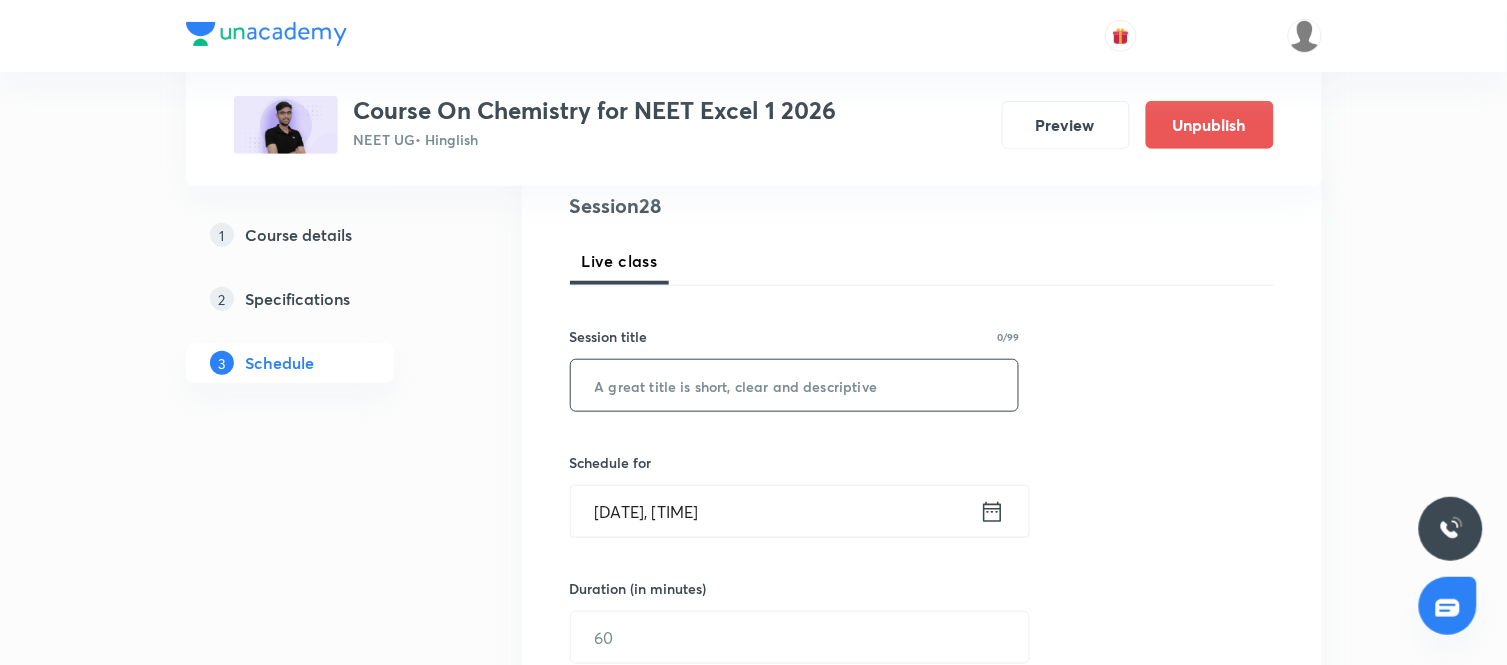 click at bounding box center [795, 385] 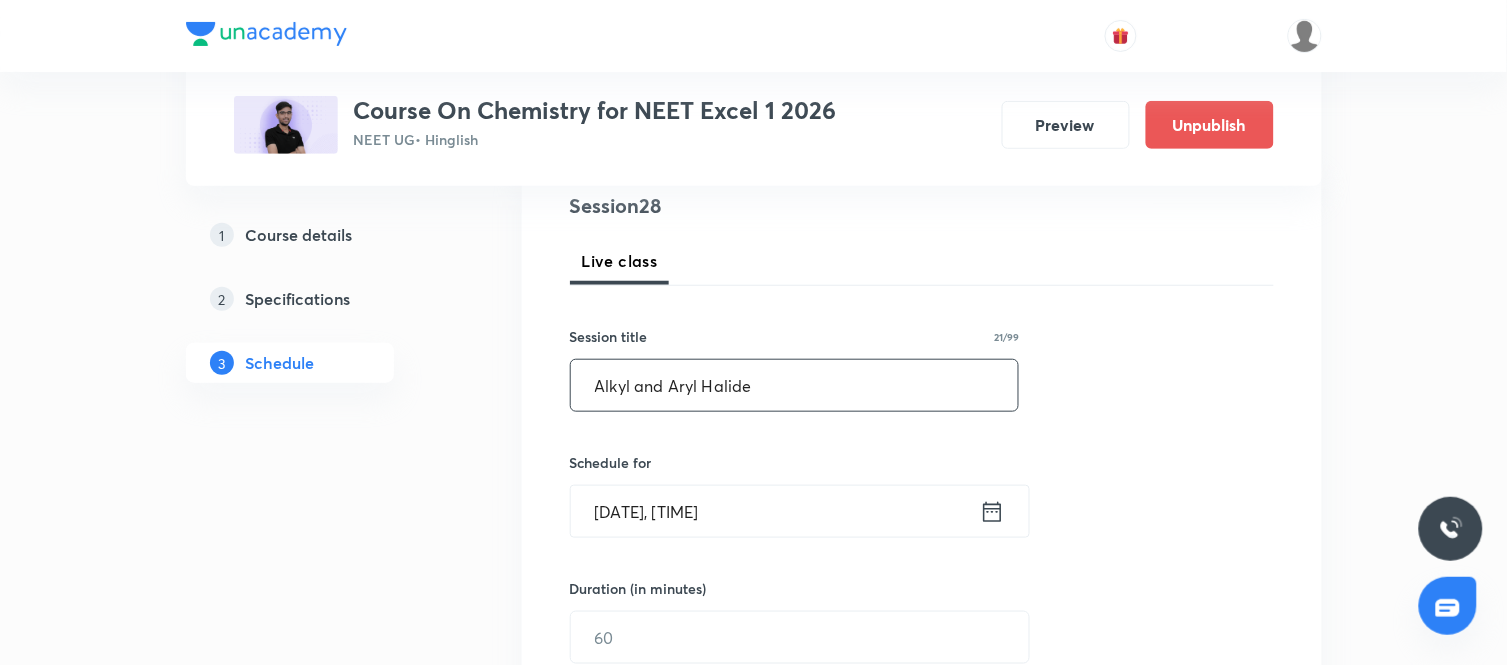 type on "Alkyl and Aryl Halide" 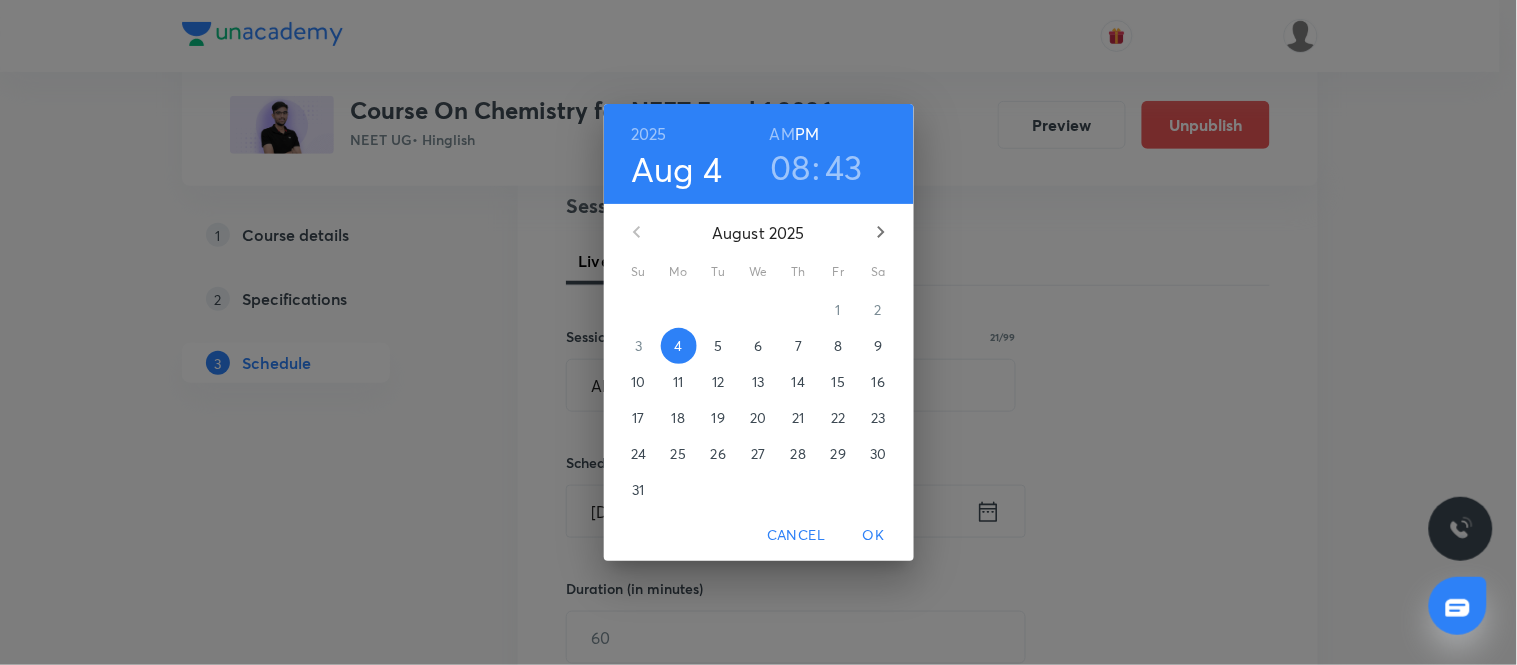 click on "7" at bounding box center [798, 346] 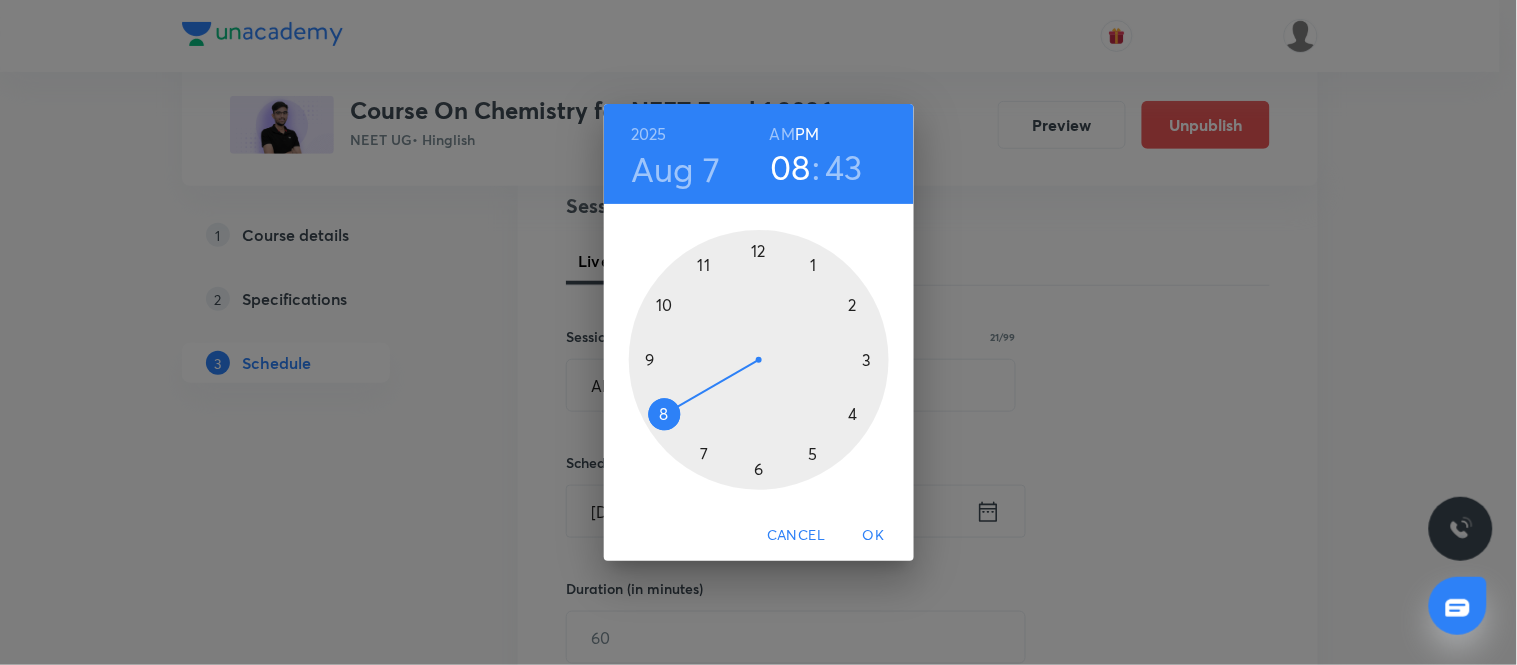 click at bounding box center [759, 360] 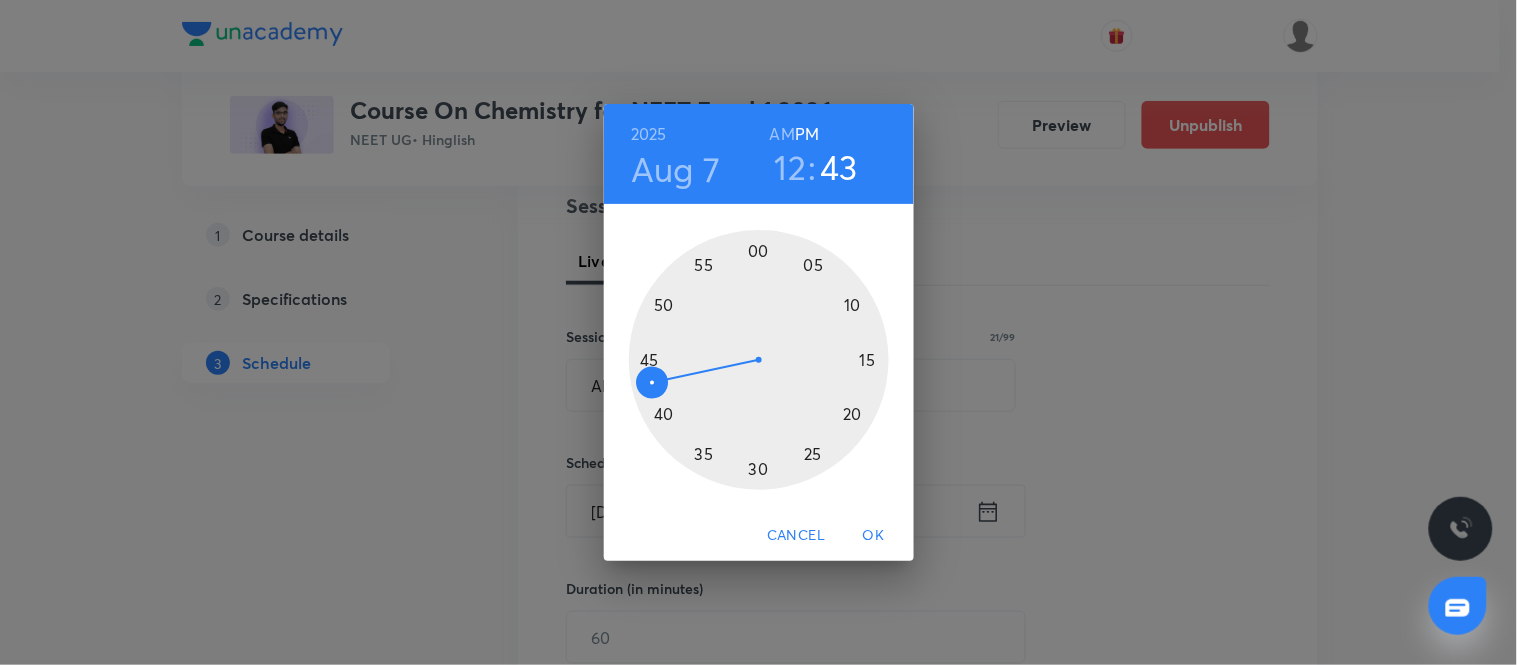 click at bounding box center (759, 360) 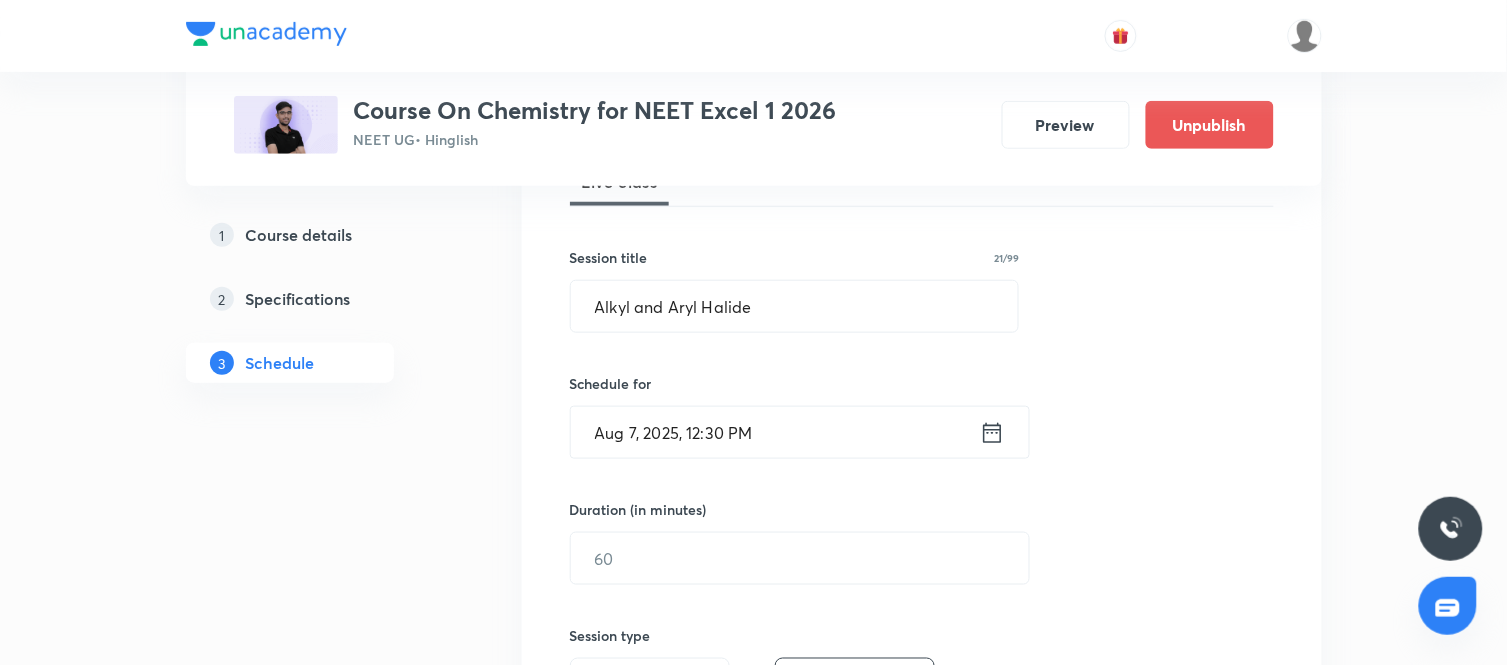 scroll, scrollTop: 321, scrollLeft: 0, axis: vertical 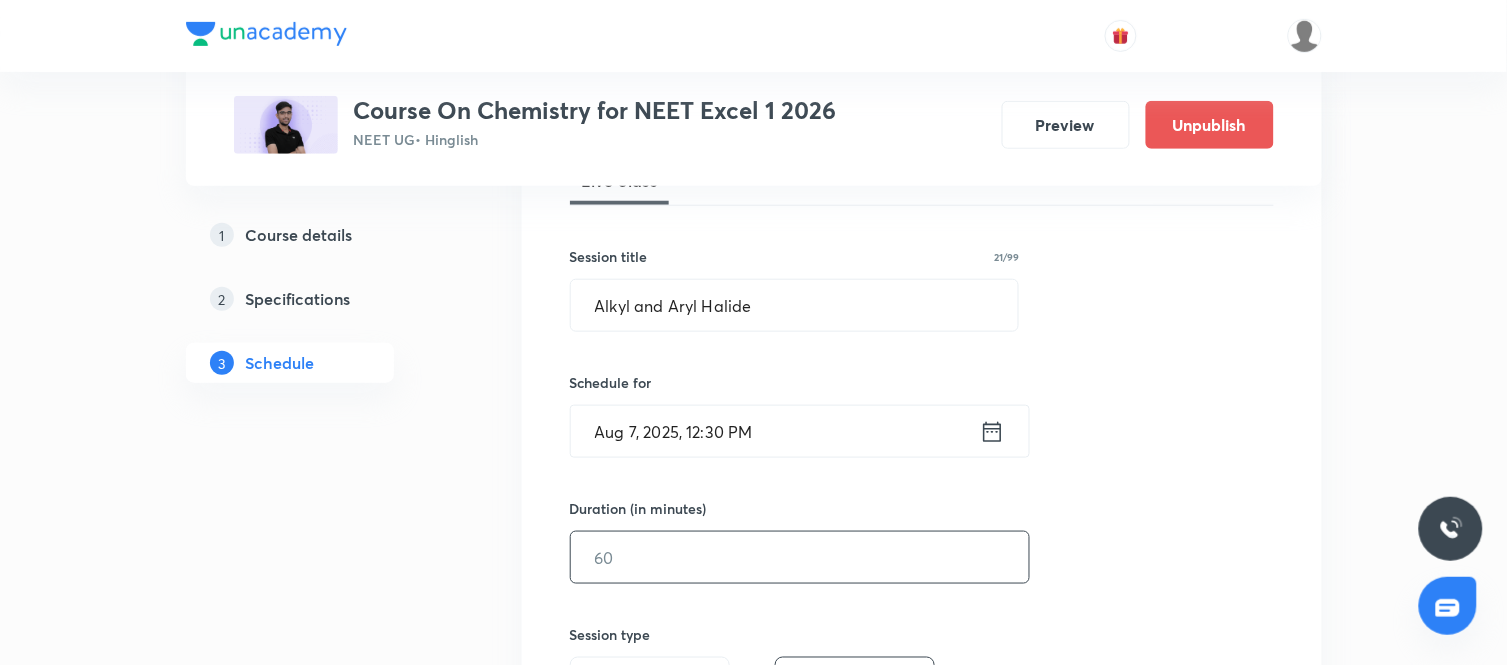 click at bounding box center [800, 557] 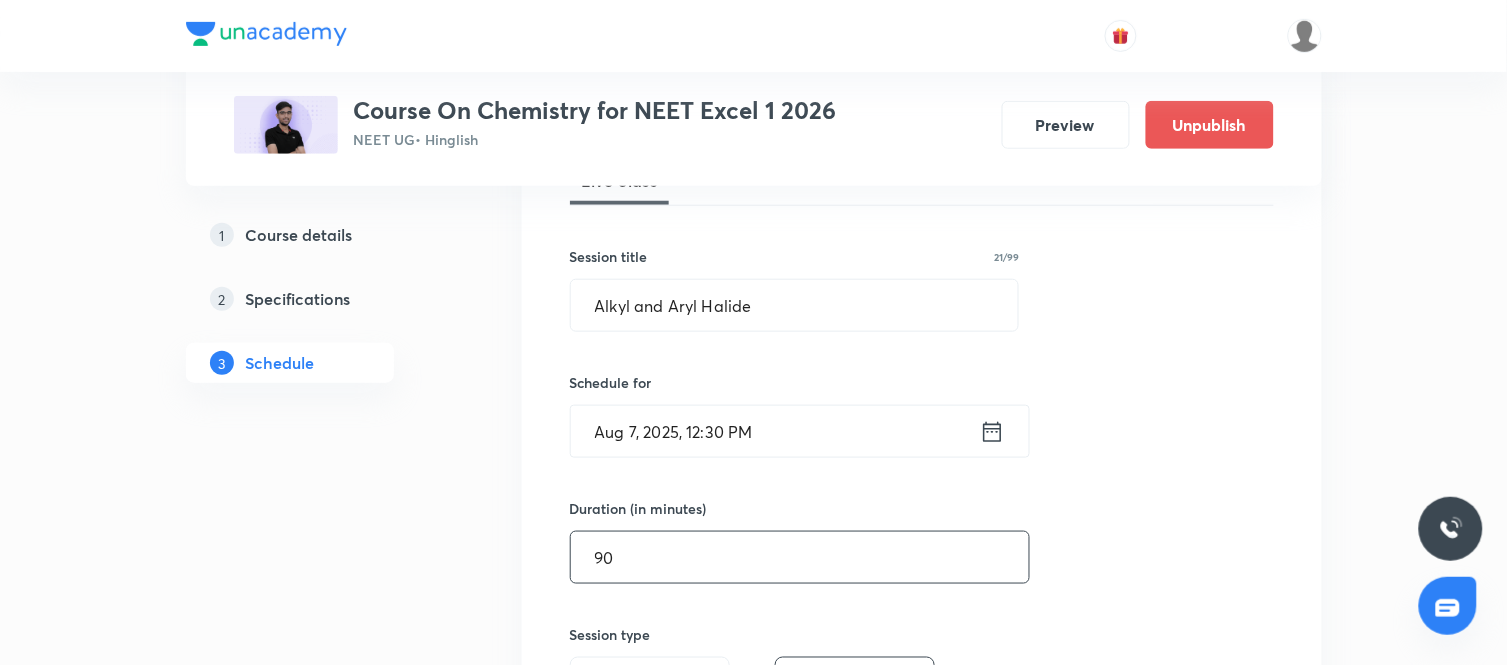 type on "90" 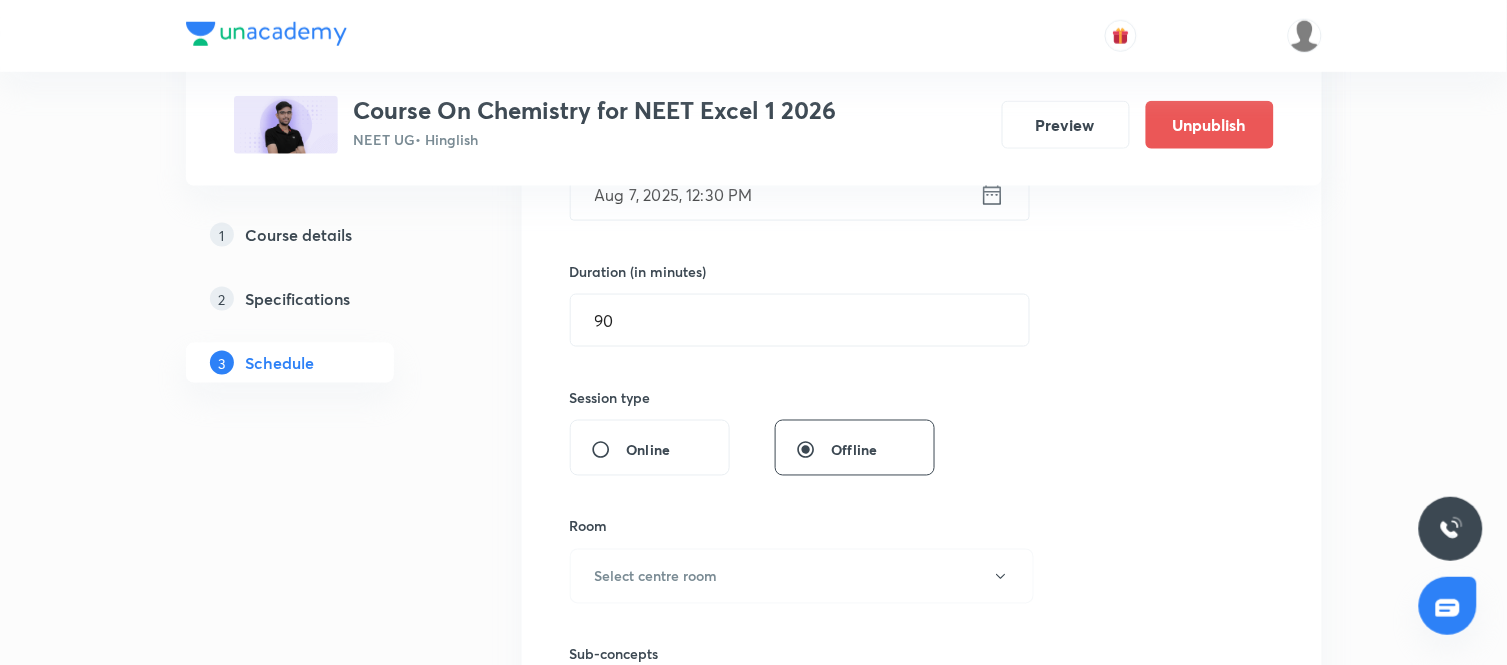 scroll, scrollTop: 560, scrollLeft: 0, axis: vertical 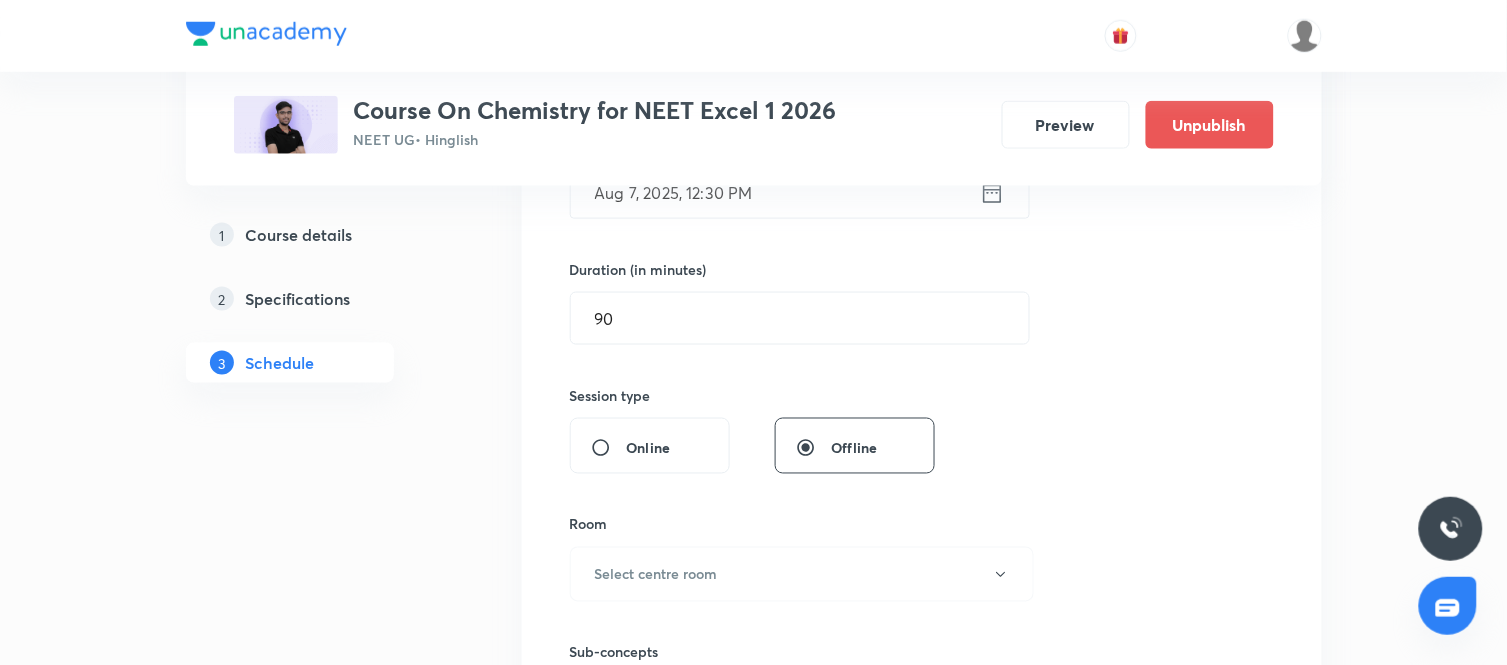 click on "Room Select centre room" at bounding box center (795, 558) 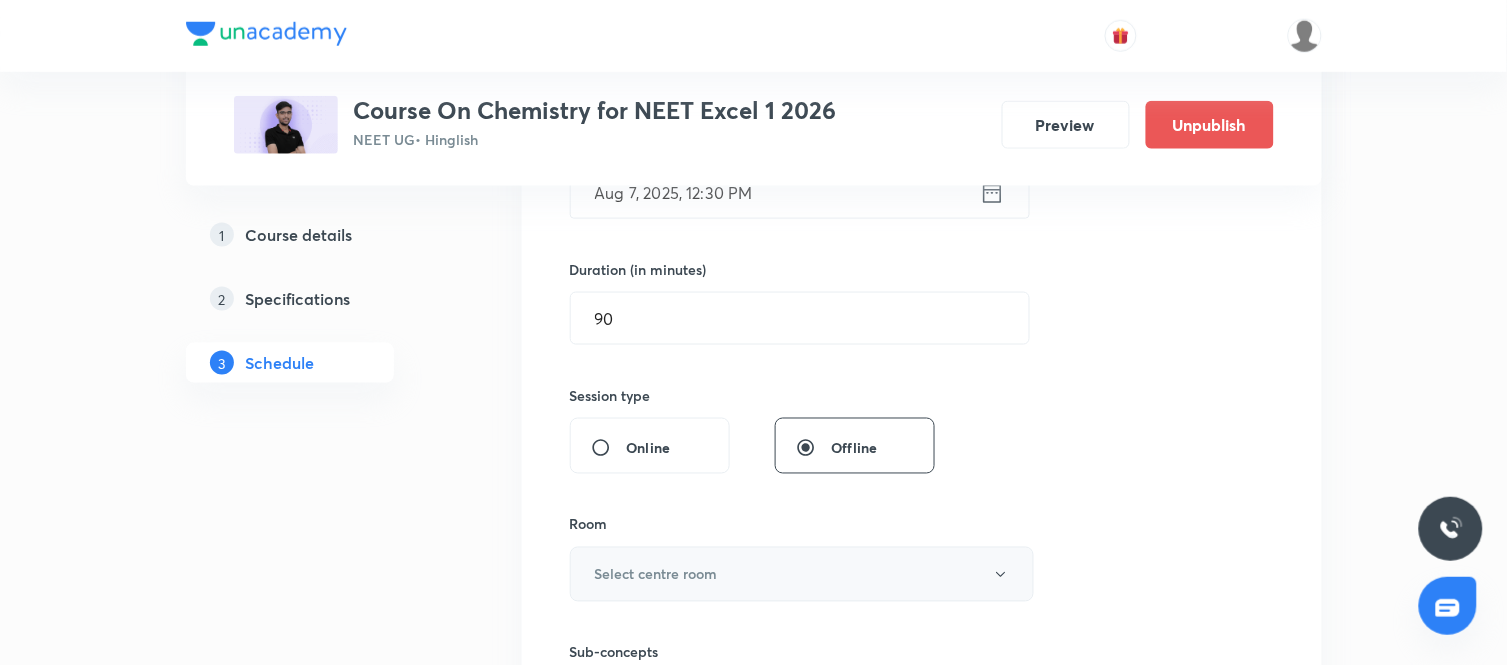 click on "Select centre room" at bounding box center [802, 574] 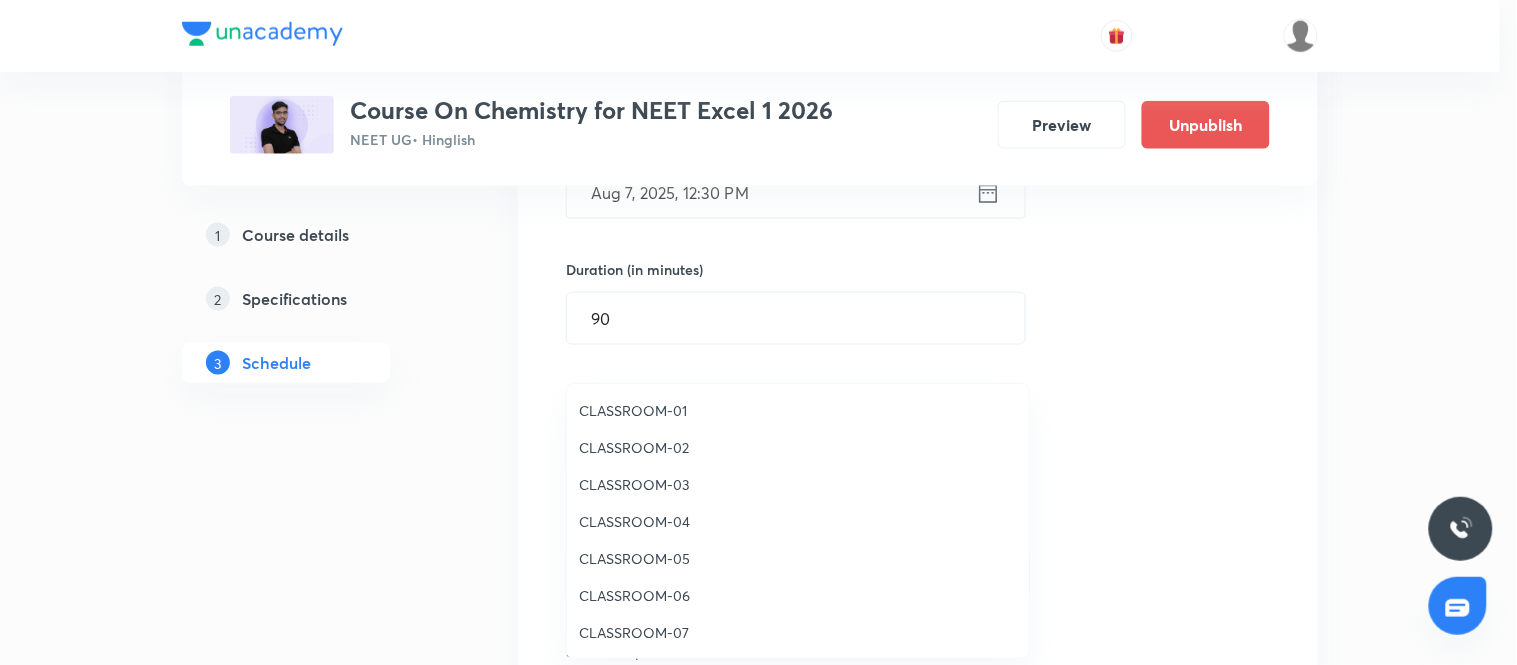 click on "CLASSROOM-07" at bounding box center (798, 632) 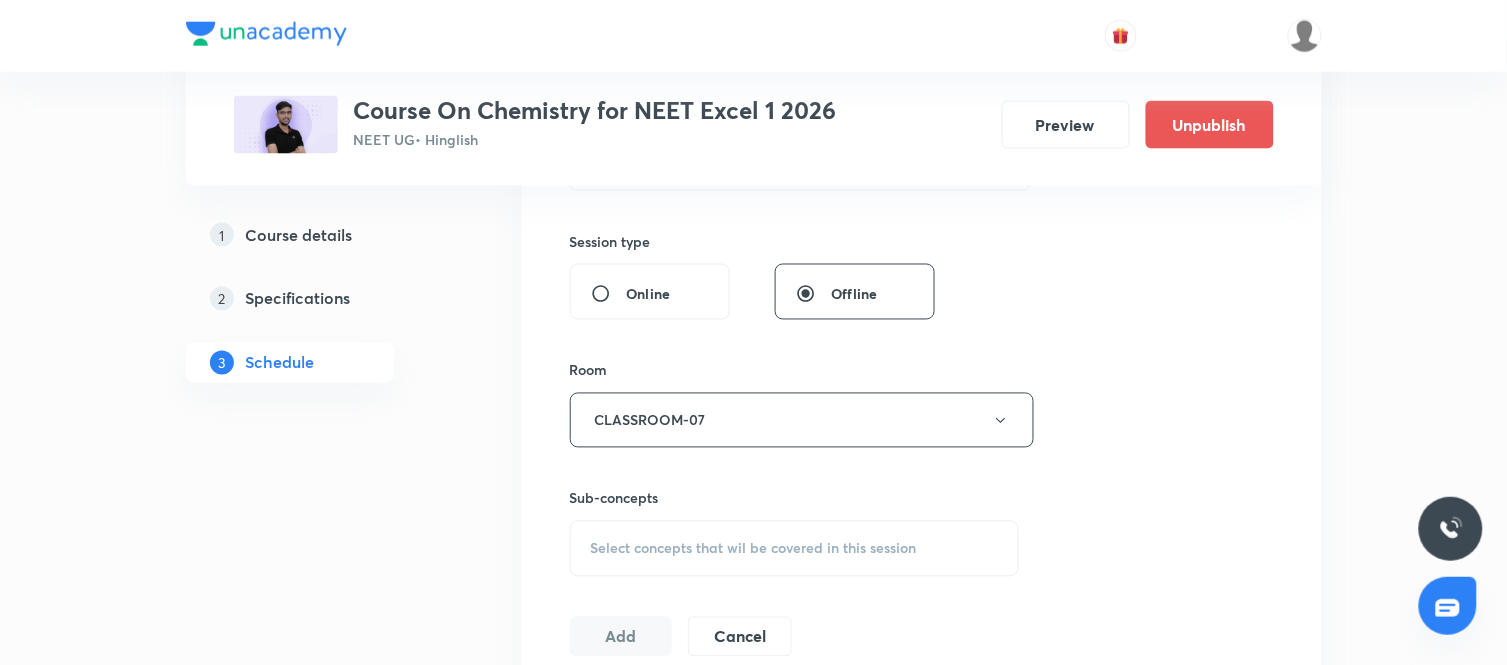 scroll, scrollTop: 716, scrollLeft: 0, axis: vertical 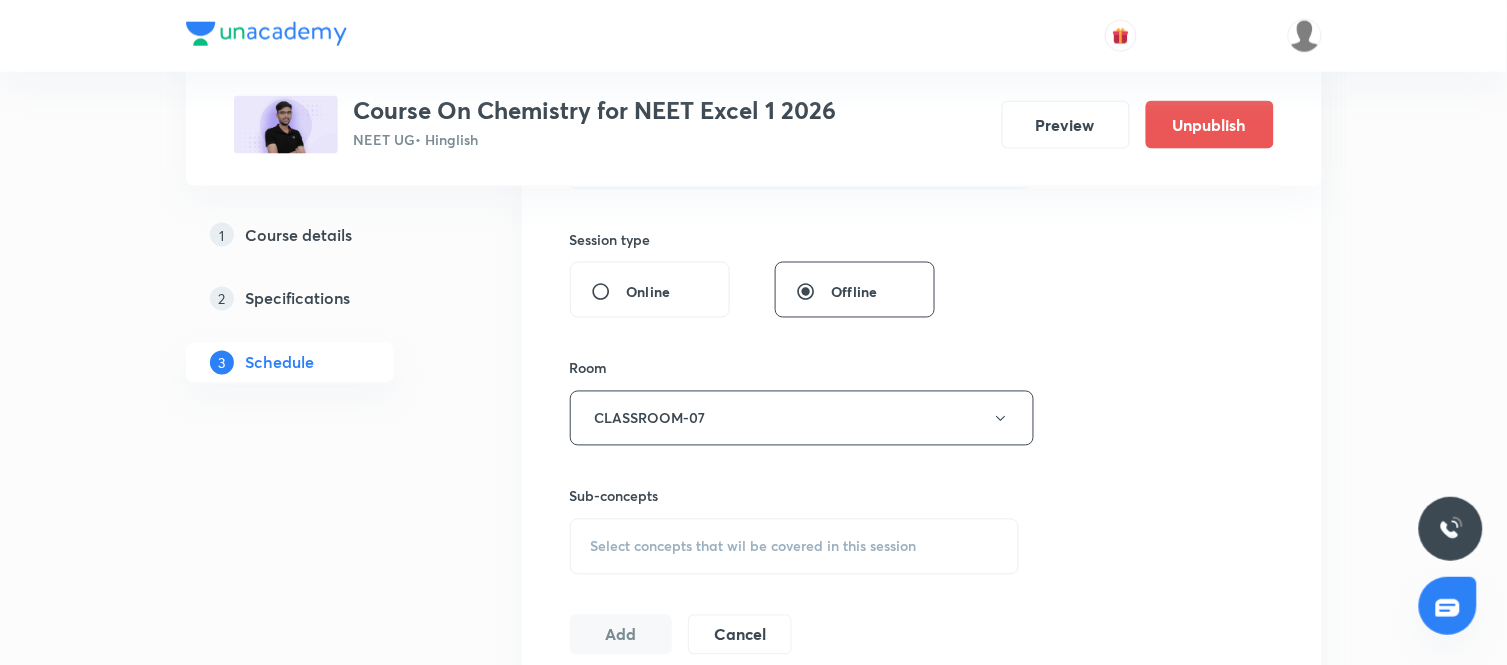 click on "Select concepts that wil be covered in this session" at bounding box center (754, 547) 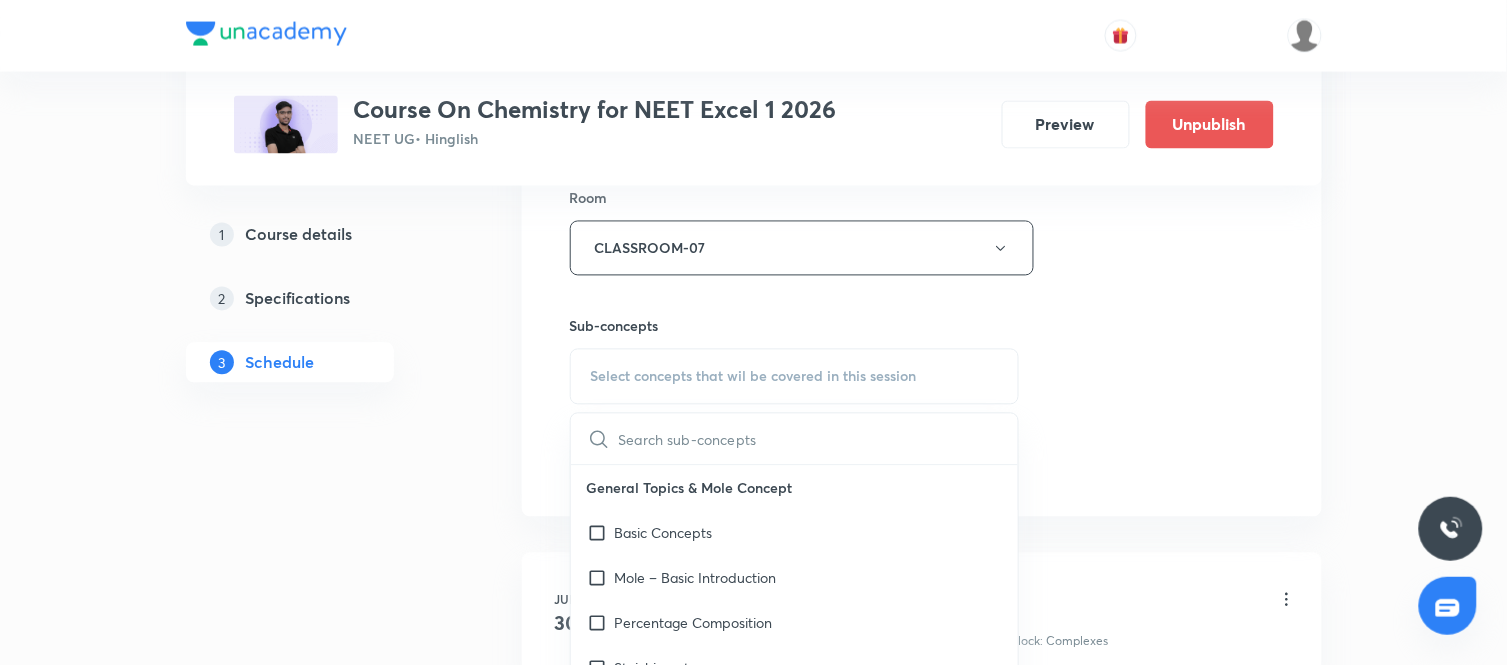 scroll, scrollTop: 890, scrollLeft: 0, axis: vertical 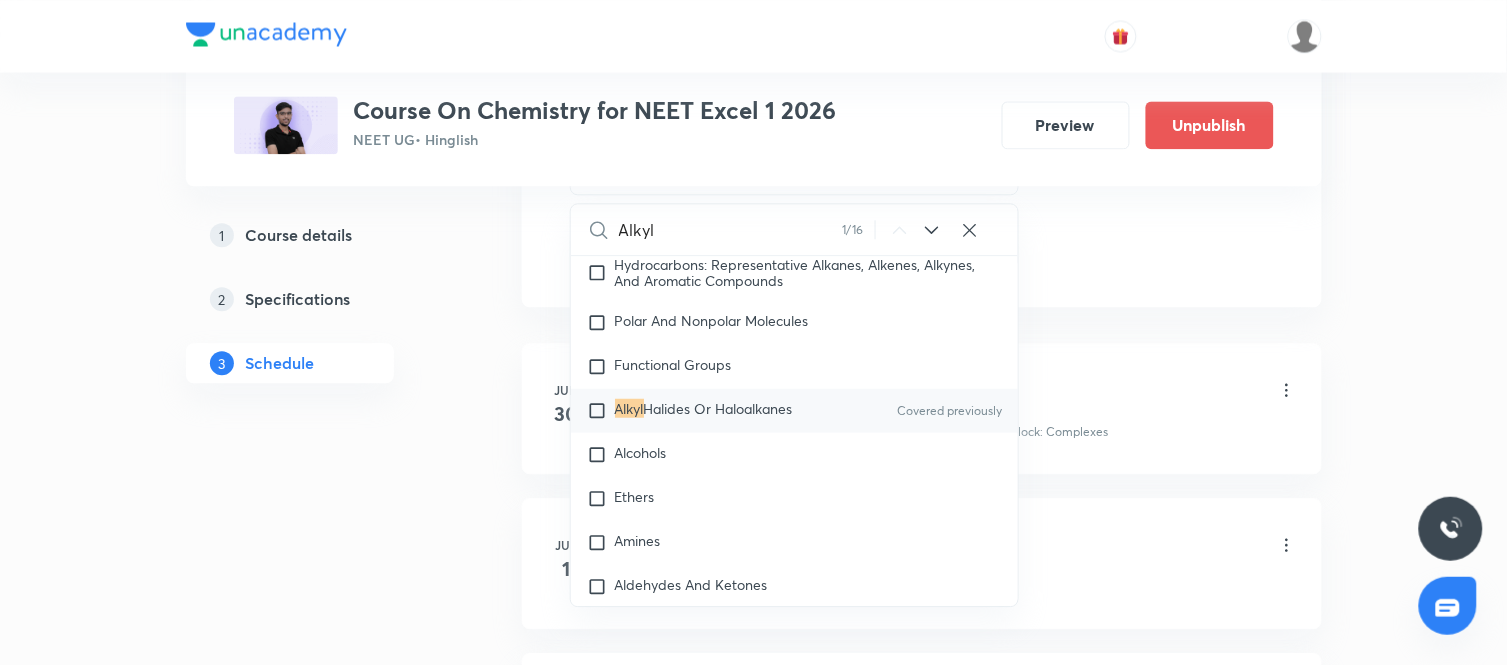 type on "Alkyl" 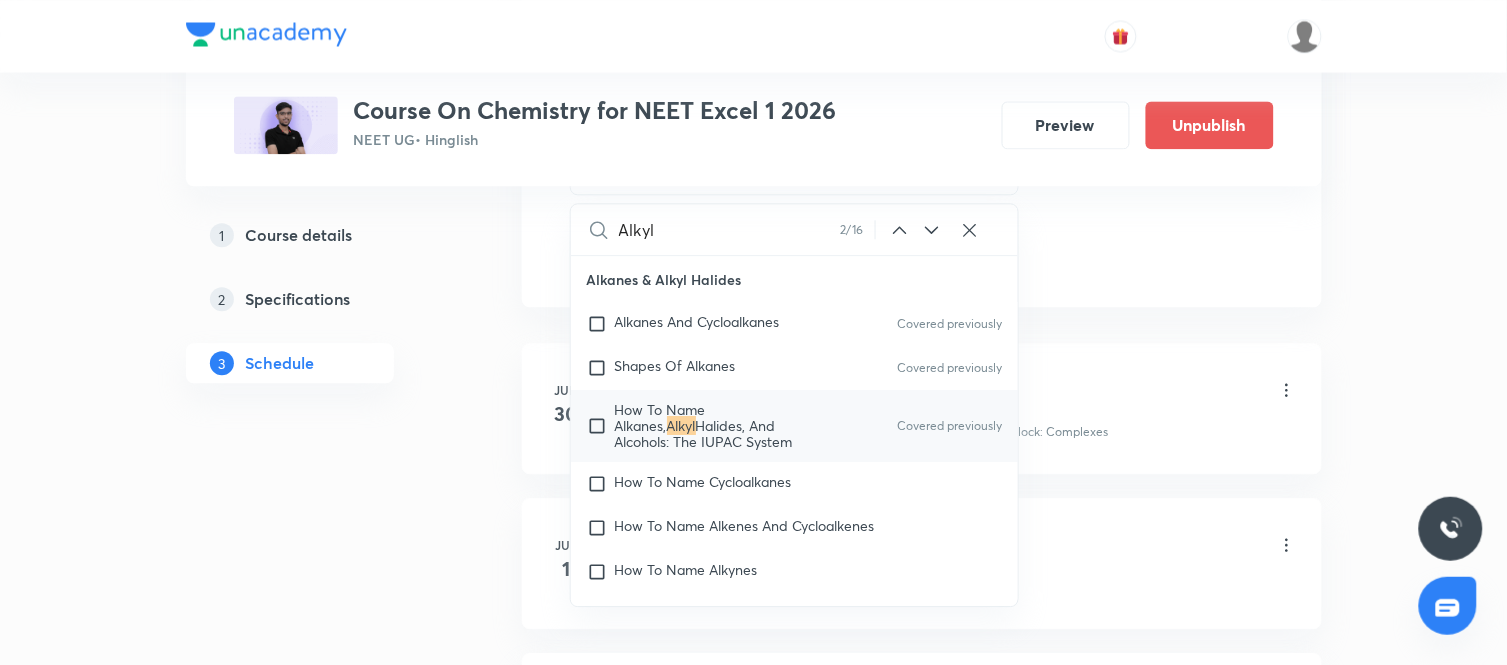 click 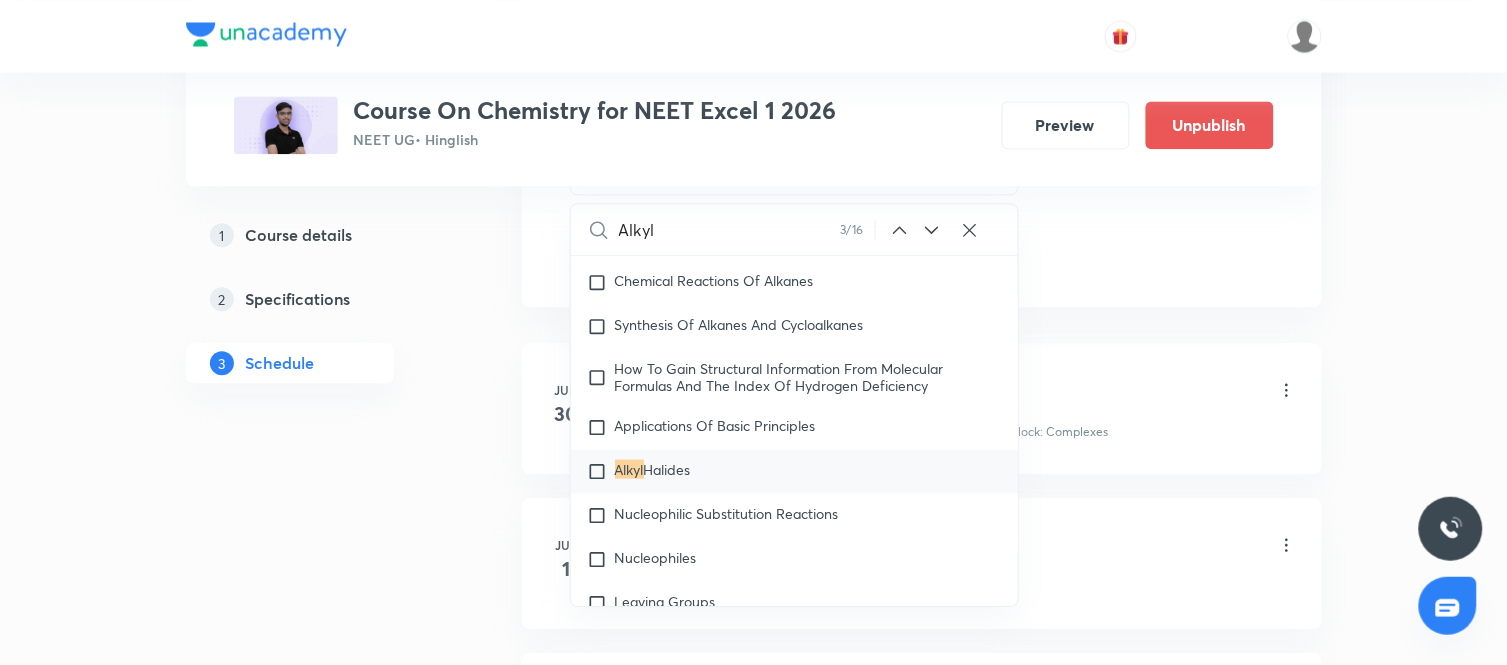 scroll, scrollTop: 39408, scrollLeft: 0, axis: vertical 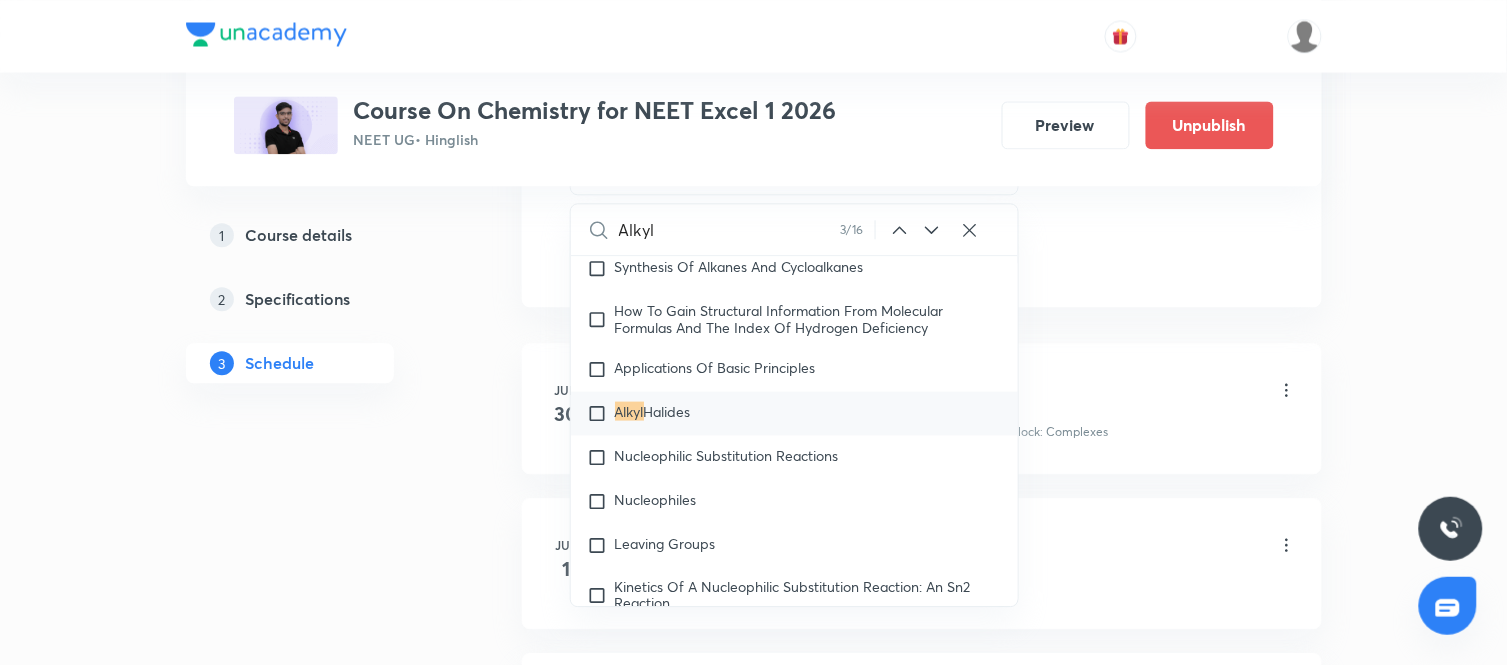 click on "Halides" at bounding box center [667, 410] 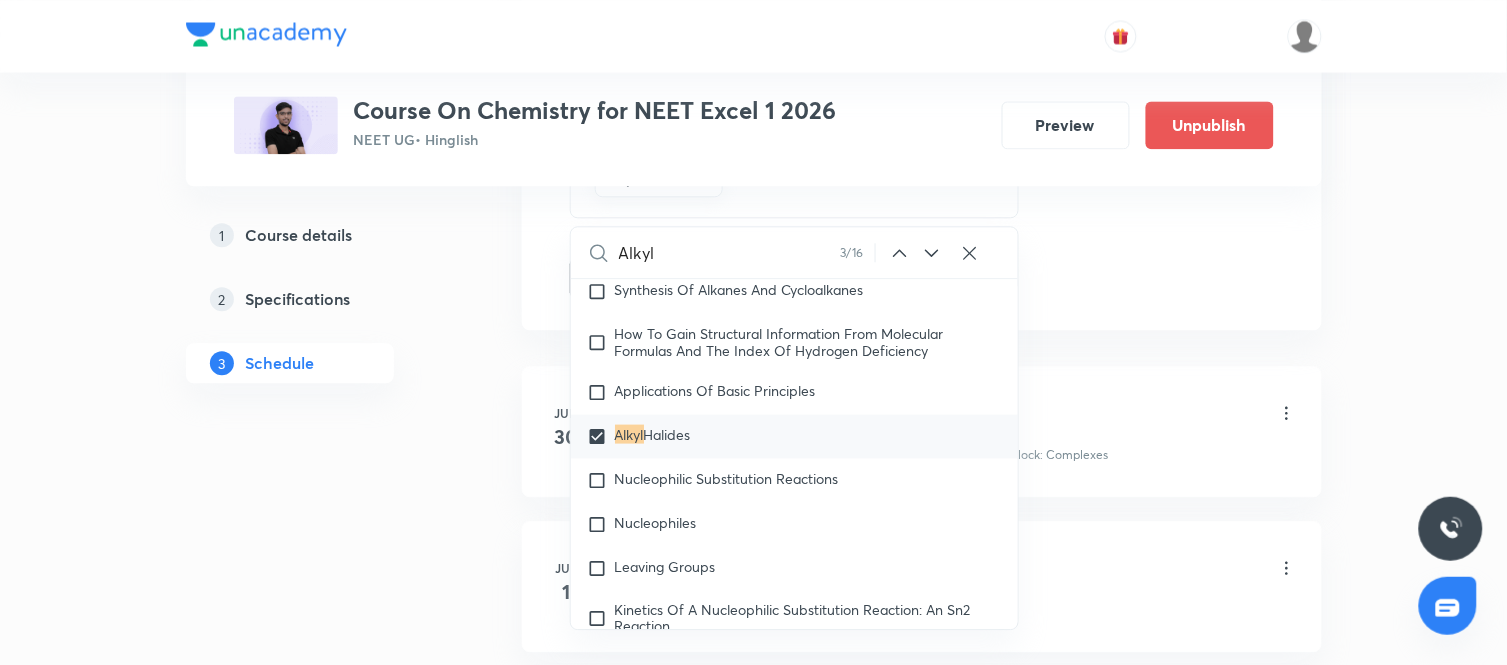 click on "Plus Courses Course On Chemistry for NEET Excel 1 2026 NEET UG  • Hinglish Preview Unpublish 1 Course details 2 Specifications 3 Schedule Schedule 27  classes Session  28 Live class Session title 21/99 Alkyl and Aryl Halide ​ Schedule for Aug 7, 2025, 12:30 PM ​ Duration (in minutes) 90 ​   Session type Online Offline Room CLASSROOM-07 Sub-concepts Alkyl Halides CLEAR Alkyl 3 / 16 ​ General Topics & Mole Concept Basic Concepts Mole – Basic Introduction Percentage Composition Stoichiometry Principle of Atom Conservation (POAC) Relation between Stoichiometric Quantities Application of Mole Concept: Gravimetric Analysis Electronic Configuration Of Atoms (Hund's rule)  Quantum Numbers (Magnetic Quantum no.) Quantum Numbers(Pauli's Exclusion law) Mean Molar Mass or Molecular Mass Variation of Conductivity with Concentration Mechanism of Corrosion Atomic Structure Discovery Of Electron Some Prerequisites of Physics Discovery Of Protons And Neutrons Atomic Models Nature of Waves Planck’S Quantum Theory" at bounding box center (754, 1849) 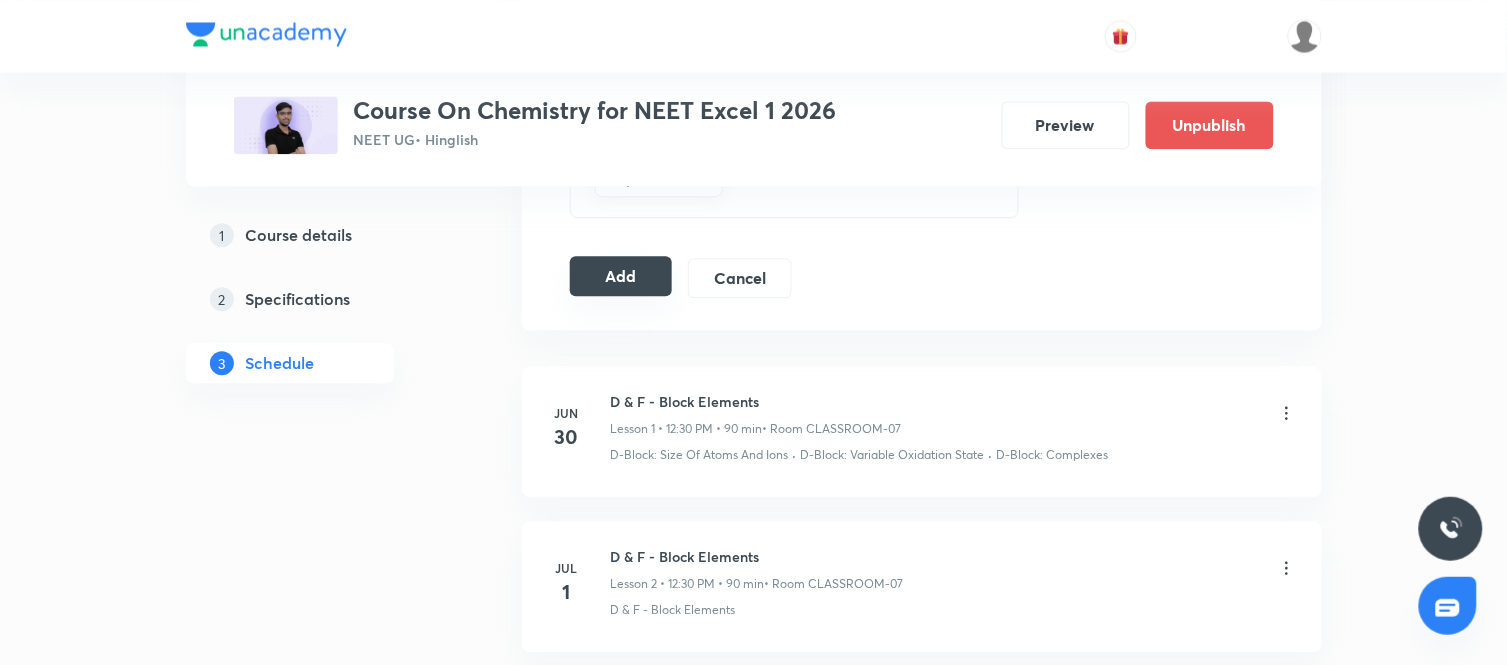 click on "Add" at bounding box center [621, 276] 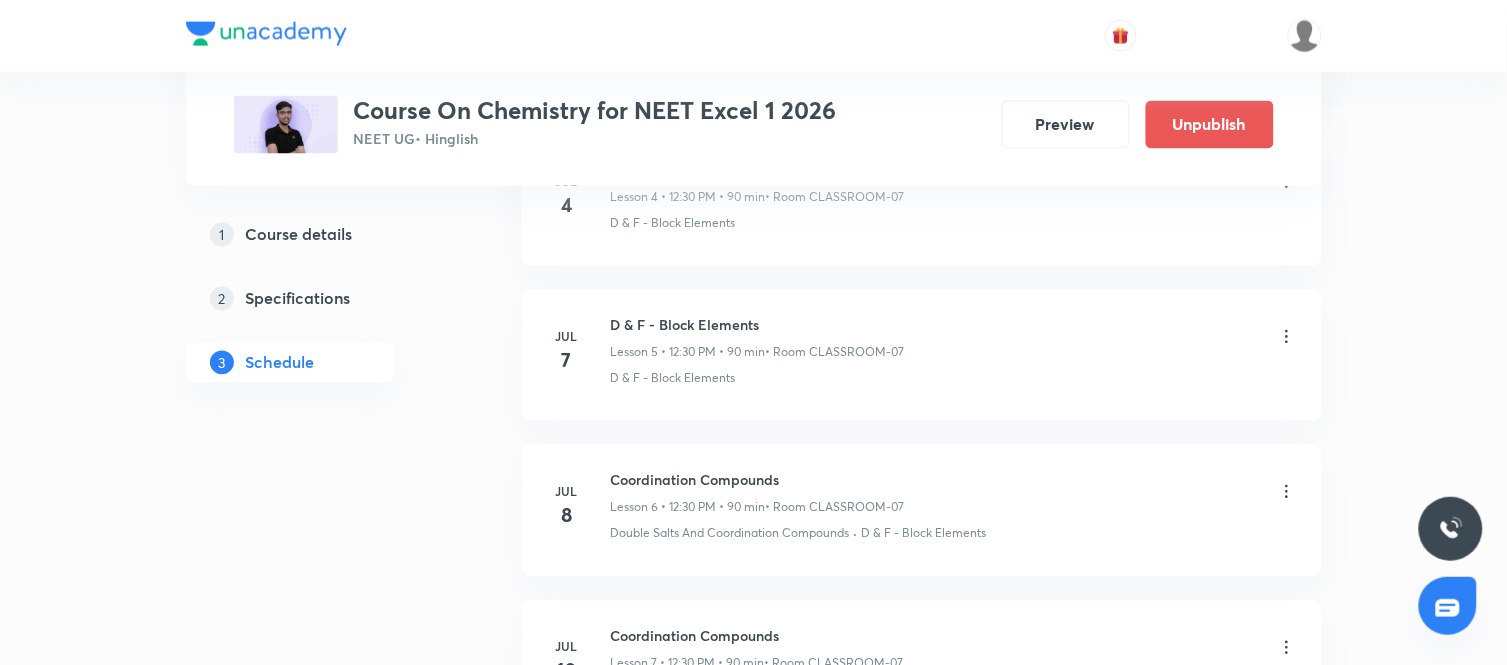 scroll, scrollTop: 0, scrollLeft: 0, axis: both 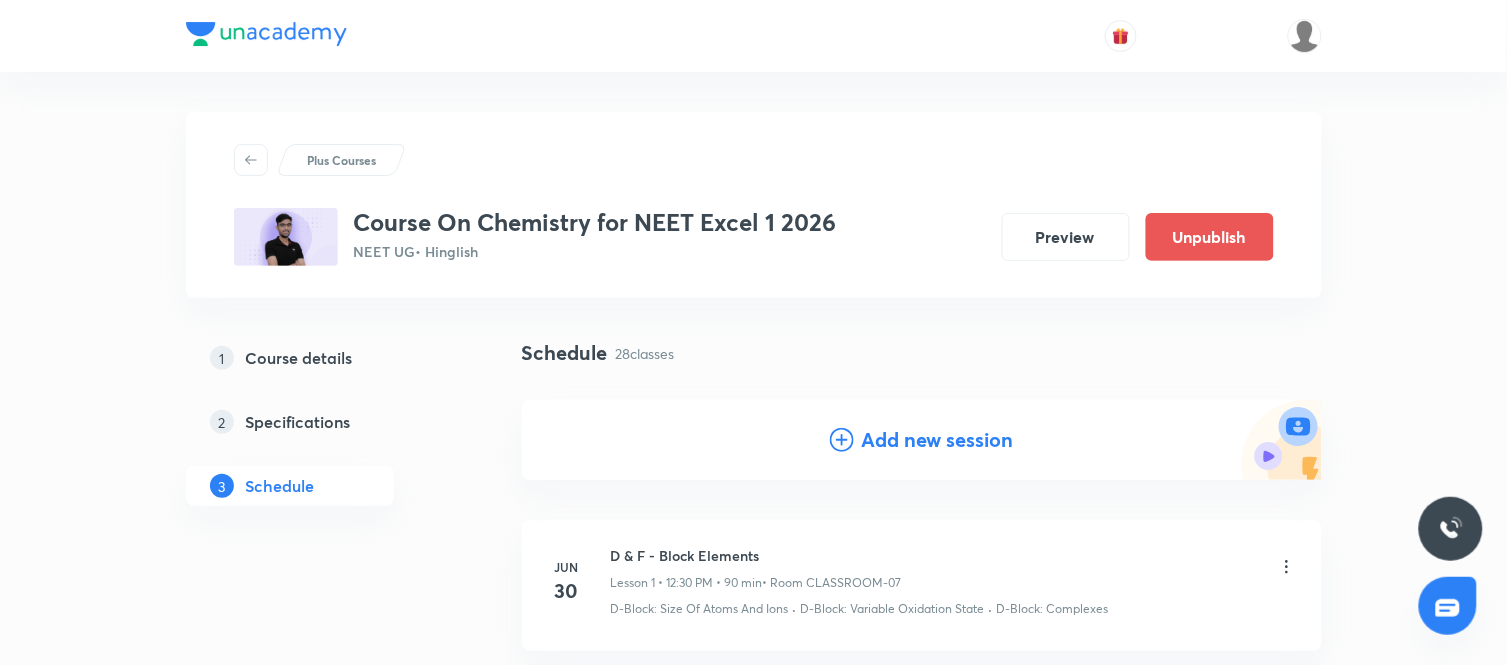click on "Add new session" at bounding box center [938, 440] 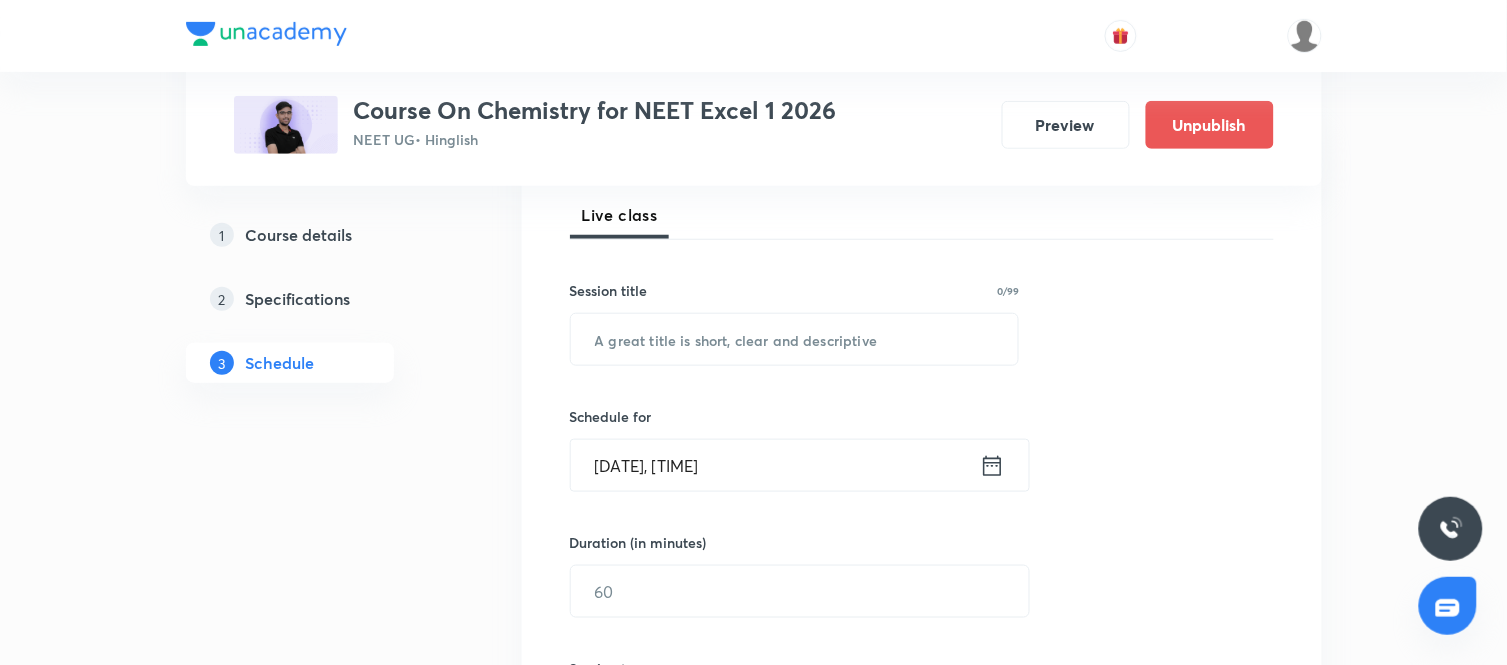 scroll, scrollTop: 288, scrollLeft: 0, axis: vertical 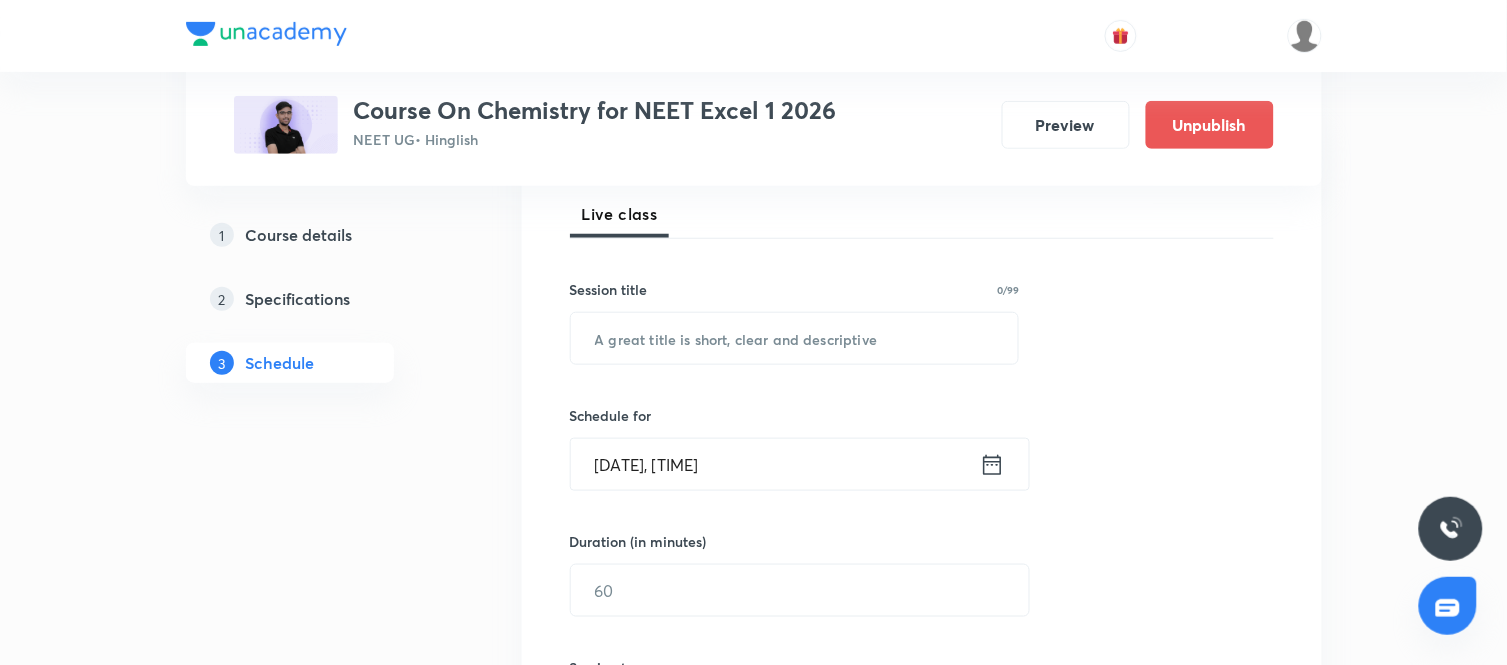 click on "Session  29 Live class Session title 0/99 ​ Schedule for Aug 4, 2025, 8:43 PM ​ Duration (in minutes) ​   Session type Online Offline Room Select centre room Sub-concepts Select concepts that wil be covered in this session Add Cancel" at bounding box center (922, 613) 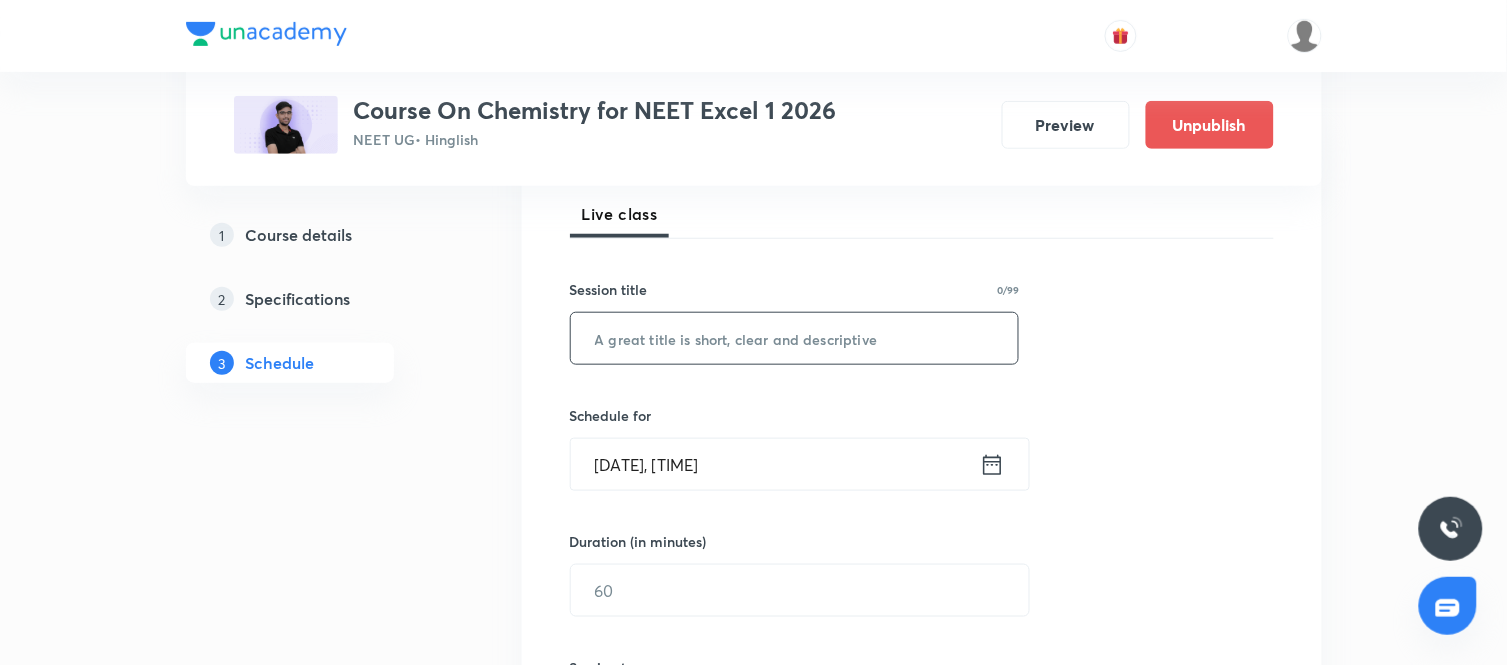 click at bounding box center (795, 338) 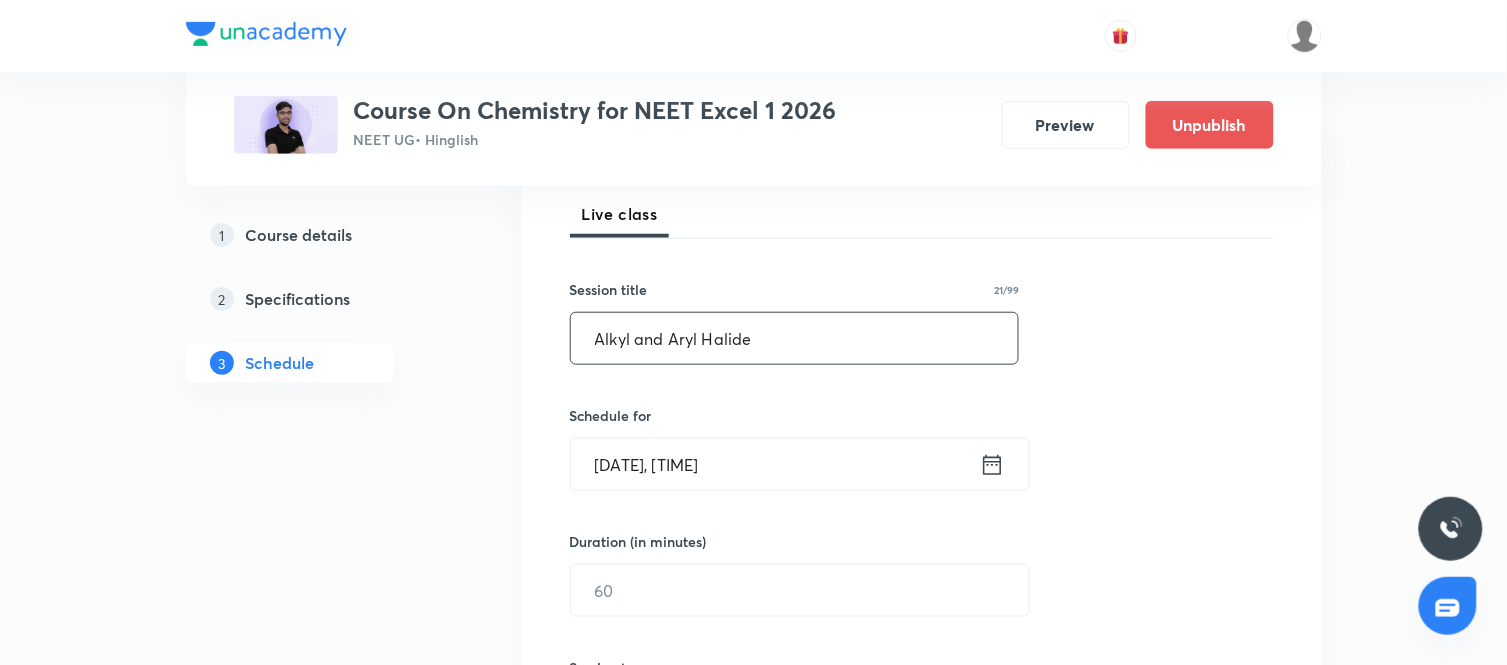 type on "Alkyl and Aryl Halide" 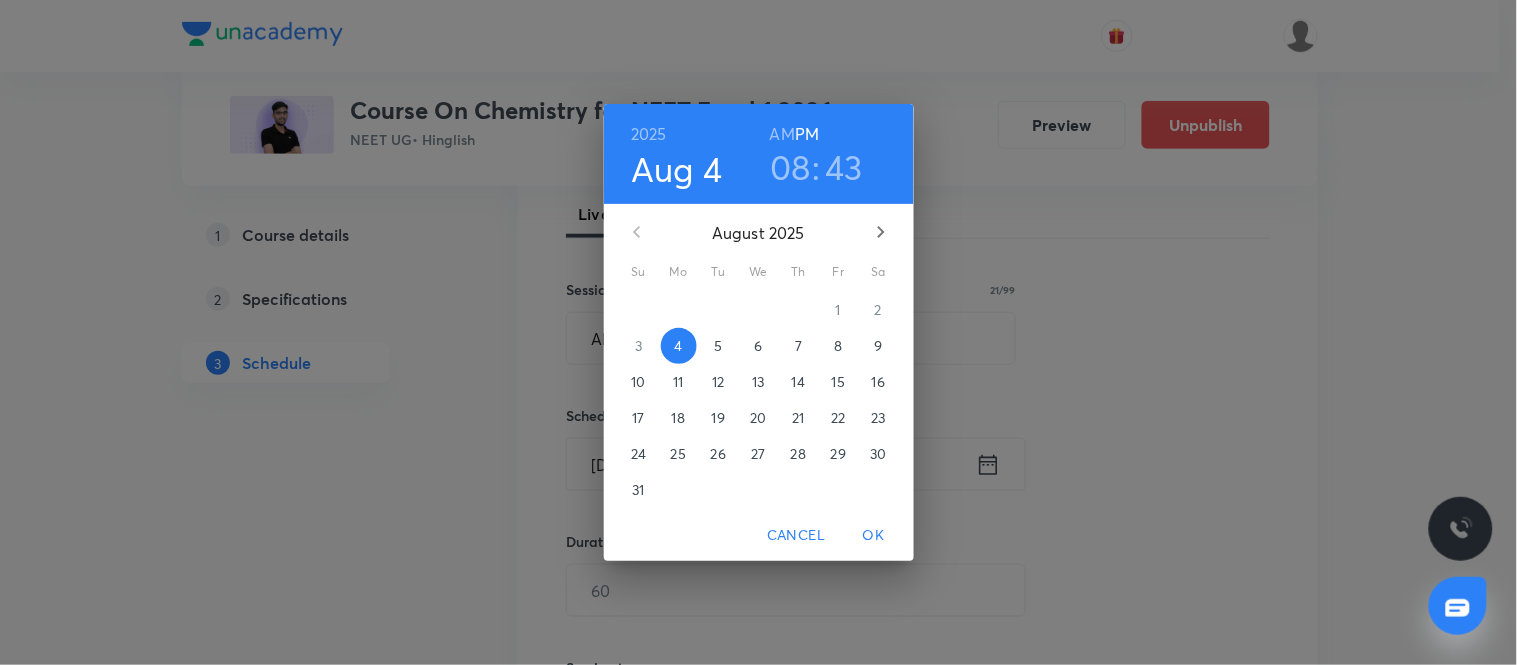 click on "8" at bounding box center (838, 346) 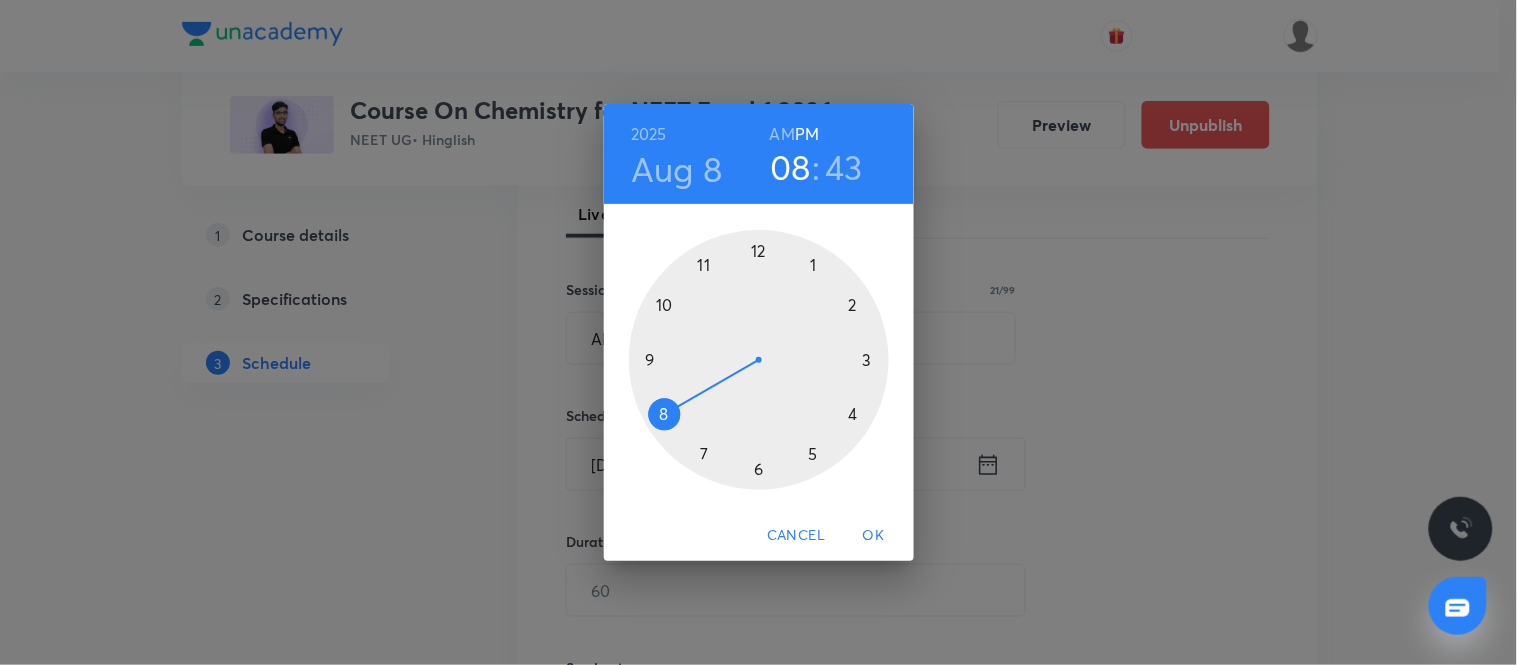 click at bounding box center (759, 360) 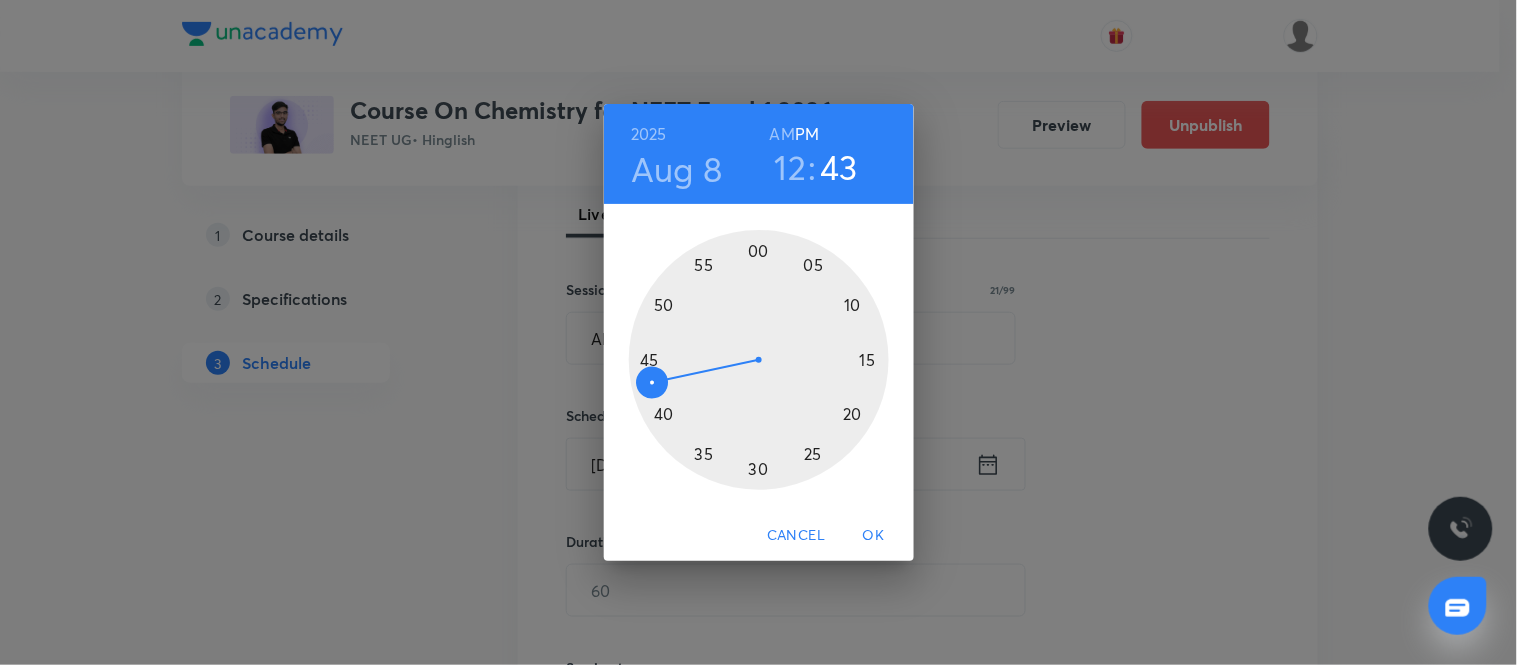 click at bounding box center (759, 360) 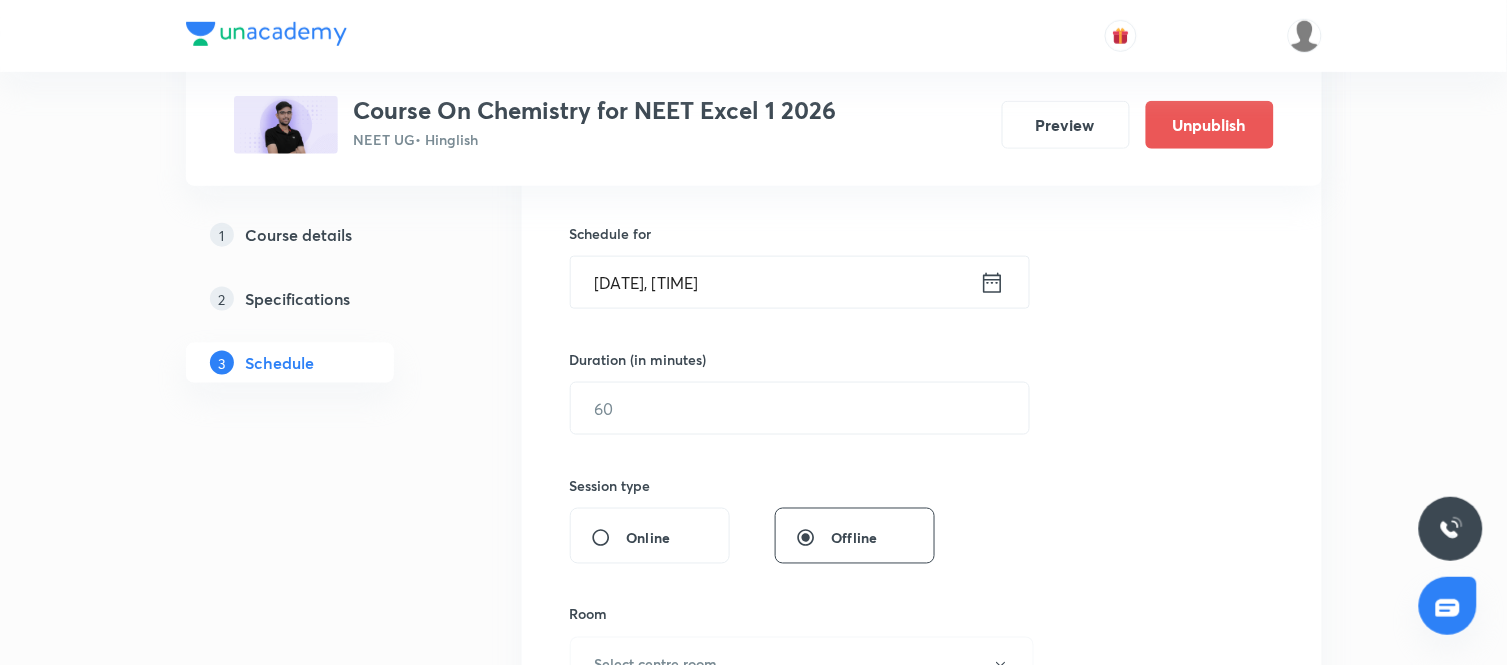scroll, scrollTop: 472, scrollLeft: 0, axis: vertical 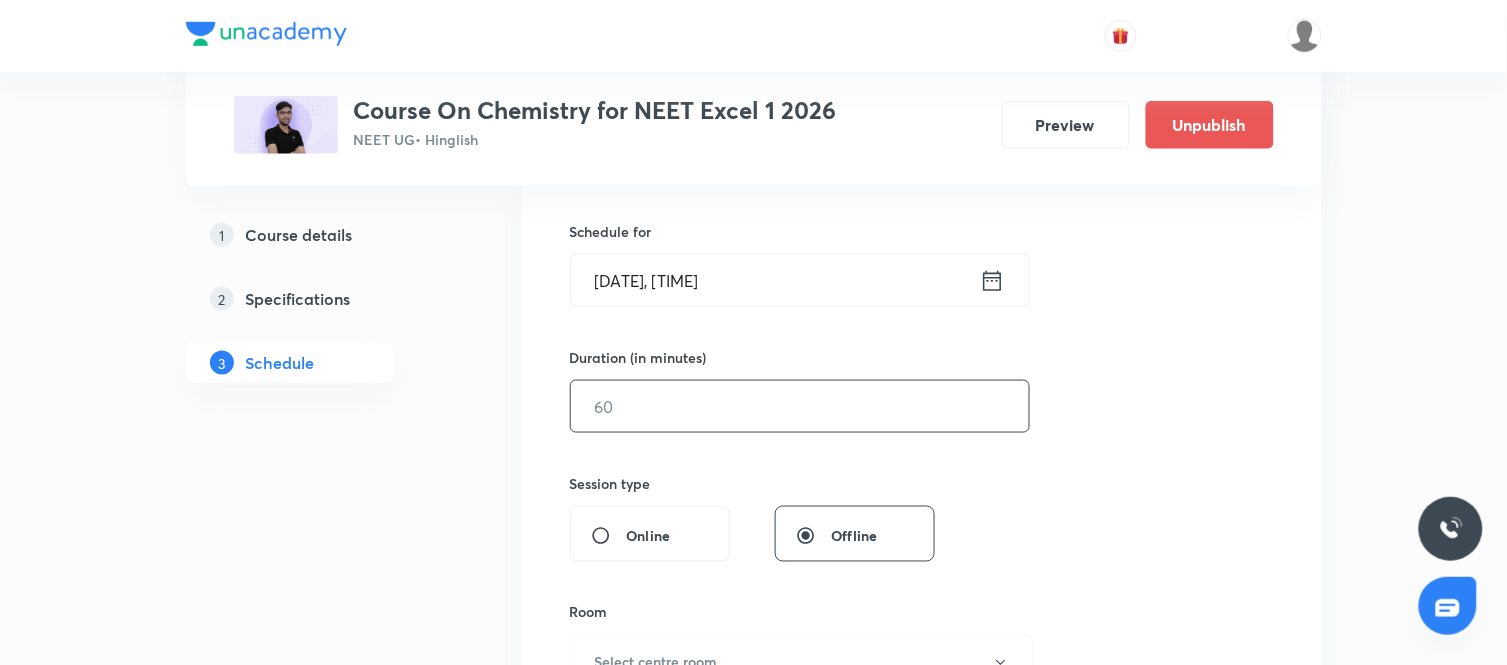 click at bounding box center [800, 406] 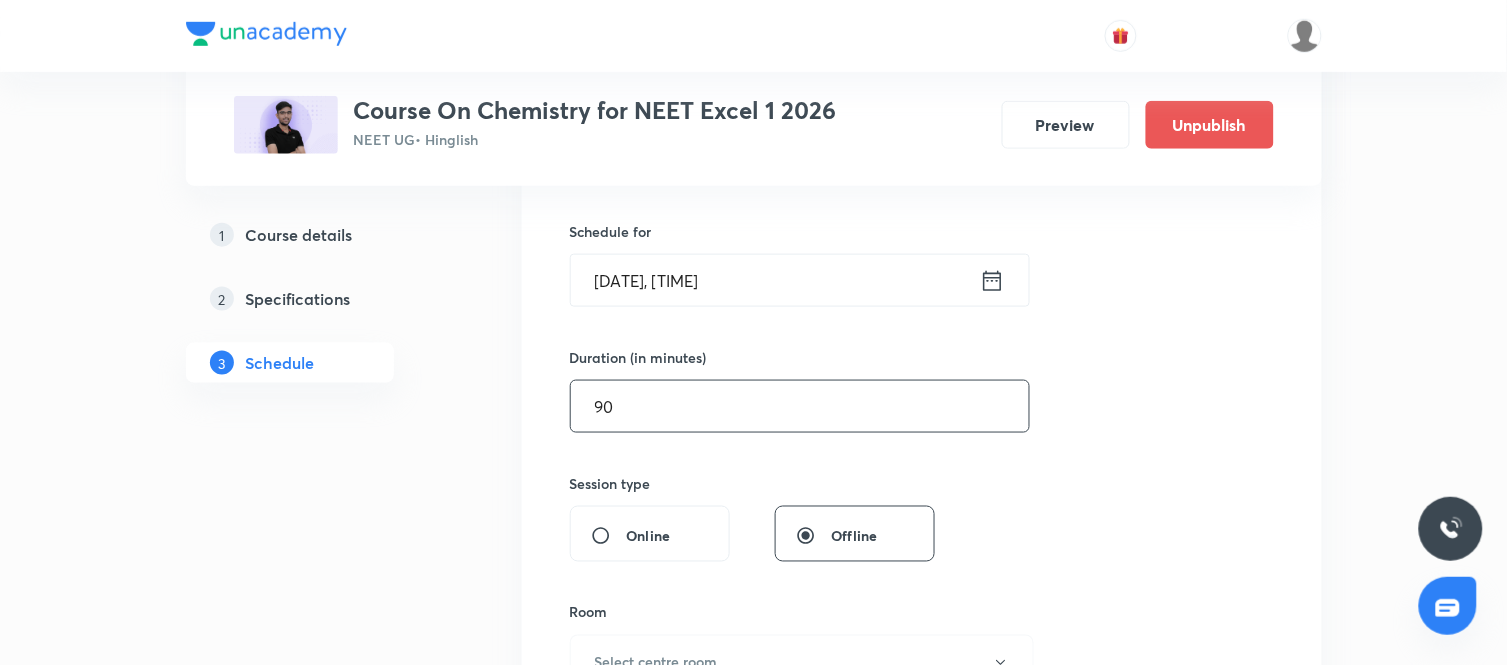 type on "90" 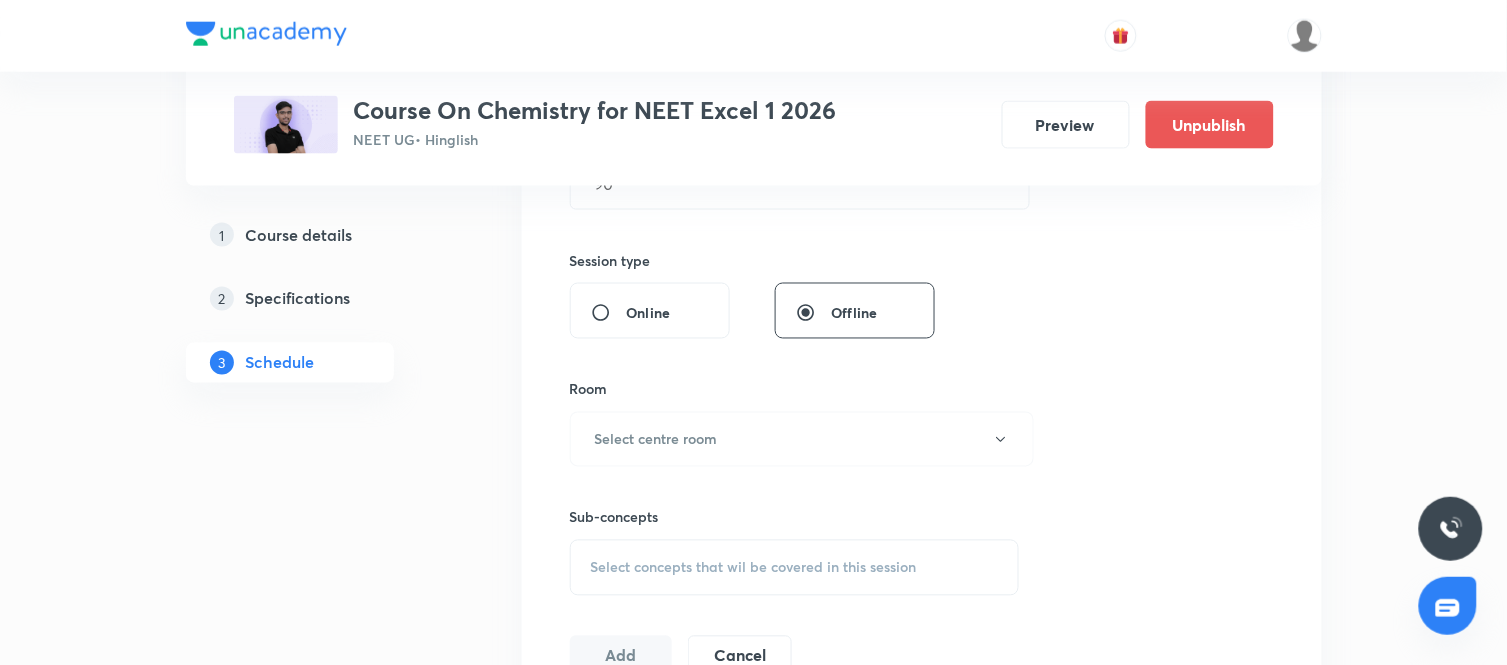 scroll, scrollTop: 696, scrollLeft: 0, axis: vertical 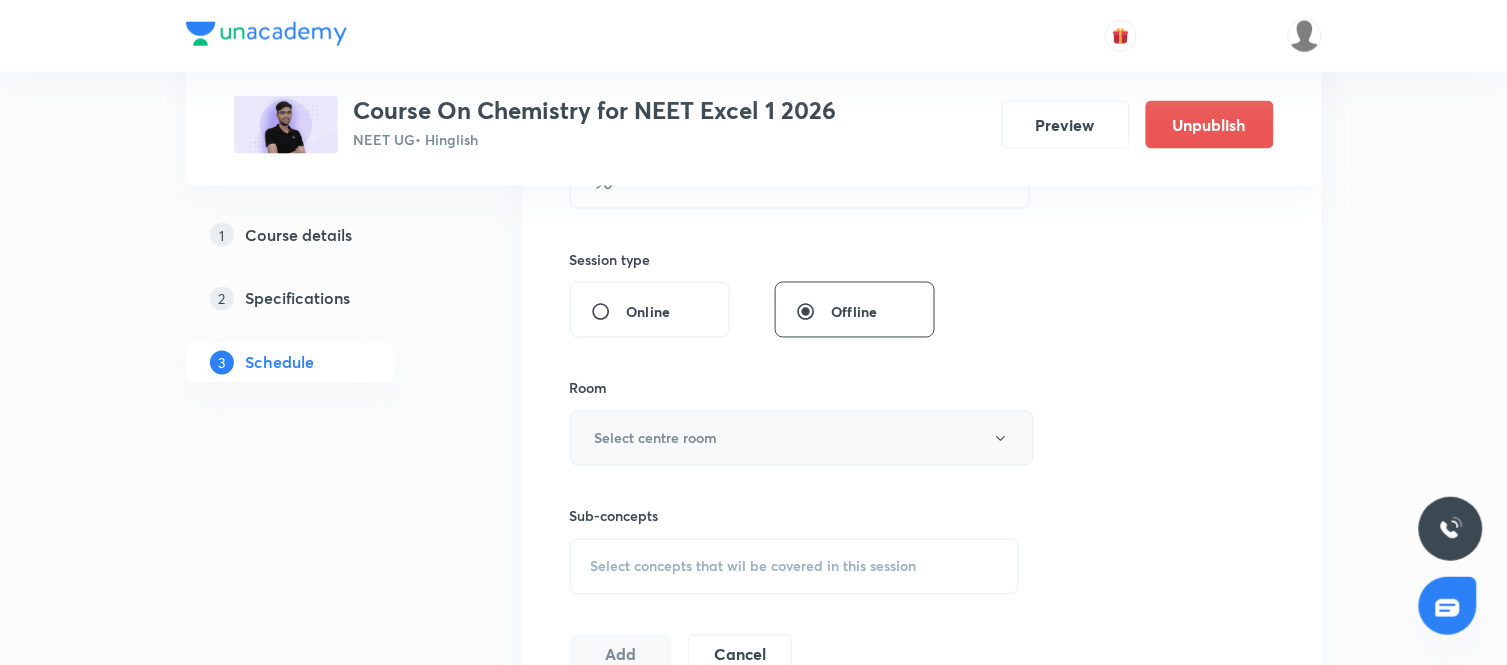 click on "Select centre room" at bounding box center (802, 438) 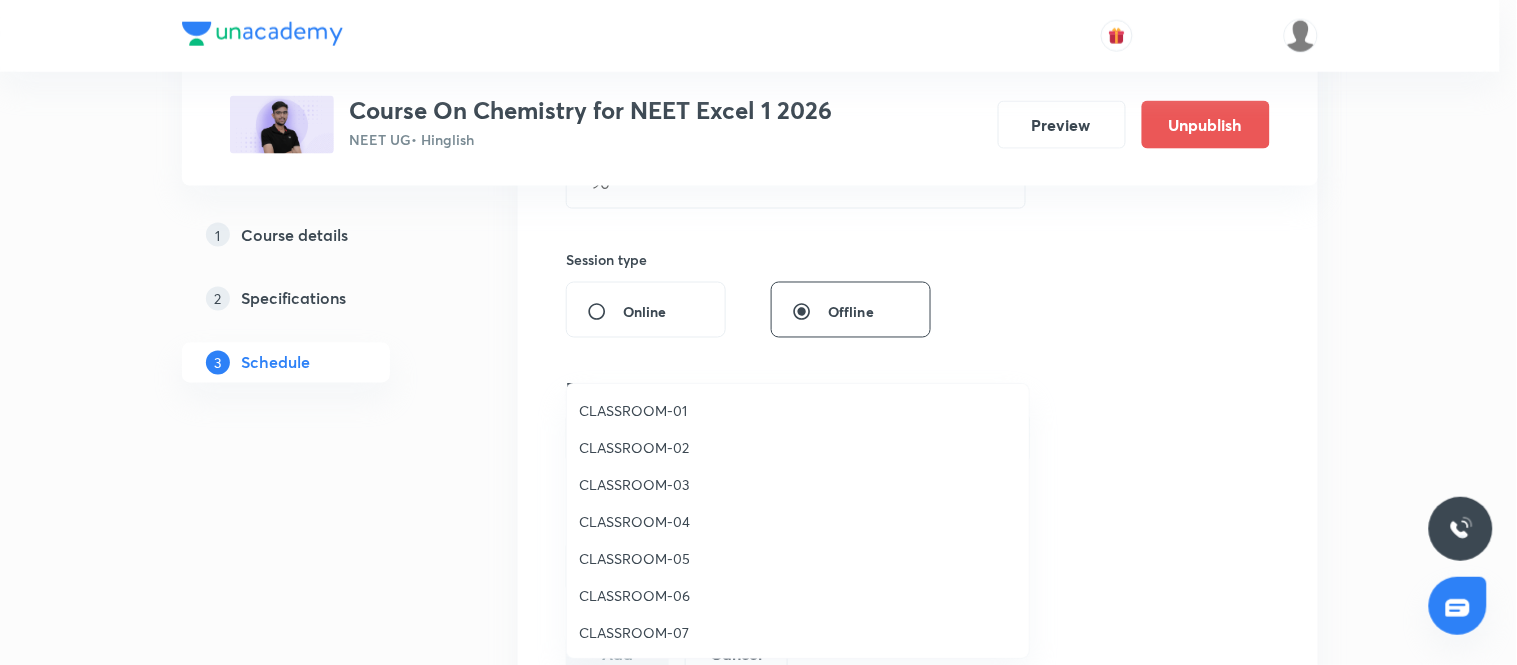 click on "CLASSROOM-07" at bounding box center (798, 632) 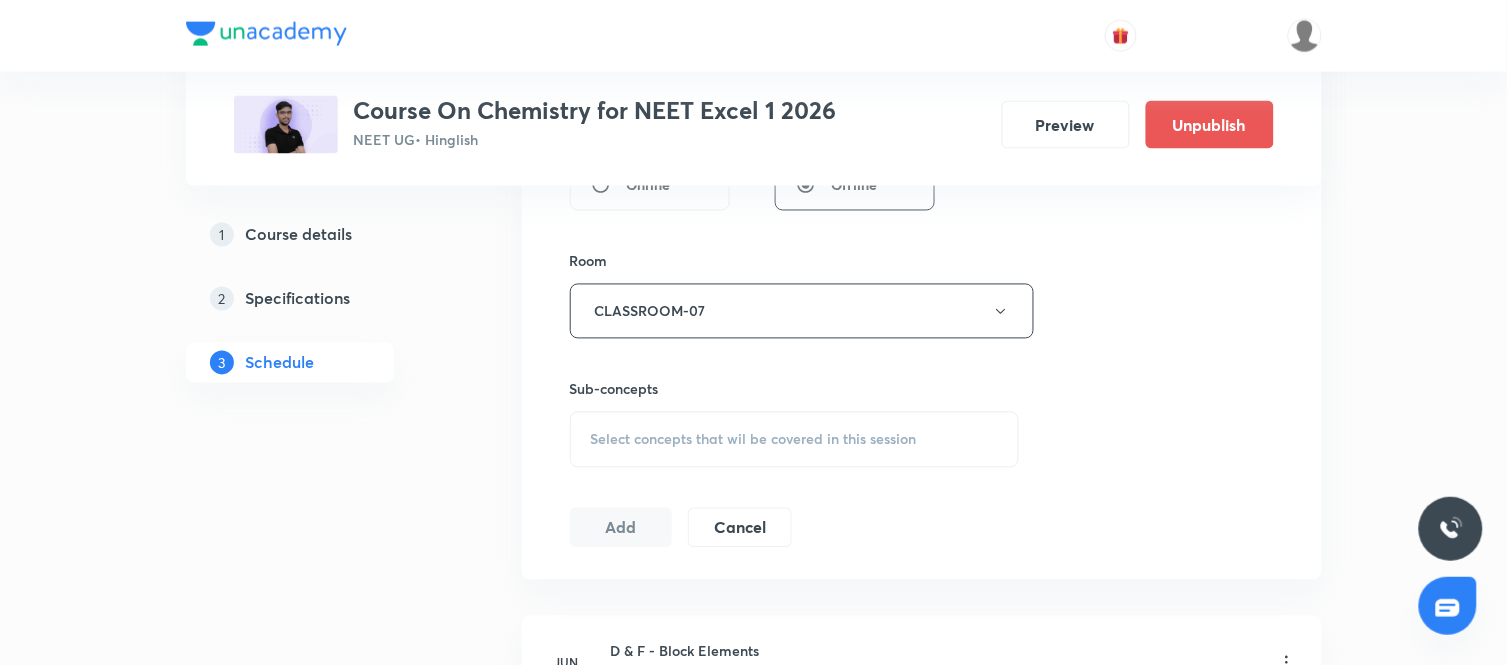 scroll, scrollTop: 824, scrollLeft: 0, axis: vertical 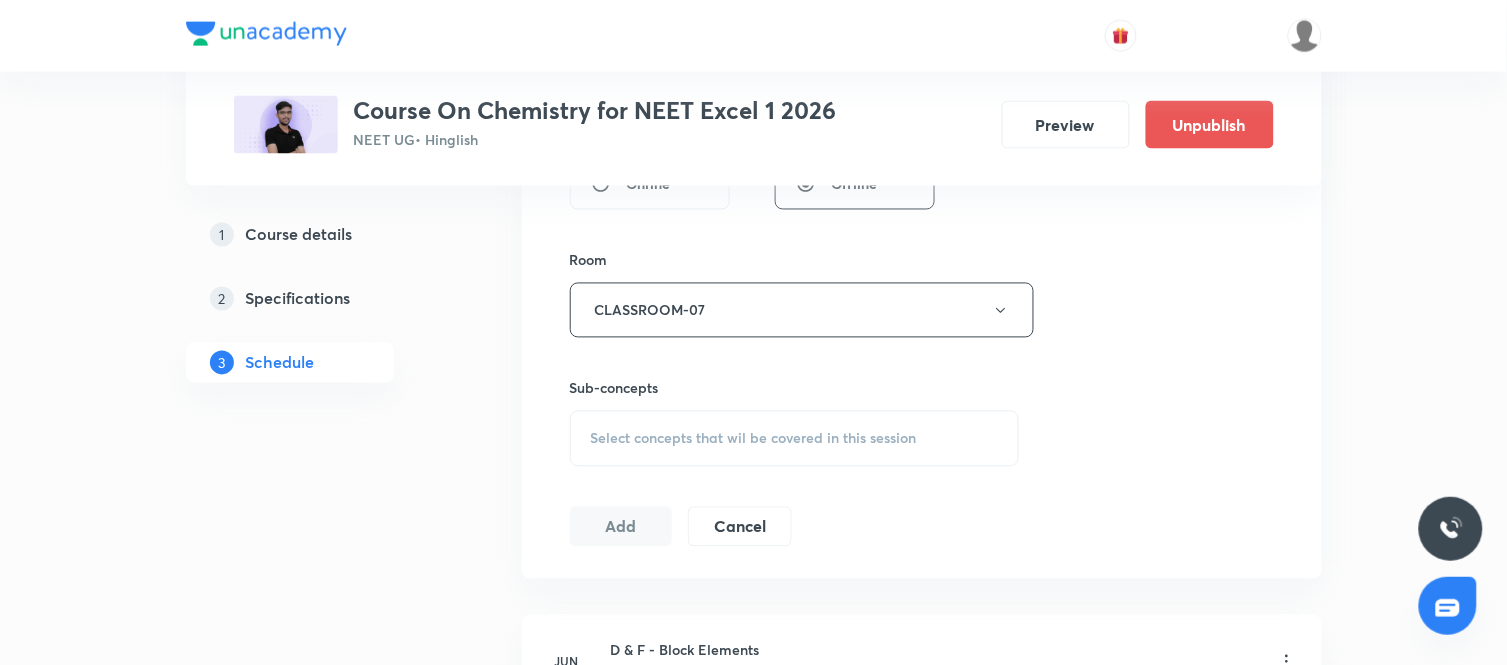 click on "Select concepts that wil be covered in this session" at bounding box center (795, 439) 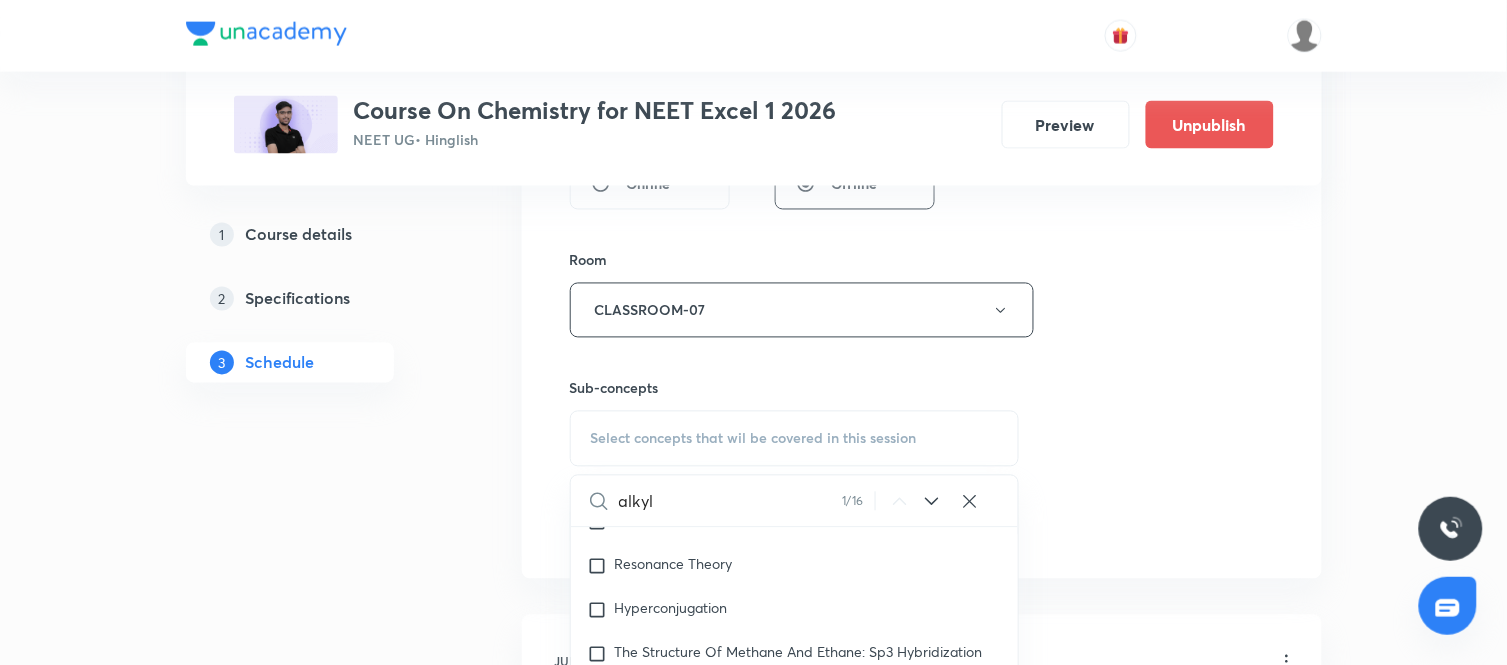 scroll, scrollTop: 37194, scrollLeft: 0, axis: vertical 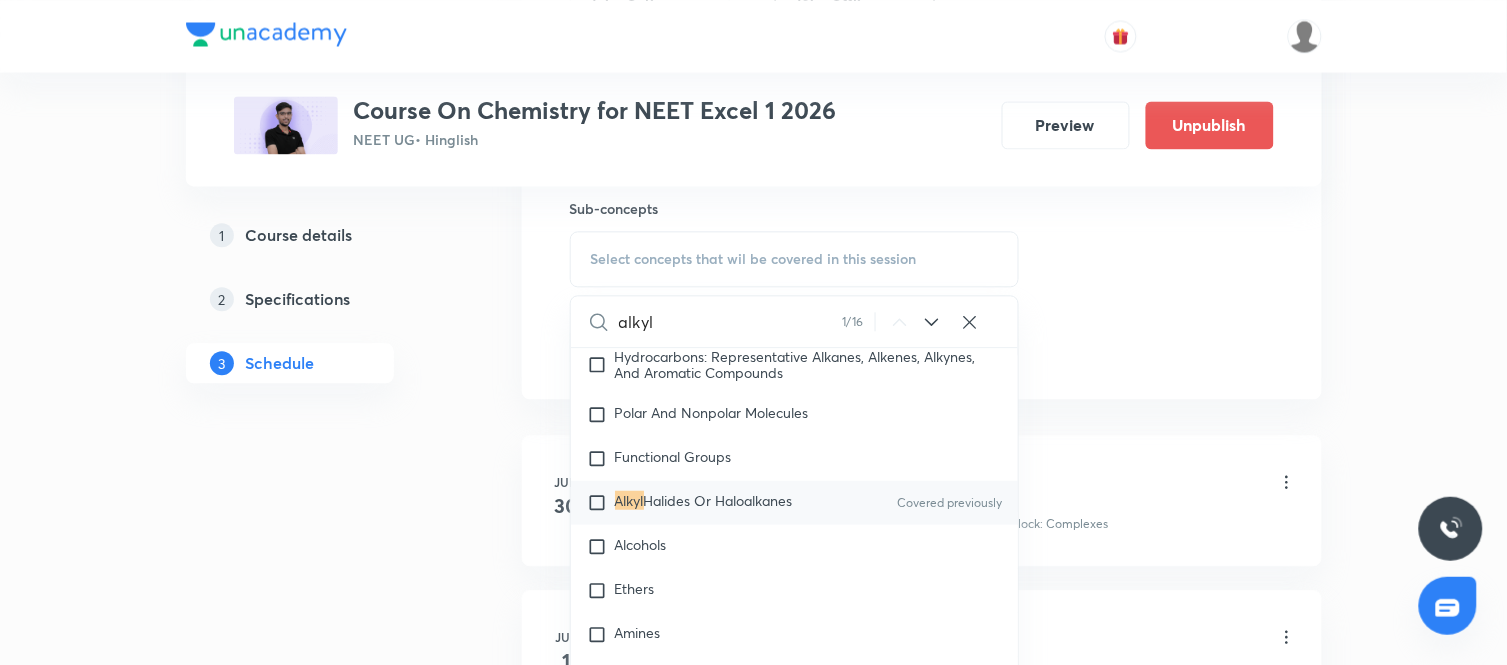 type on "alkyl" 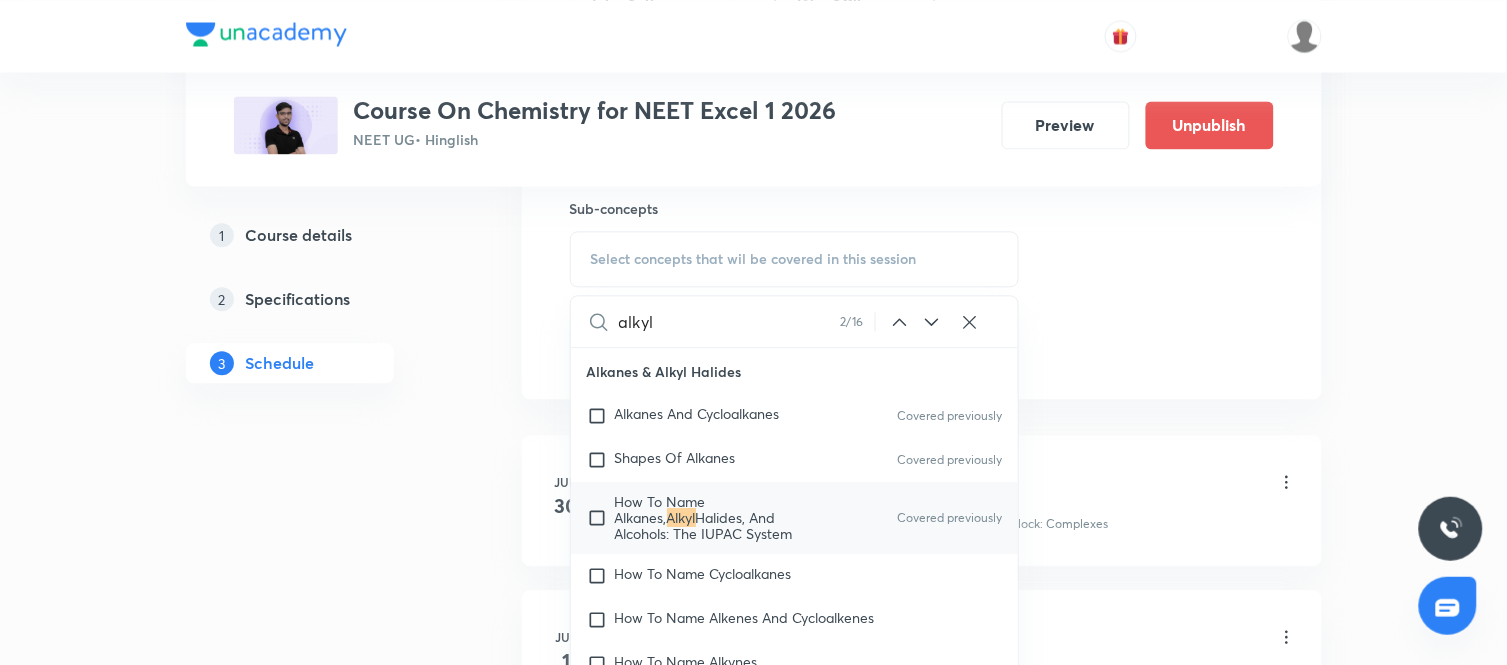 click 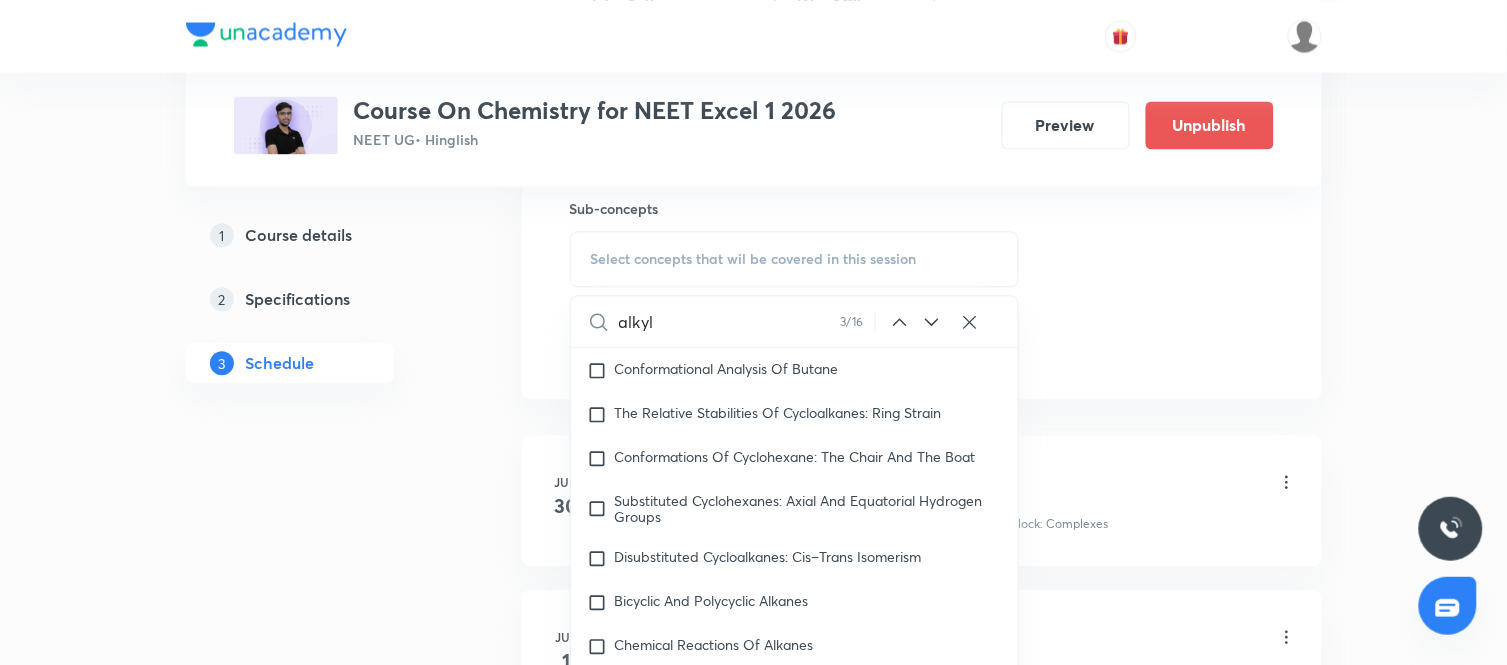 click 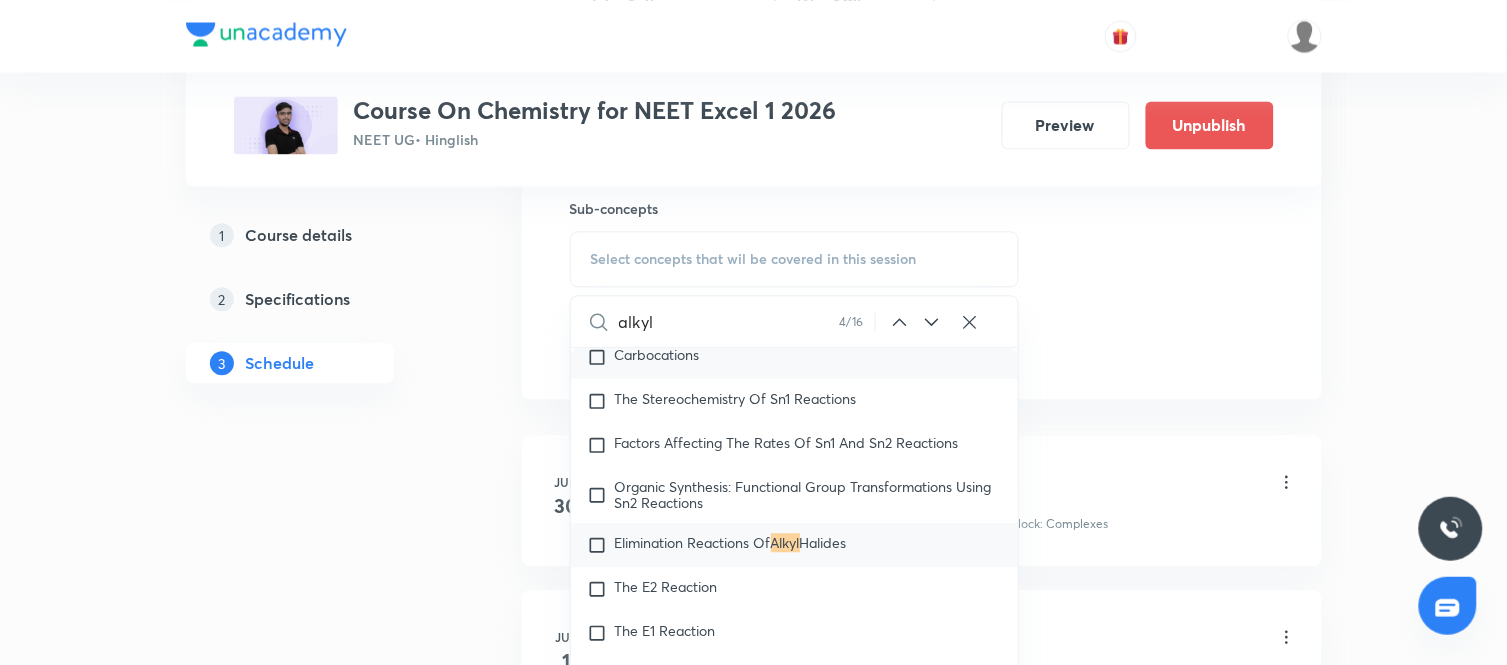 scroll, scrollTop: 40061, scrollLeft: 0, axis: vertical 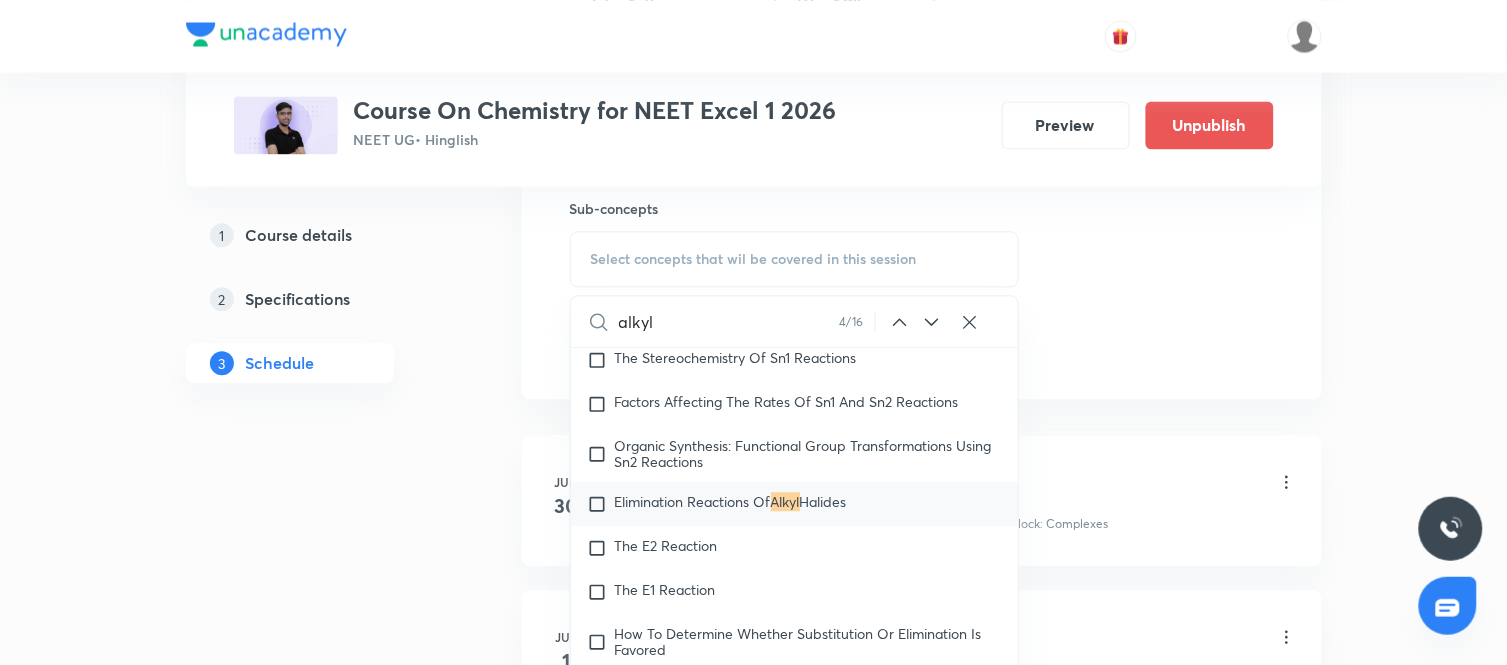 click on "Elimination Reactions Of" at bounding box center [693, 501] 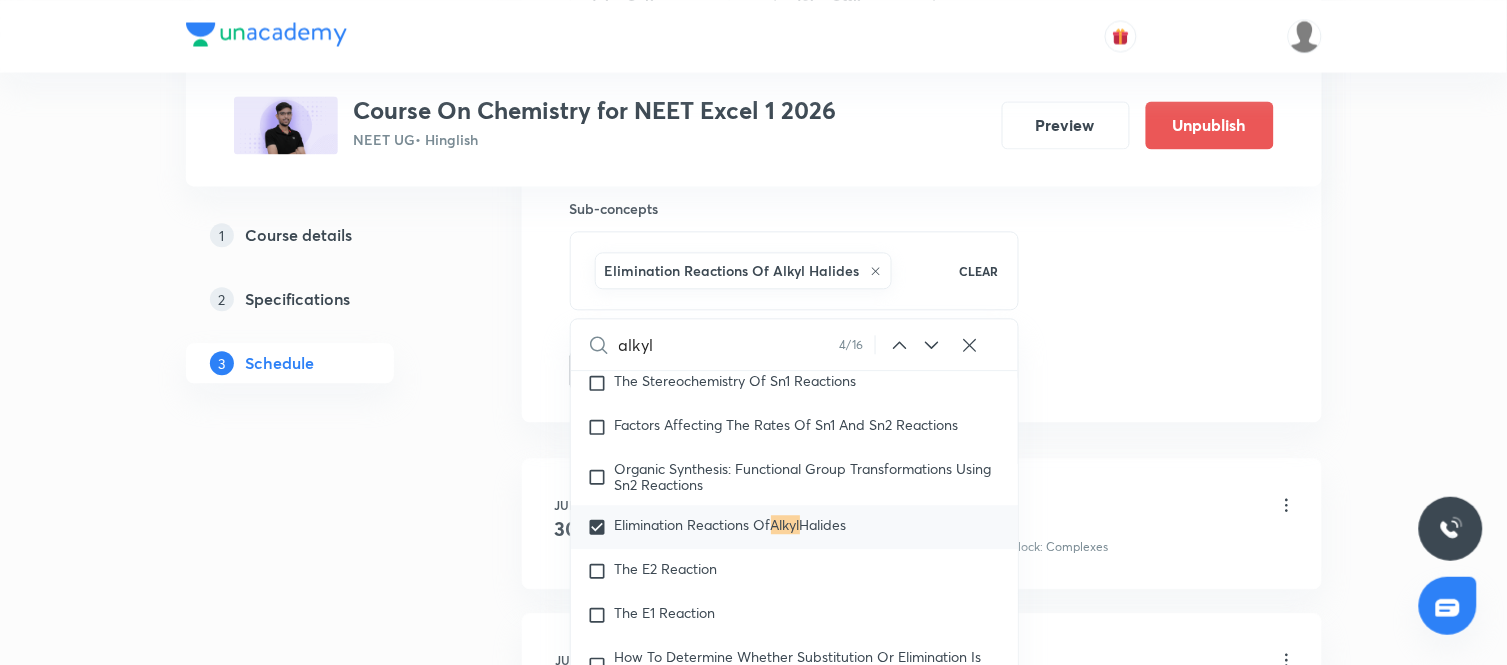click on "Plus Courses Course On Chemistry for NEET Excel 1 2026 NEET UG  • Hinglish Preview Unpublish 1 Course details 2 Specifications 3 Schedule Schedule 28  classes Session  29 Live class Session title 21/99 Alkyl and Aryl Halide ​ Schedule for Aug 8, 2025, 12:30 PM ​ Duration (in minutes) 90 ​   Session type Online Offline Room CLASSROOM-07 Sub-concepts Elimination Reactions Of Alkyl Halides CLEAR alkyl 4 / 16 ​ General Topics & Mole Concept Basic Concepts Mole – Basic Introduction Percentage Composition Stoichiometry Principle of Atom Conservation (POAC) Relation between Stoichiometric Quantities Application of Mole Concept: Gravimetric Analysis Electronic Configuration Of Atoms (Hund's rule)  Quantum Numbers (Magnetic Quantum no.) Quantum Numbers(Pauli's Exclusion law) Mean Molar Mass or Molecular Mass Variation of Conductivity with Concentration Mechanism of Corrosion Atomic Structure Discovery Of Electron Some Prerequisites of Physics Discovery Of Protons And Neutrons Atomic Models Nature of Waves" at bounding box center (754, 2019) 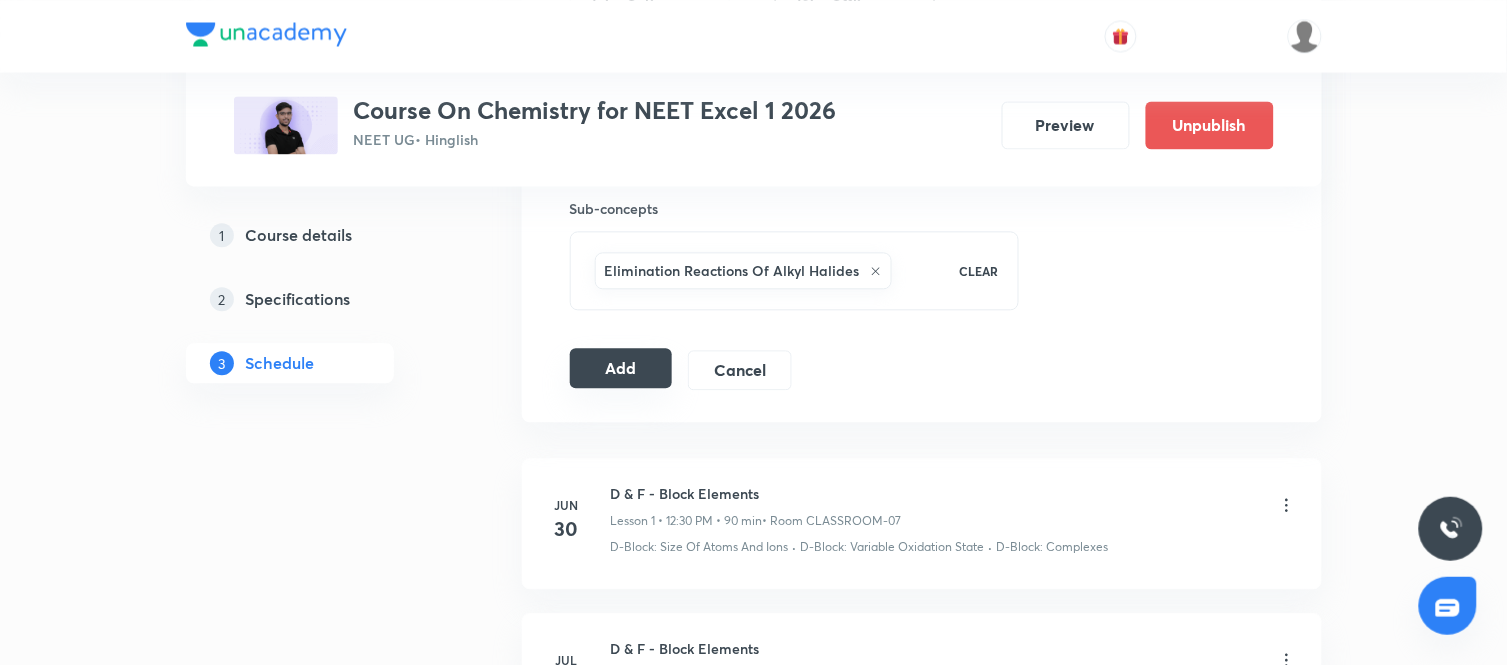 click on "Add" at bounding box center [621, 368] 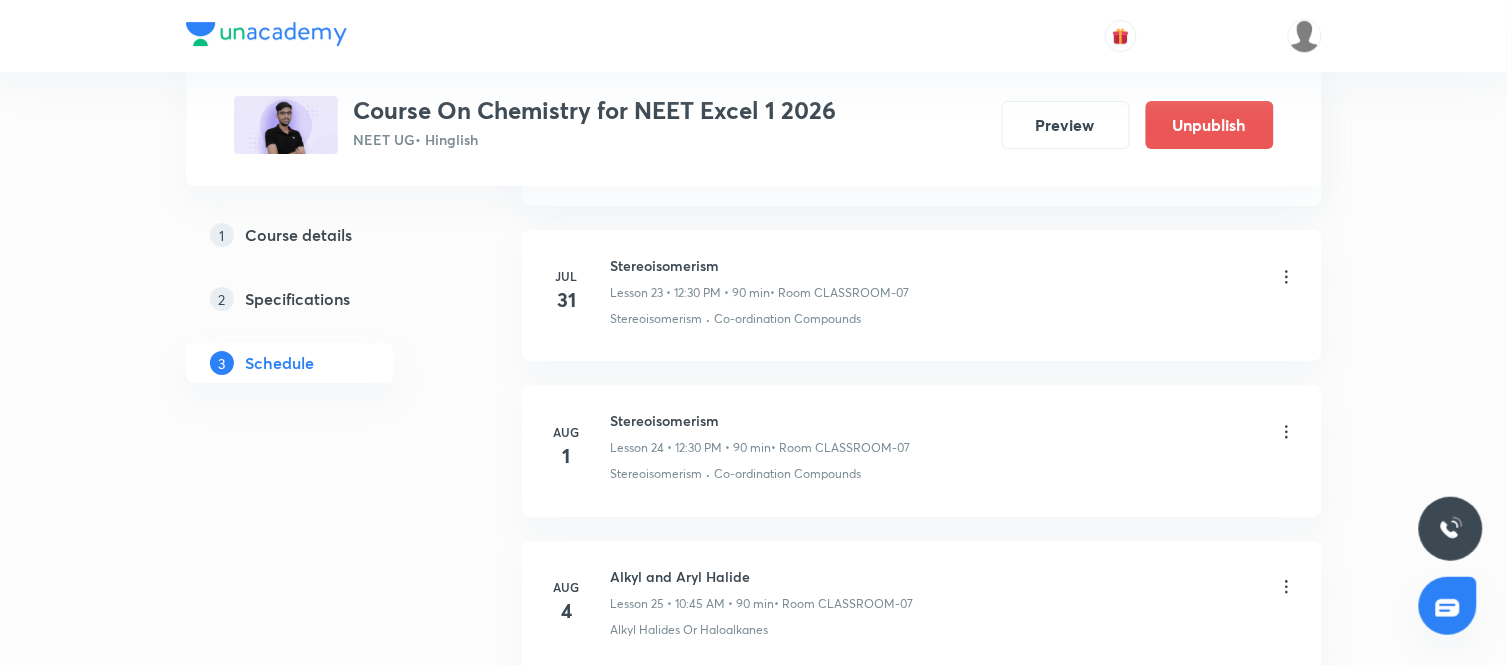 scroll, scrollTop: 3698, scrollLeft: 0, axis: vertical 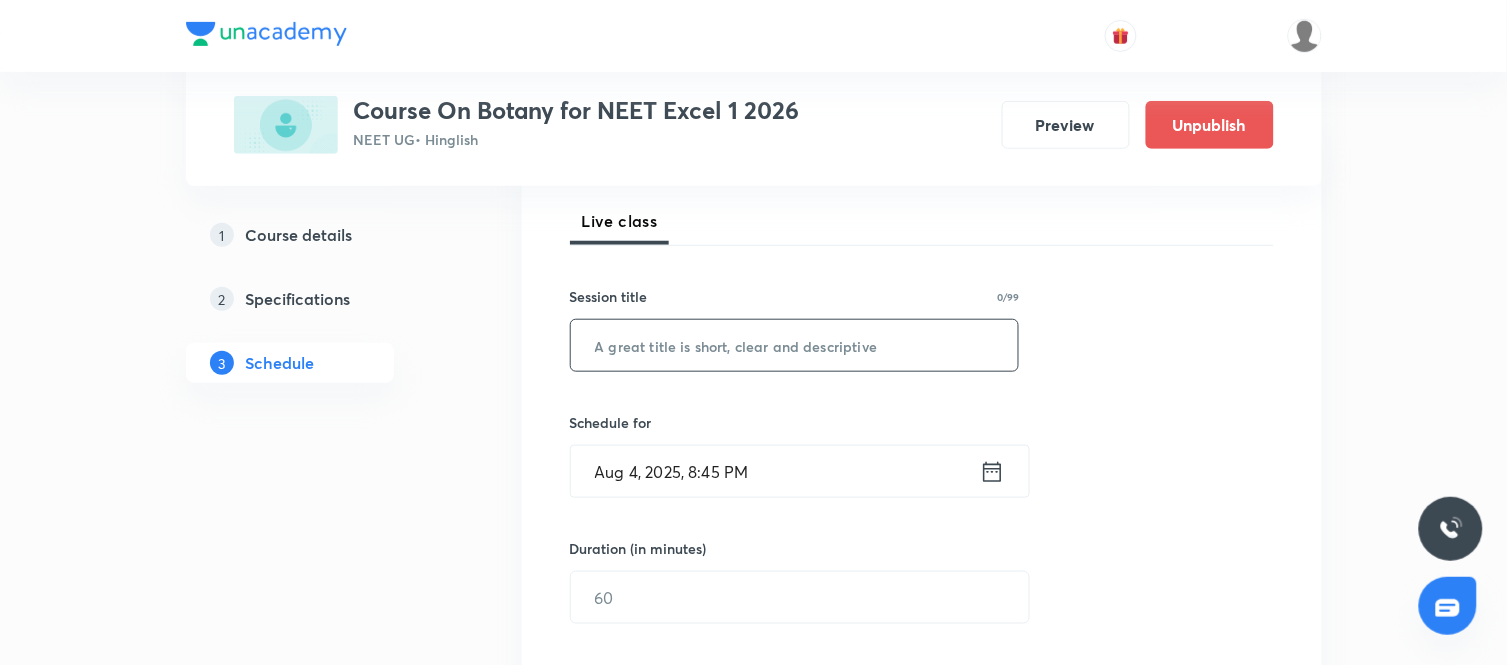 click at bounding box center [795, 345] 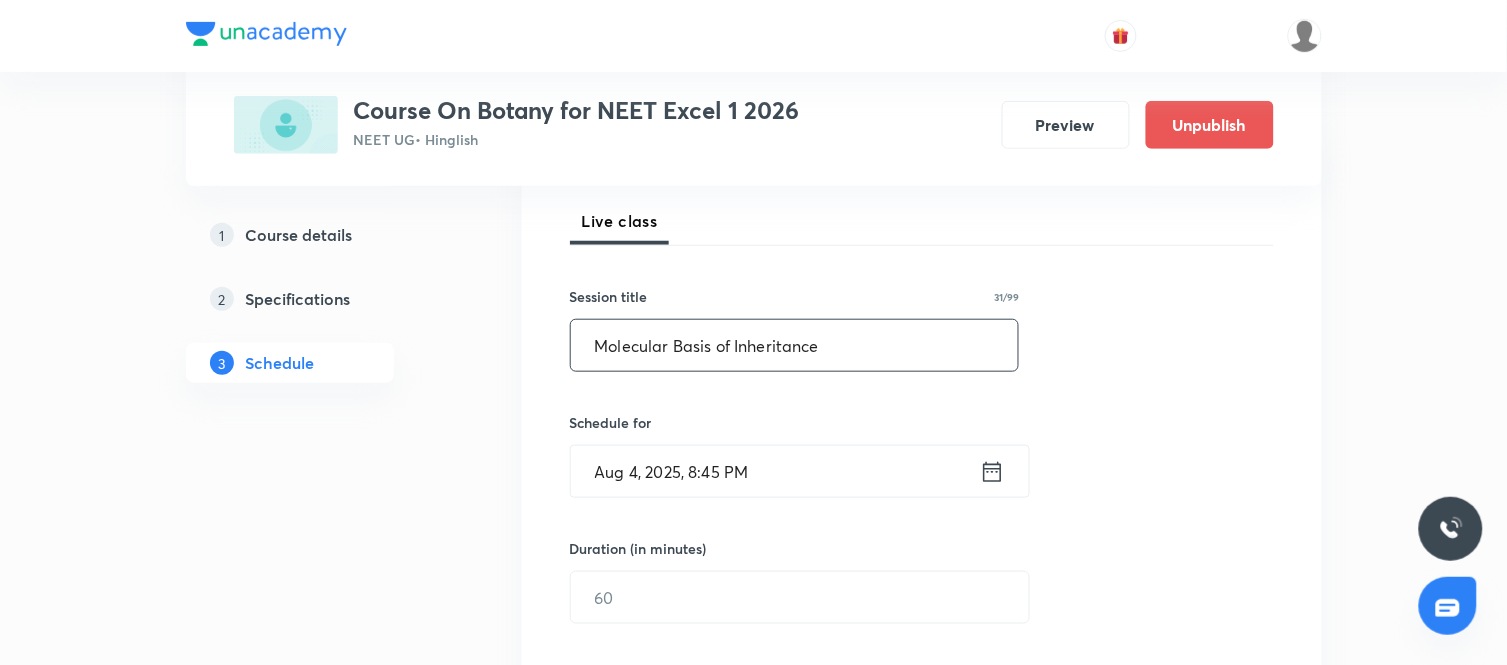type on "Molecular Basis of Inheritance" 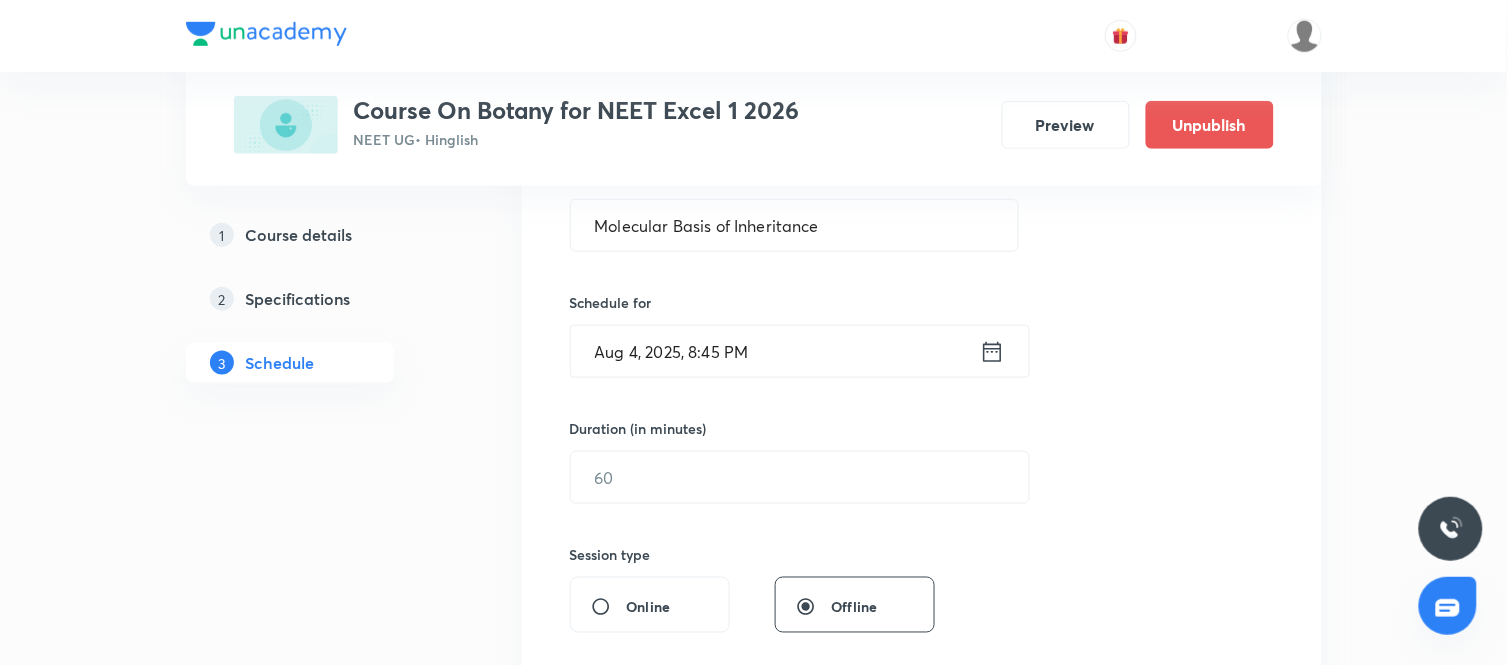 scroll, scrollTop: 402, scrollLeft: 0, axis: vertical 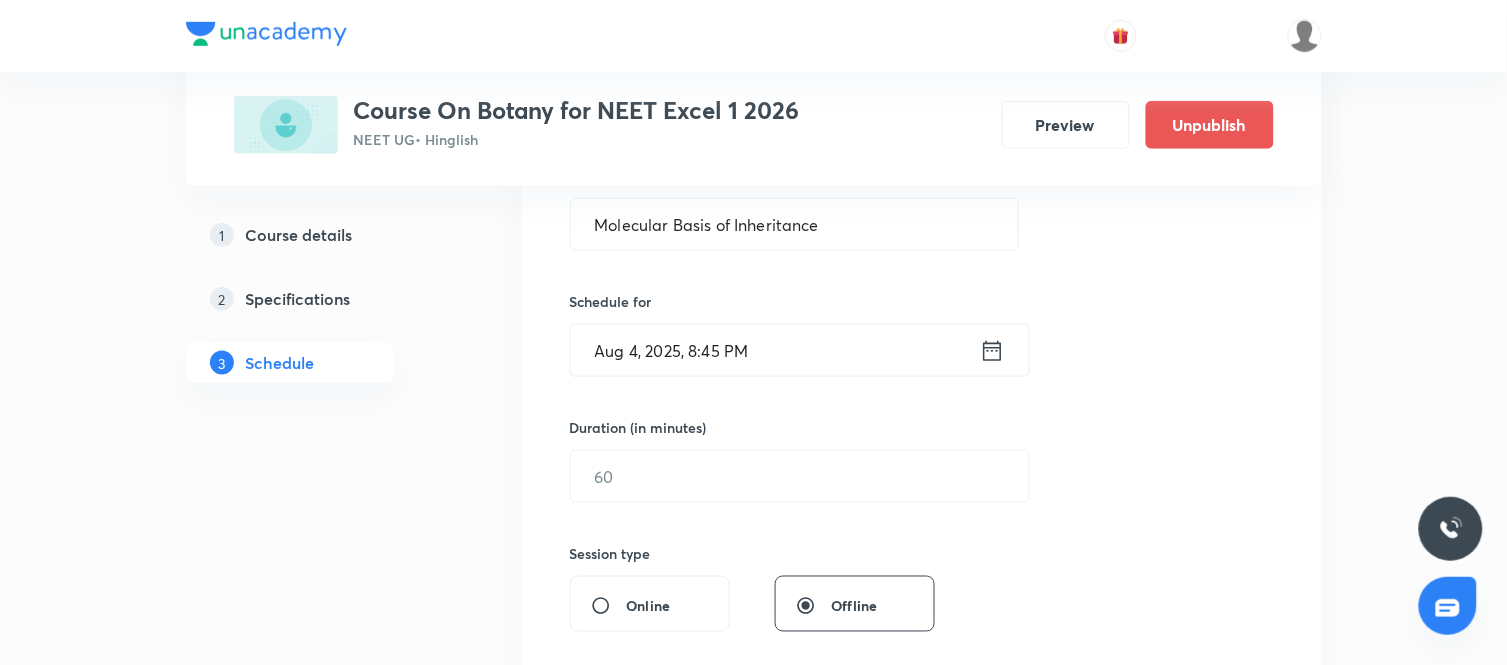 click 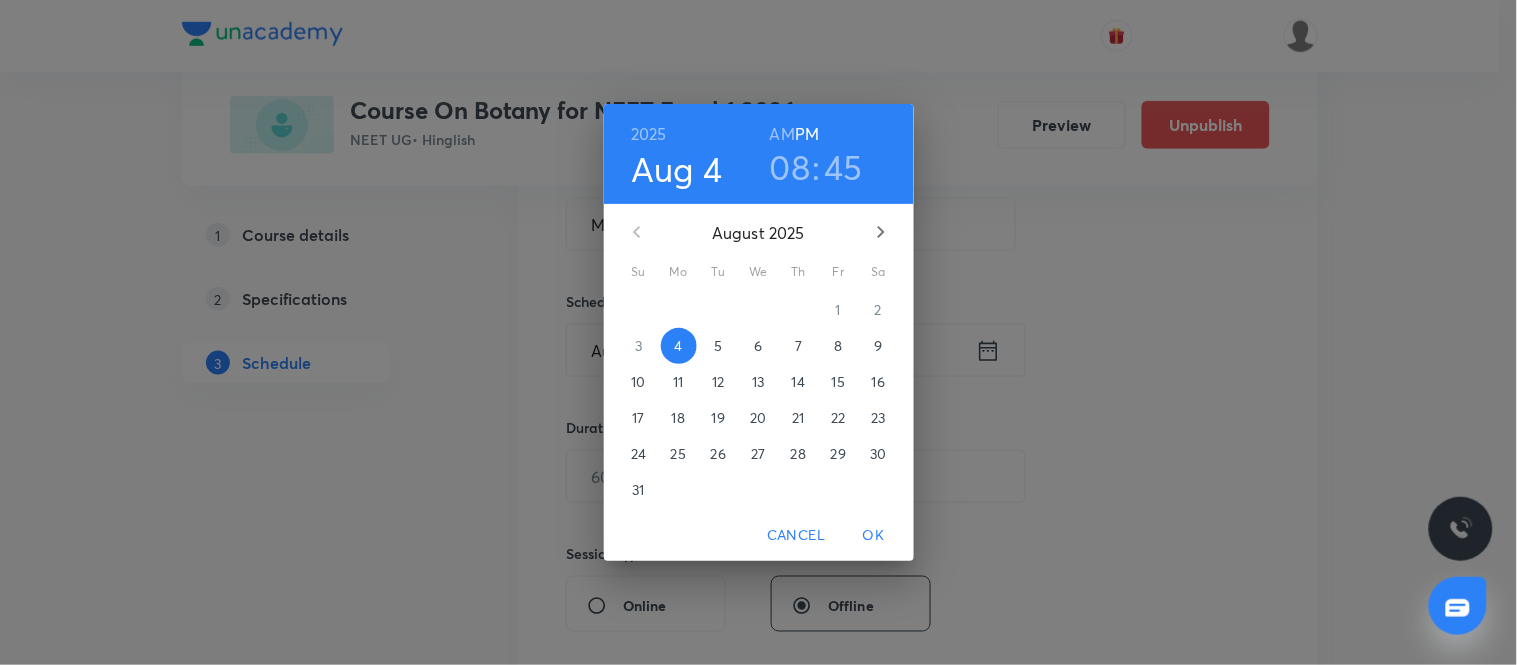 click on "5" at bounding box center (719, 346) 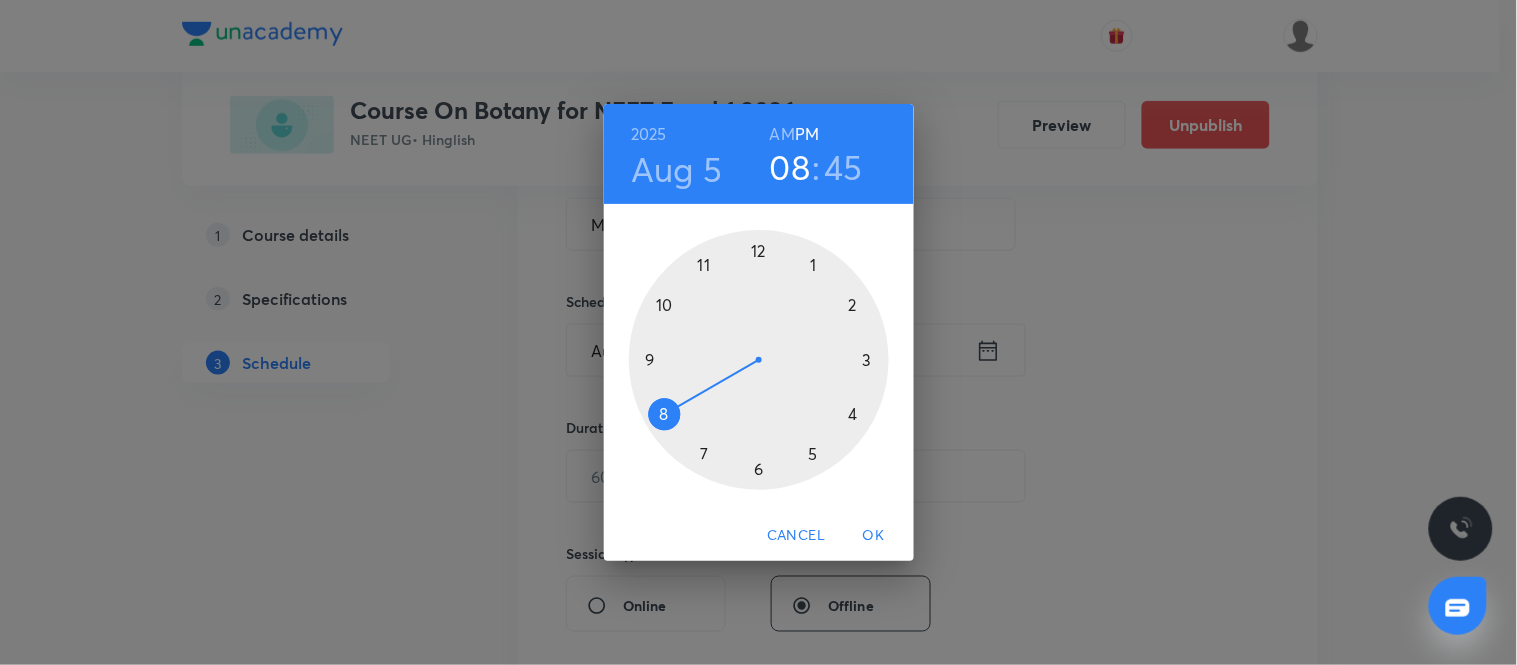 click at bounding box center [759, 360] 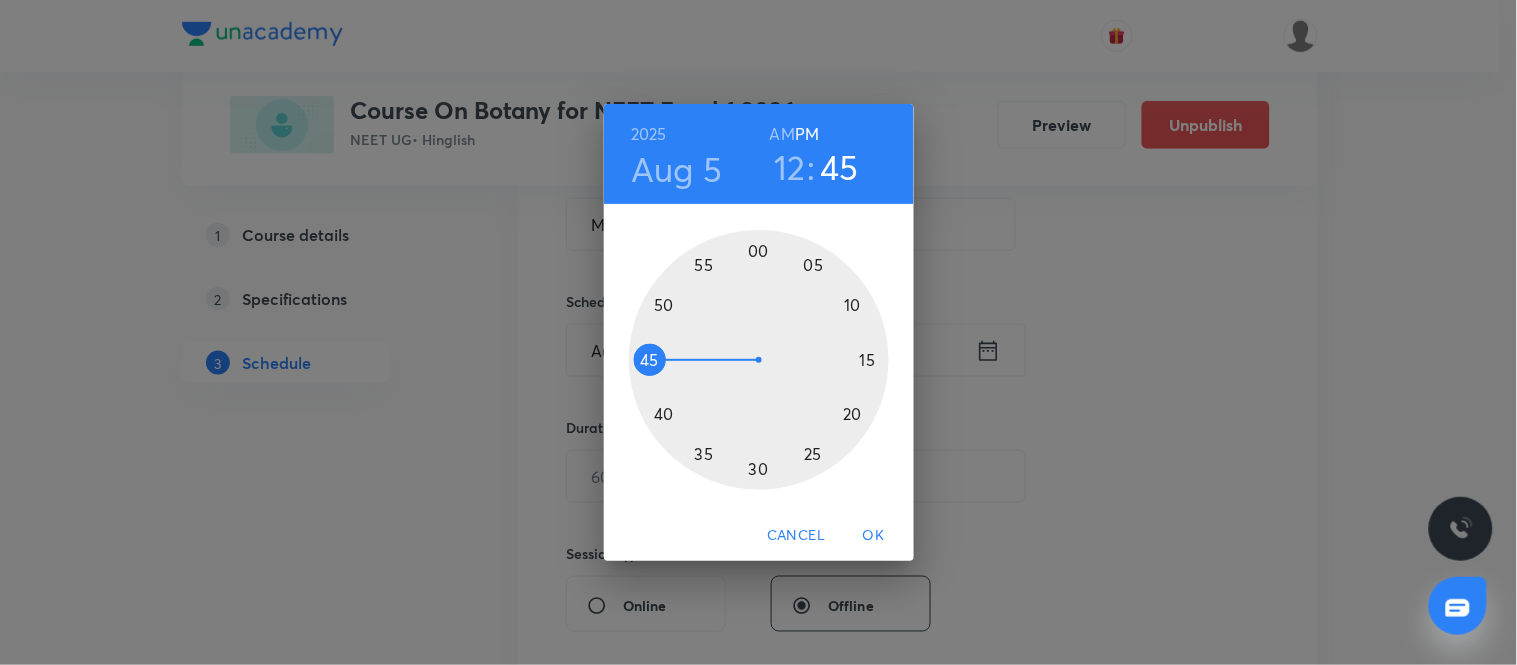 click at bounding box center (759, 360) 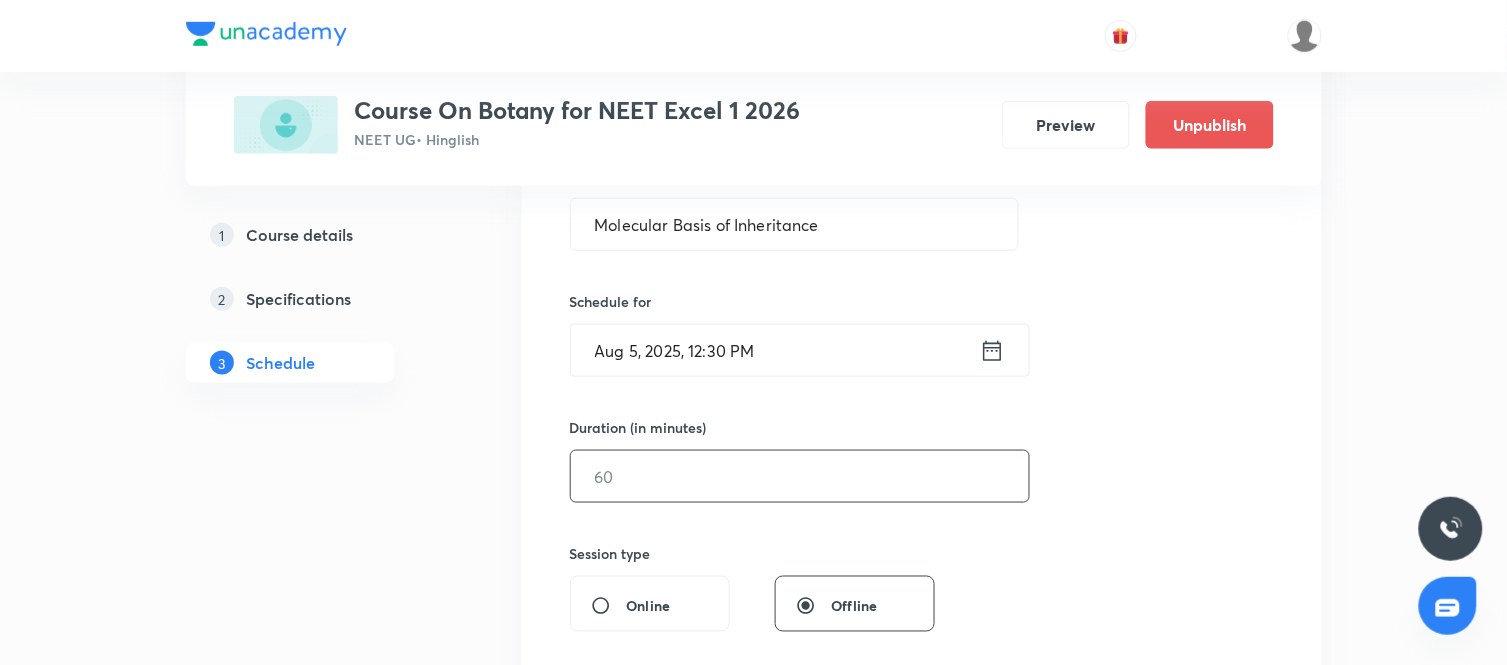click at bounding box center (800, 476) 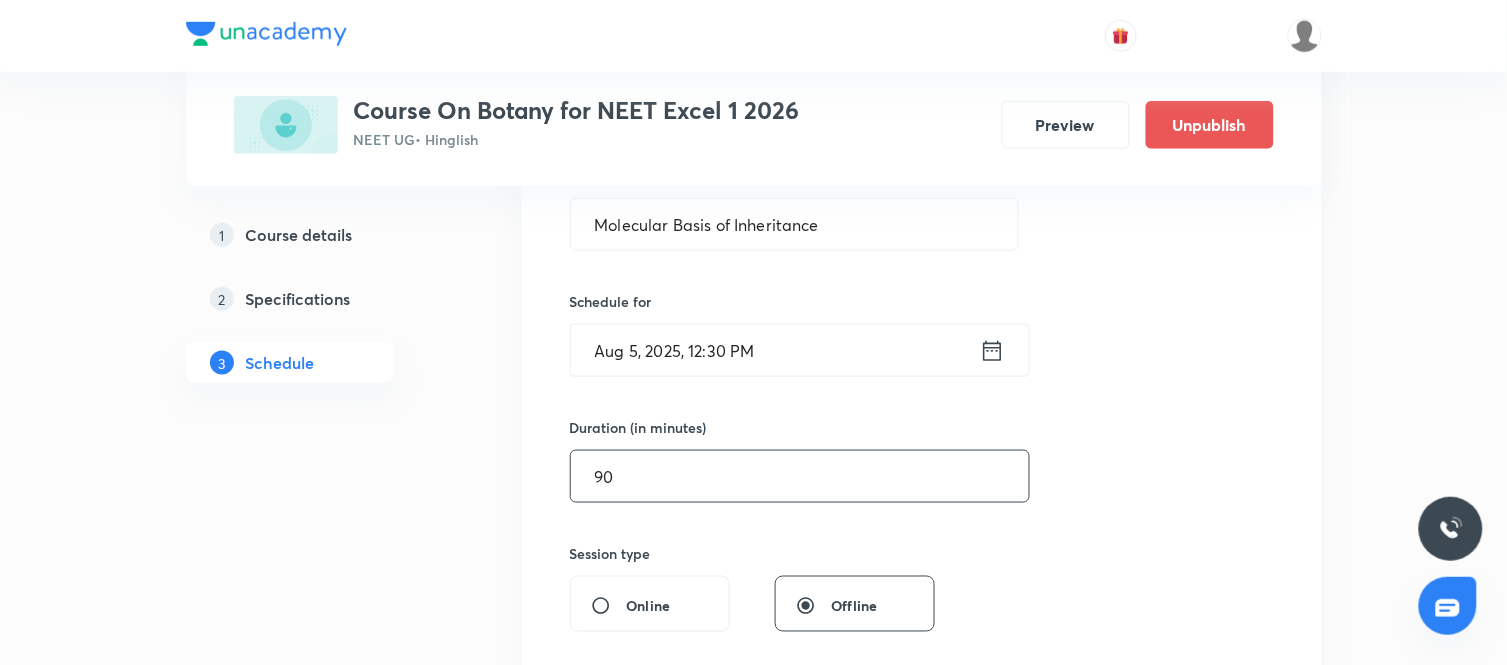 type on "90" 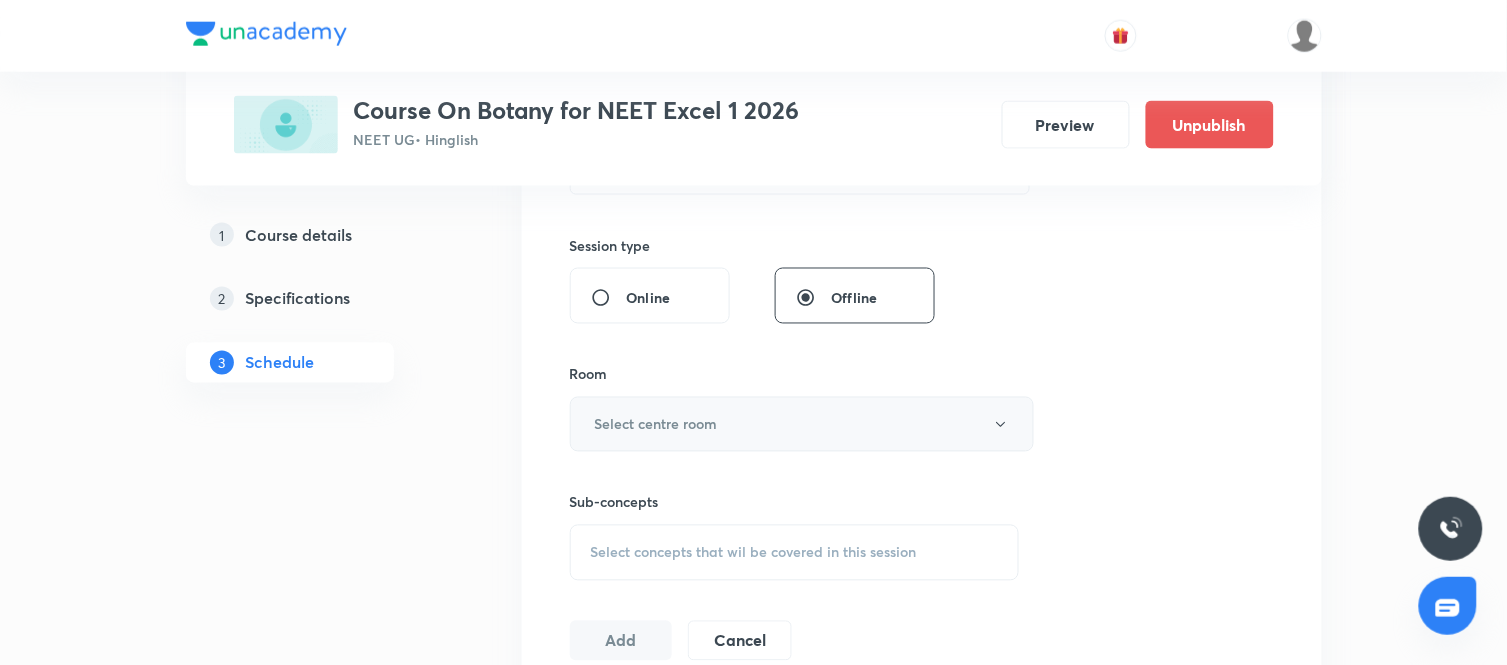 scroll, scrollTop: 711, scrollLeft: 0, axis: vertical 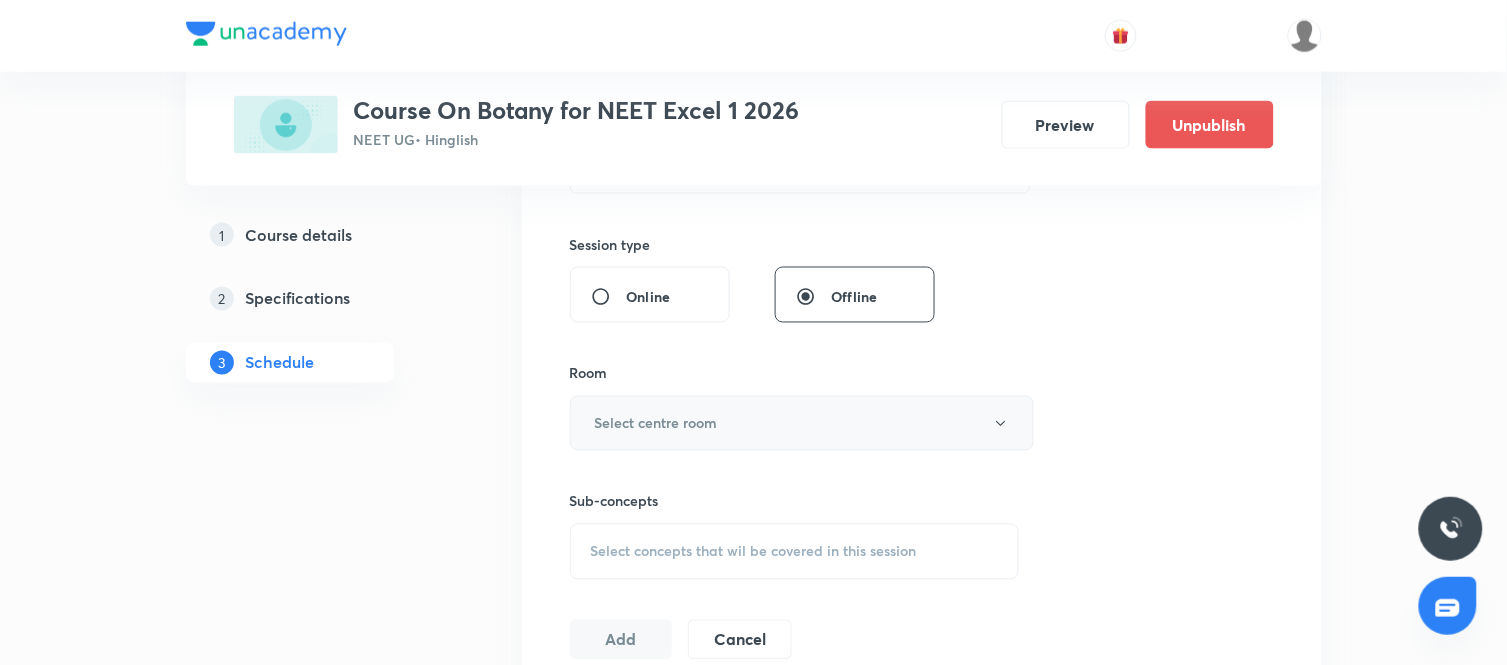 click on "Select centre room" at bounding box center [802, 423] 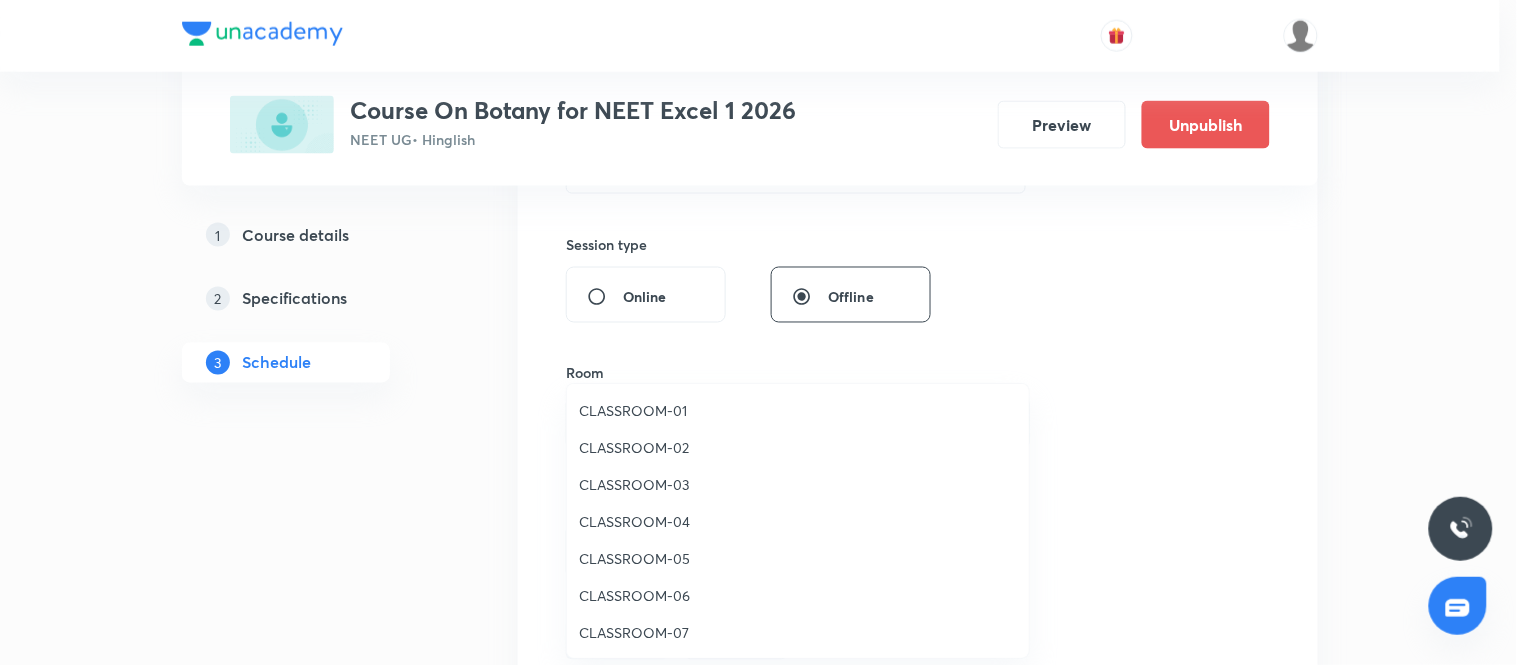 click on "CLASSROOM-07" at bounding box center [798, 632] 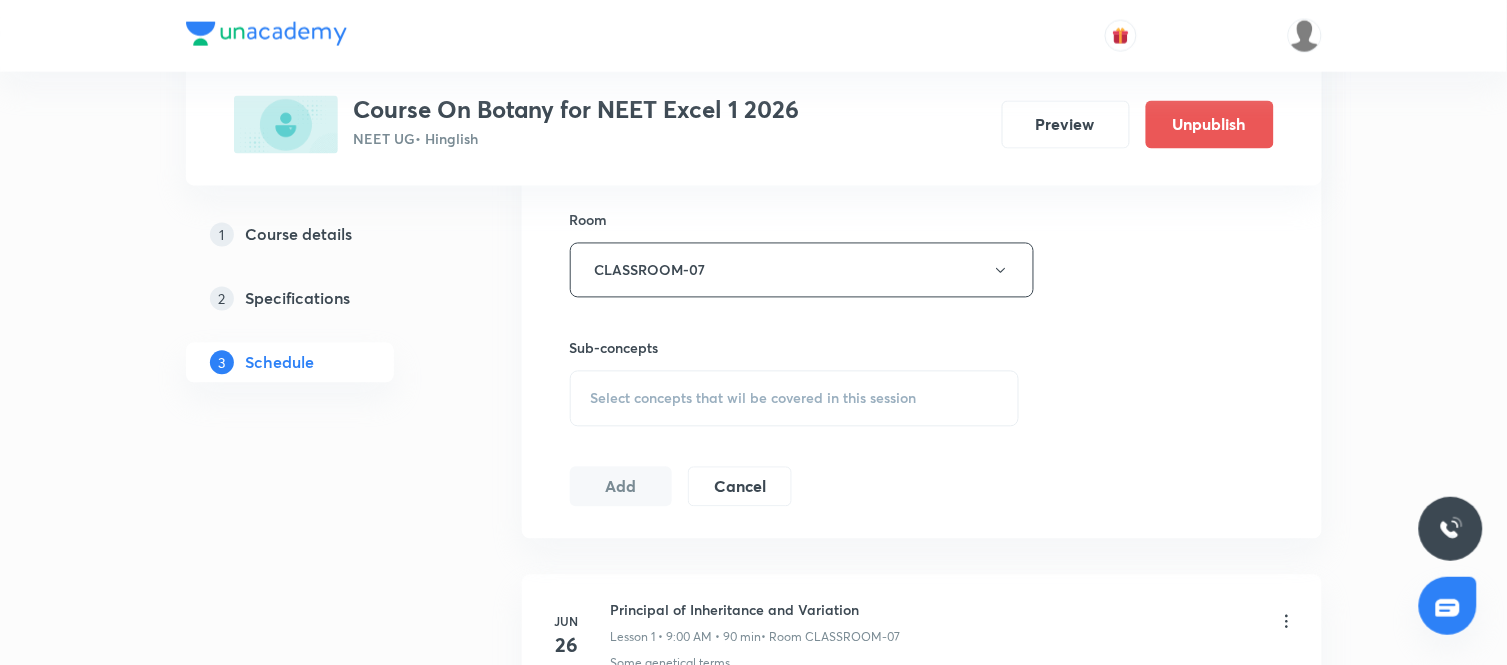 scroll, scrollTop: 873, scrollLeft: 0, axis: vertical 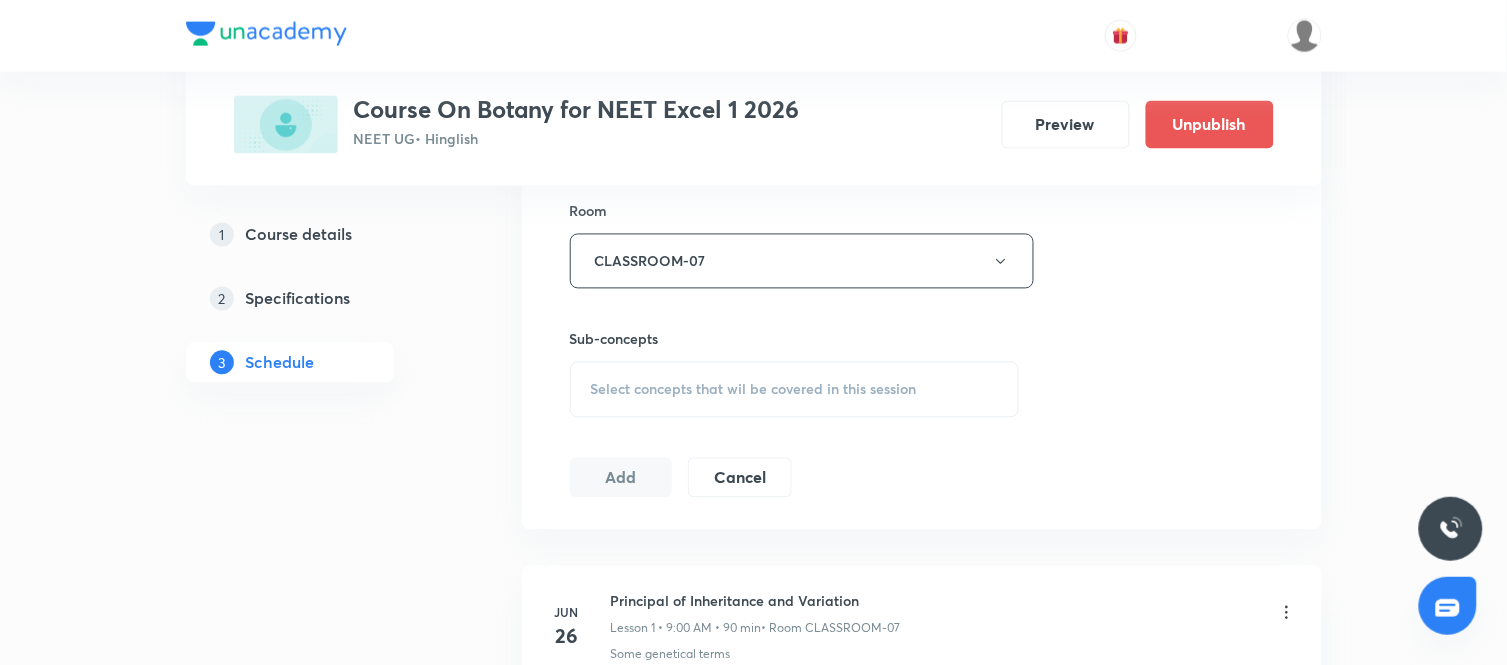 click on "Select concepts that wil be covered in this session" at bounding box center (795, 390) 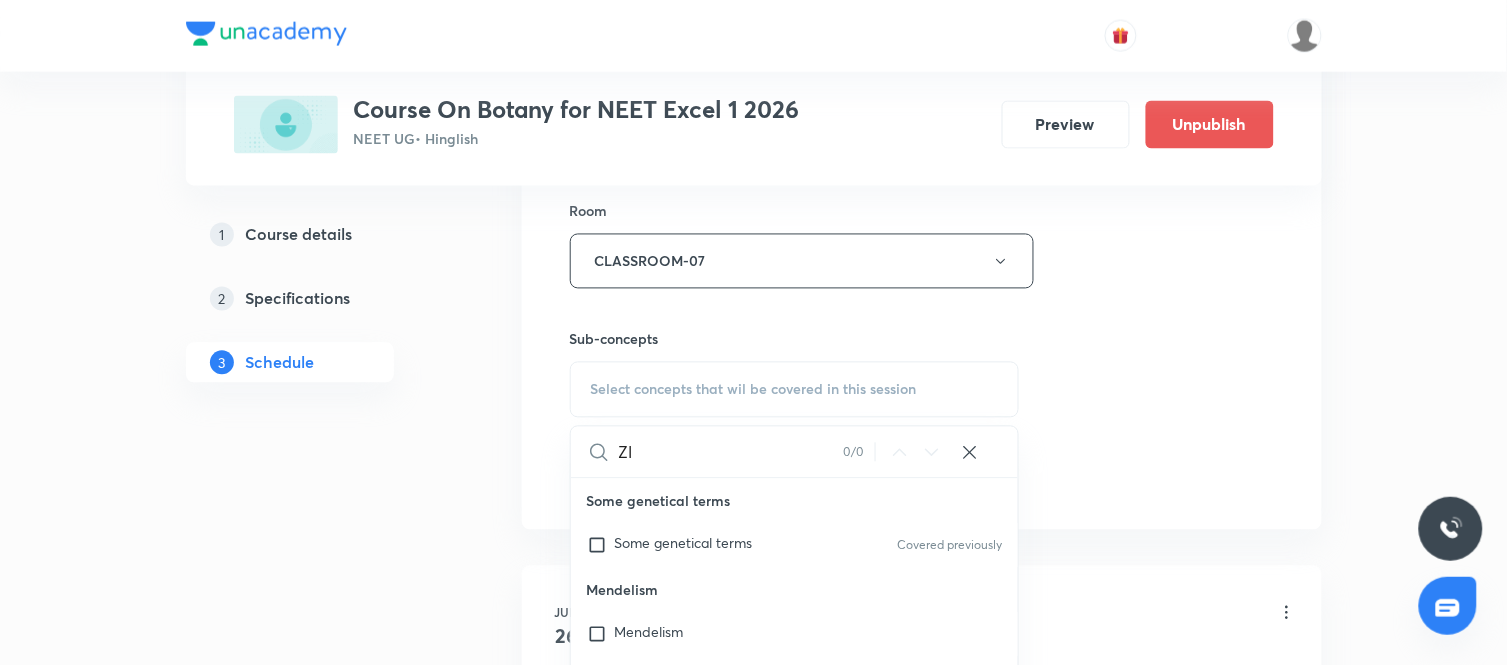 type on "Z" 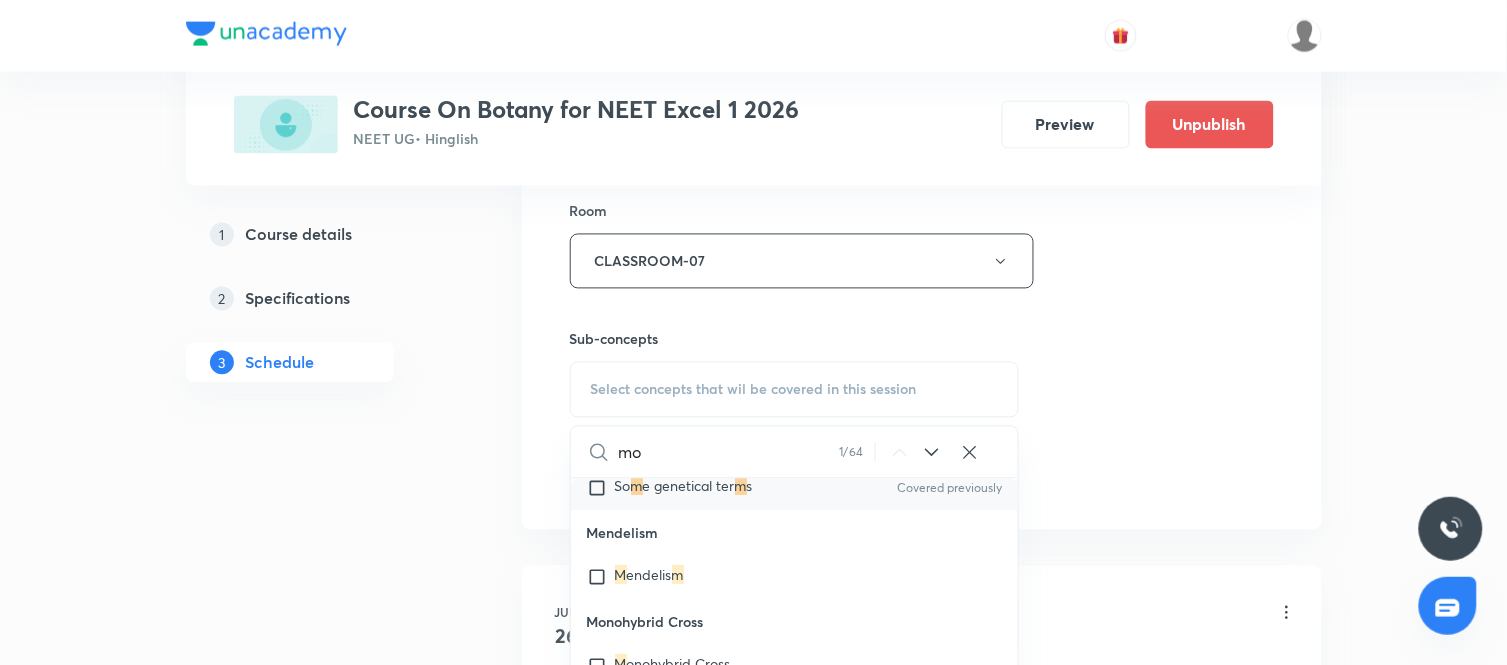 scroll, scrollTop: 0, scrollLeft: 0, axis: both 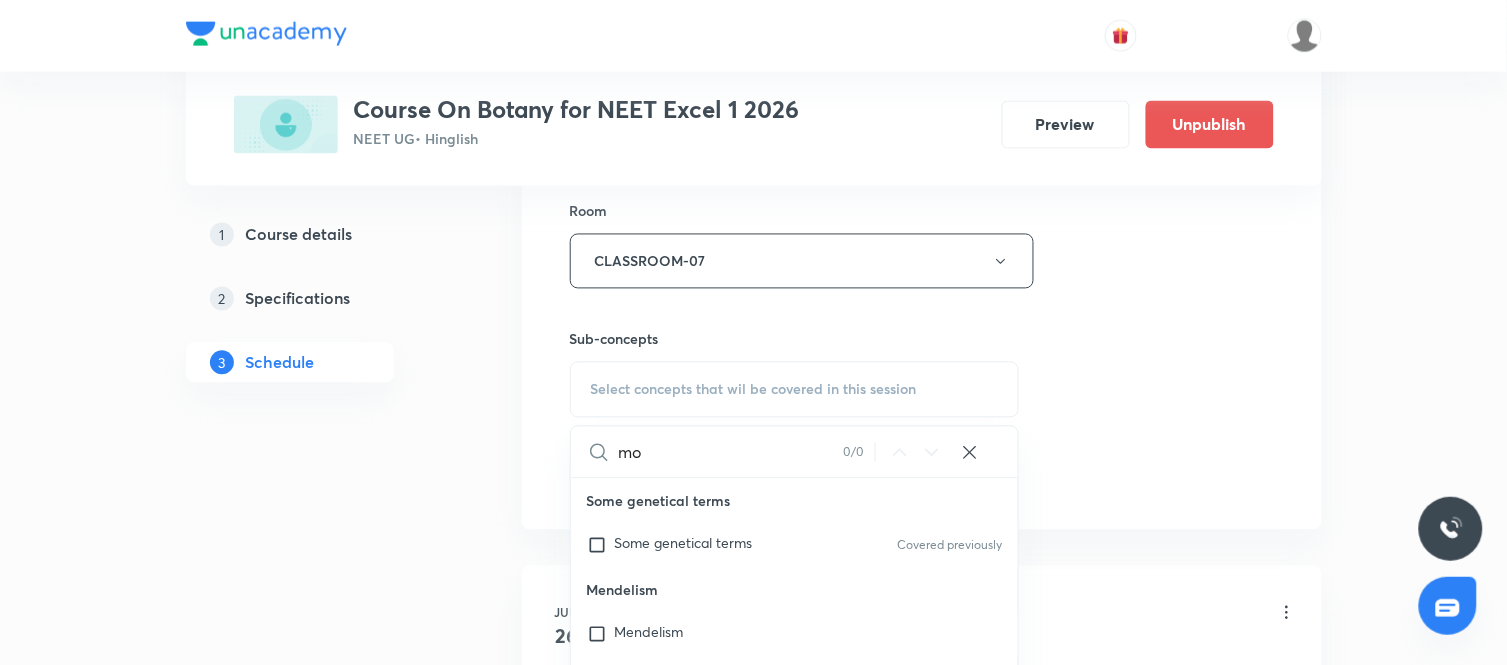 type on "m" 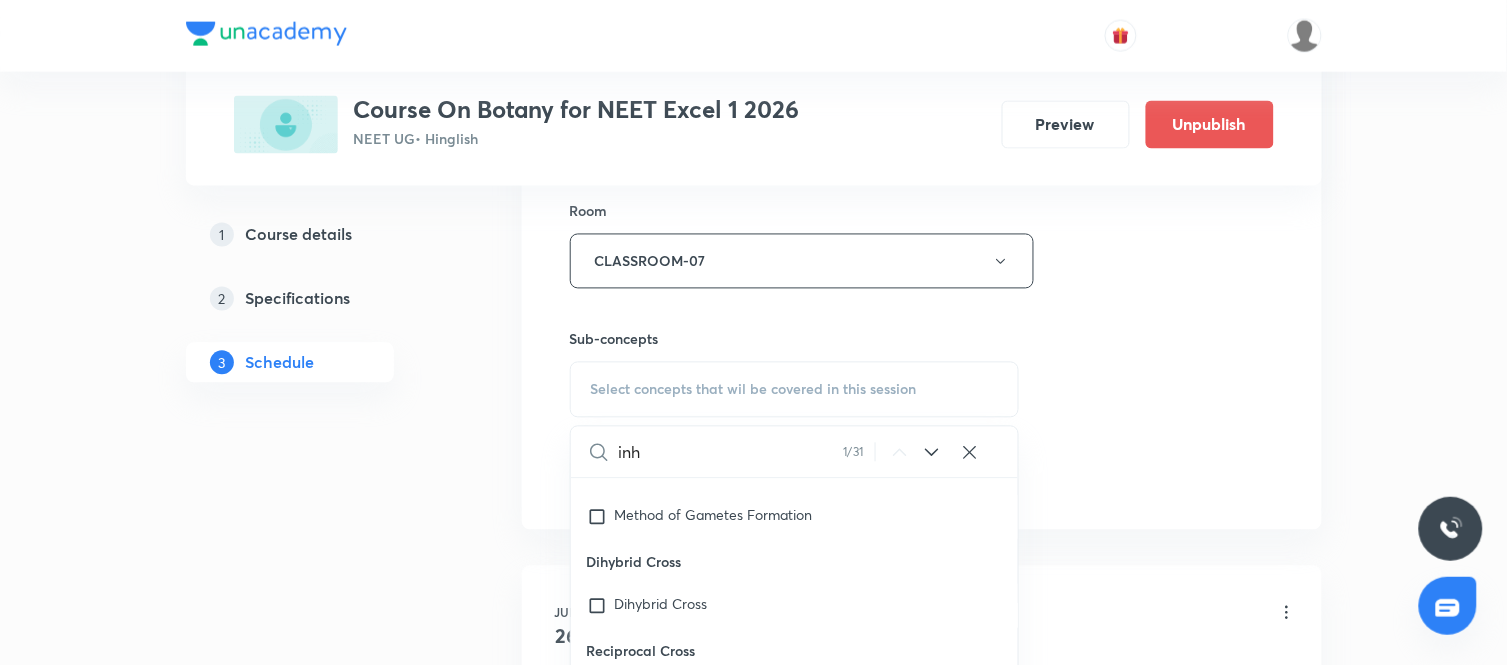 scroll, scrollTop: 521, scrollLeft: 0, axis: vertical 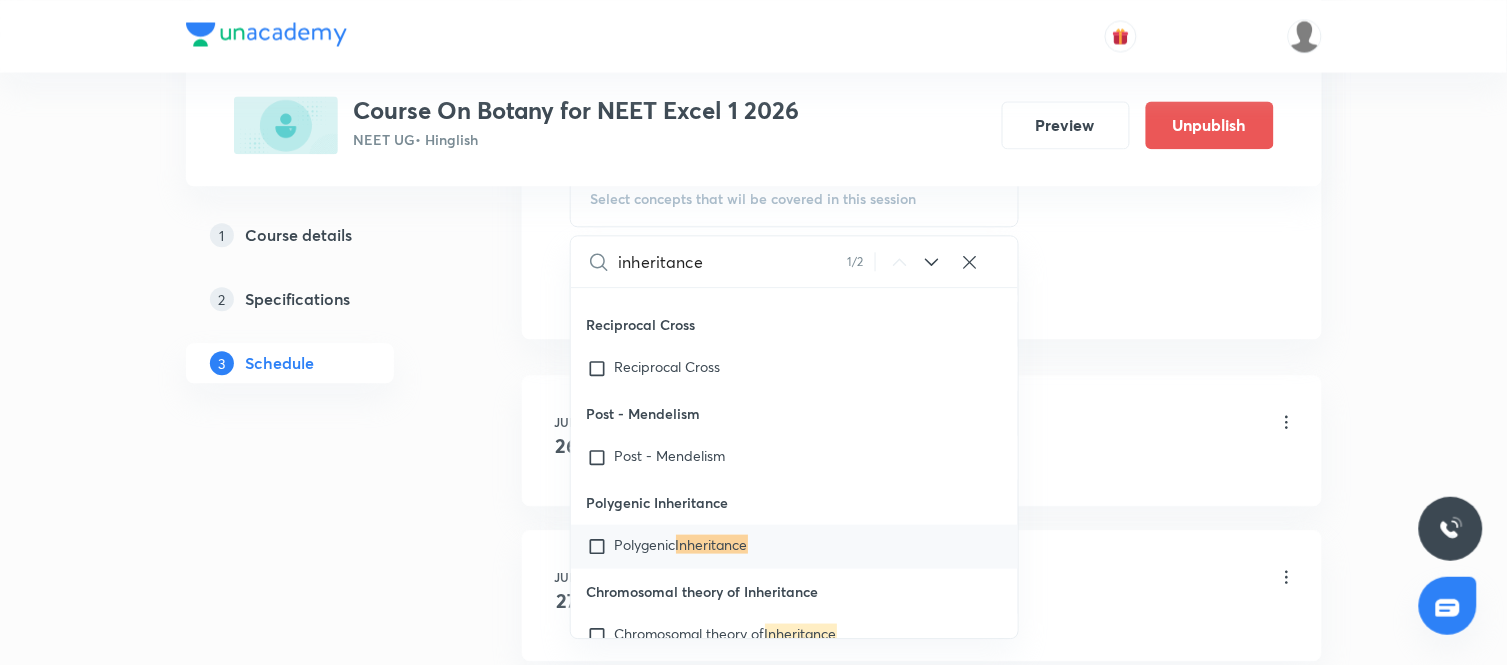 type on "inheritance" 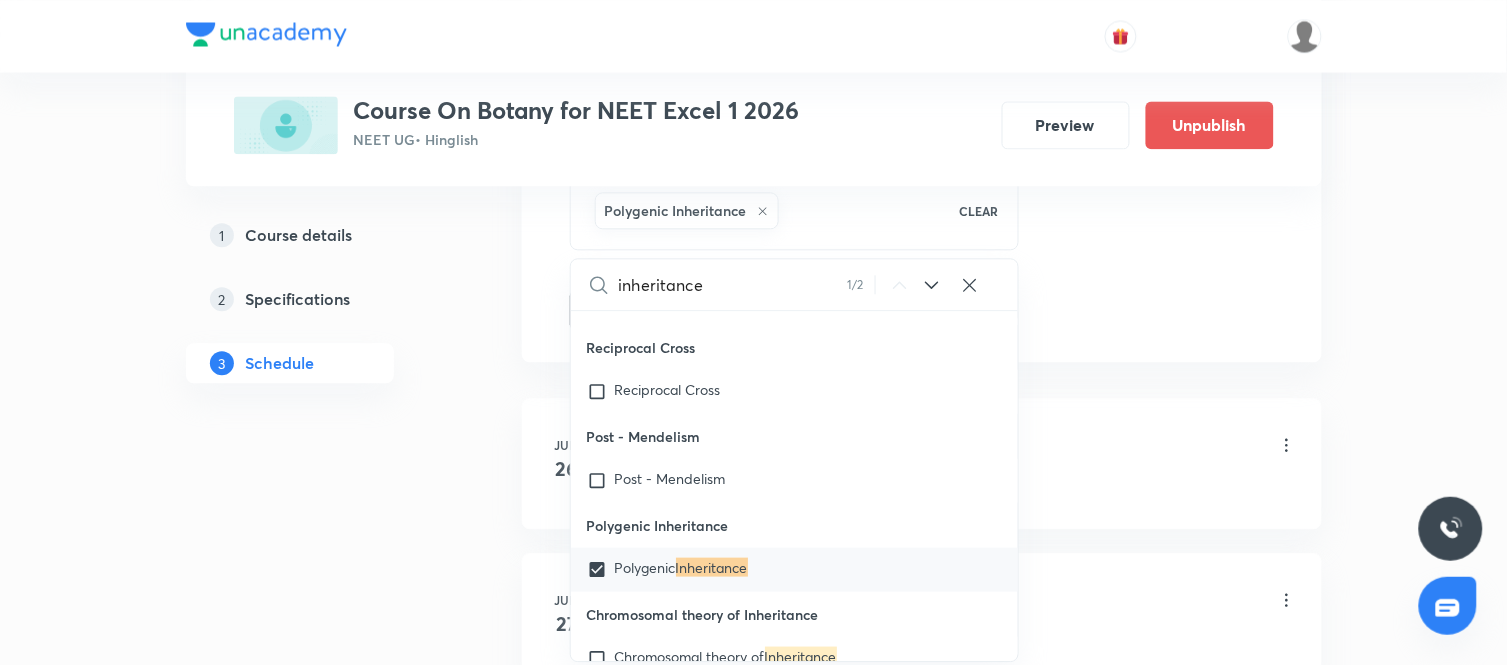 click on "Plus Courses Course On Botany for NEET Excel 1 2026 NEET UG  • Hinglish Preview Unpublish 1 Course details 2 Specifications 3 Schedule Schedule 14  classes Session  15 Live class Session title 31/99 Molecular Basis of Inheritance ​ Schedule for Aug 5, 2025, 12:30 PM ​ Duration (in minutes) 90 ​   Session type Online Offline Room CLASSROOM-07 Sub-concepts Polygenic Inheritance CLEAR inheritance 1 / 2 ​ Some genetical terms Some genetical terms Covered previously Mendelism Mendelism Monohybrid Cross Monohybrid Cross Conclusions of Monohybrid Cross Conclusions of Monohybrid Cross Method of Gametes Formation Method of Gametes Formation Dihybrid Cross Dihybrid Cross Reciprocal Cross Reciprocal Cross Post - Mendelism Post - Mendelism Polygenic Inheritance Polygenic  Inheritance Chromosomal theory of Inheritance Chromosomal theory of  Inheritance Linkage Linkage Genetic Map Genetic Map Sex Linkage Sex Linkage Number of Chromosomes in different parts of Plant Endosperm Endosperm Double fertilization Flower" at bounding box center [754, 872] 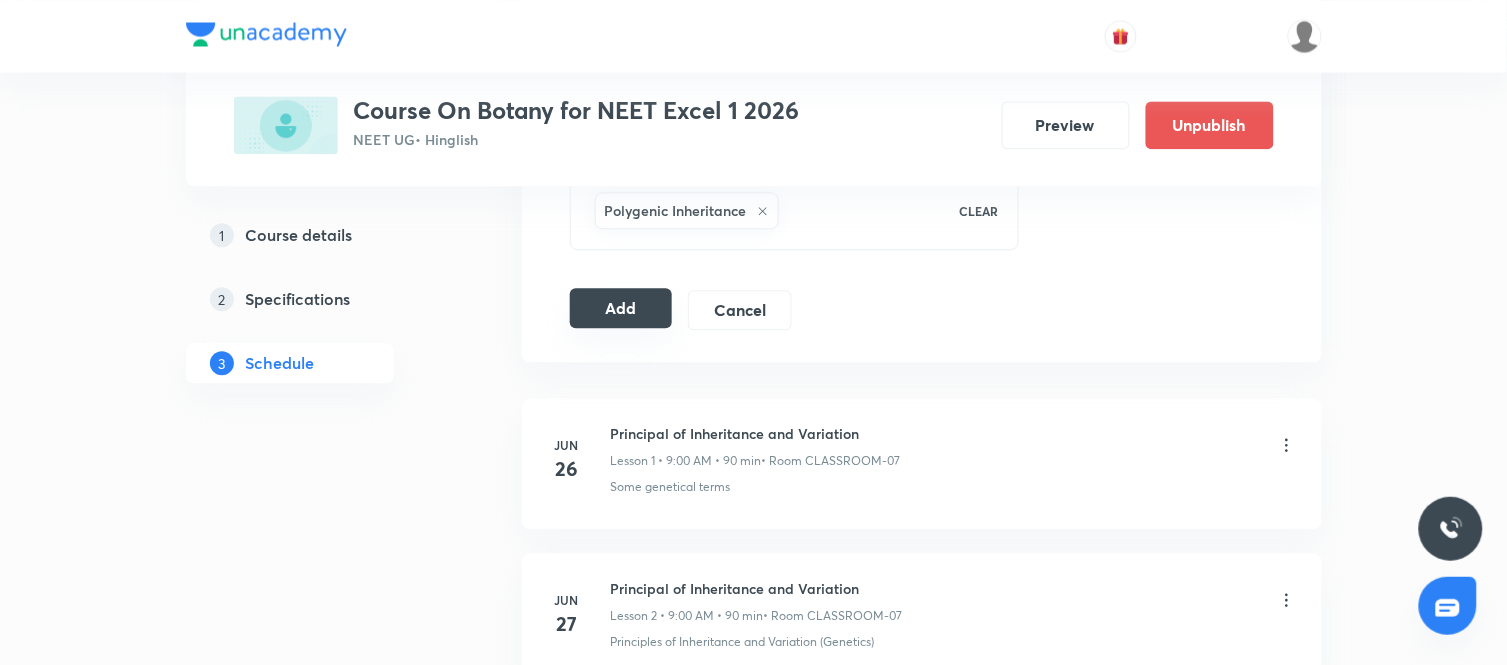 click on "Add" at bounding box center [621, 308] 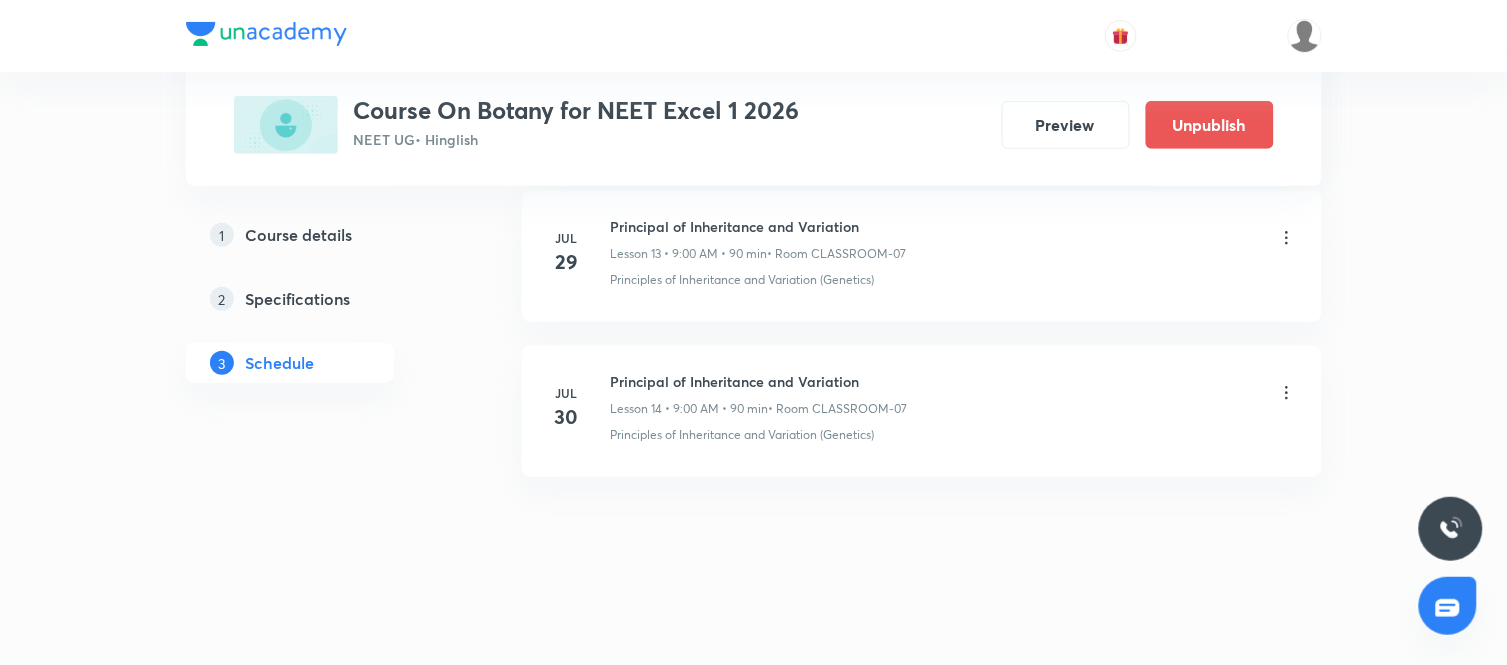 scroll, scrollTop: 2191, scrollLeft: 0, axis: vertical 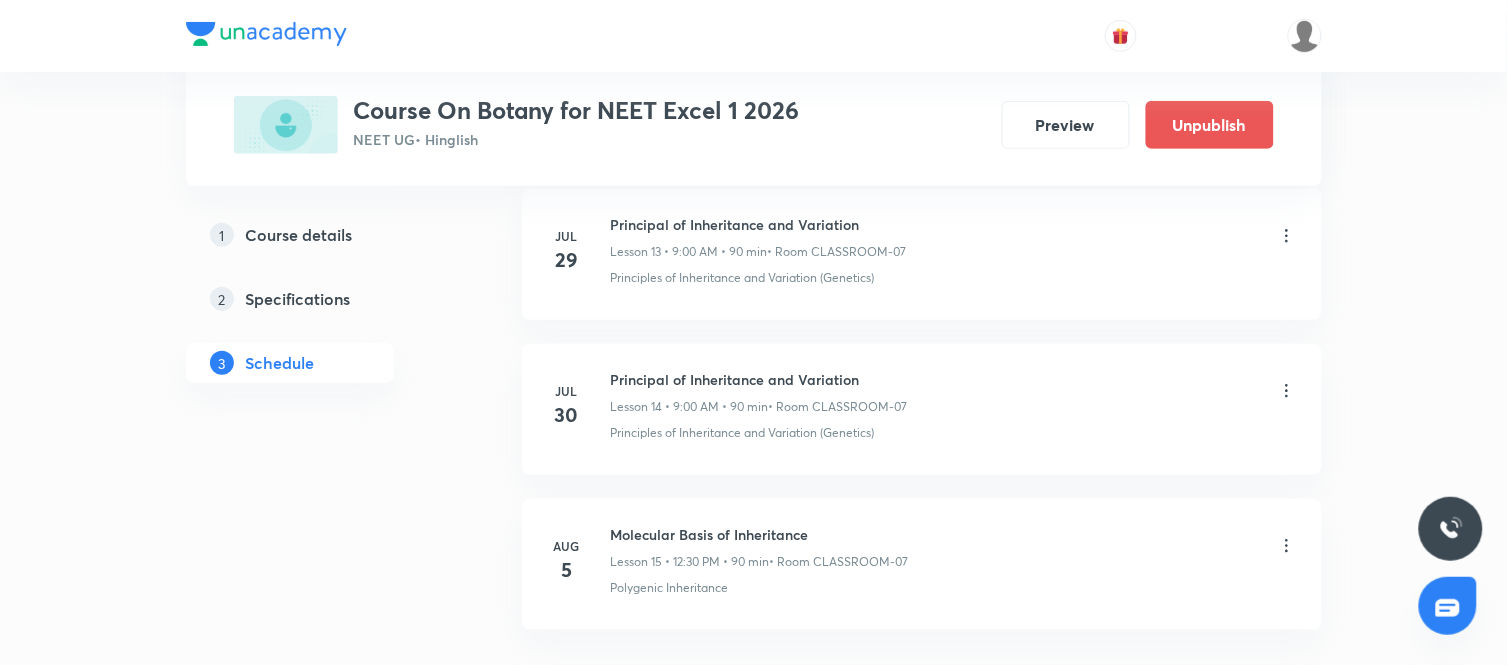 click on "Molecular Basis of Inheritance" at bounding box center [760, 534] 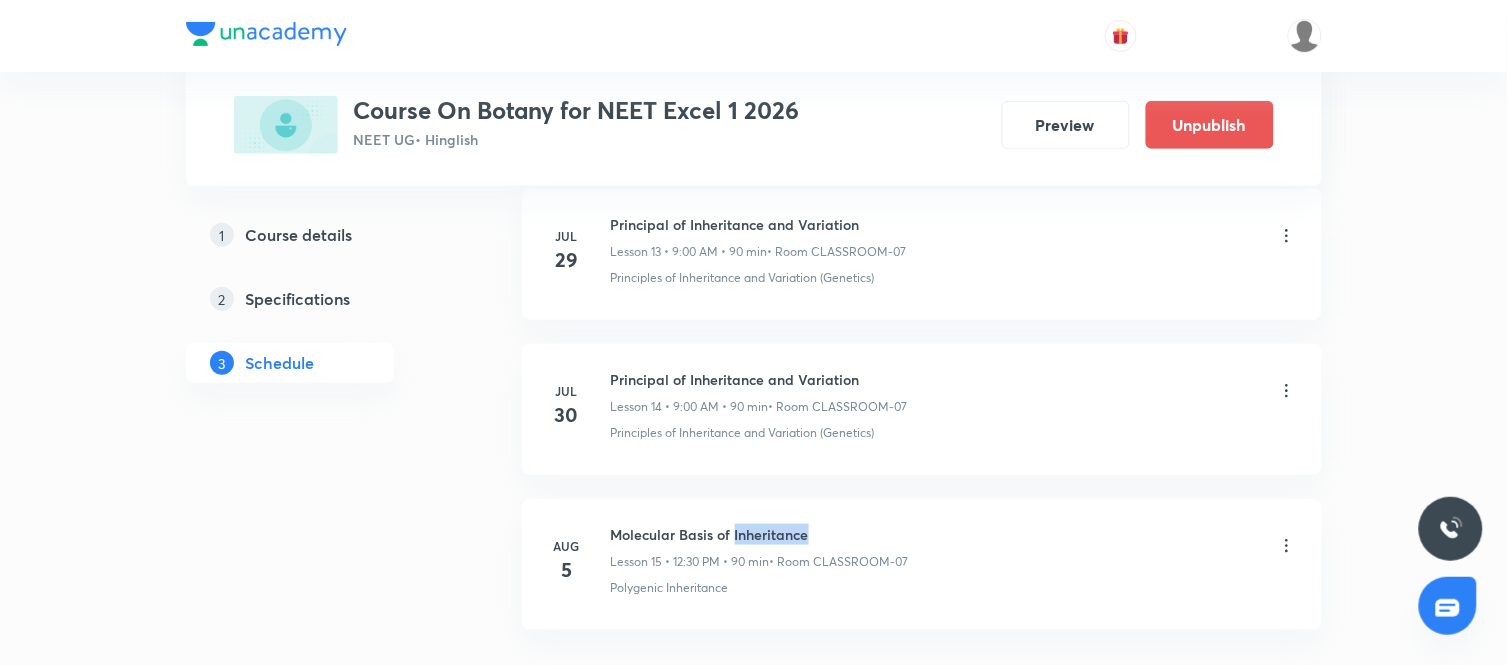 click on "Molecular Basis of Inheritance" at bounding box center (760, 534) 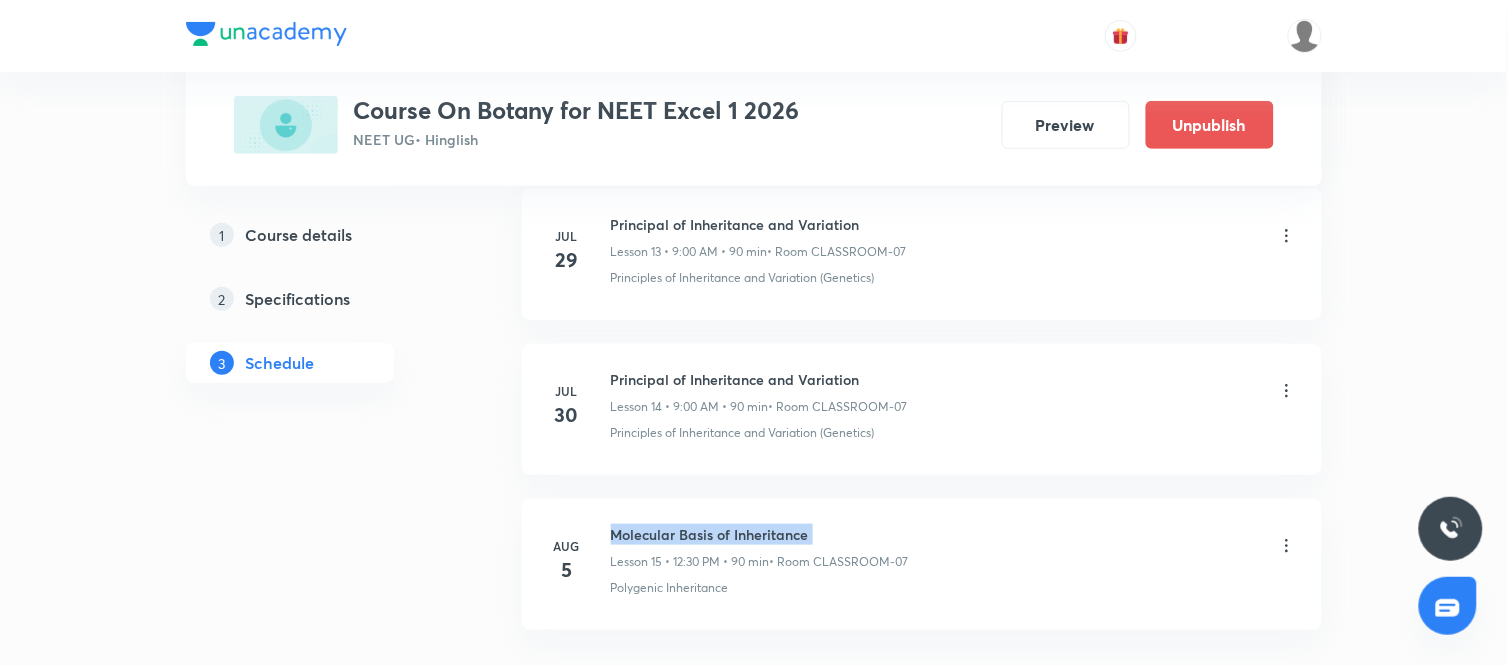 click on "Molecular Basis of Inheritance" at bounding box center [760, 534] 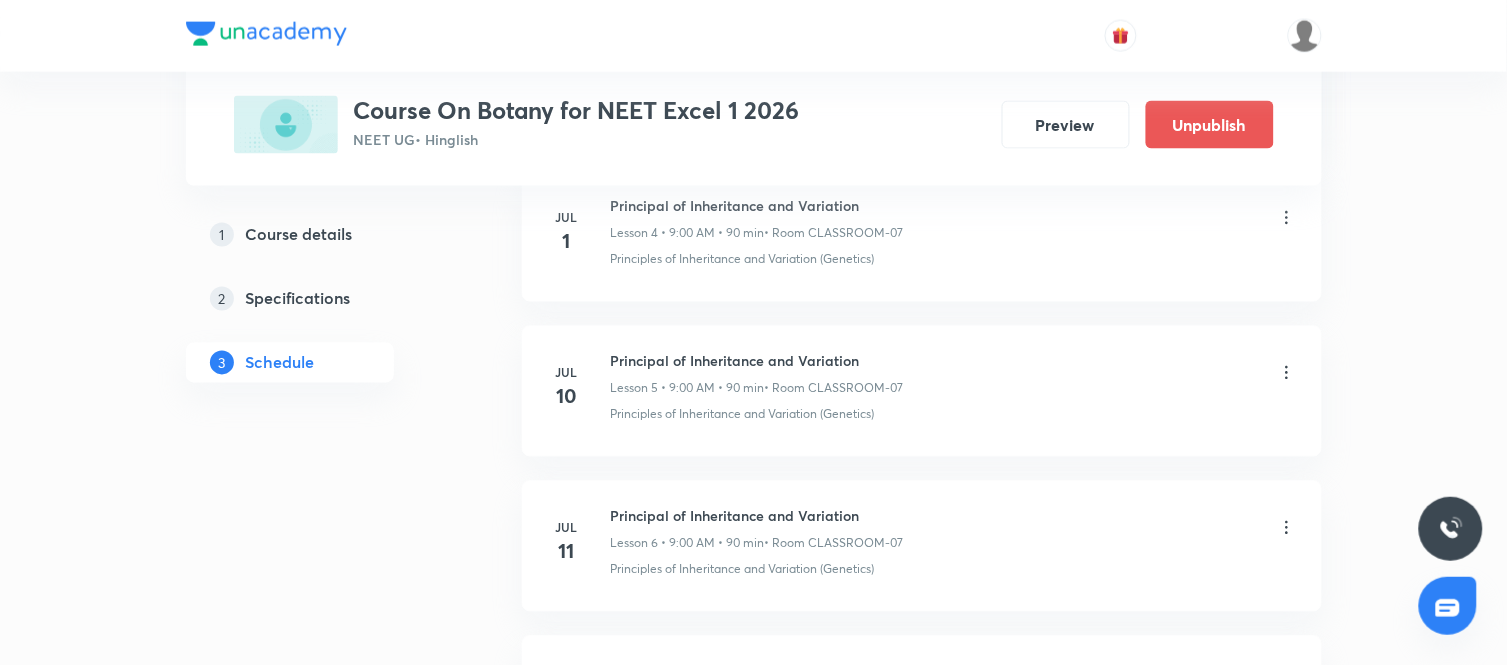 scroll, scrollTop: 0, scrollLeft: 0, axis: both 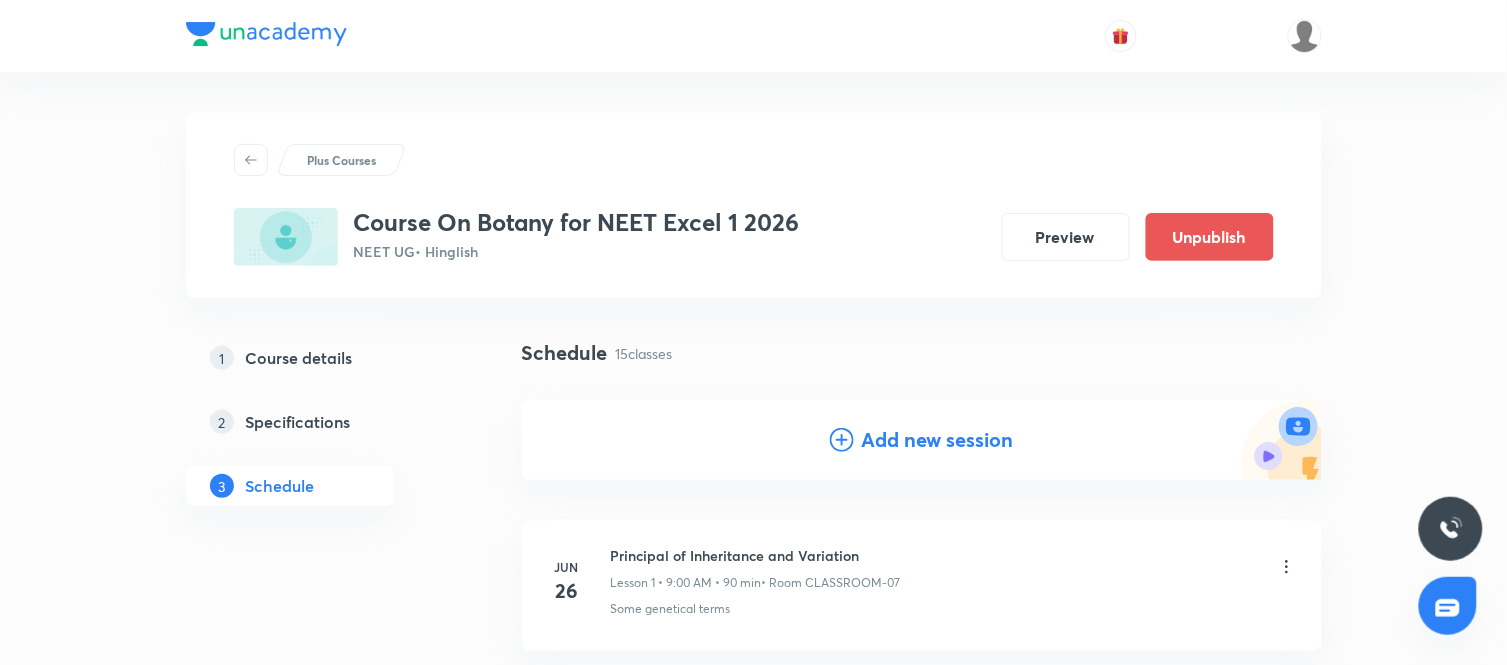 click on "Add new session" at bounding box center [938, 440] 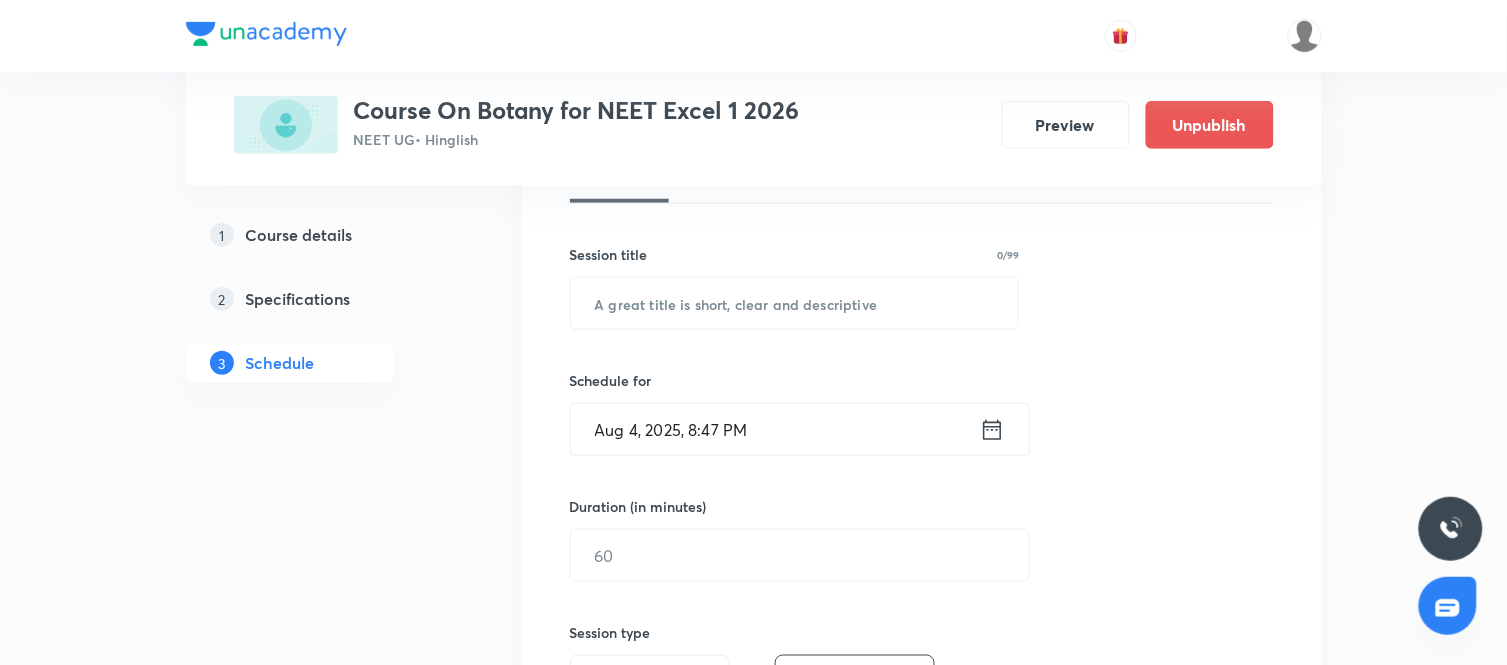 click on "Session  16 Live class Session title 0/99 ​ Schedule for Aug 4, 2025, 8:47 PM ​ Duration (in minutes) ​   Session type Online Offline Room Select centre room Sub-concepts Select concepts that wil be covered in this session Add Cancel" at bounding box center [922, 578] 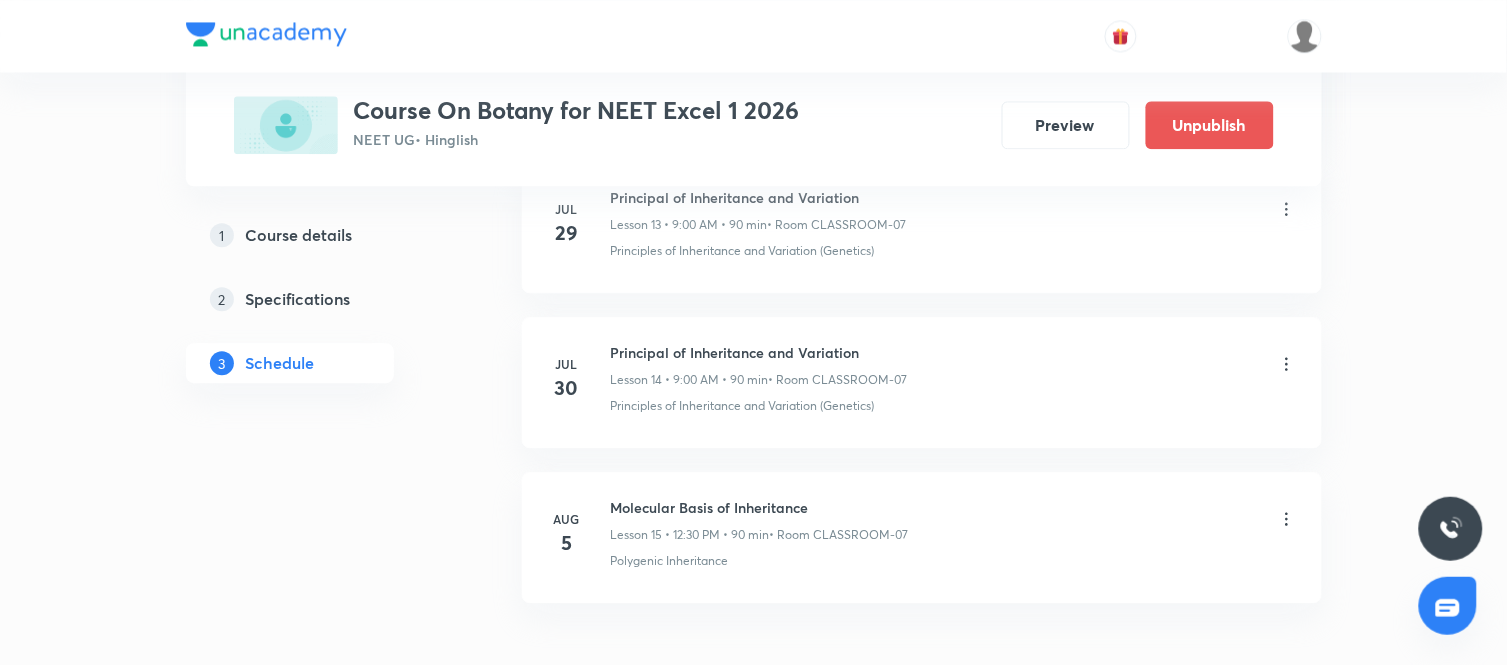 scroll, scrollTop: 3135, scrollLeft: 0, axis: vertical 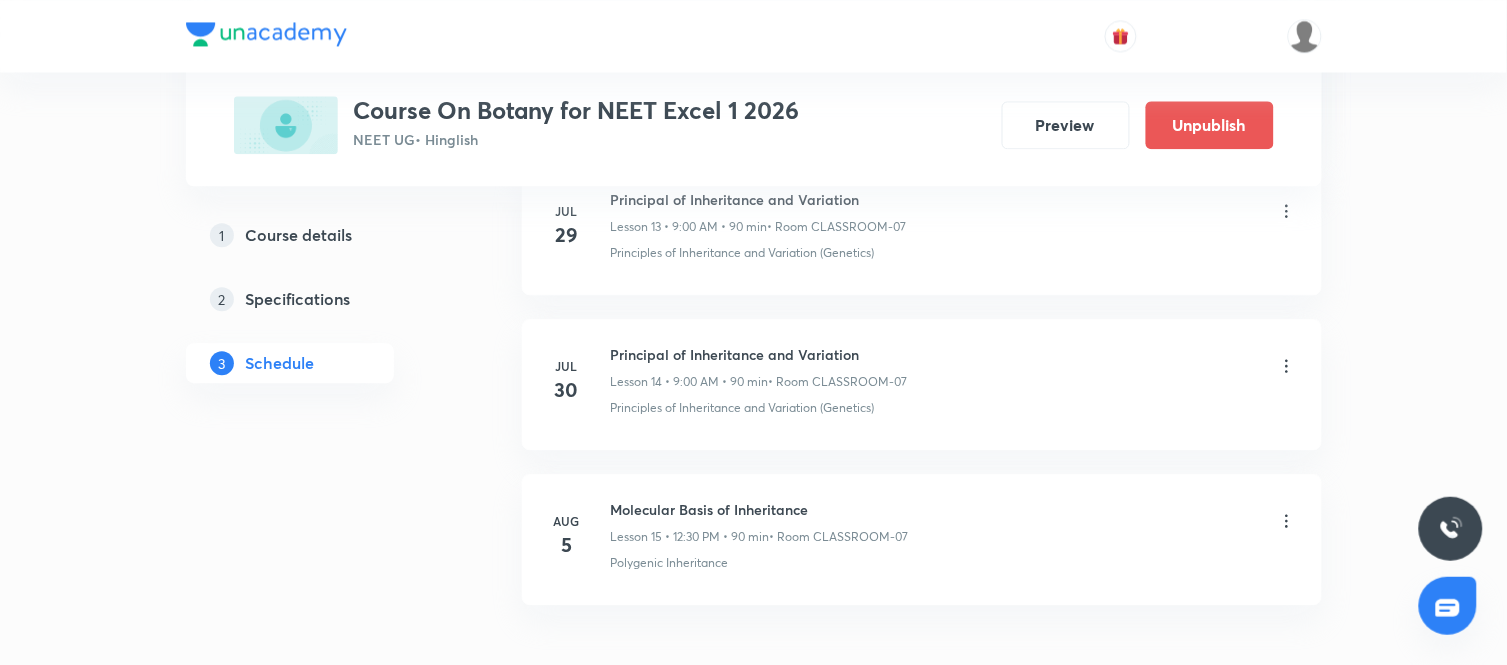 click on "Molecular Basis of Inheritance" at bounding box center (760, 509) 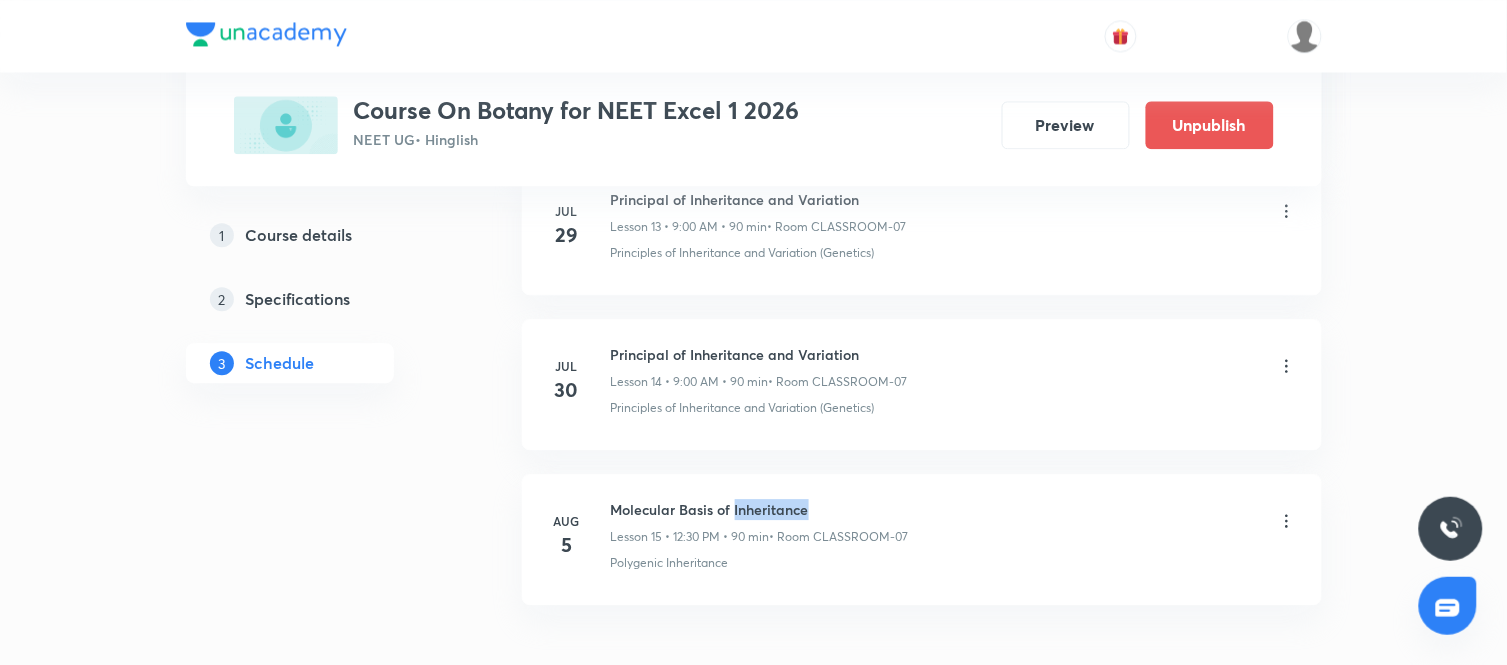 click on "Molecular Basis of Inheritance" at bounding box center [760, 509] 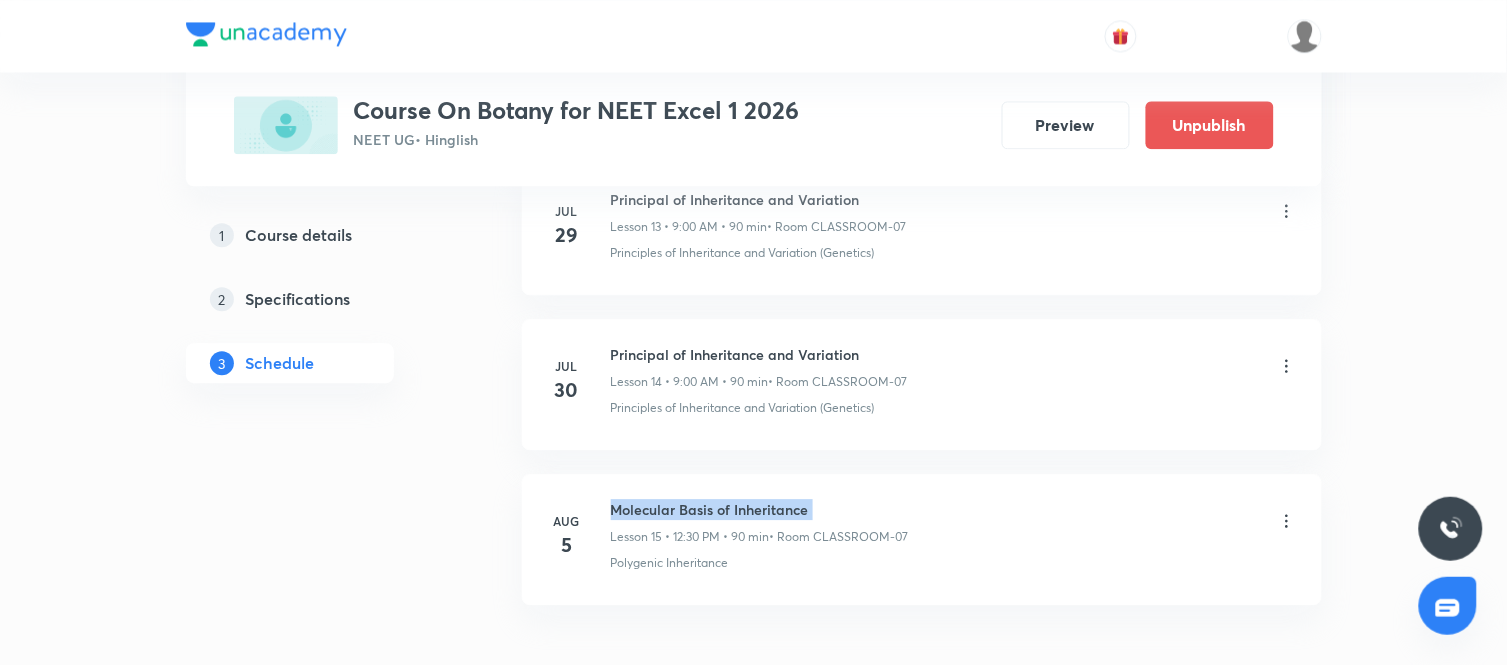 click on "Molecular Basis of Inheritance" at bounding box center (760, 509) 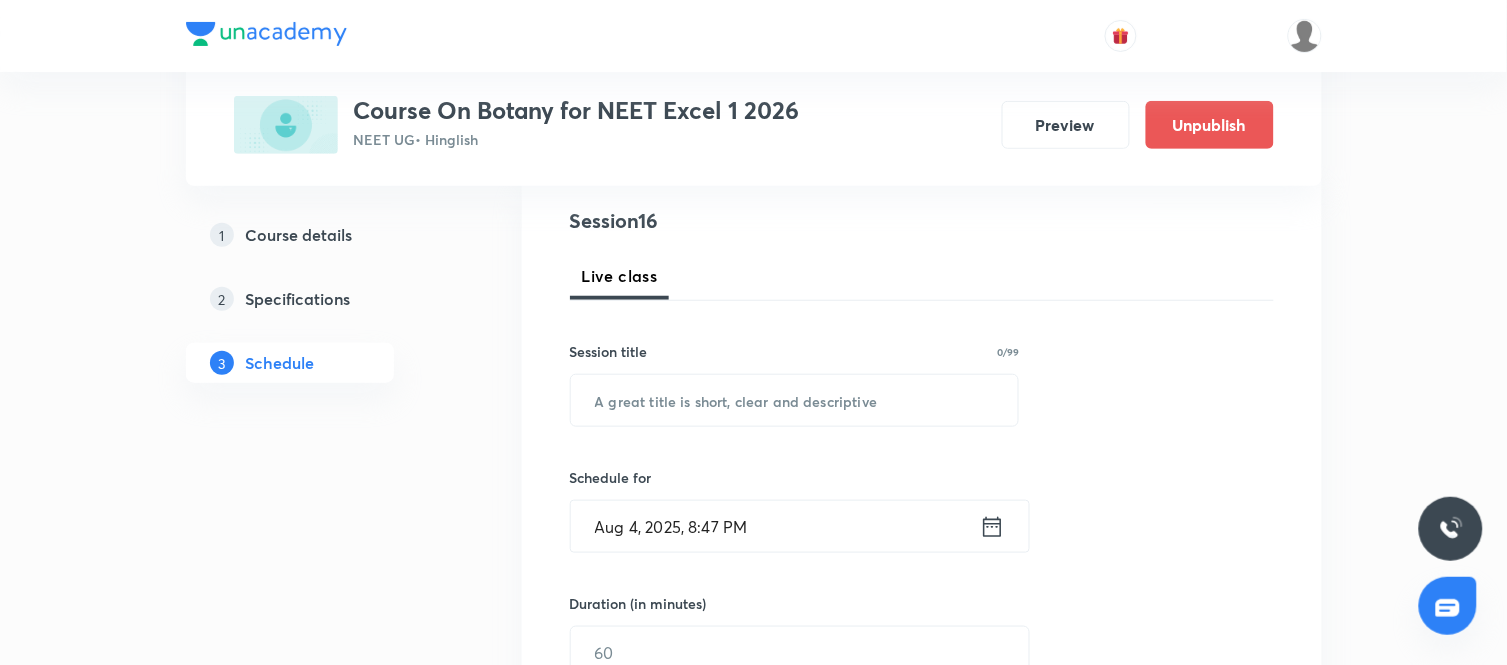 scroll, scrollTop: 227, scrollLeft: 0, axis: vertical 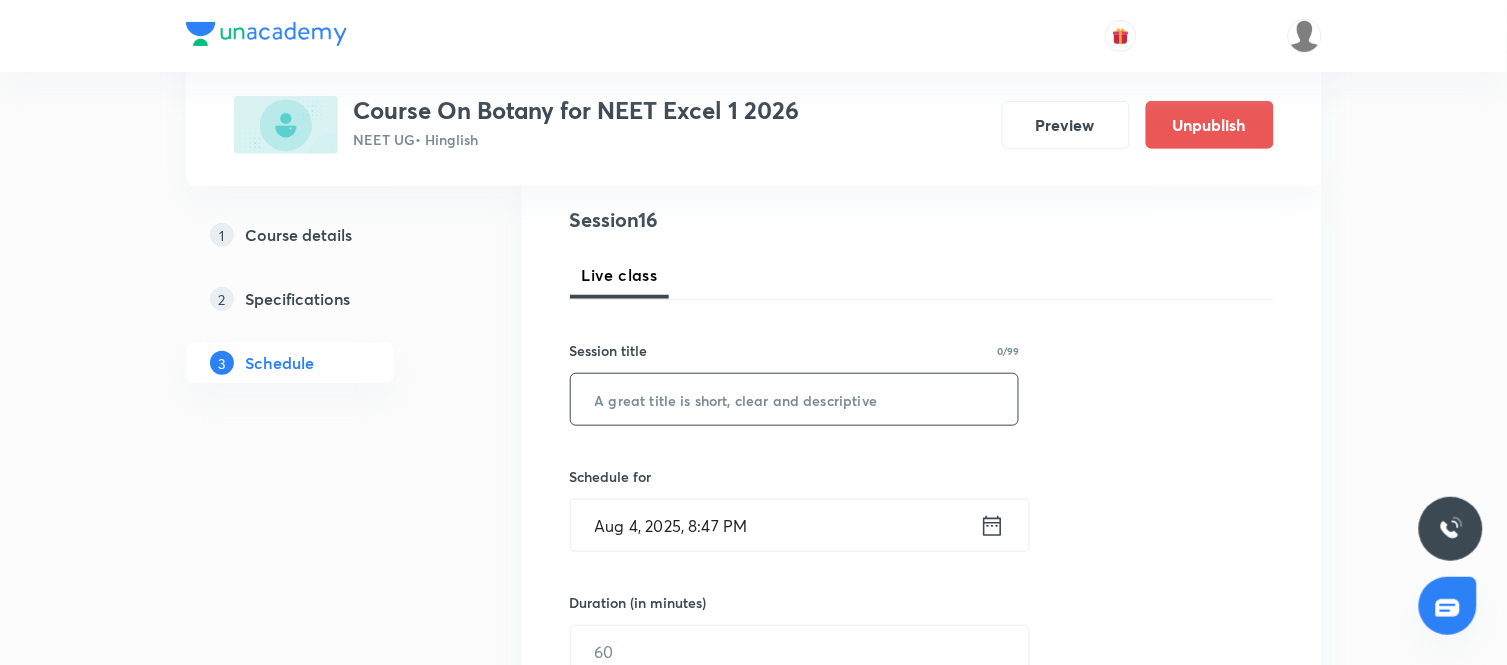 click at bounding box center (795, 399) 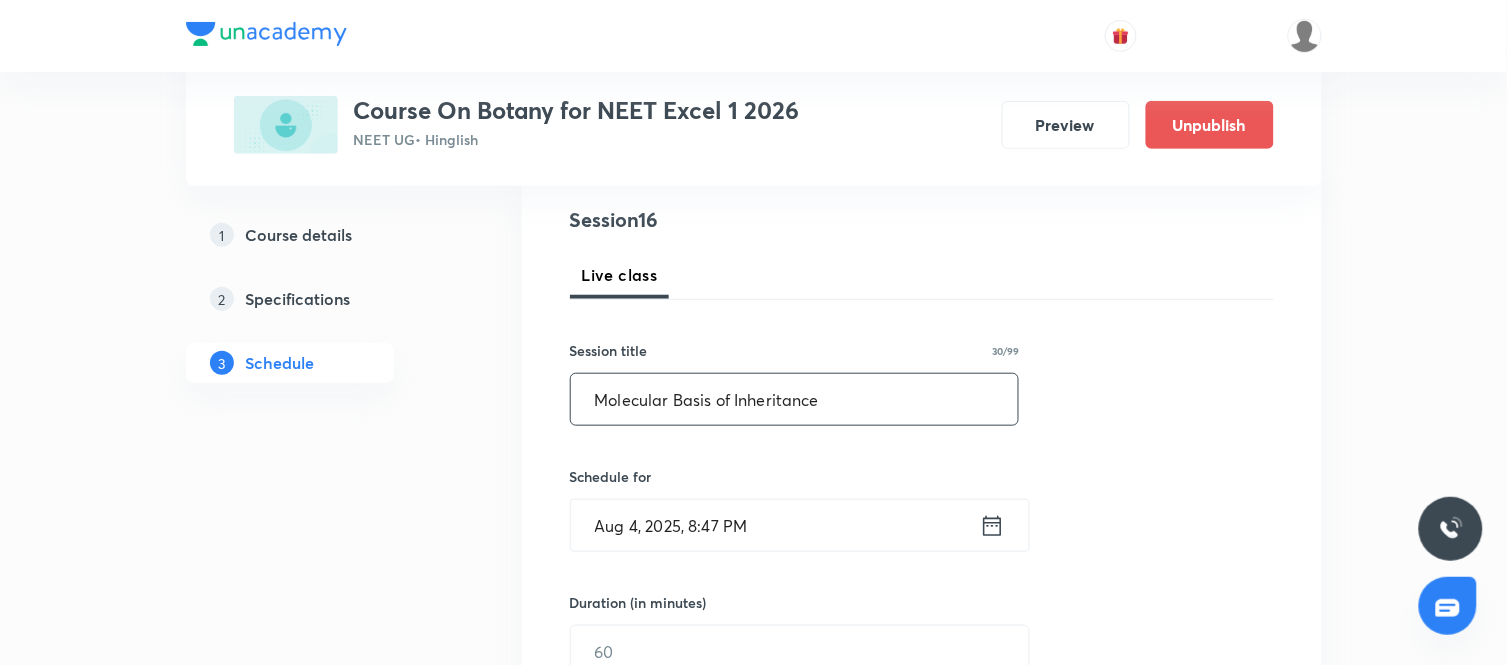type on "Molecular Basis of Inheritance" 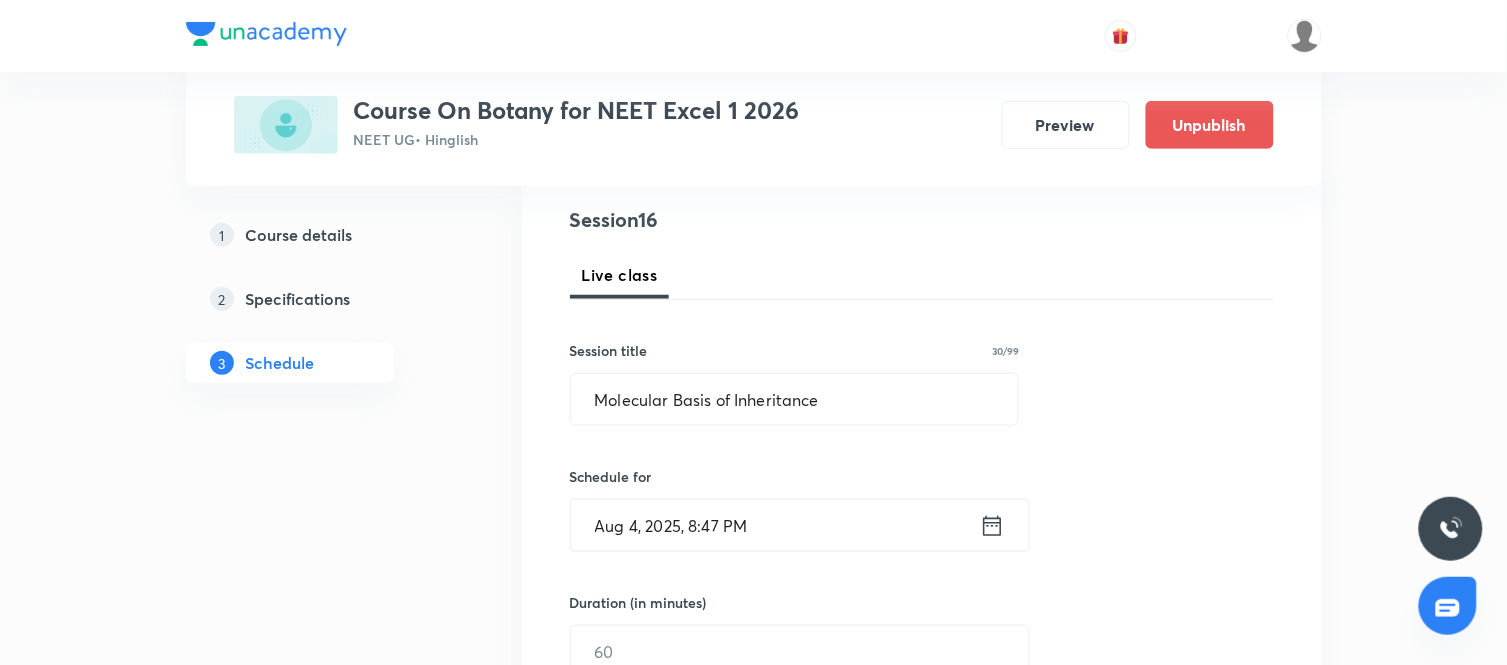 click 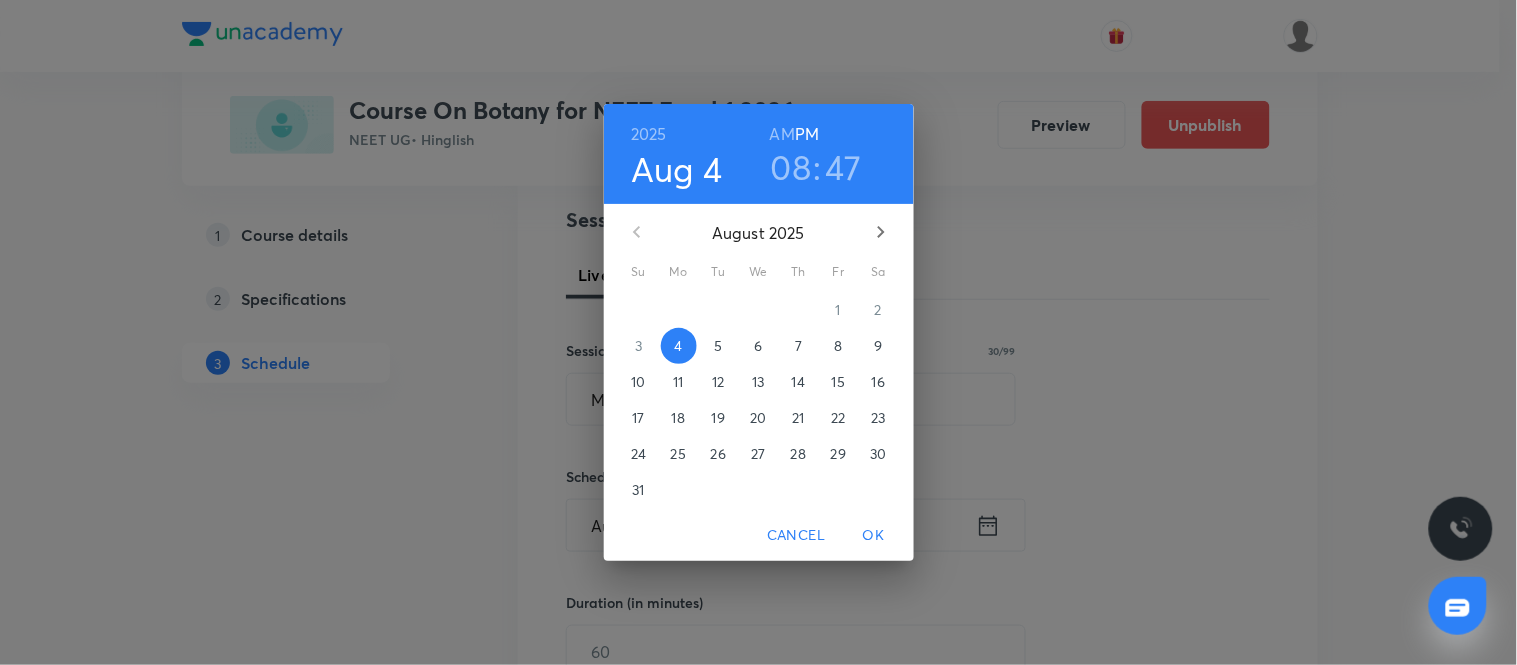 click on "6" at bounding box center (758, 346) 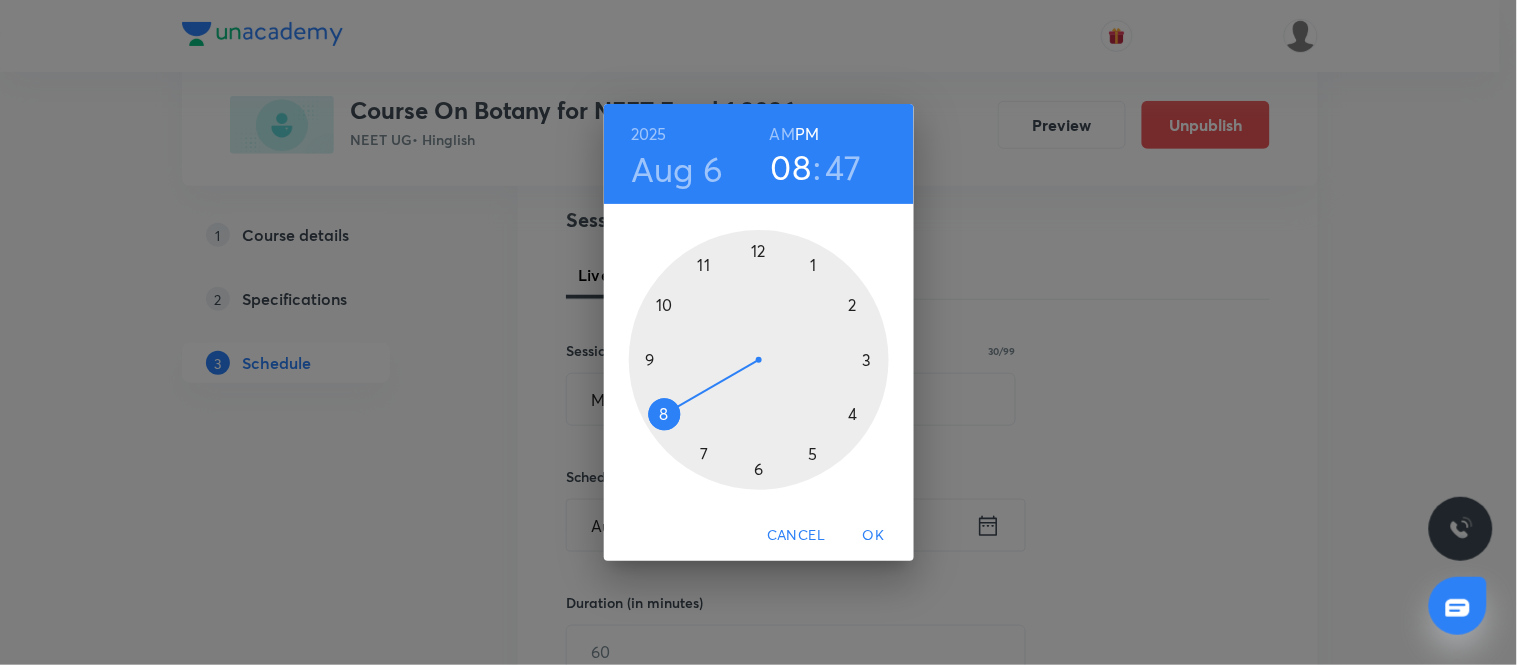 click at bounding box center [759, 360] 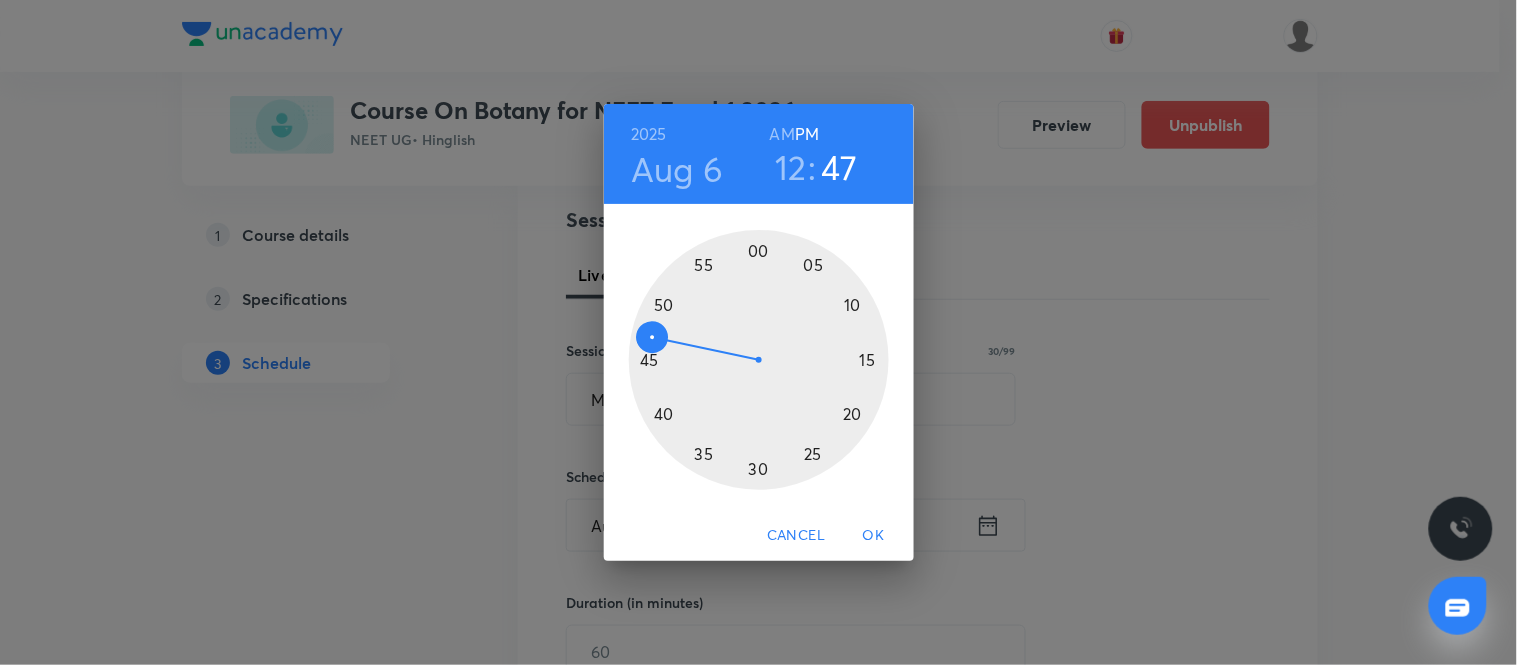 click at bounding box center (759, 360) 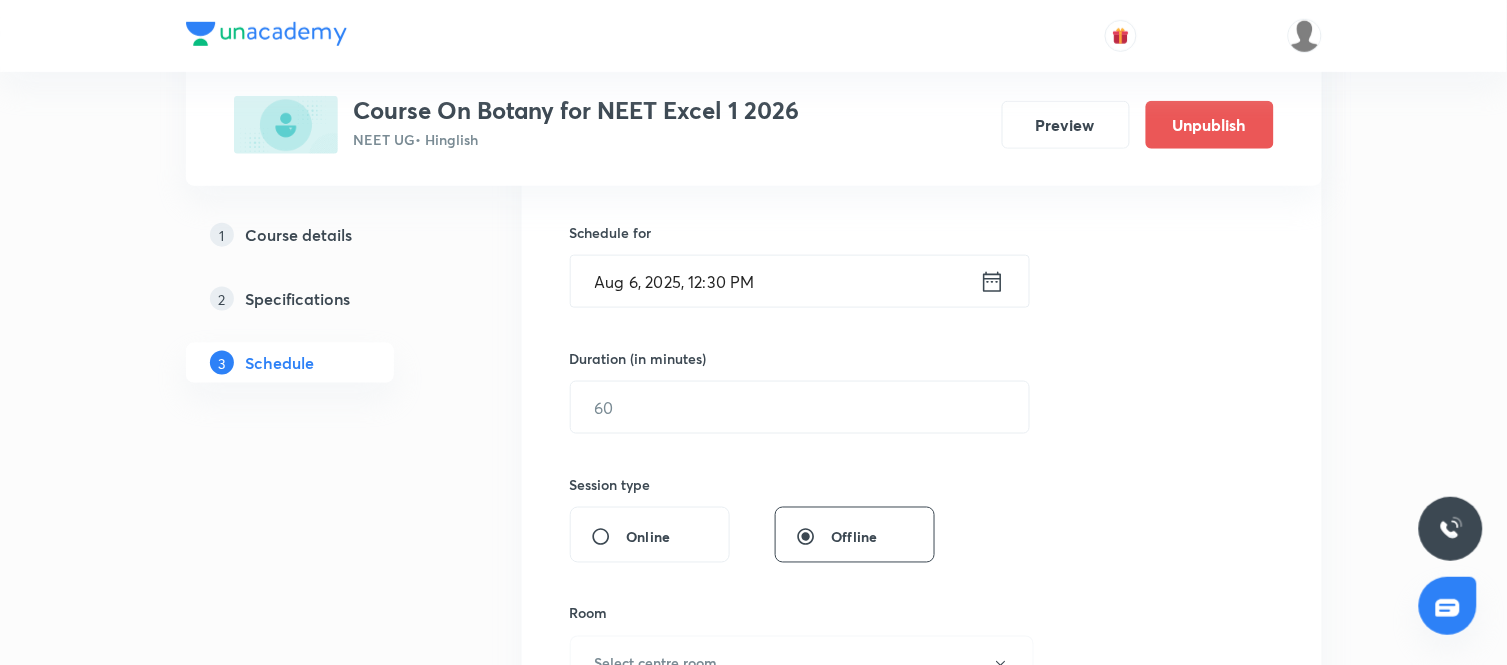 scroll, scrollTop: 472, scrollLeft: 0, axis: vertical 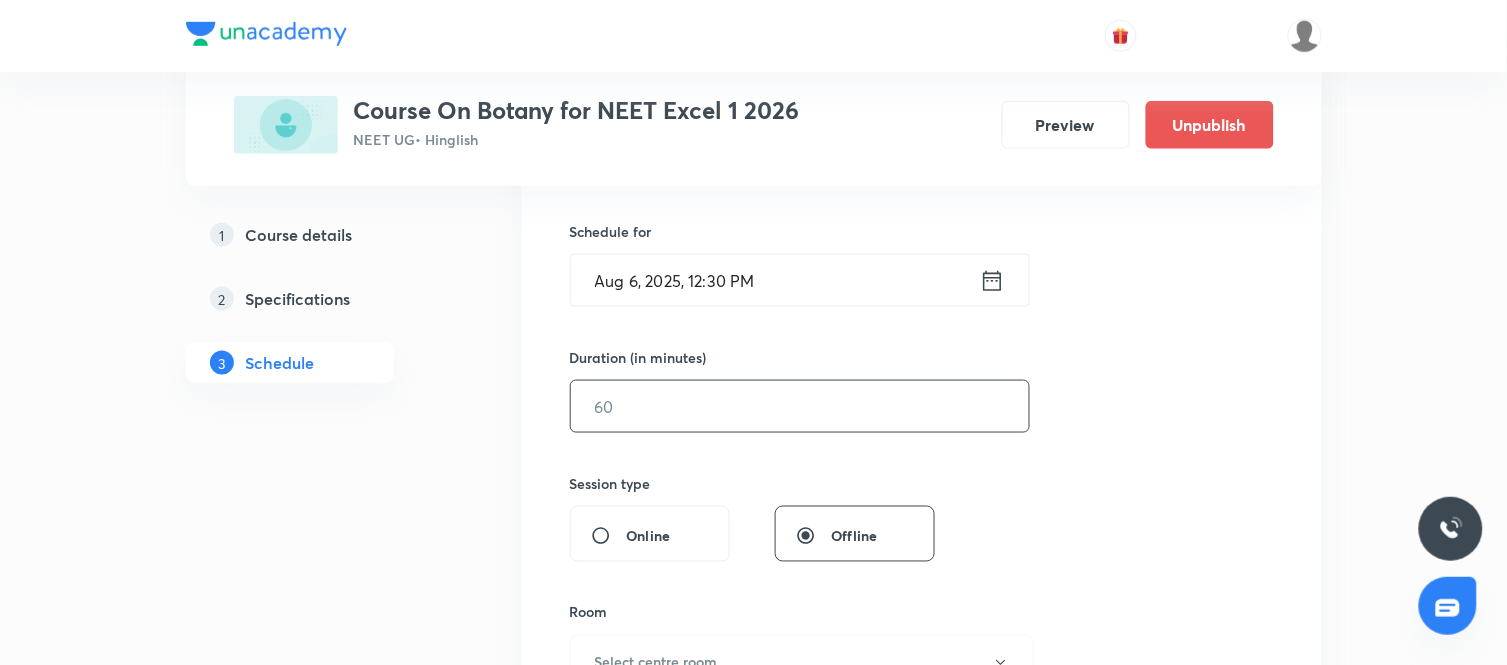 click at bounding box center [800, 406] 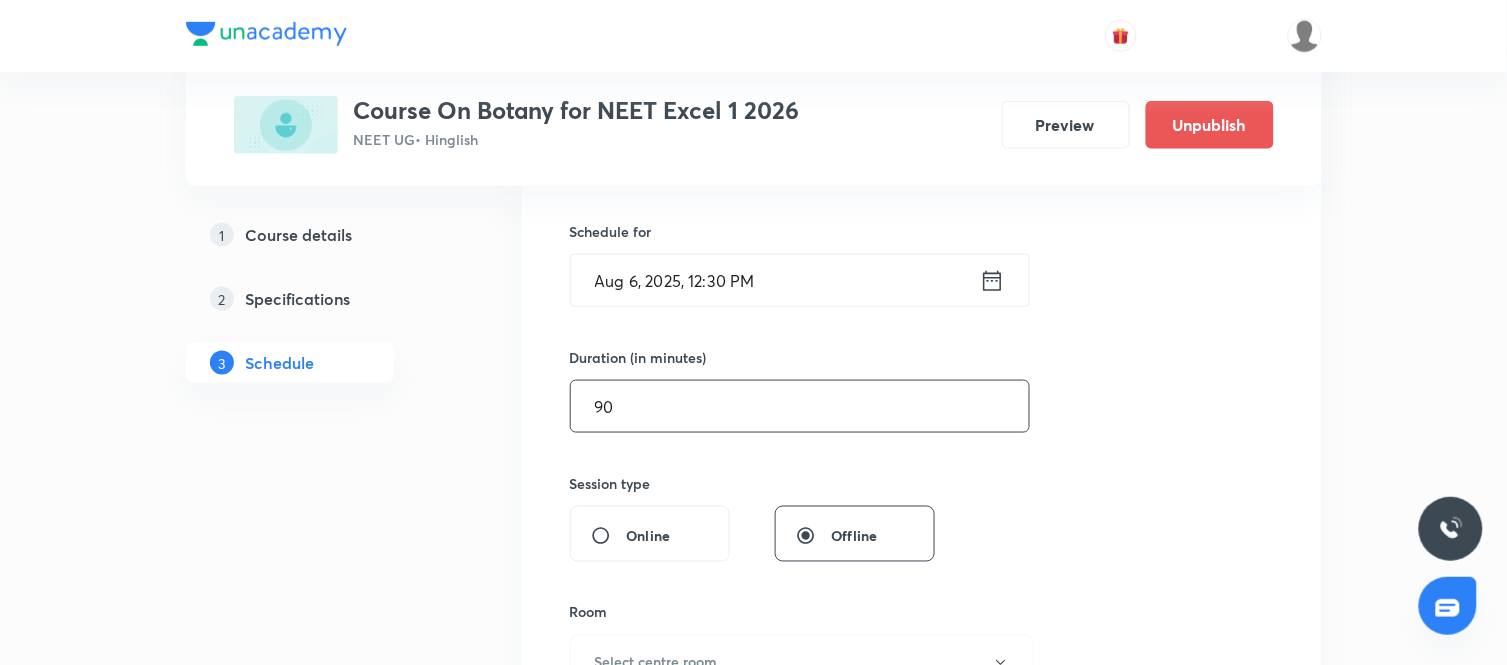 type on "90" 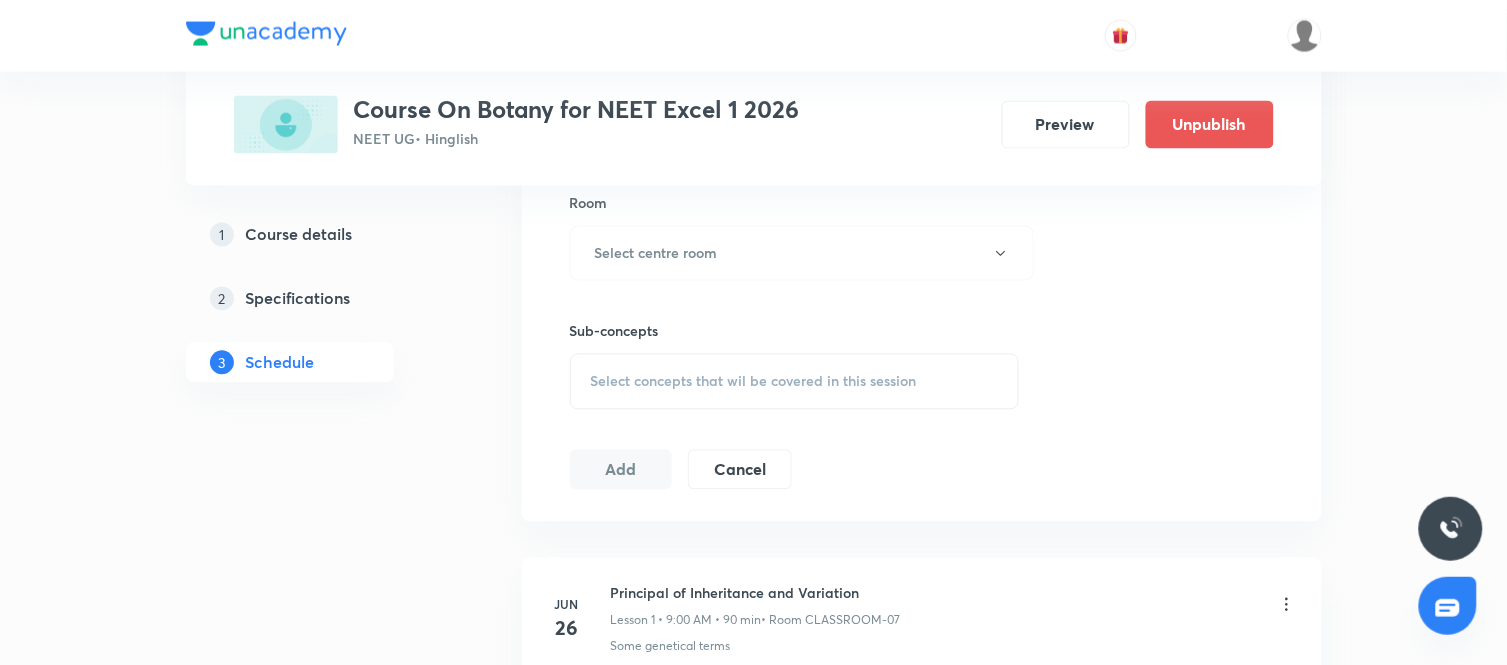 scroll, scrollTop: 886, scrollLeft: 0, axis: vertical 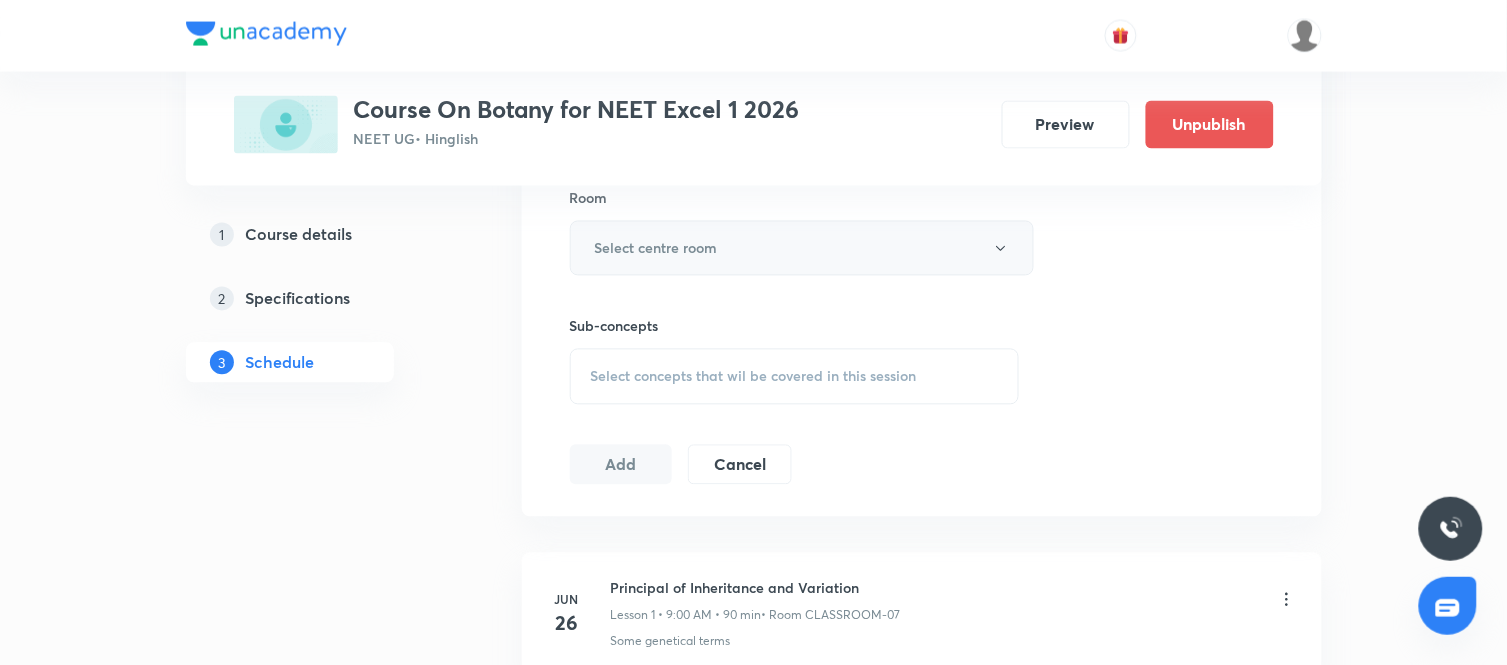 click on "Select centre room" at bounding box center [802, 248] 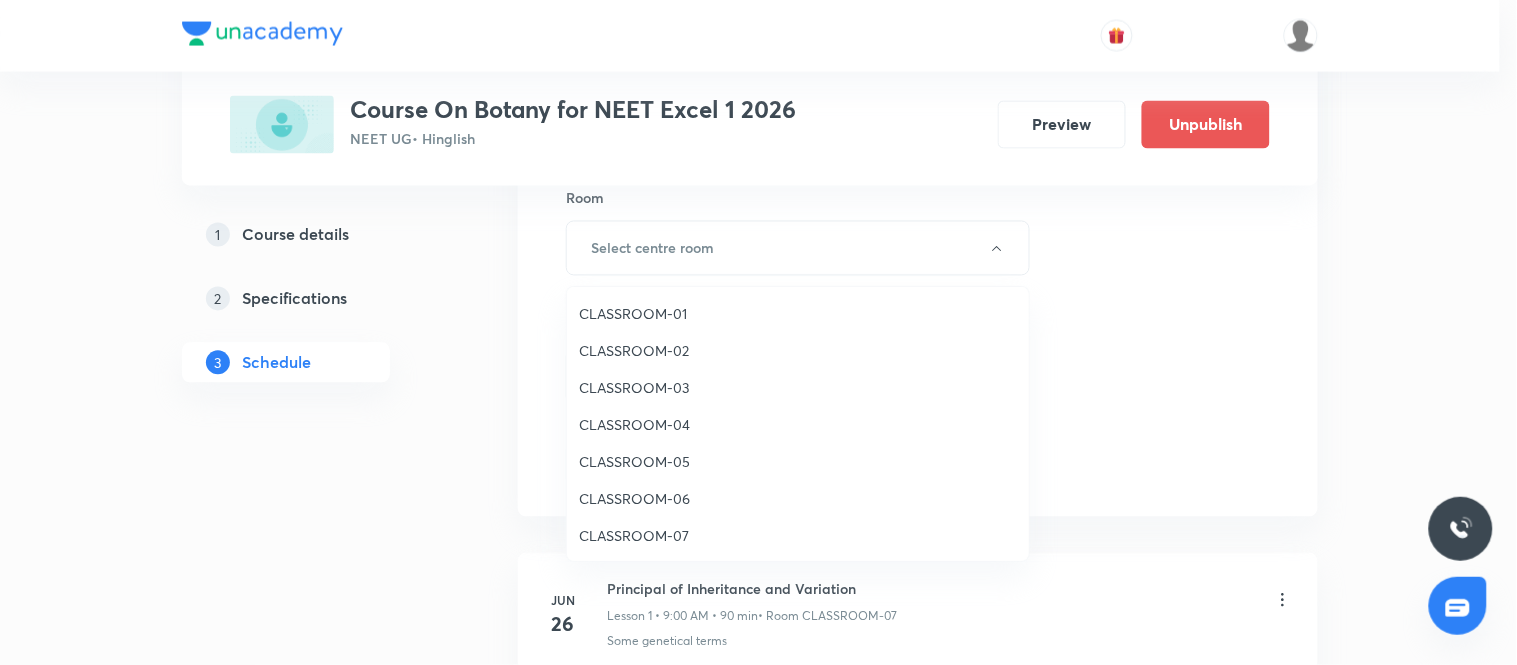 click on "CLASSROOM-07" at bounding box center [798, 535] 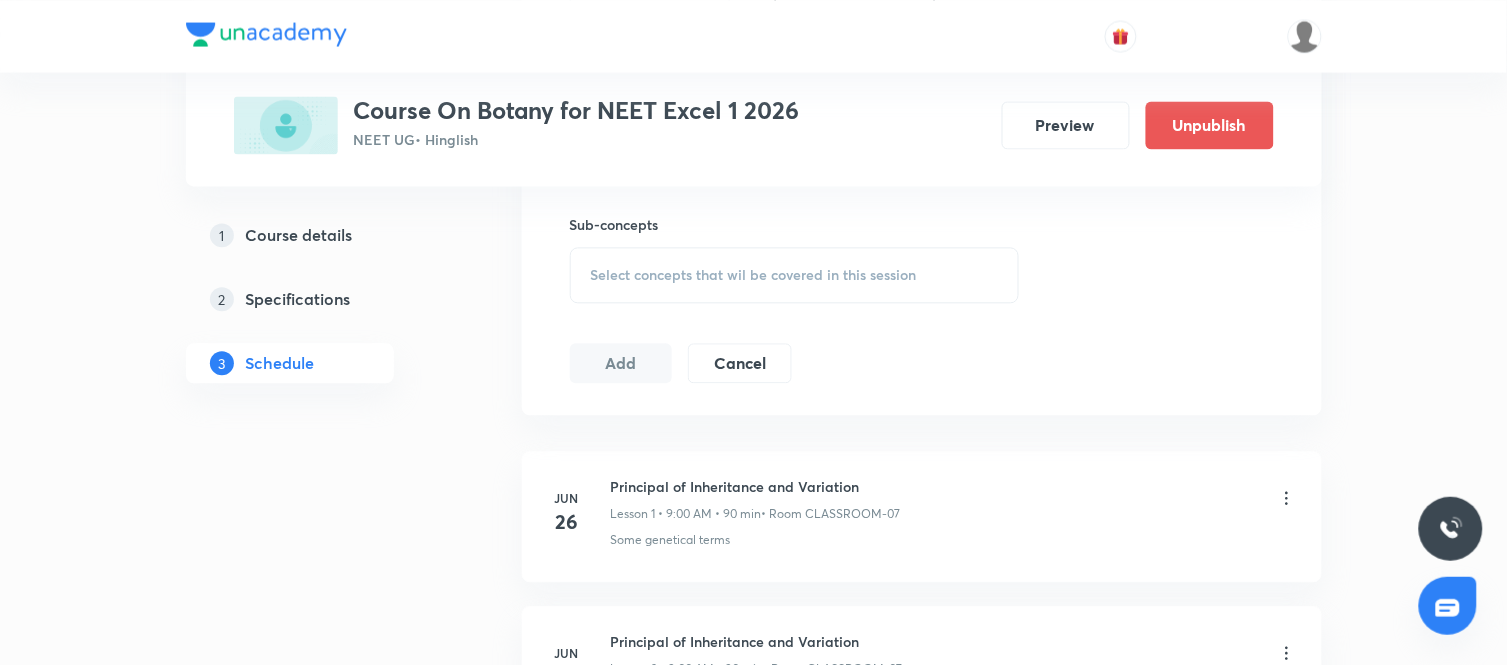 scroll, scrollTop: 993, scrollLeft: 0, axis: vertical 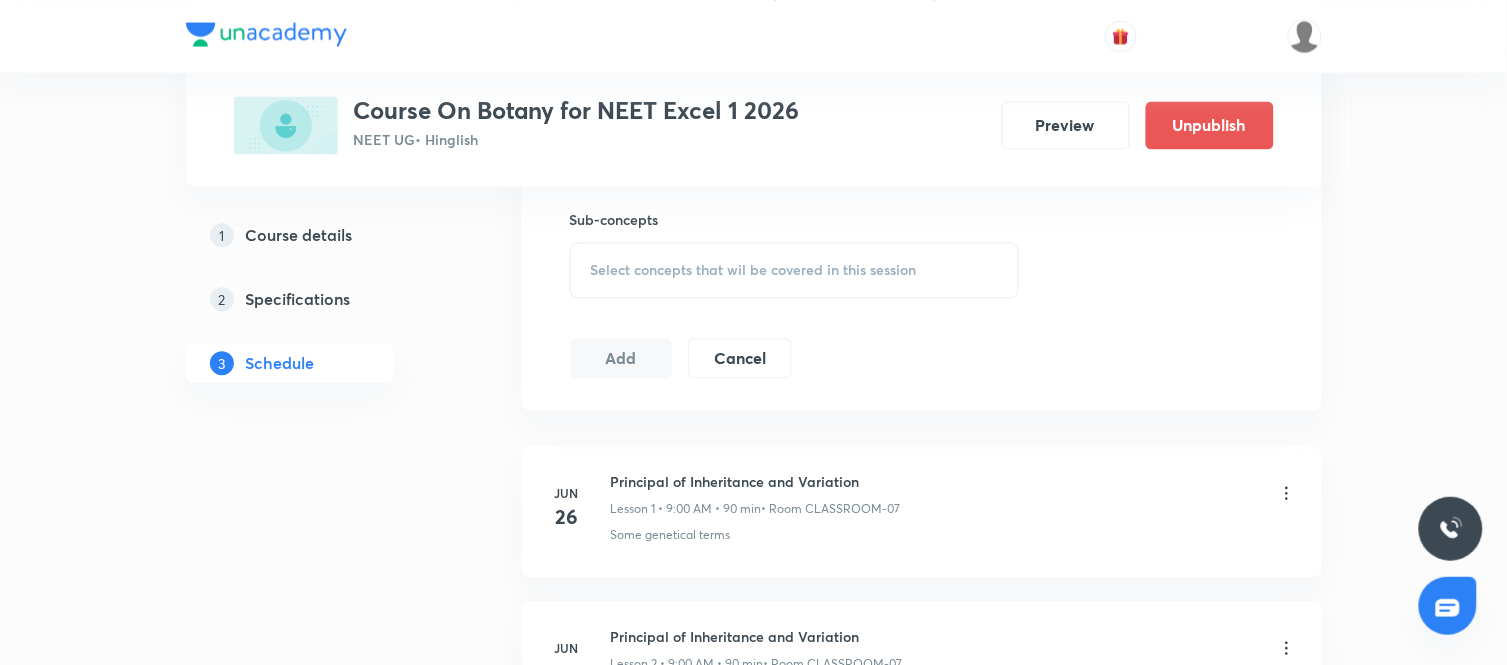 click on "Select concepts that wil be covered in this session" at bounding box center [795, 270] 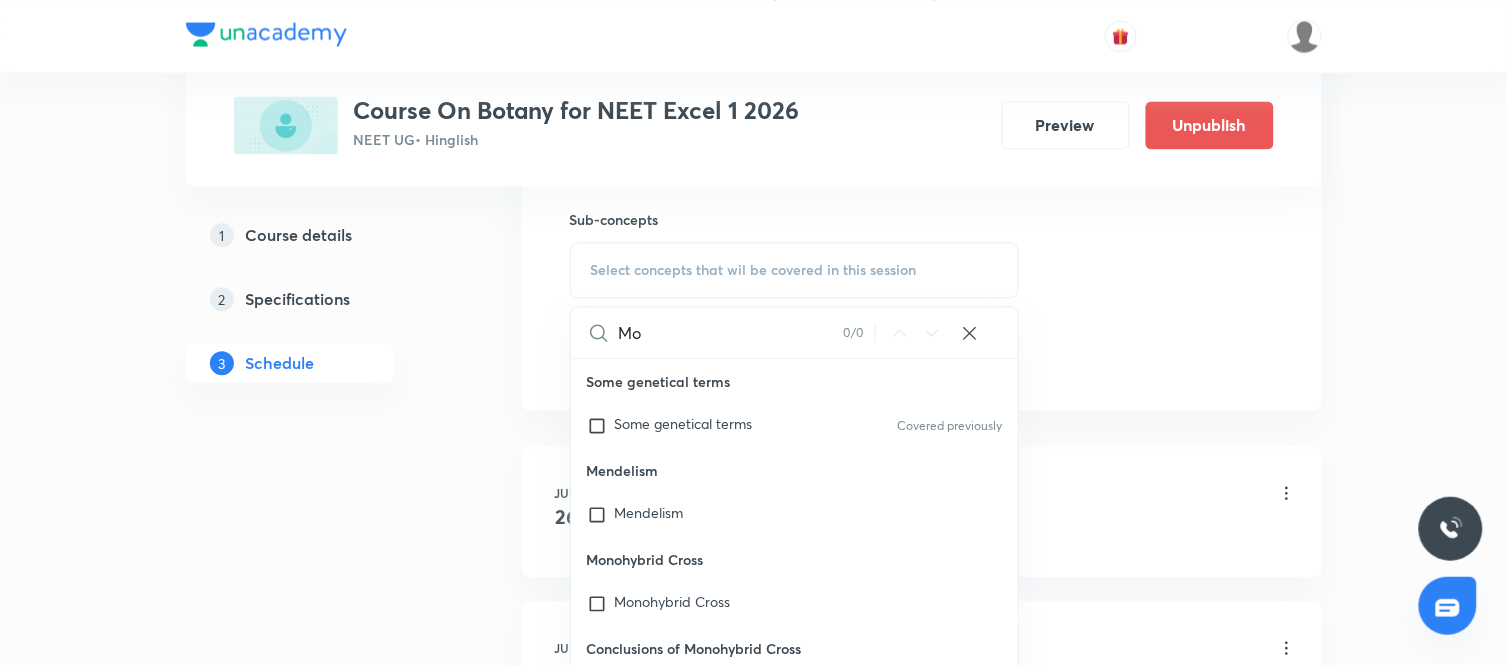type on "M" 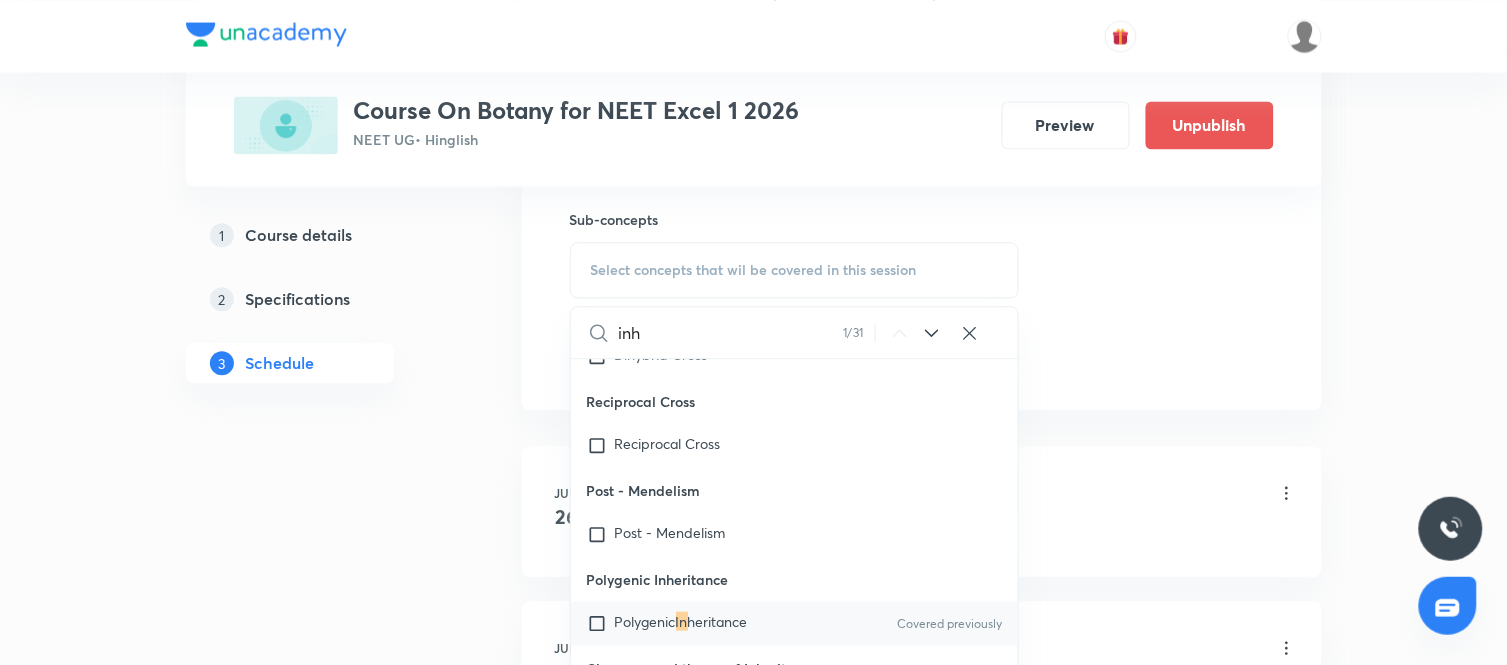 scroll, scrollTop: 521, scrollLeft: 0, axis: vertical 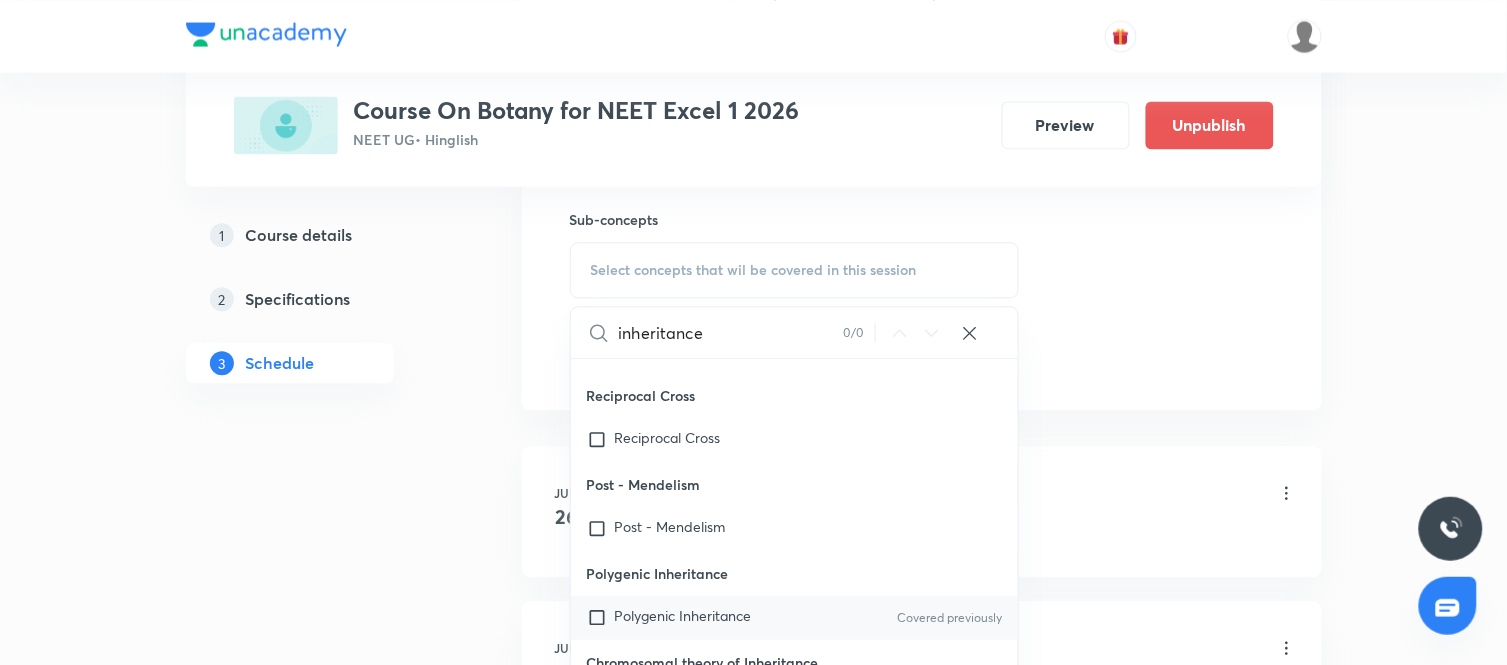 type on "inheritance" 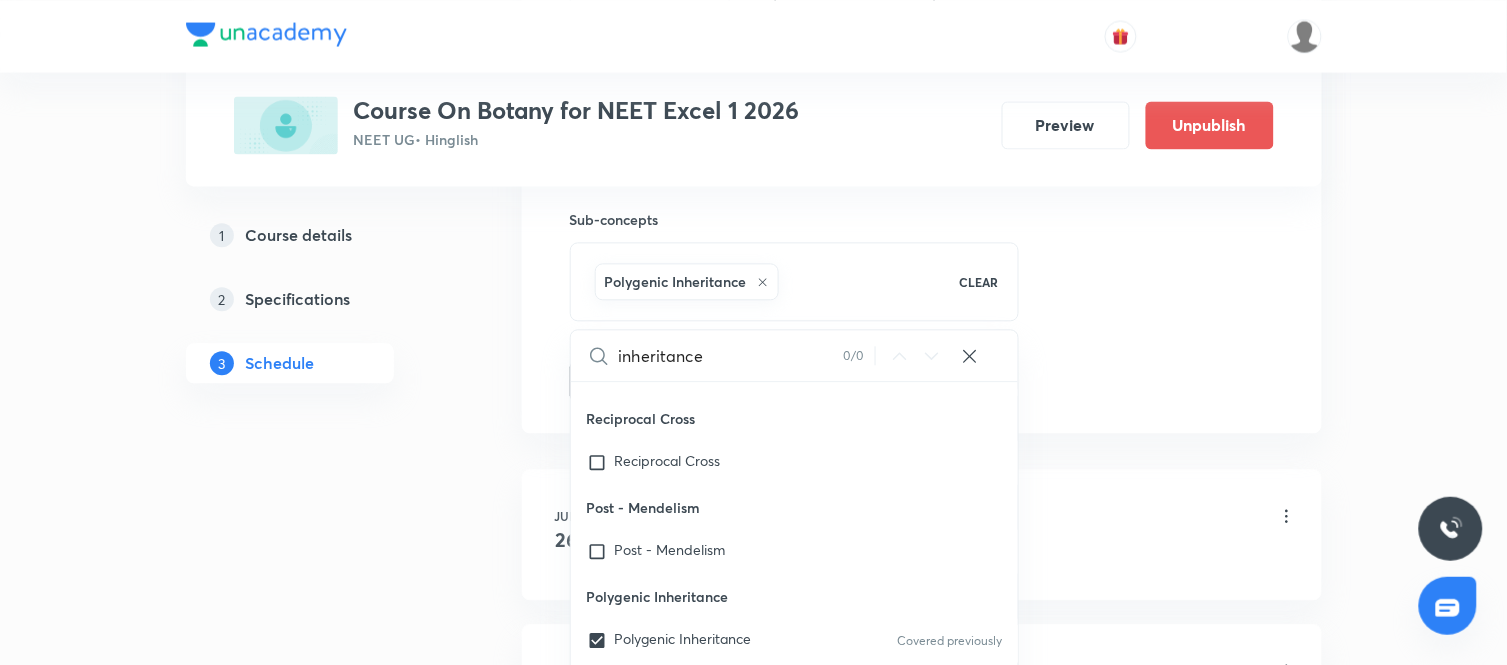 click on "Plus Courses Course On Botany for NEET Excel 1 2026 NEET UG  • Hinglish Preview Unpublish 1 Course details 2 Specifications 3 Schedule Schedule 15  classes Session  16 Live class Session title 30/99 Molecular Basis of Inheritance ​ Schedule for Aug 6, 2025, 12:30 PM ​ Duration (in minutes) 90 ​   Session type Online Offline Room CLASSROOM-07 Sub-concepts Polygenic Inheritance CLEAR inheritance 0 / 0 ​ Some genetical terms Some genetical terms Covered previously Mendelism Mendelism Monohybrid Cross Monohybrid Cross Conclusions of Monohybrid Cross Conclusions of Monohybrid Cross Method of Gametes Formation Method of Gametes Formation Dihybrid Cross Dihybrid Cross Reciprocal Cross Reciprocal Cross Post - Mendelism Post - Mendelism Polygenic Inheritance Polygenic Inheritance Covered previously Chromosomal theory of Inheritance Chromosomal theory of Inheritance Linkage Linkage Genetic Map Genetic Map Sex Linkage Sex Linkage Number of Chromosomes in different parts of Plant Endosperm Endosperm Flower Add" at bounding box center (754, 1020) 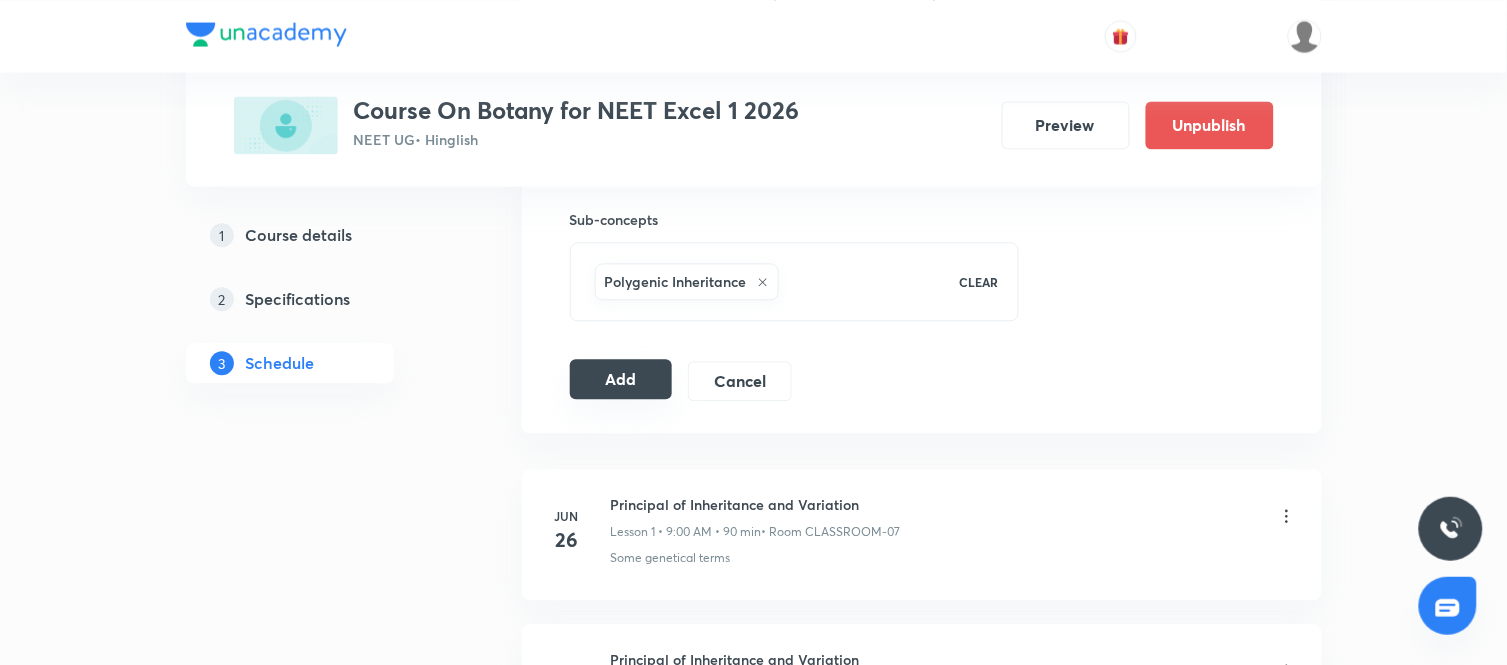 click on "Add" at bounding box center [621, 379] 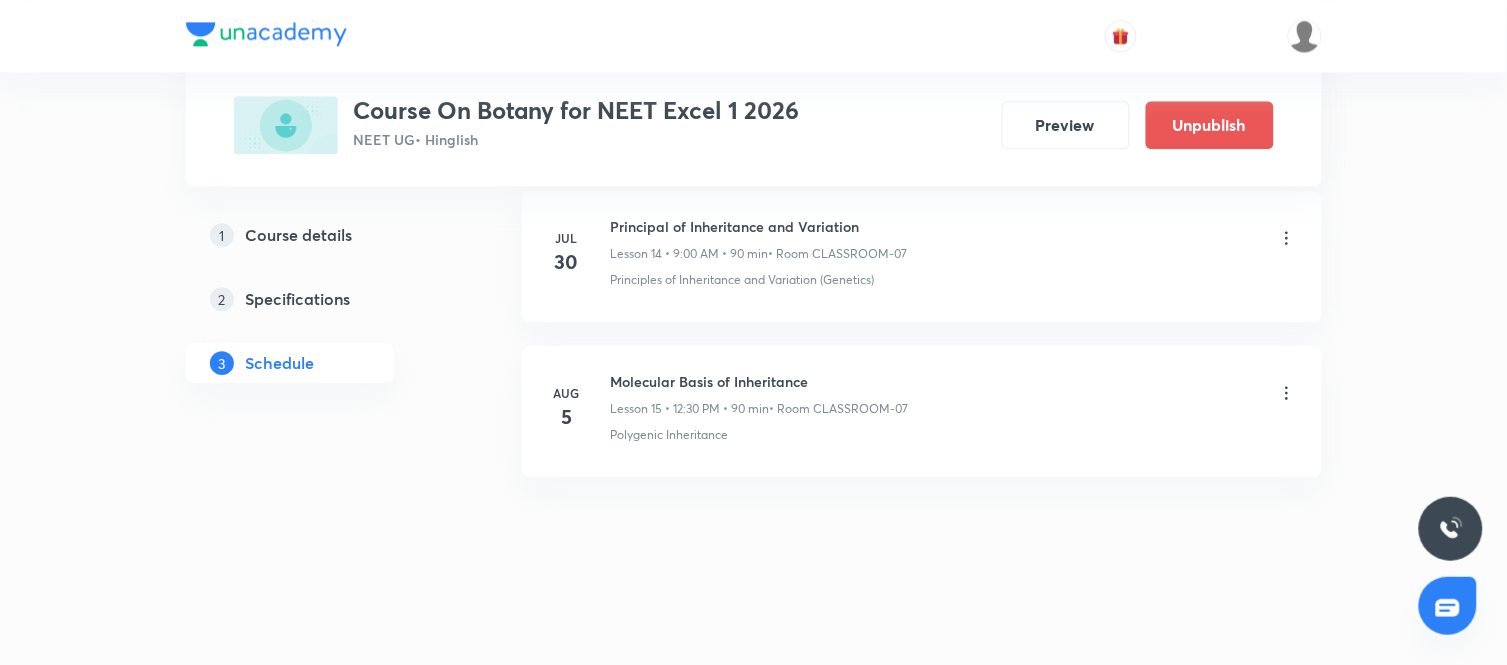 scroll, scrollTop: 2345, scrollLeft: 0, axis: vertical 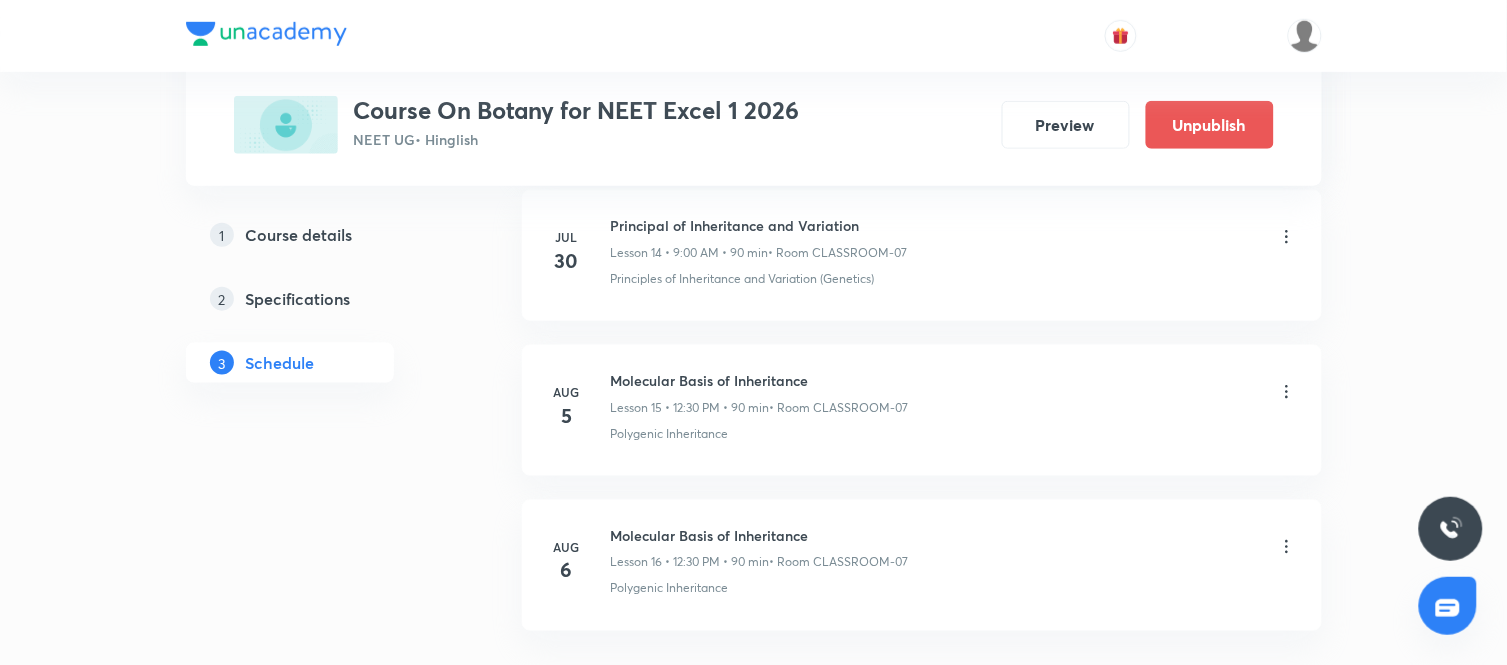 click on "Molecular Basis of Inheritance" at bounding box center (760, 535) 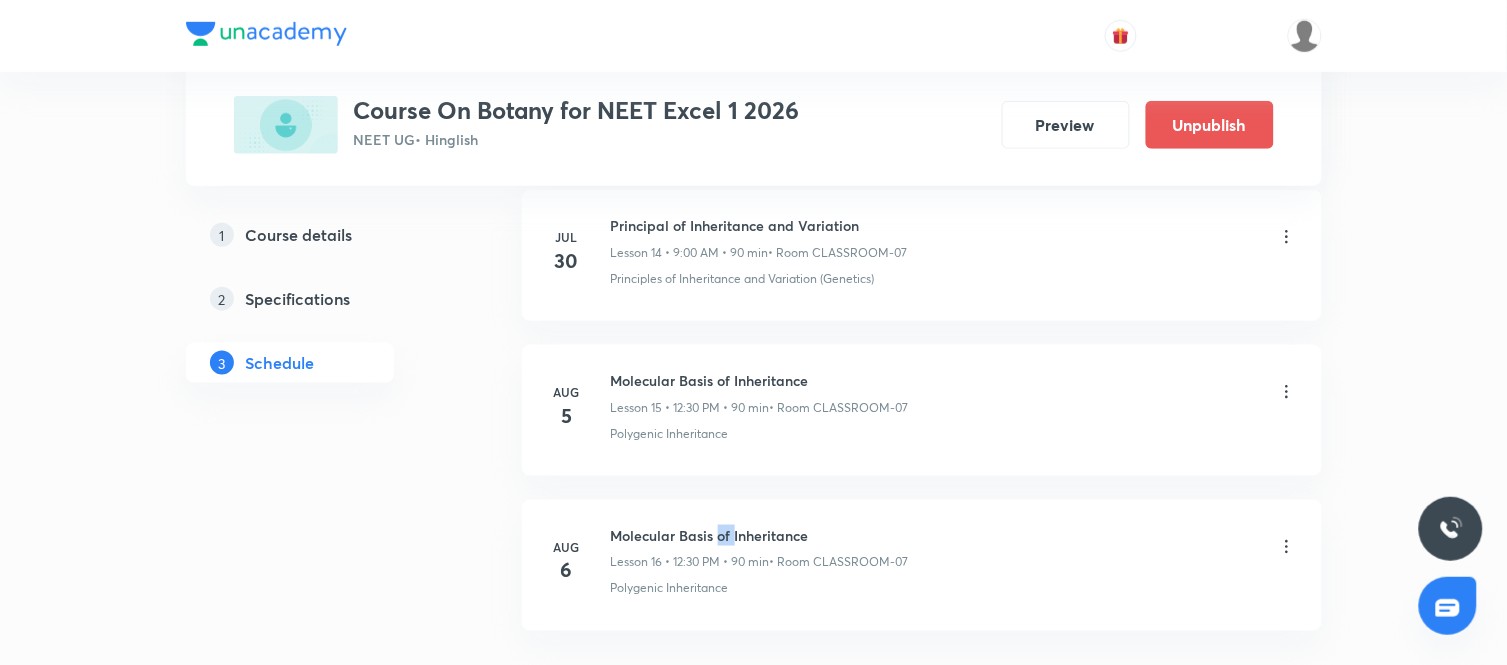 click on "Molecular Basis of Inheritance" at bounding box center [760, 535] 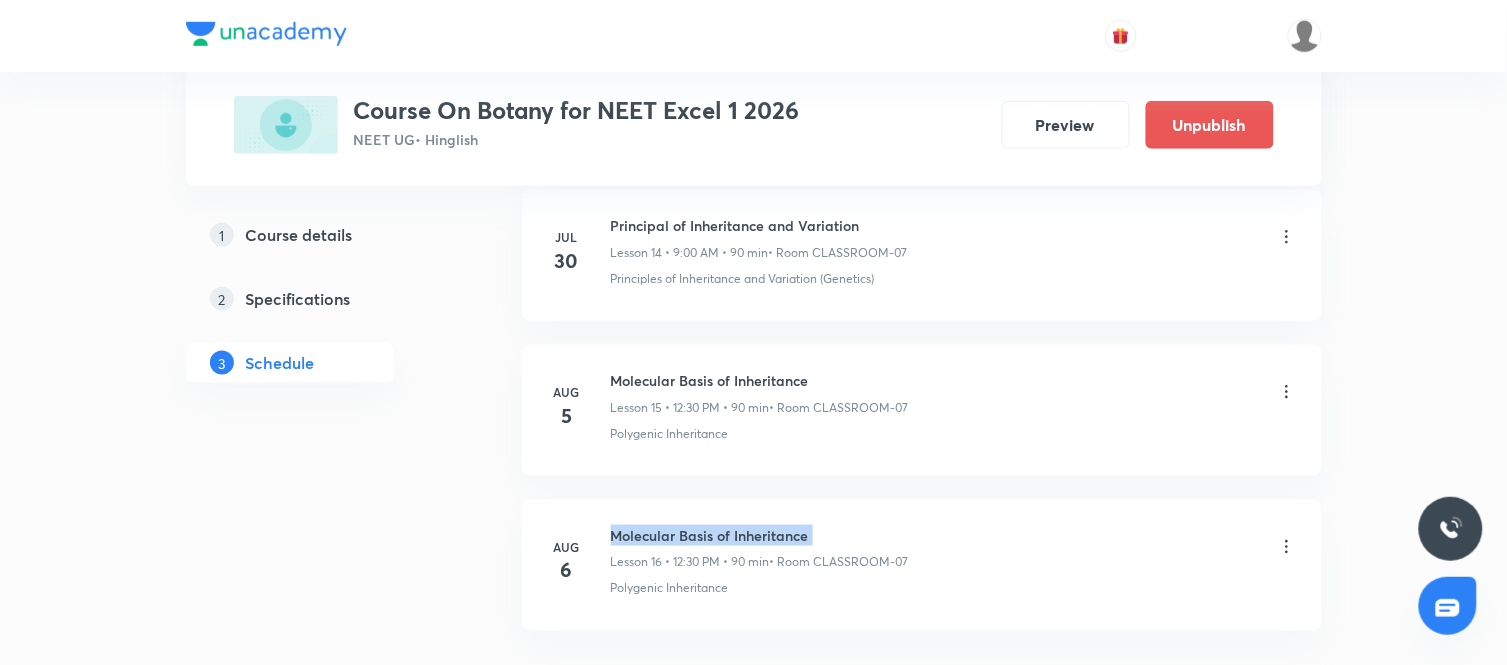 click on "Molecular Basis of Inheritance" at bounding box center [760, 535] 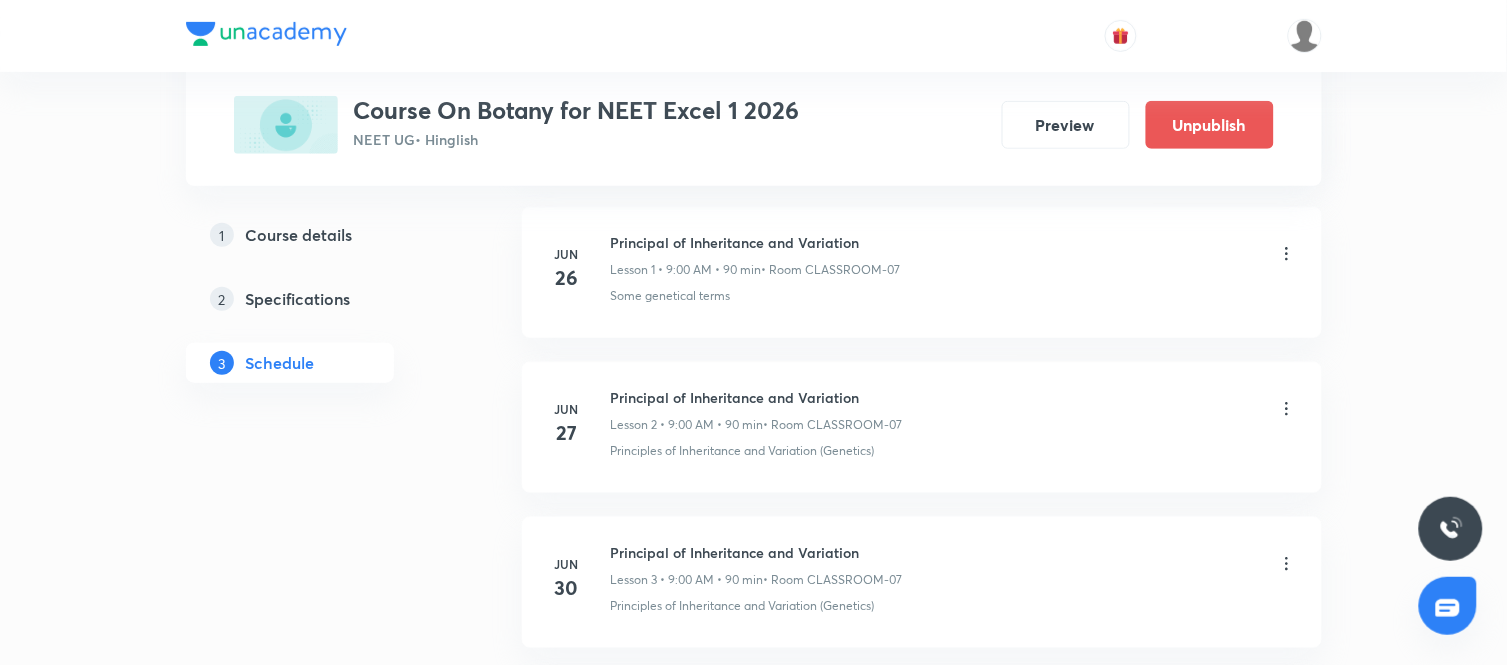 scroll, scrollTop: 0, scrollLeft: 0, axis: both 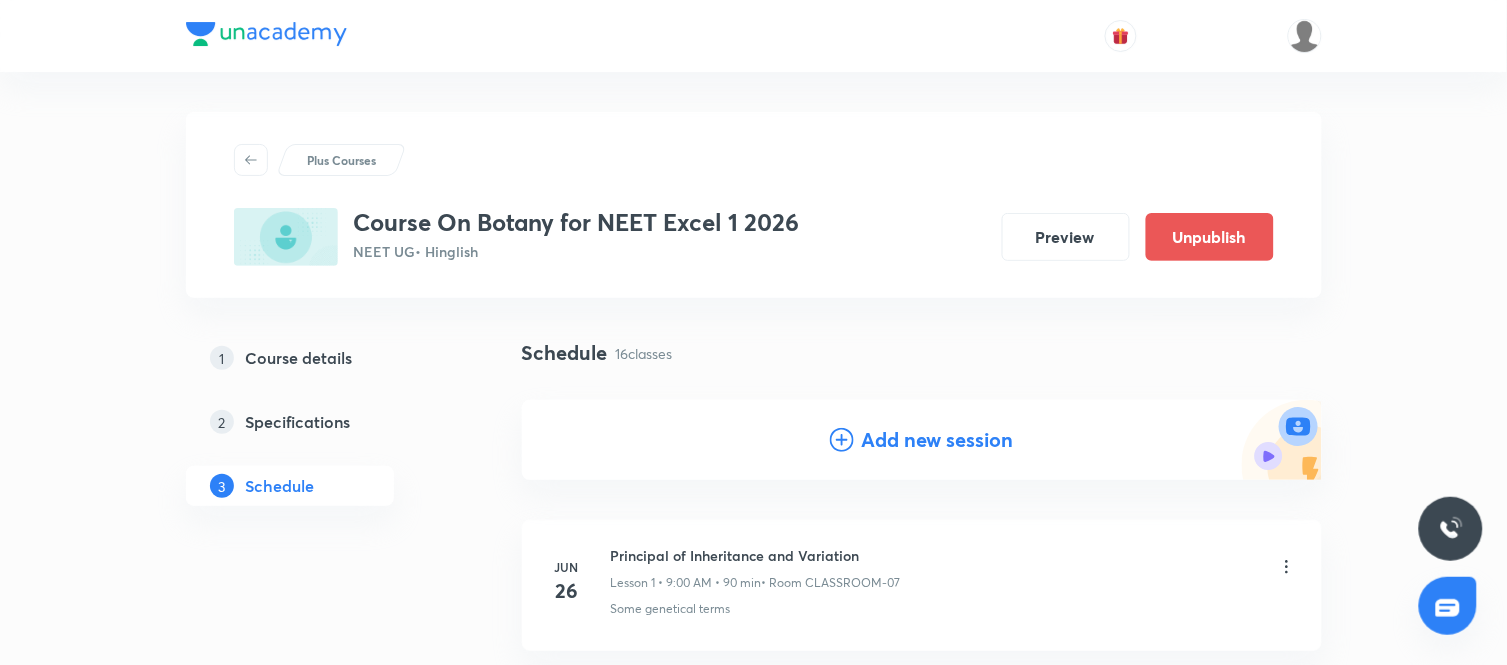 click on "Add new session" at bounding box center (938, 440) 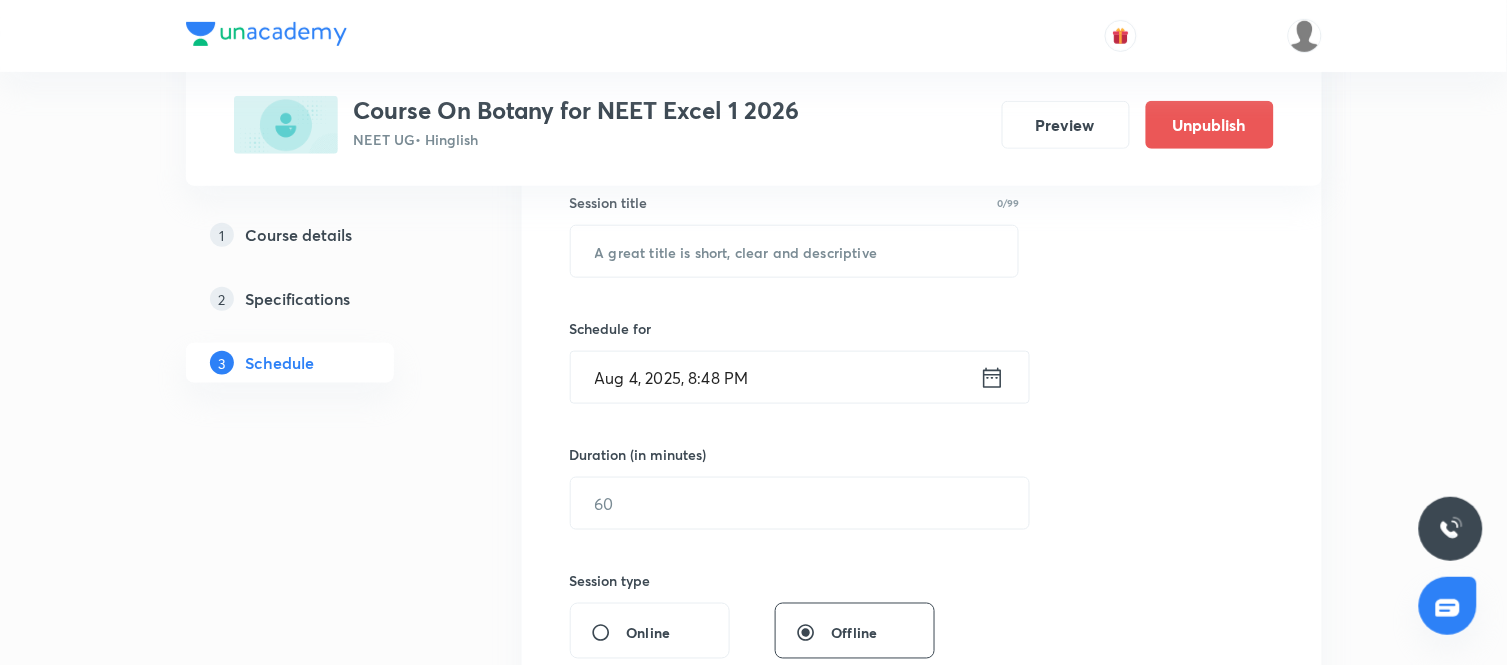 scroll, scrollTop: 376, scrollLeft: 0, axis: vertical 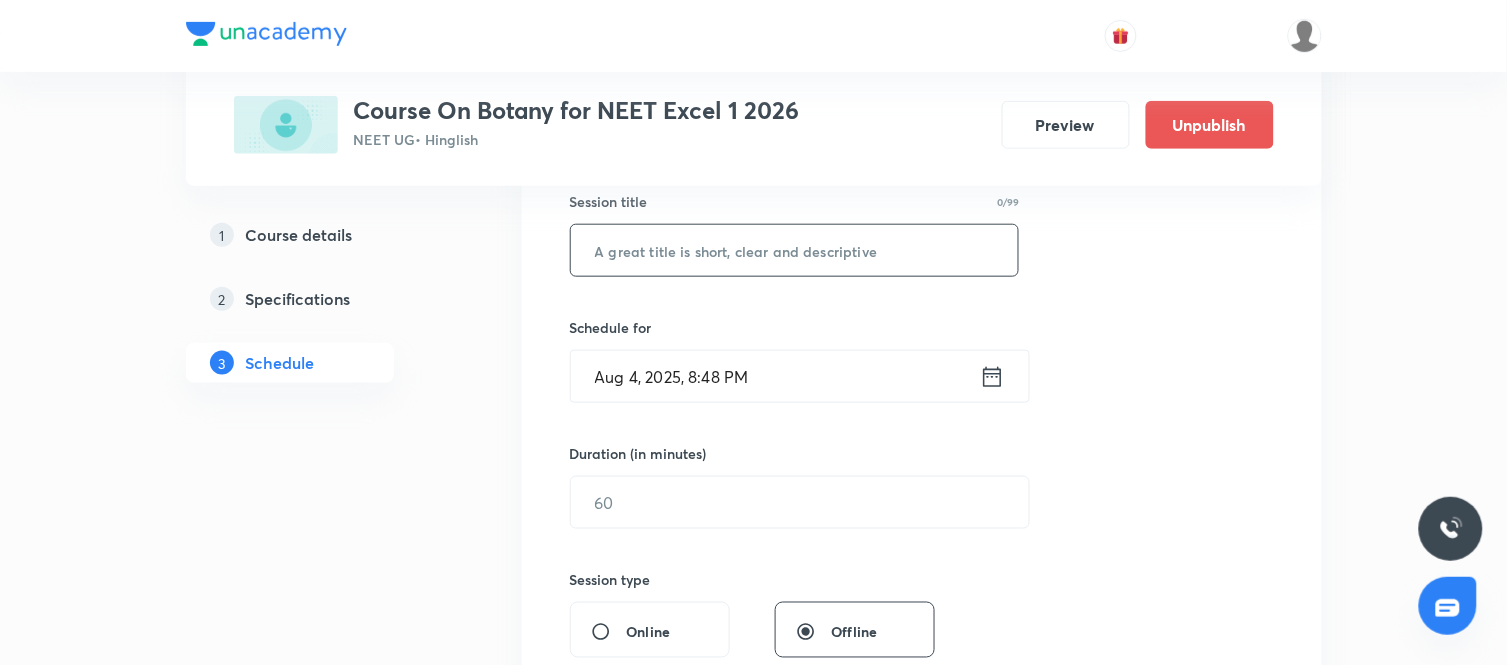 click at bounding box center (795, 250) 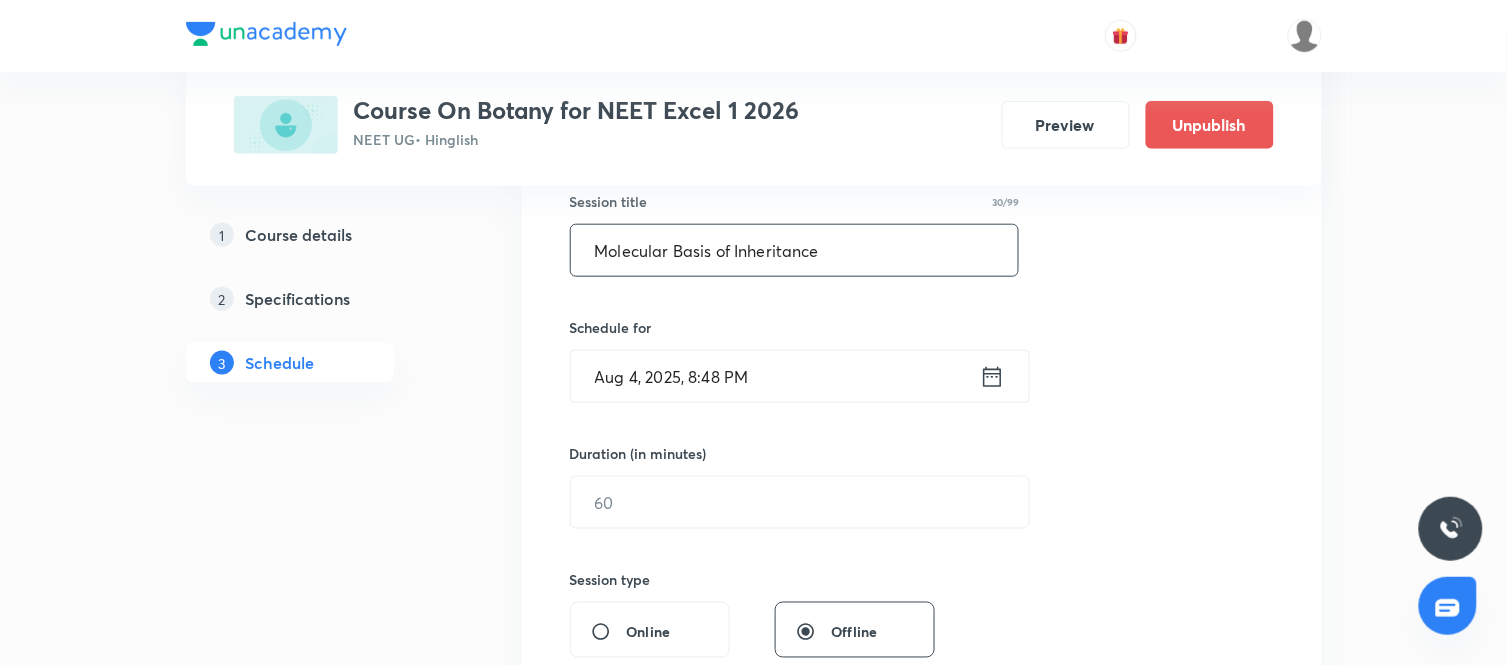 type on "Molecular Basis of Inheritance" 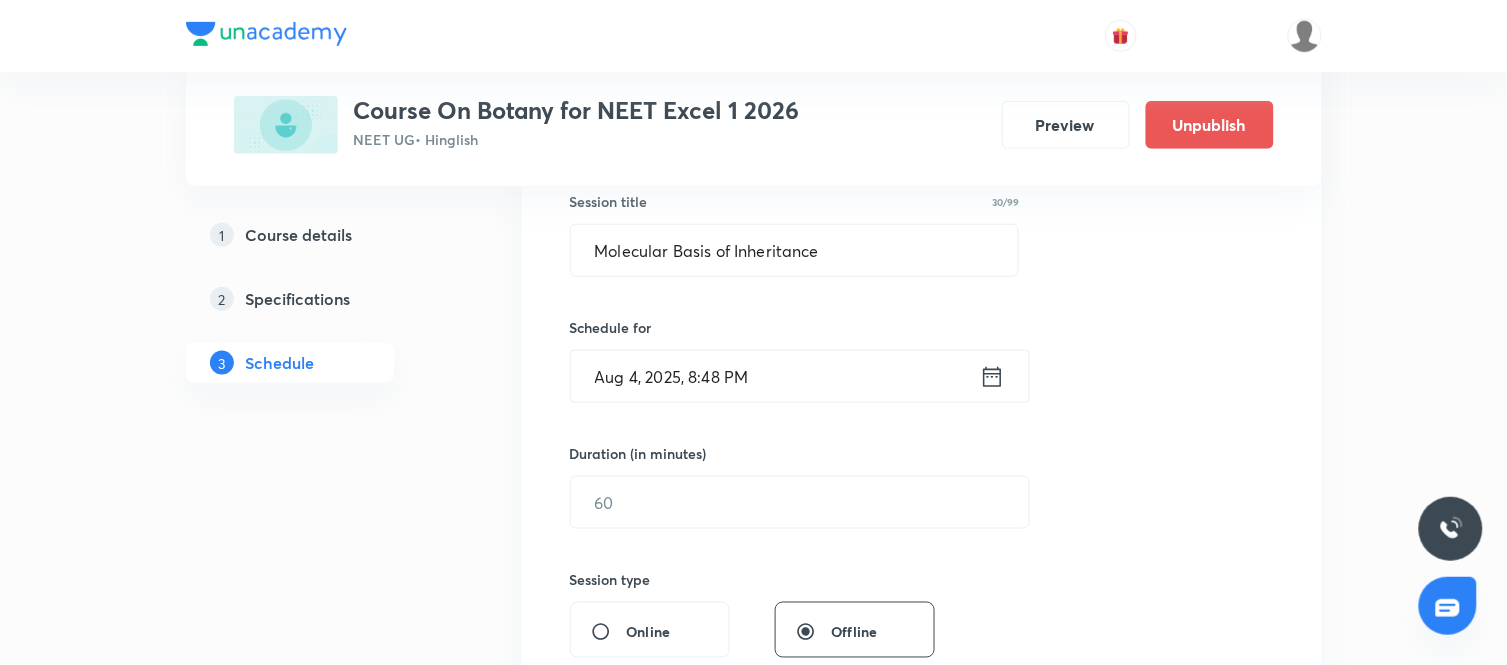 click 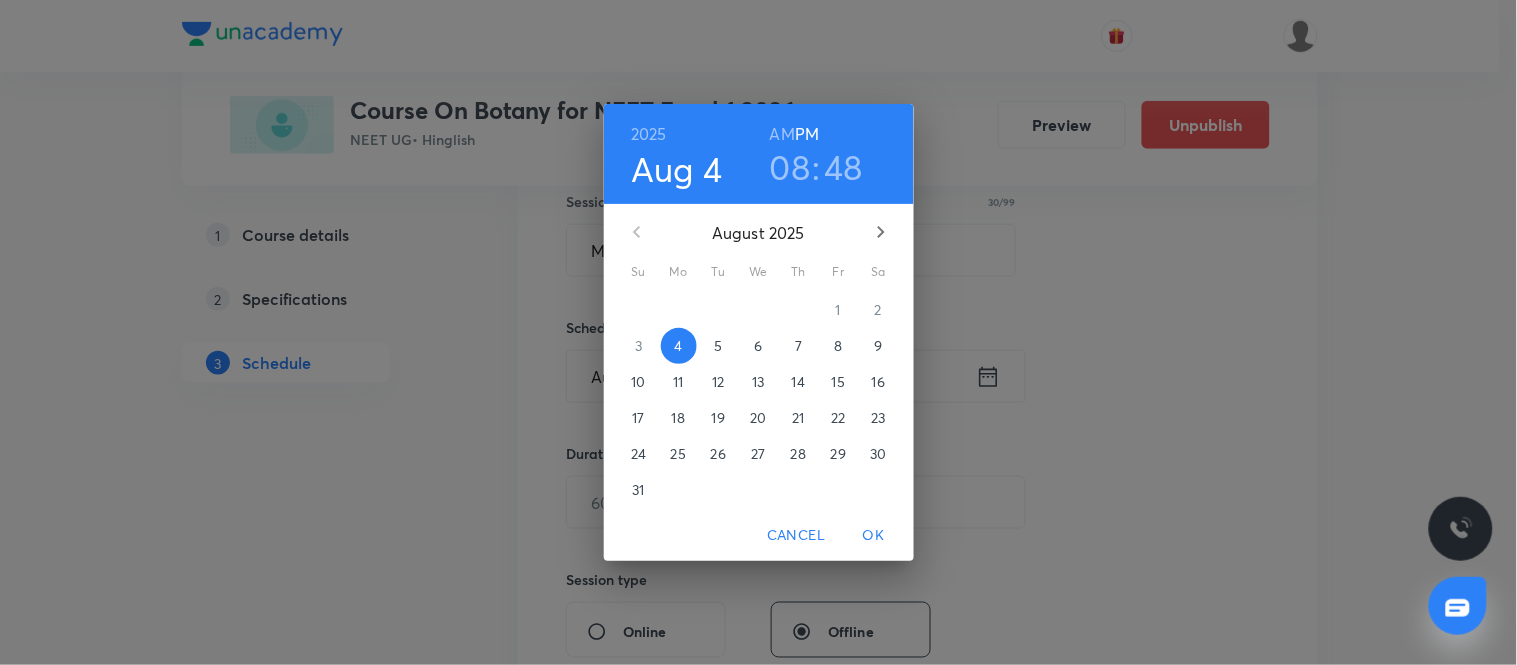 click on "7" at bounding box center [799, 346] 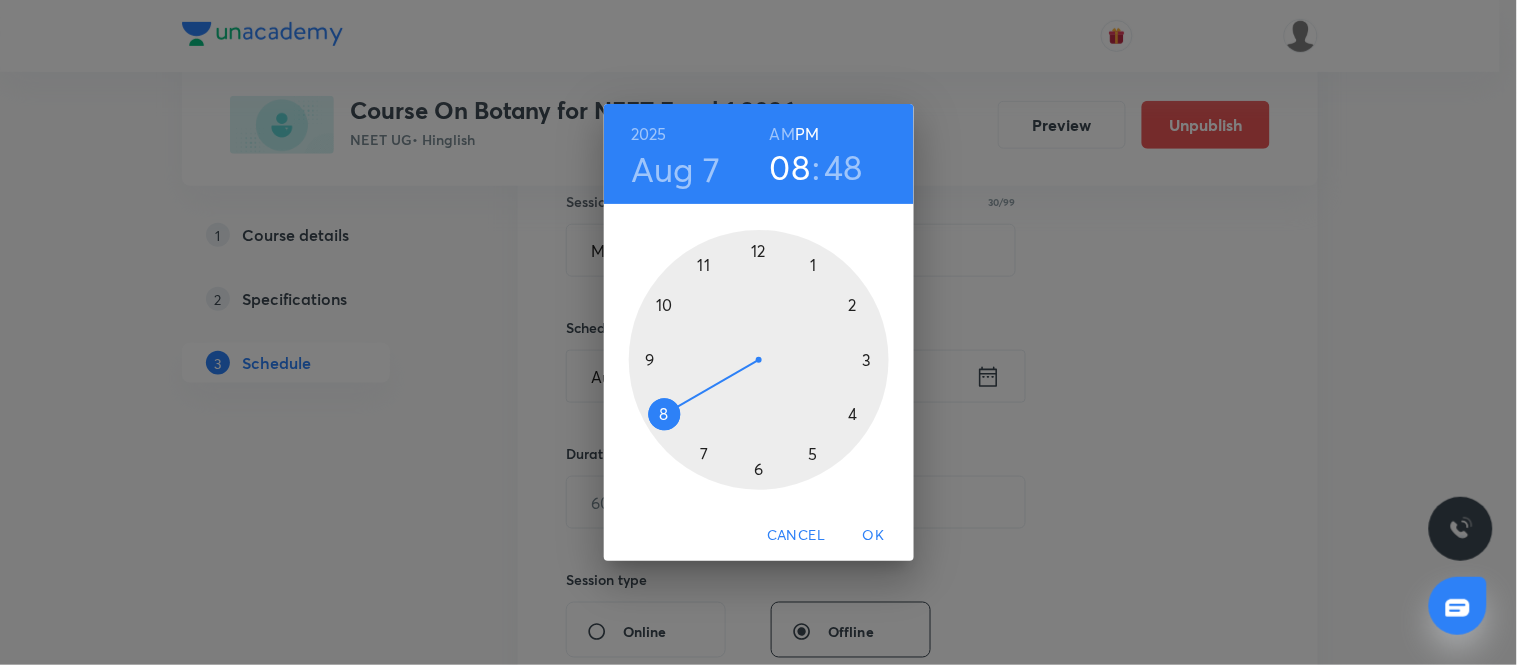 click on "AM" at bounding box center (782, 134) 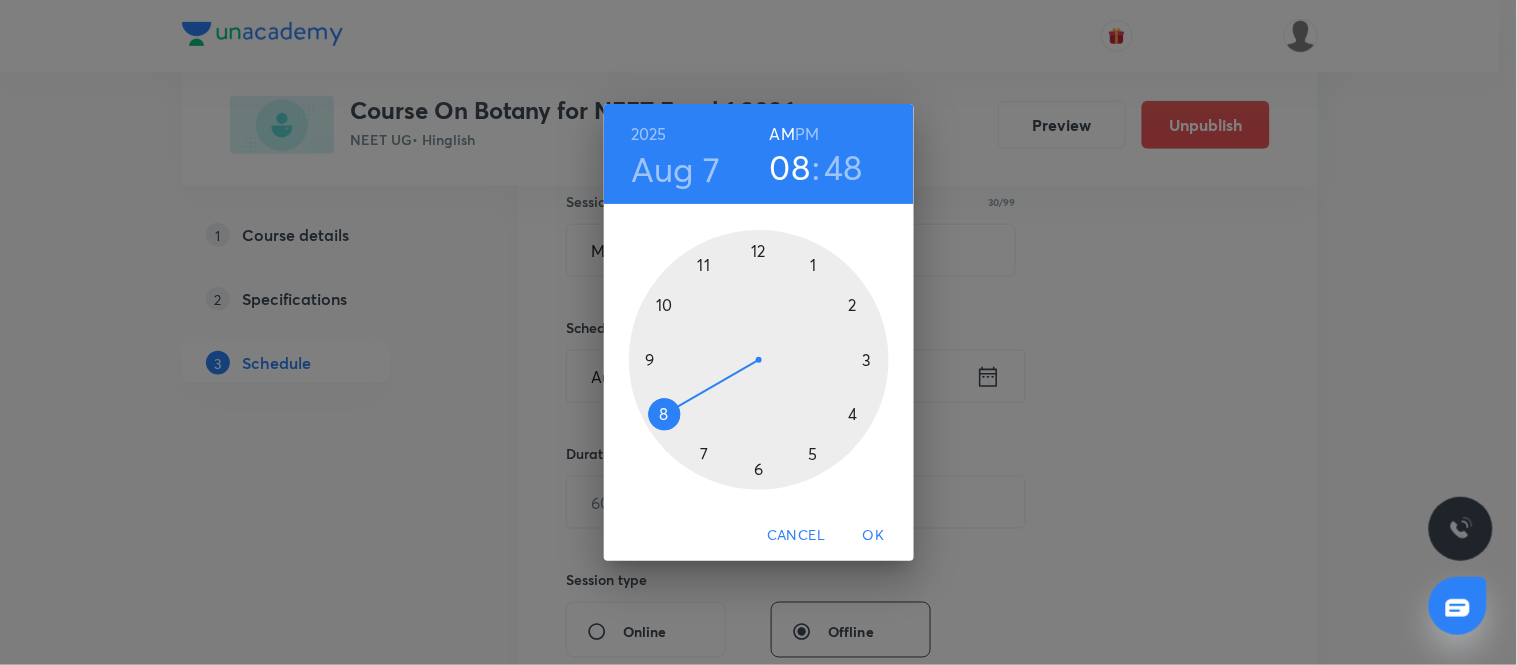 click at bounding box center [759, 360] 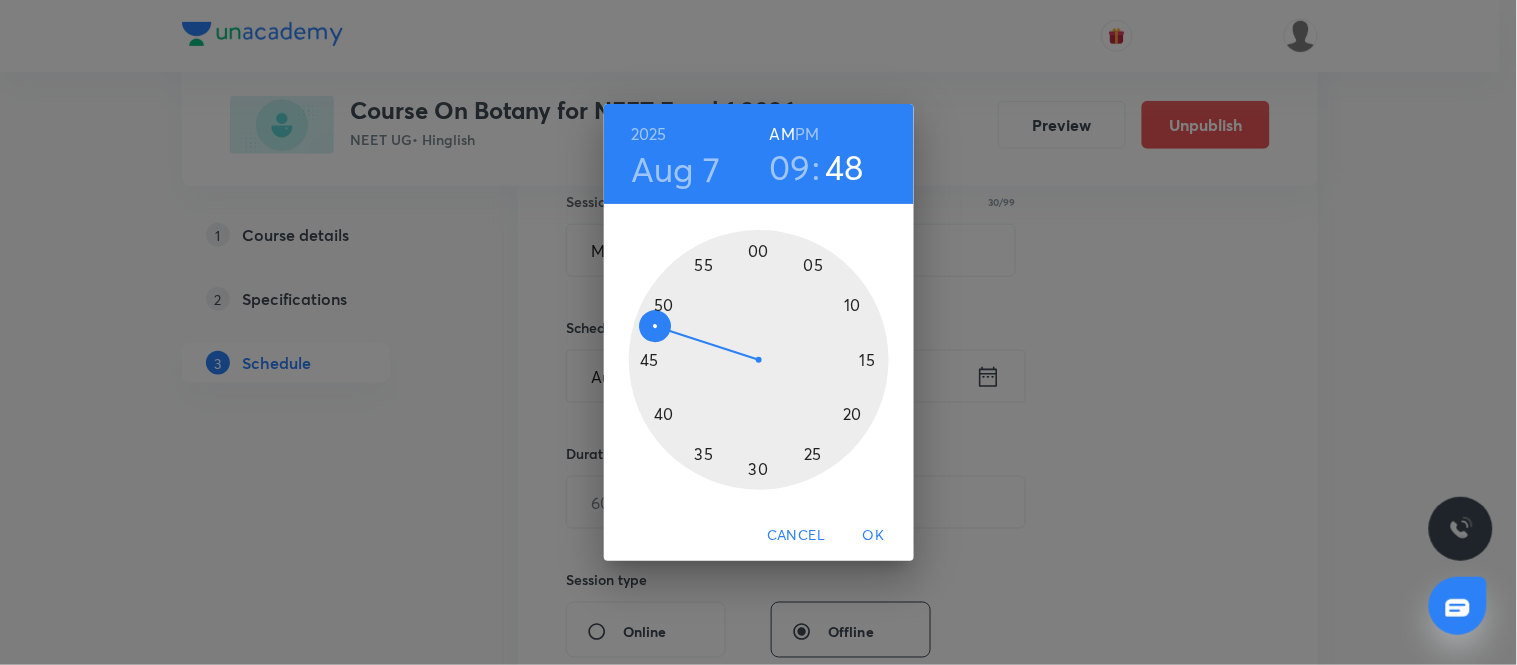 click at bounding box center [759, 360] 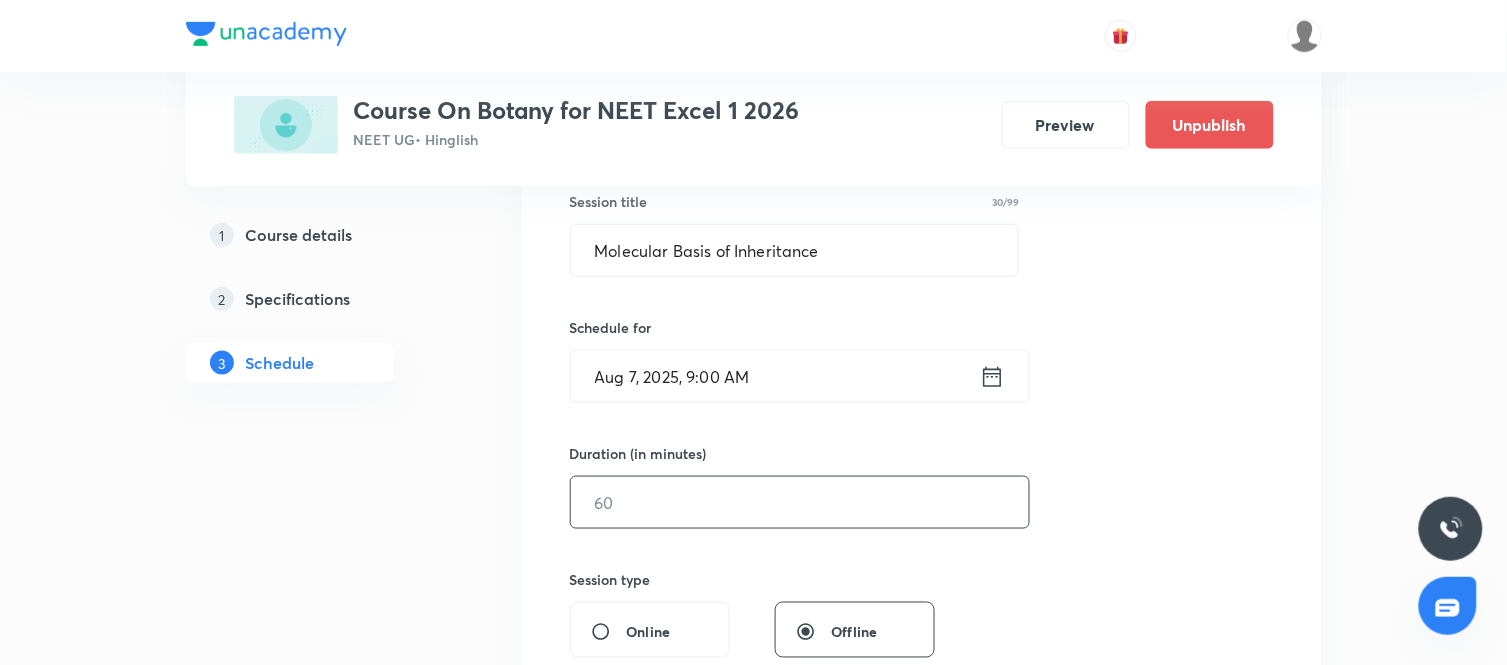 click at bounding box center [800, 502] 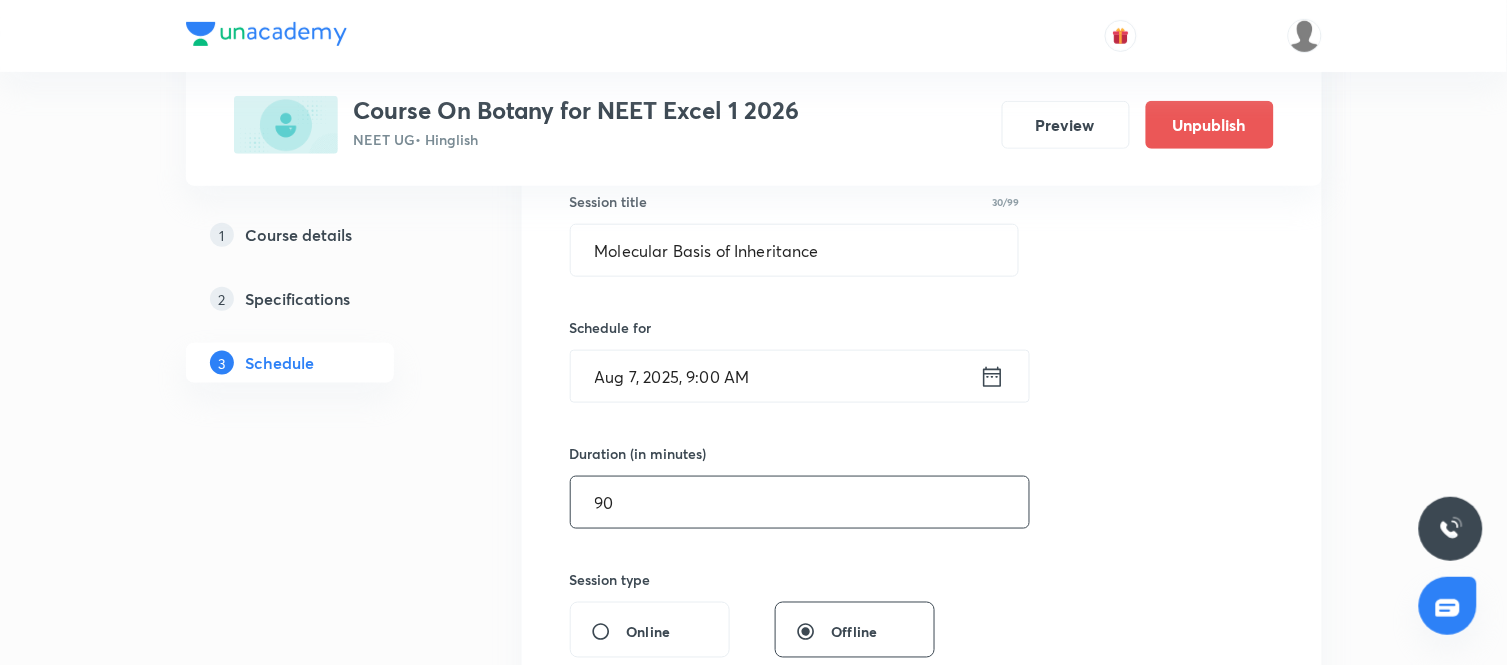 type on "90" 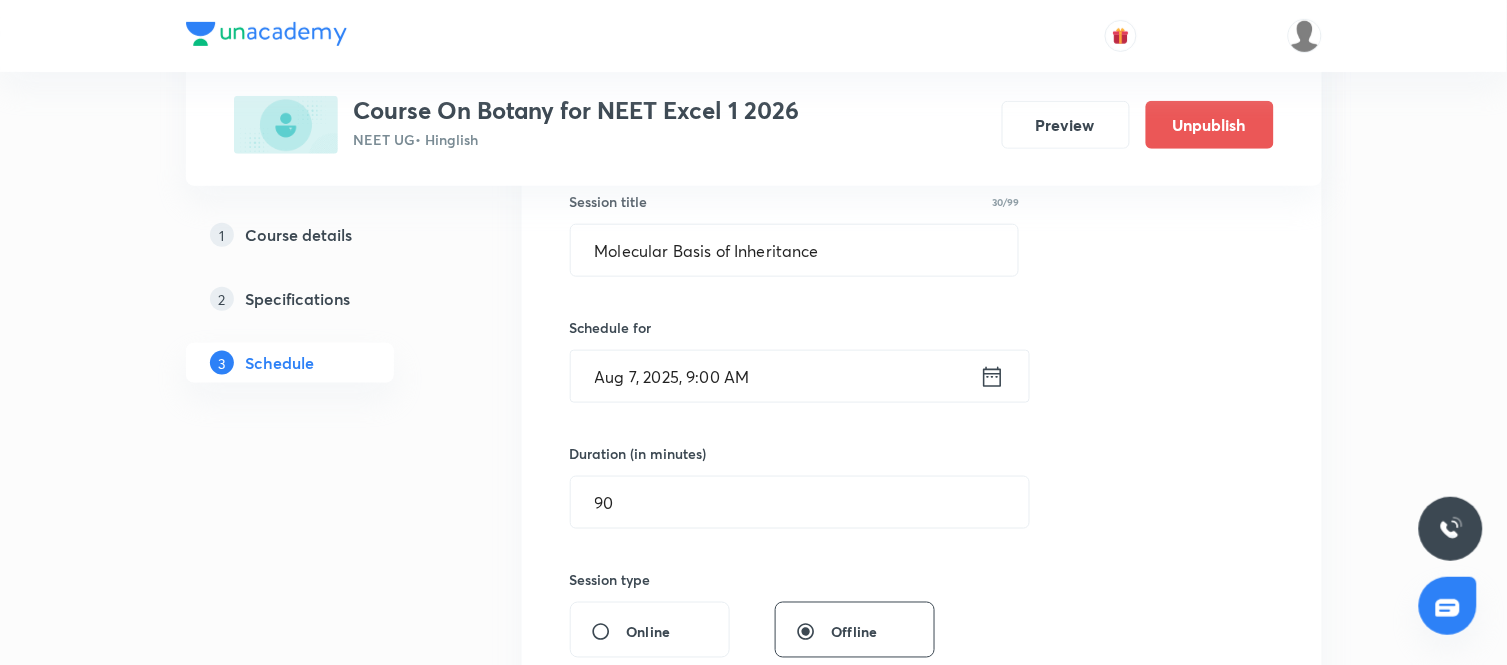 click on "Session  17 Live class Session title 30/99 Molecular Basis of Inheritance ​ Schedule for Aug 7, 2025, 9:00 AM ​ Duration (in minutes) 90 ​   Session type Online Offline Room Select centre room Sub-concepts Select concepts that wil be covered in this session Add Cancel" at bounding box center [922, 525] 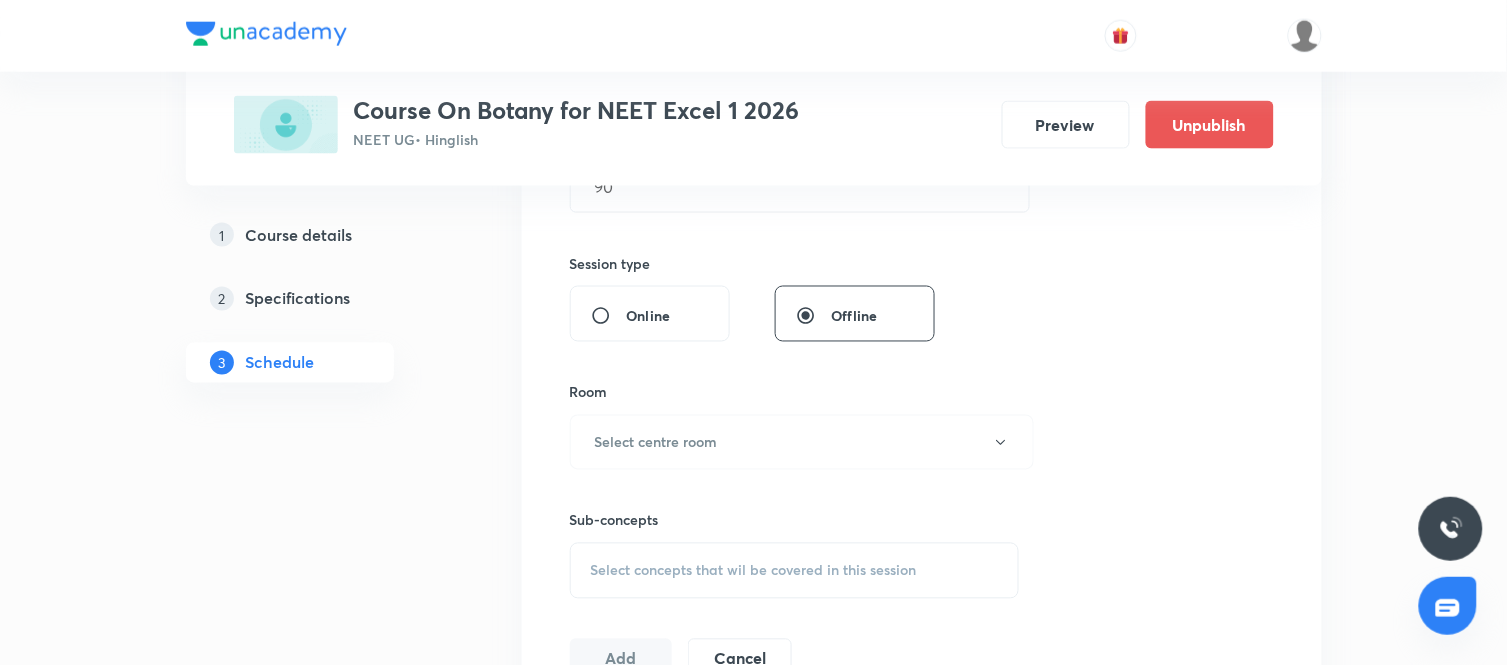 scroll, scrollTop: 700, scrollLeft: 0, axis: vertical 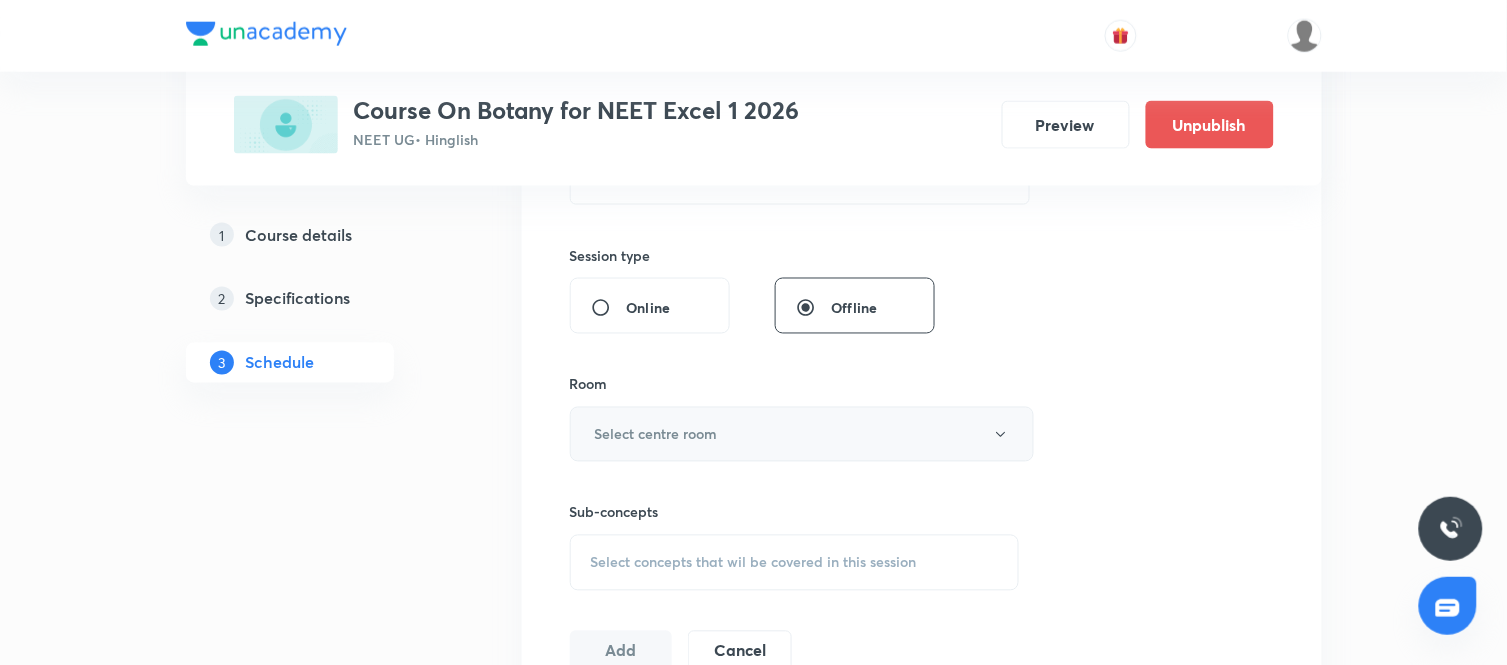 click on "Select centre room" at bounding box center (802, 434) 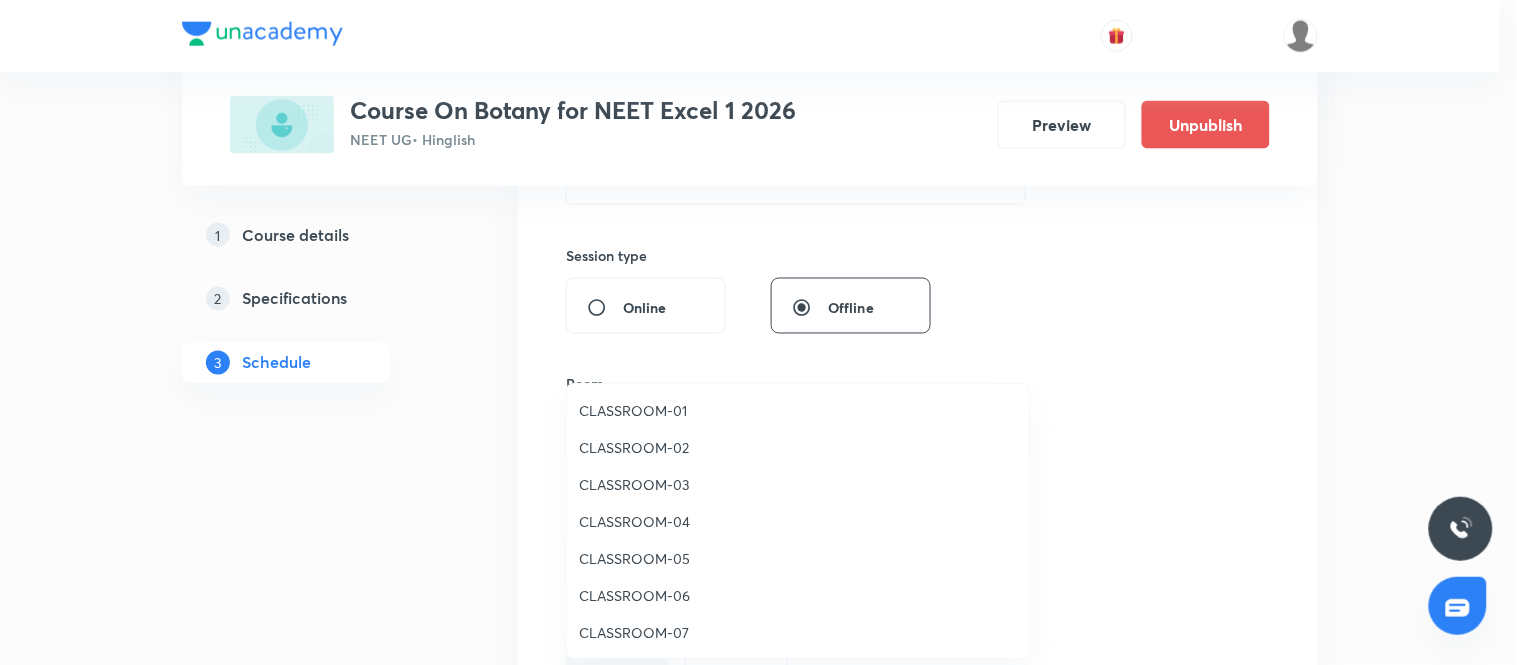 click on "CLASSROOM-07" at bounding box center [798, 632] 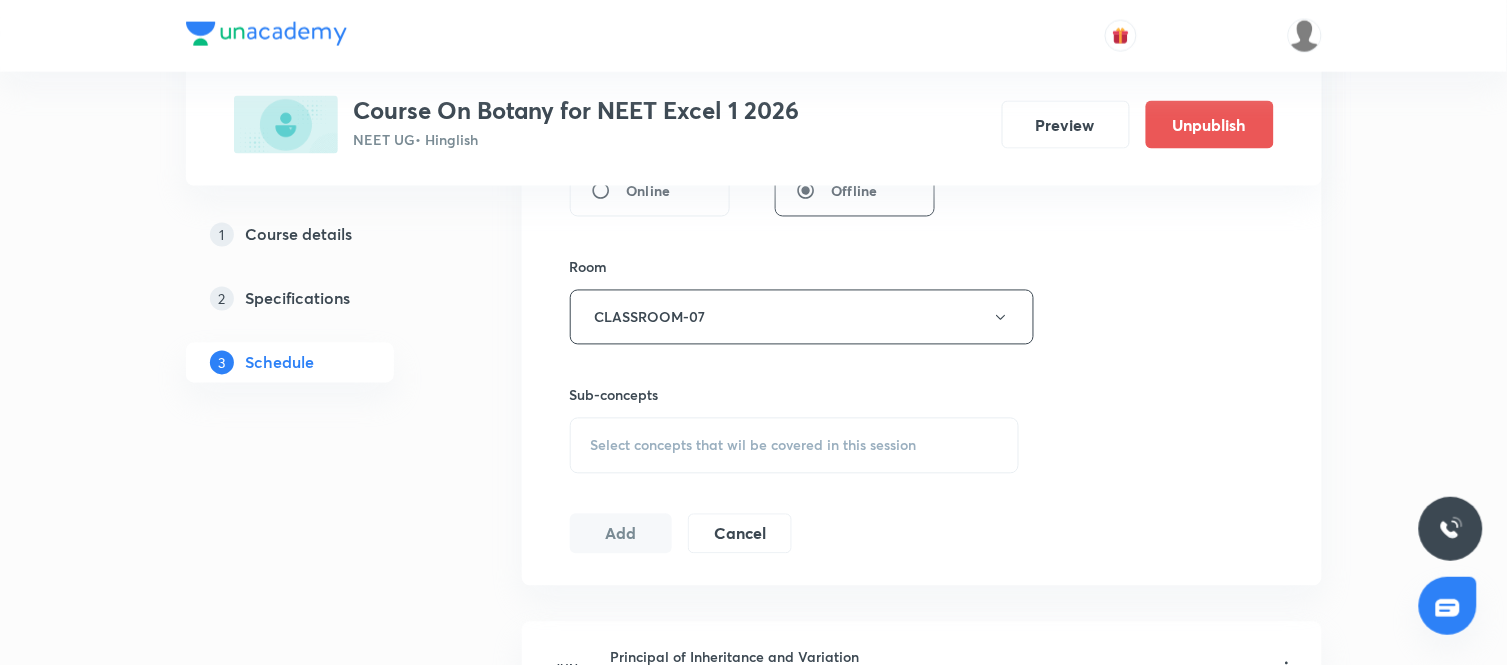 scroll, scrollTop: 818, scrollLeft: 0, axis: vertical 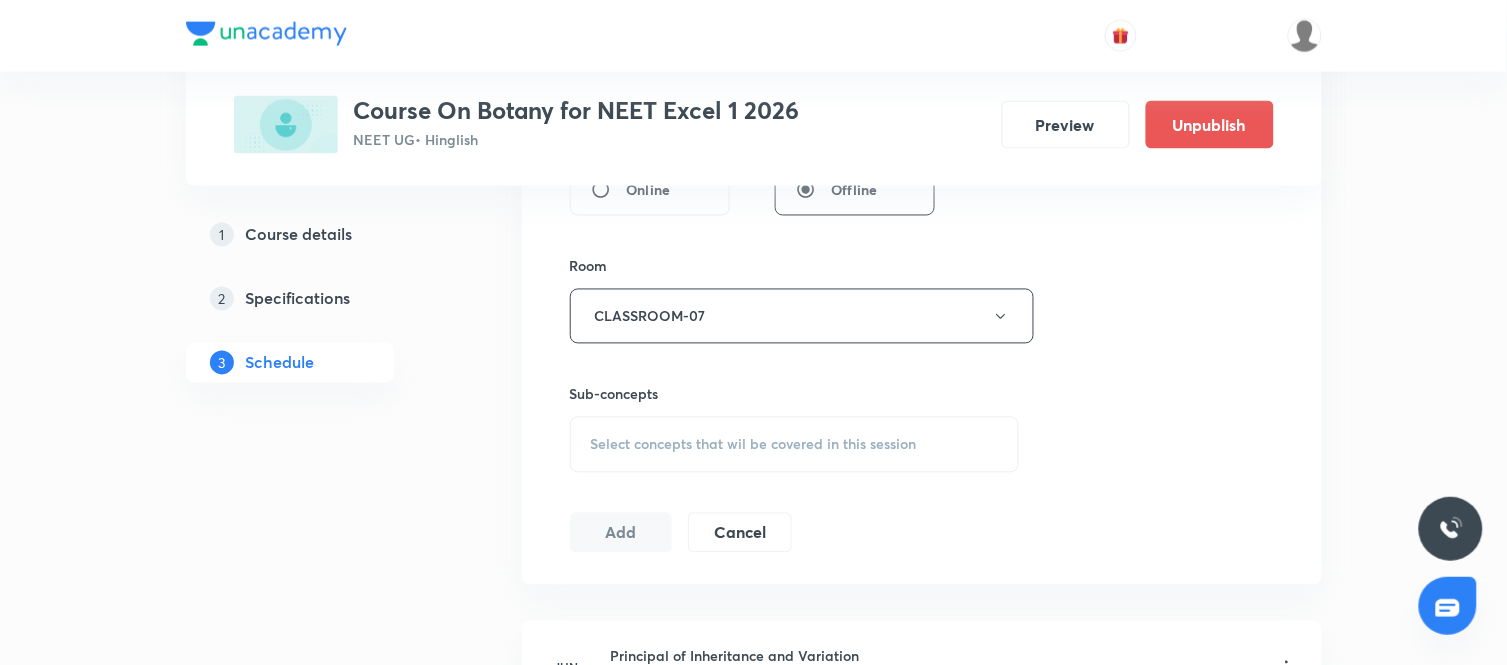 click on "Select concepts that wil be covered in this session" at bounding box center (754, 445) 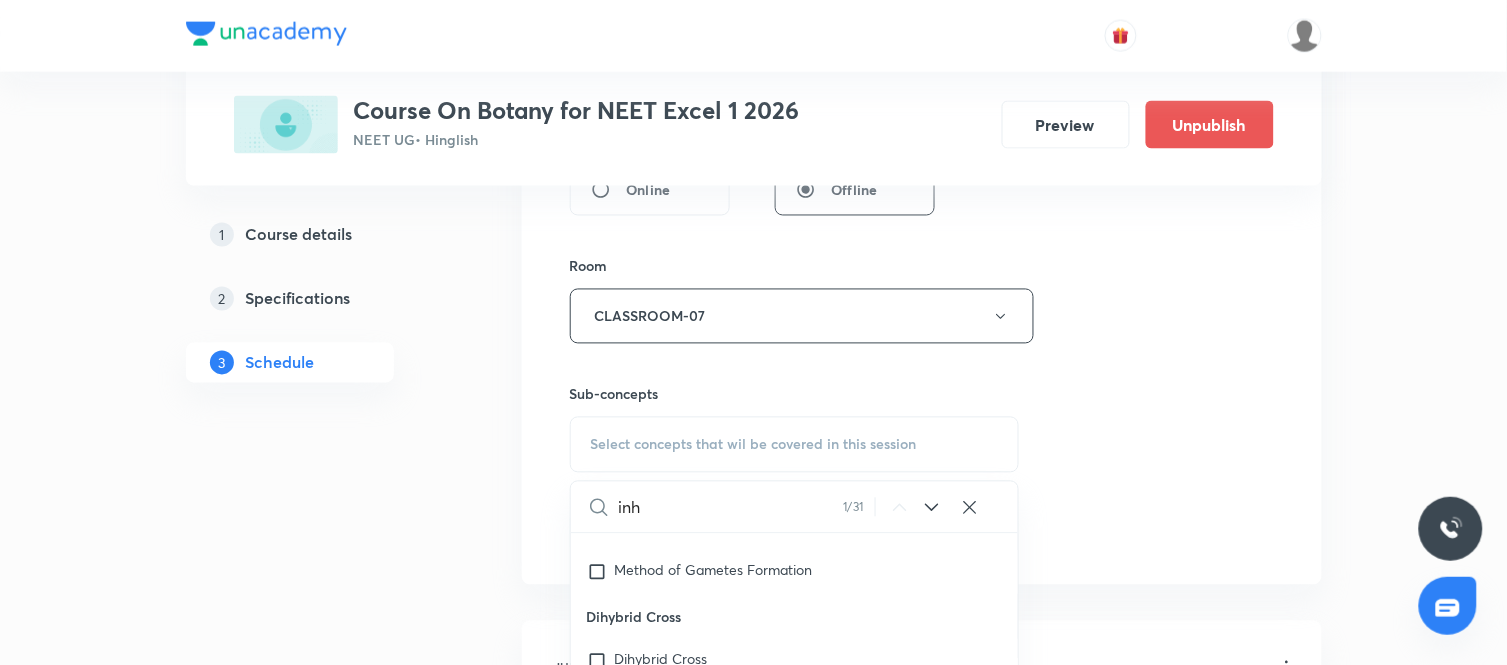 scroll, scrollTop: 521, scrollLeft: 0, axis: vertical 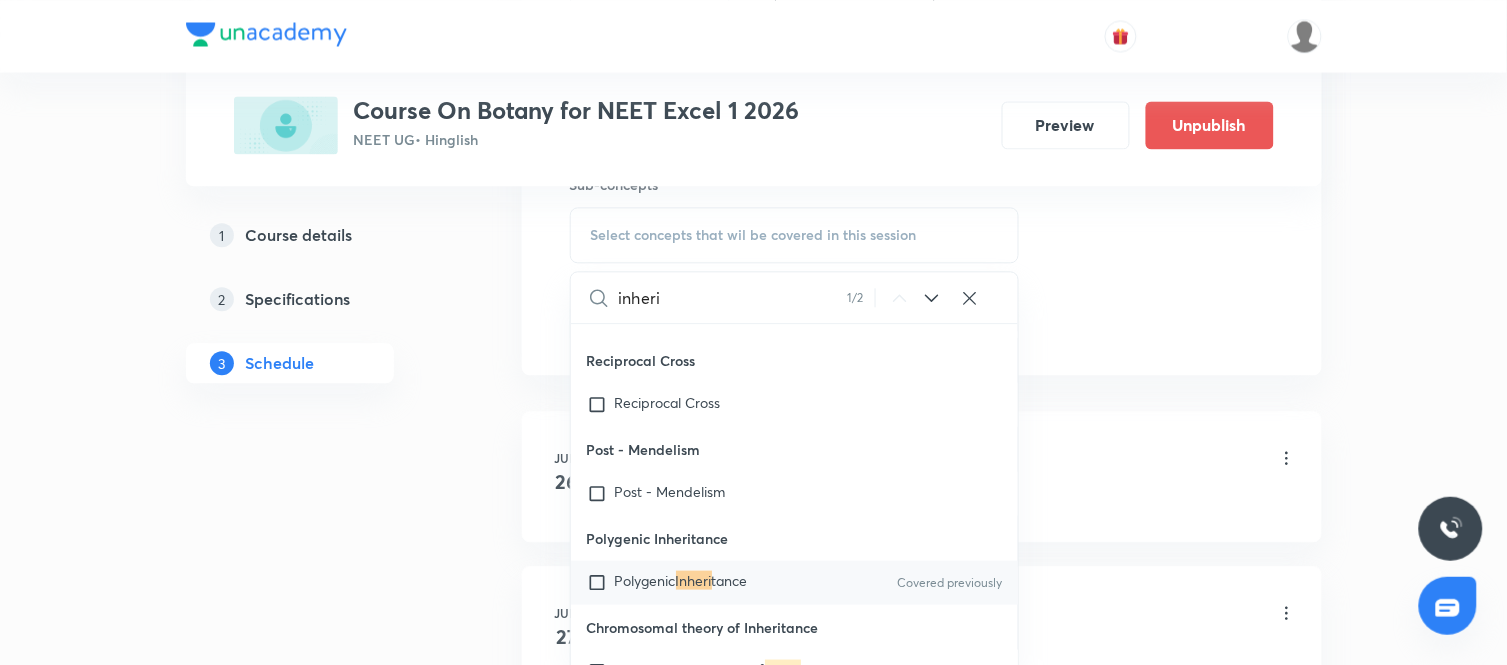 type on "inheri" 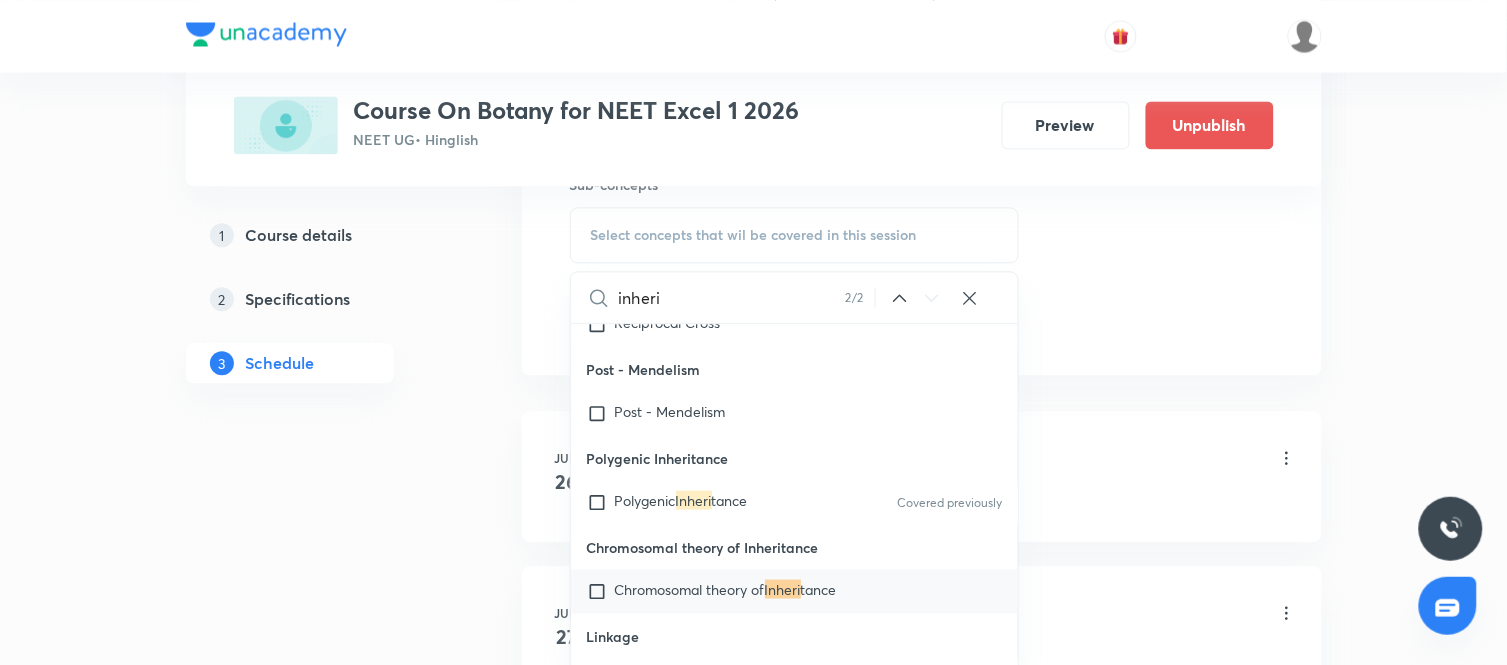 scroll, scrollTop: 610, scrollLeft: 0, axis: vertical 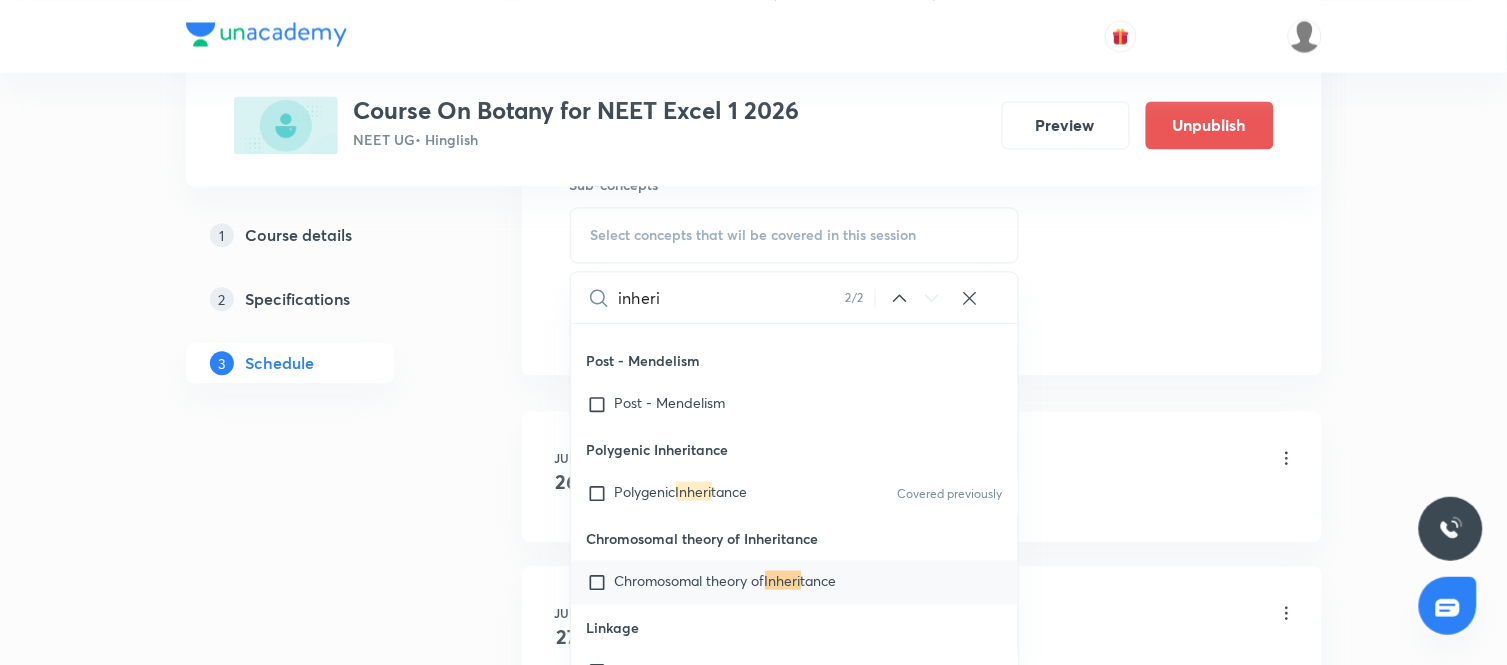 click on "Chromosomal theory of" at bounding box center [690, 579] 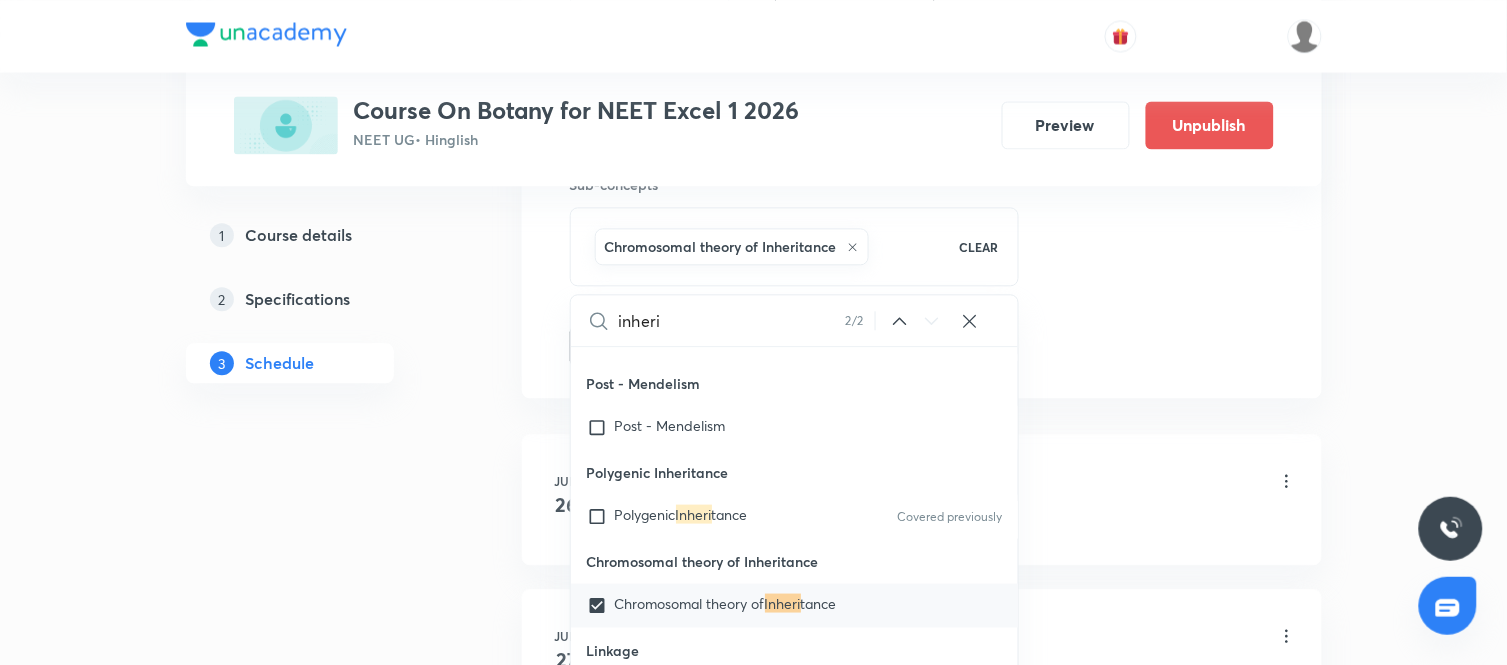 click on "Plus Courses Course On Botany for NEET Excel 1 2026 NEET UG  • Hinglish Preview Unpublish 1 Course details 2 Specifications 3 Schedule Schedule 16  classes Session  17 Live class Session title 30/99 Molecular Basis of Inheritance ​ Schedule for Aug 7, 2025, 9:00 AM ​ Duration (in minutes) 90 ​   Session type Online Offline Room CLASSROOM-07 Sub-concepts Chromosomal theory of Inheritance CLEAR inheri 2 / 2 ​ Some genetical terms Some genetical terms Covered previously Mendelism Mendelism Monohybrid Cross Monohybrid Cross Conclusions of Monohybrid Cross Conclusions of Monohybrid Cross Method of Gametes Formation Method of Gametes Formation Dihybrid Cross Dihybrid Cross Reciprocal Cross Reciprocal Cross Post - Mendelism Post - Mendelism Polygenic Inheritance Polygenic  Inheri tance Covered previously Chromosomal theory of Inheritance Chromosomal theory of  Inheri tance Linkage Linkage Genetic Map Genetic Map Sex Linkage Sex Linkage Number of Chromosomes in different parts of Plant Endosperm Endosperm 1" at bounding box center [754, 1063] 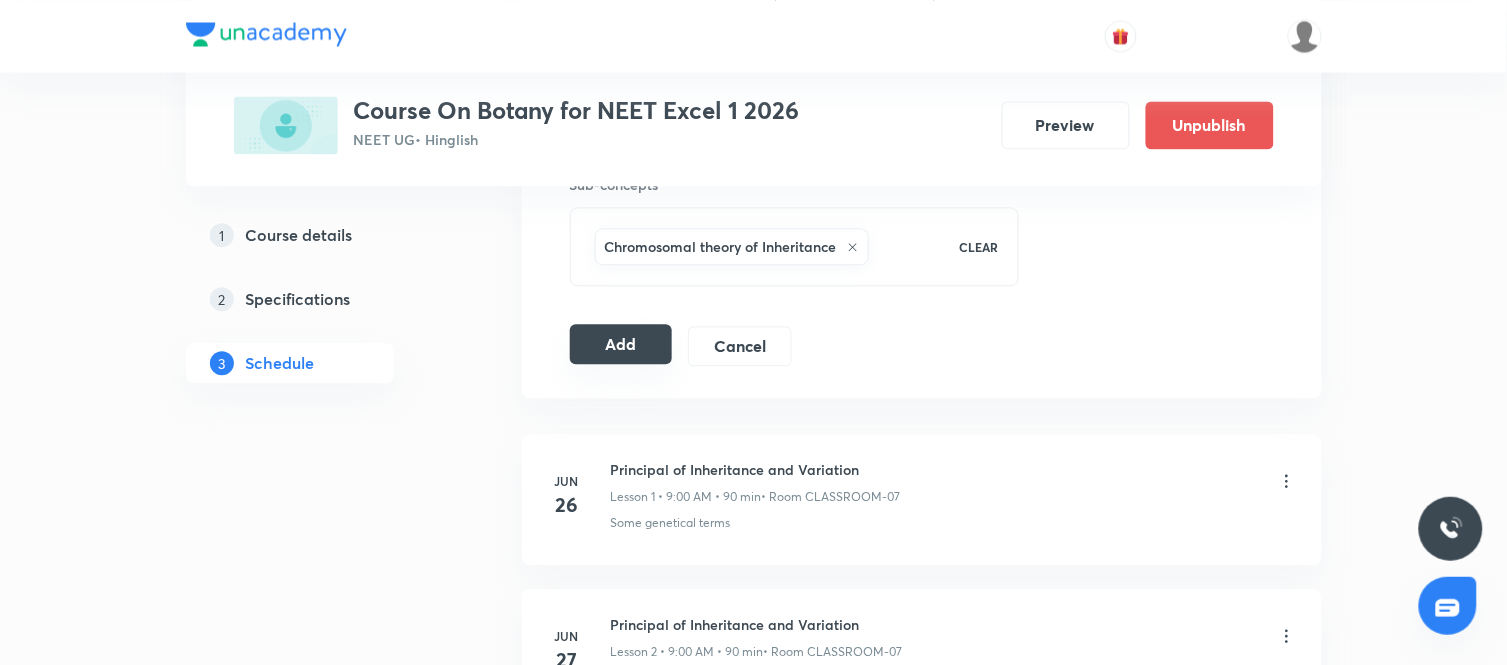 click on "Add" at bounding box center (621, 344) 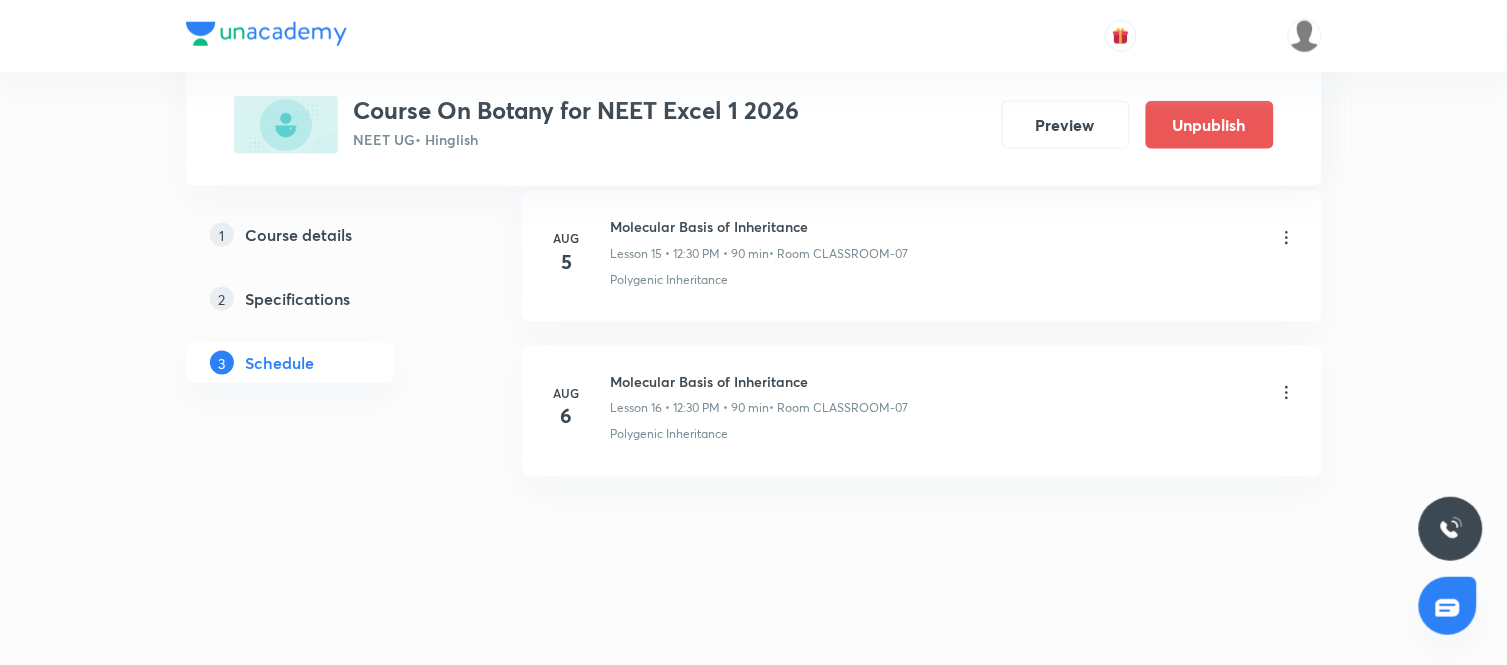 scroll, scrollTop: 2501, scrollLeft: 0, axis: vertical 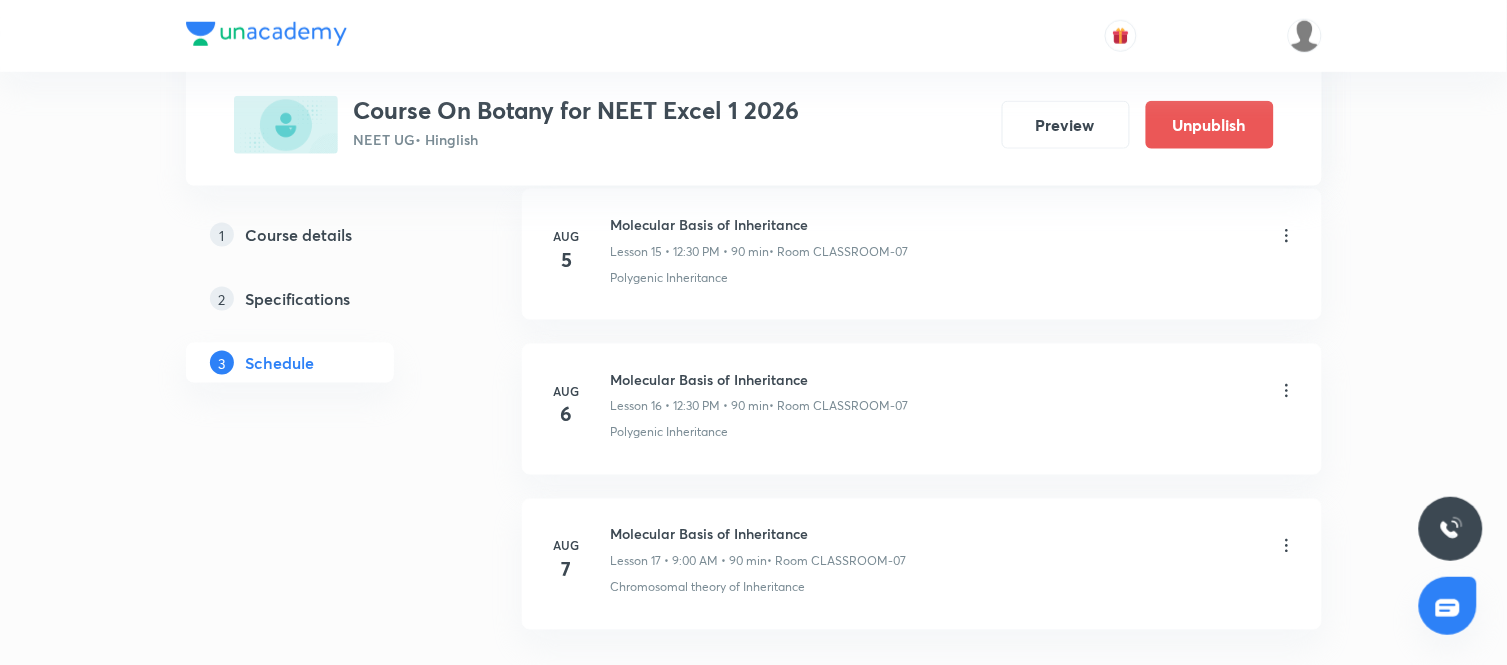 click on "Molecular Basis of Inheritance" at bounding box center (759, 534) 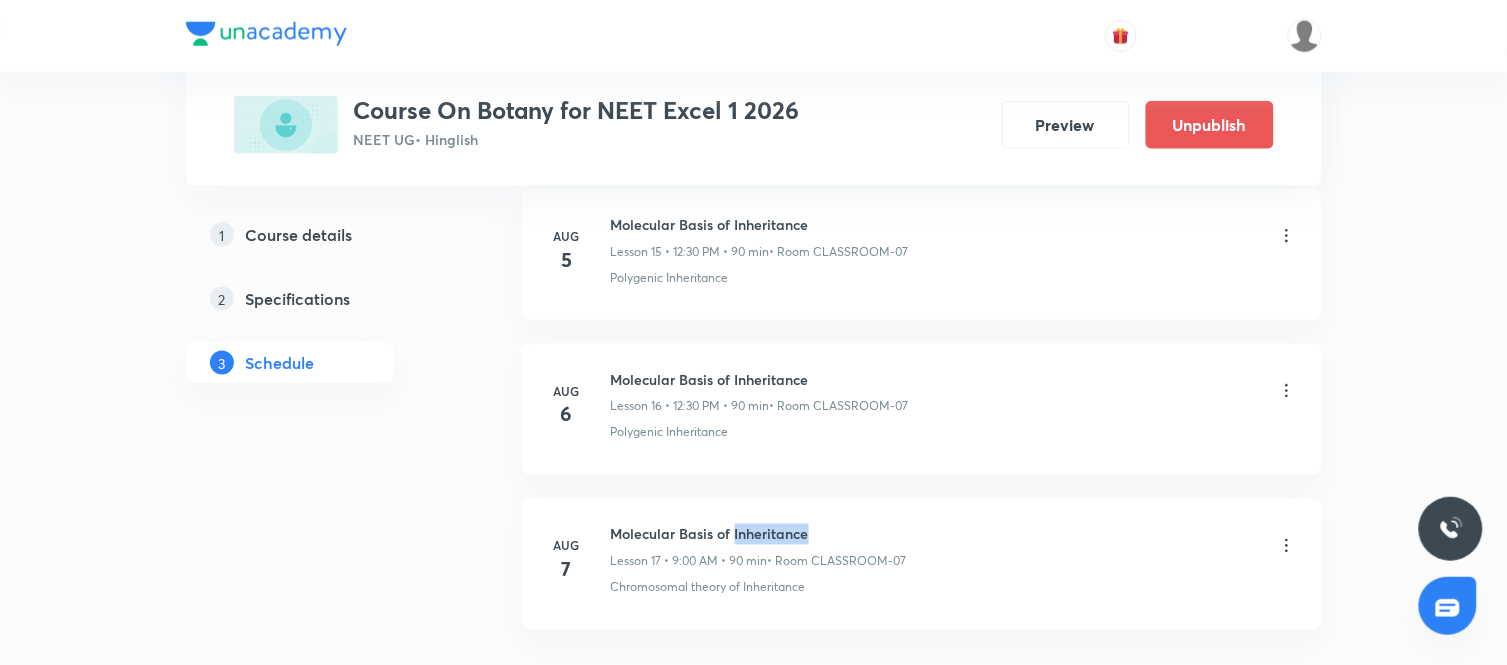 click on "Molecular Basis of Inheritance" at bounding box center (759, 534) 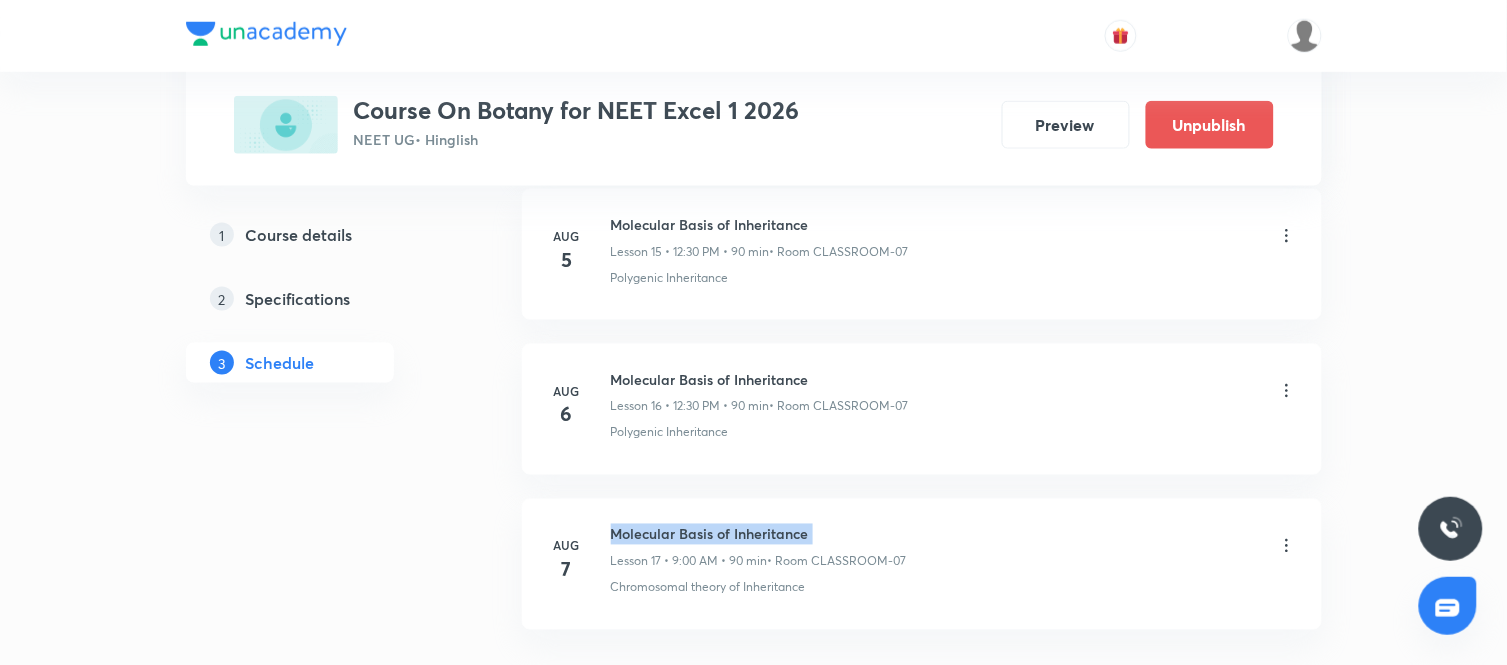 click on "Molecular Basis of Inheritance" at bounding box center [759, 534] 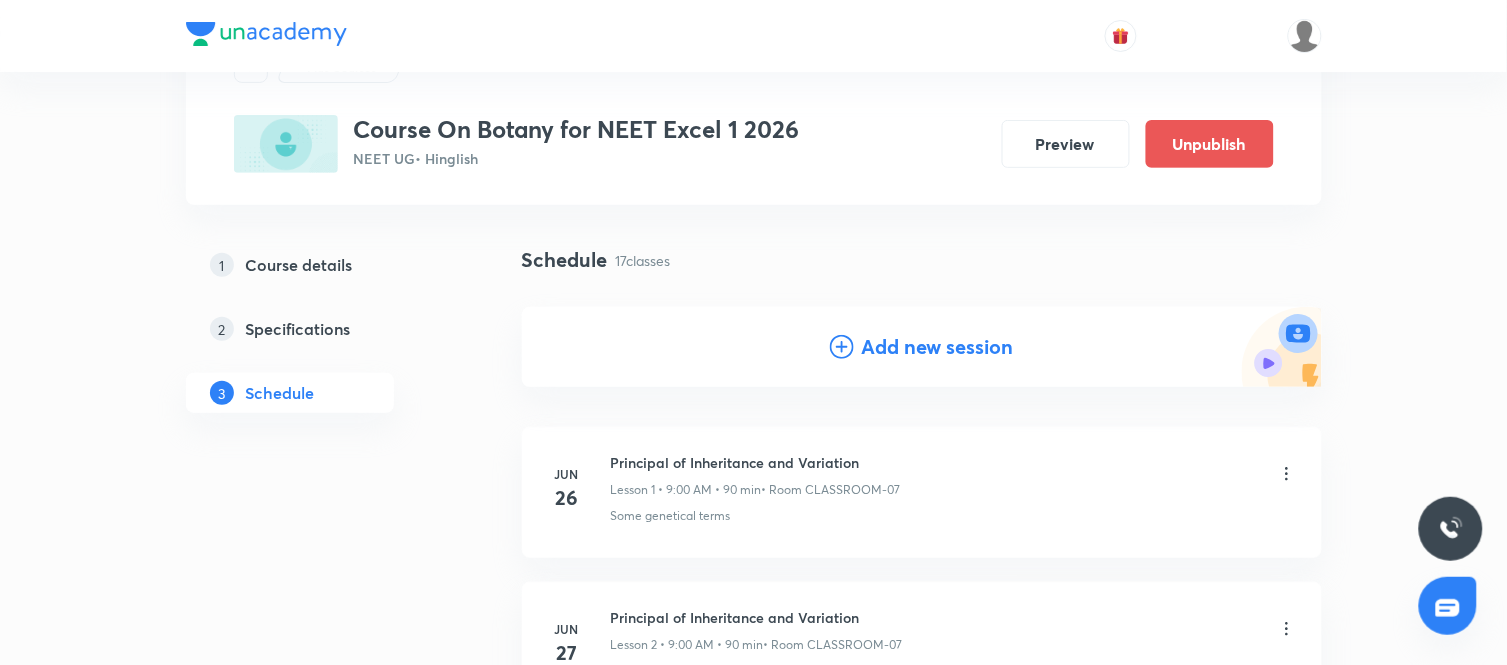 scroll, scrollTop: 0, scrollLeft: 0, axis: both 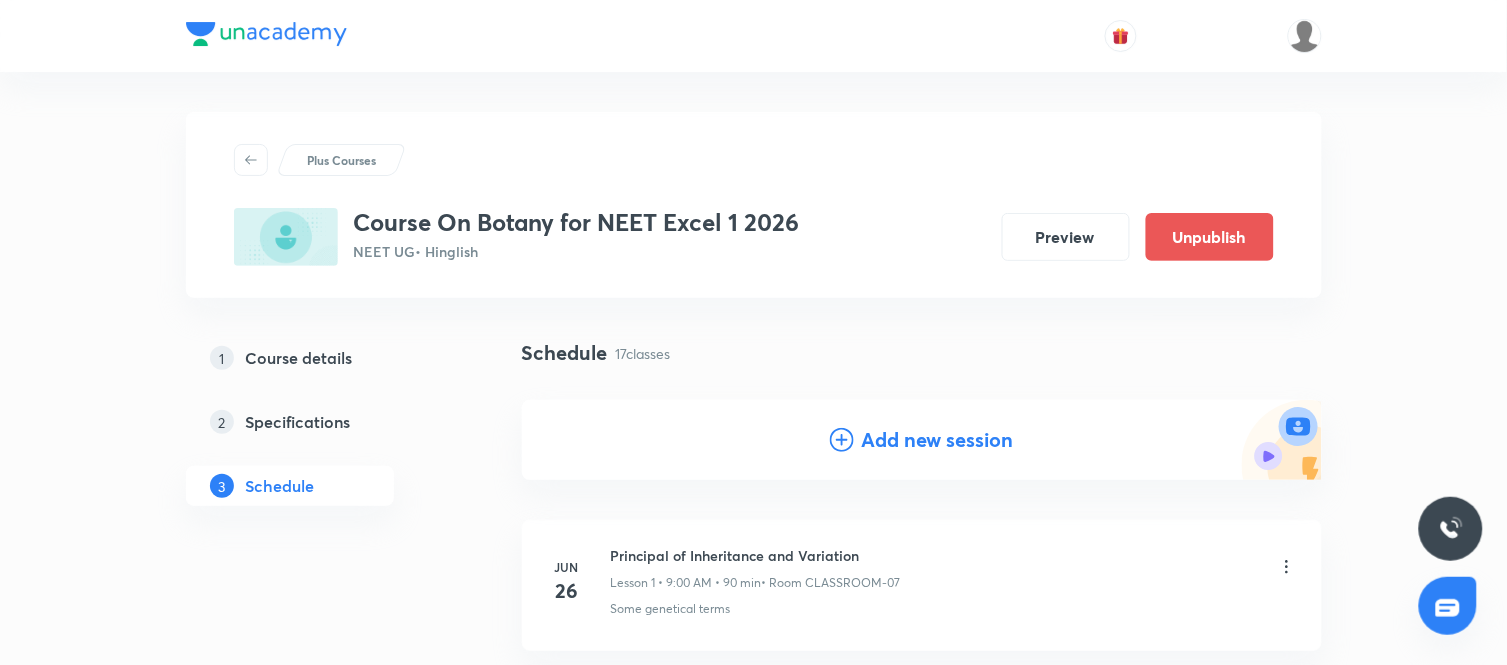 click on "Add new session" at bounding box center [938, 440] 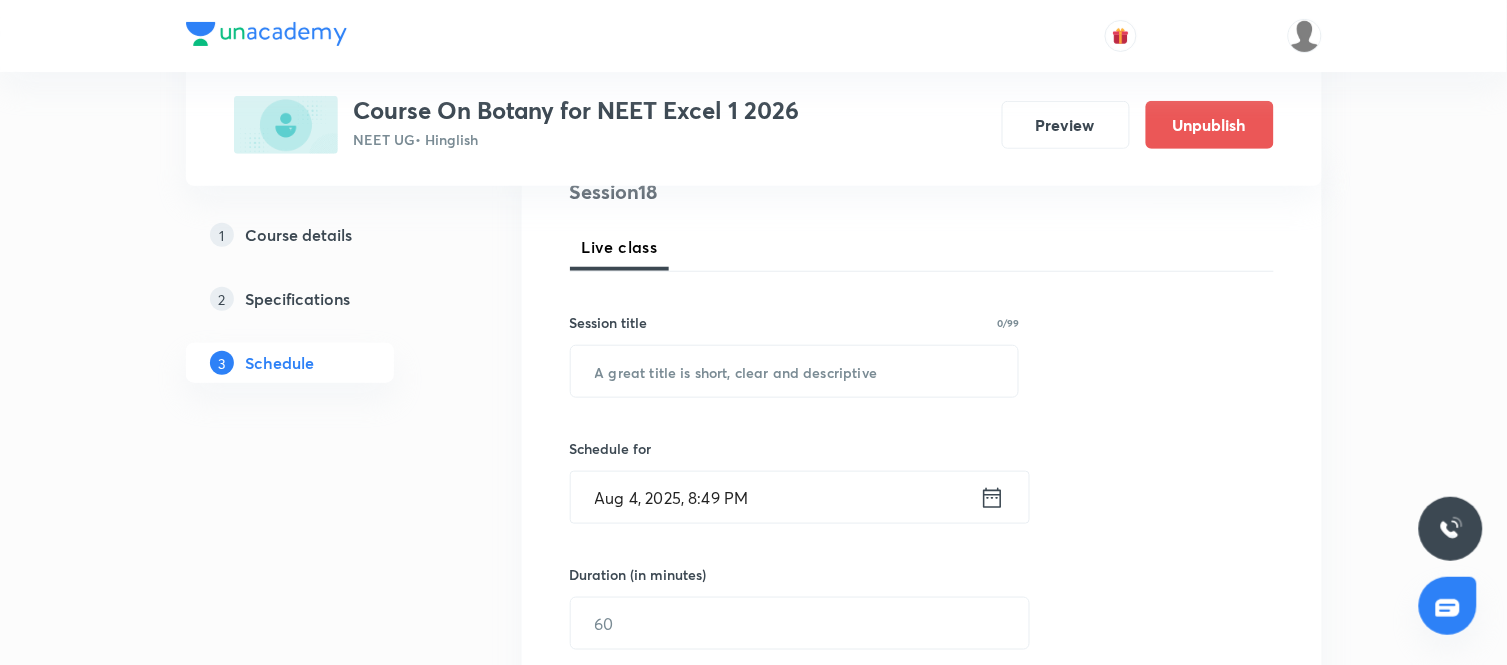 scroll, scrollTop: 256, scrollLeft: 0, axis: vertical 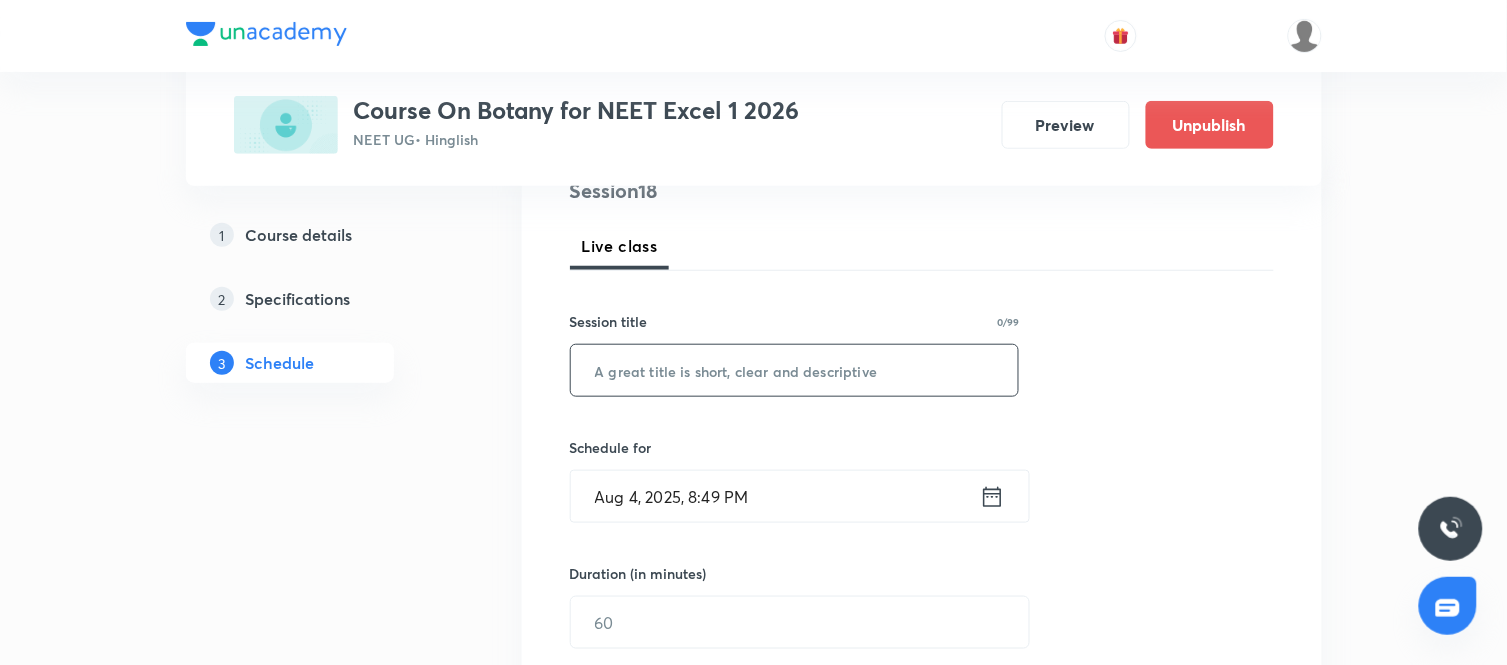 click at bounding box center [795, 370] 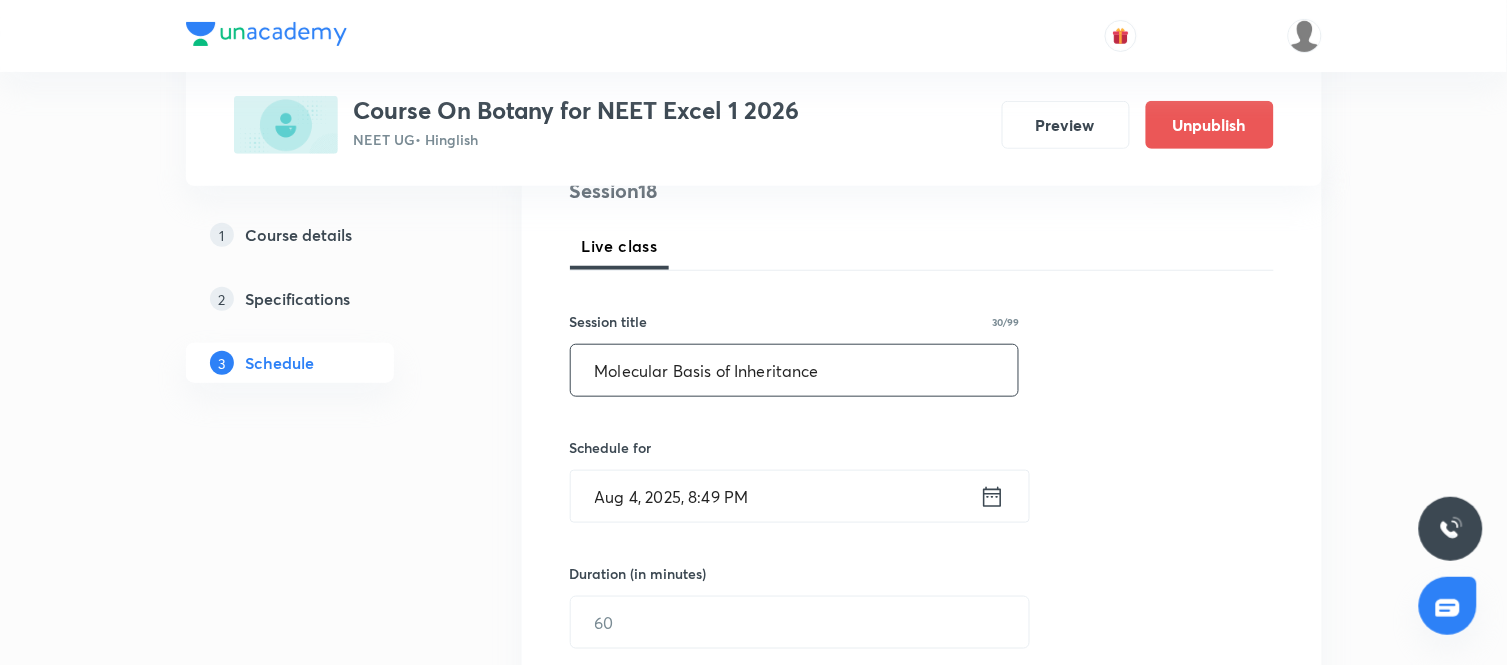 type on "Molecular Basis of Inheritance" 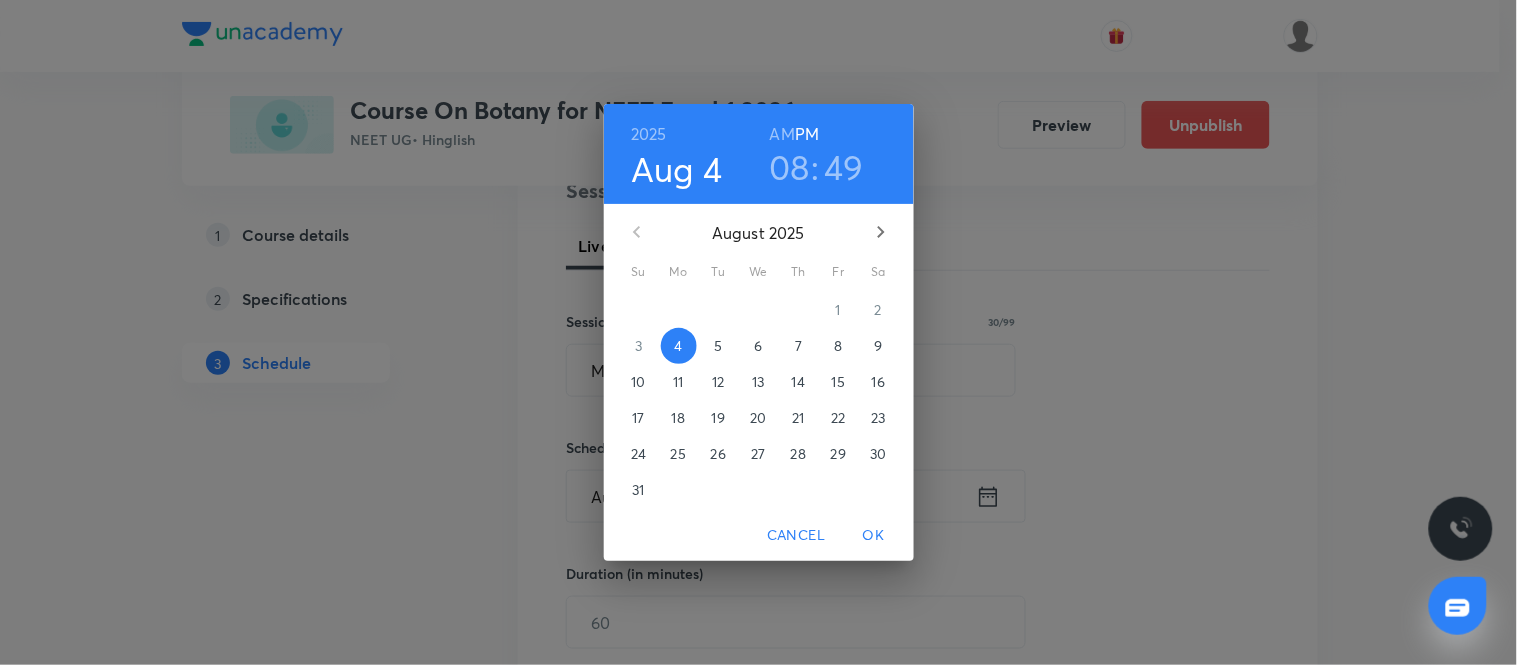 click on "8" at bounding box center [838, 346] 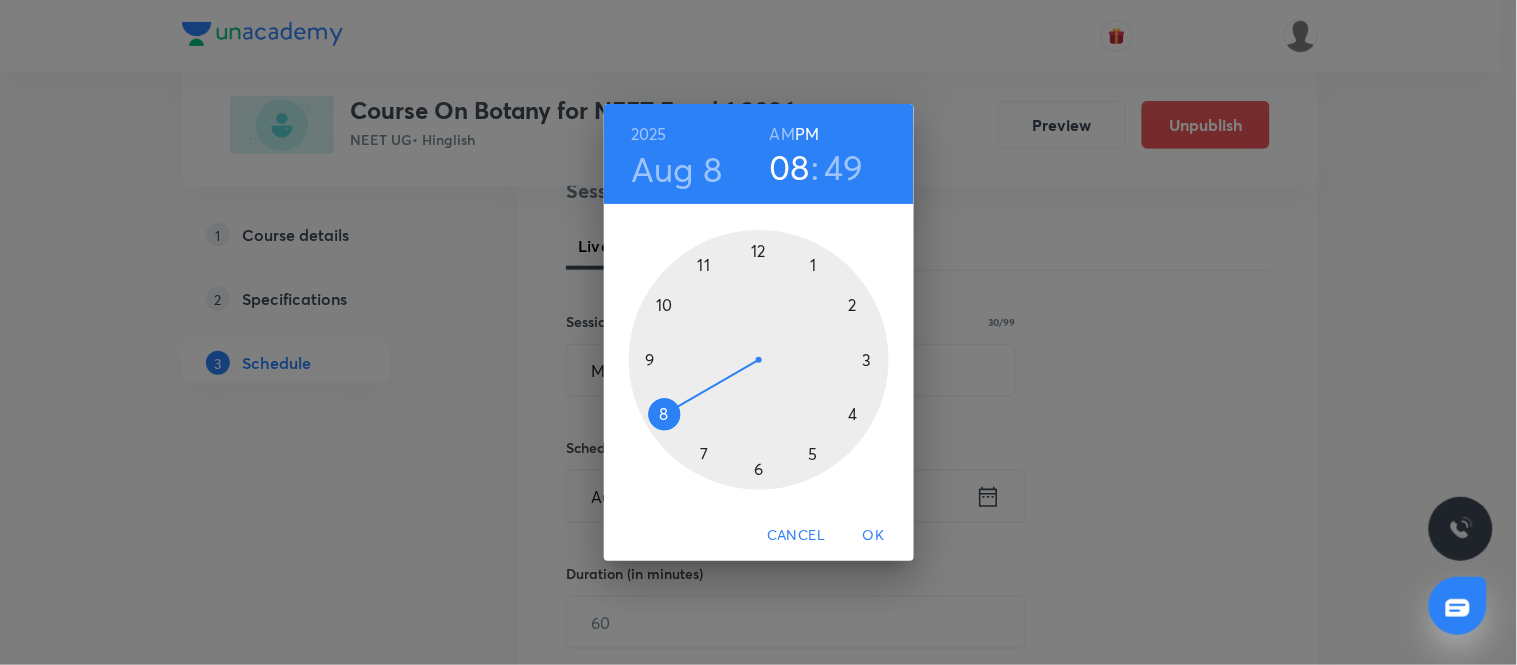click at bounding box center [759, 360] 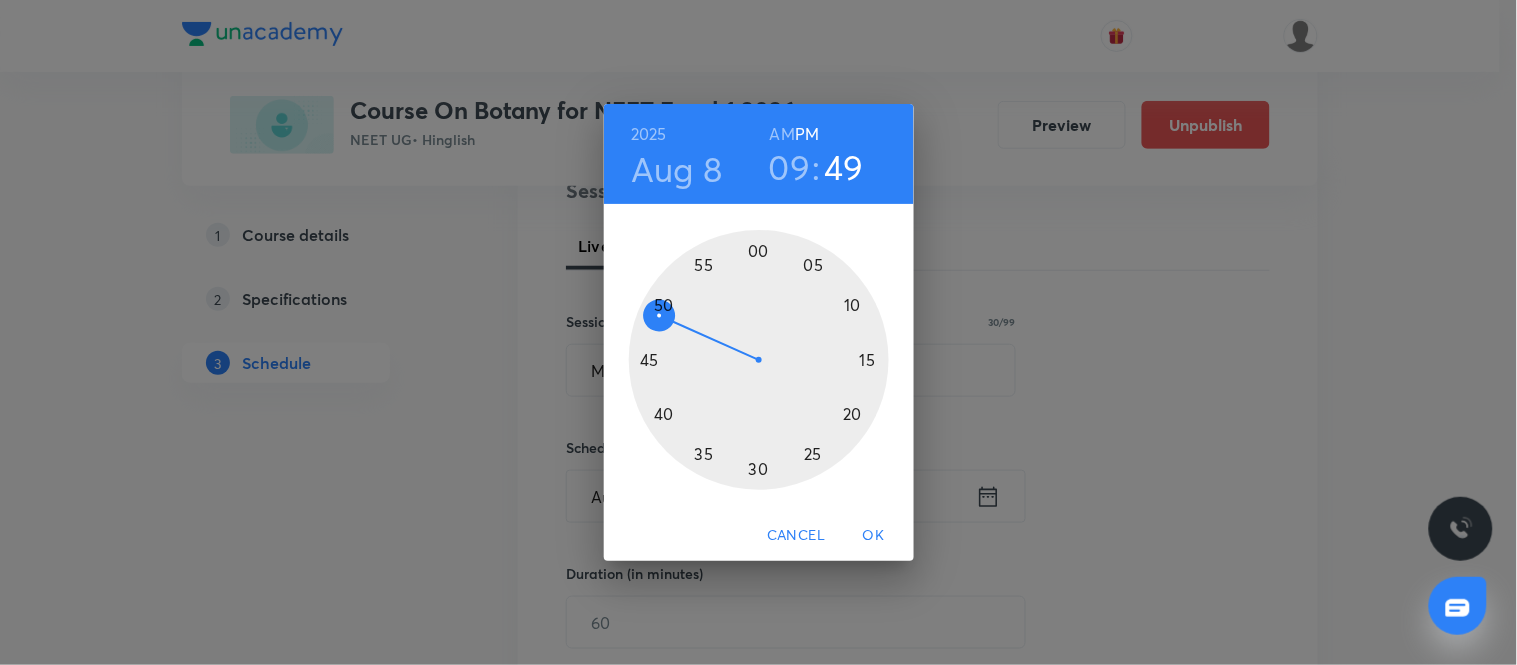 click on "AM" at bounding box center [782, 134] 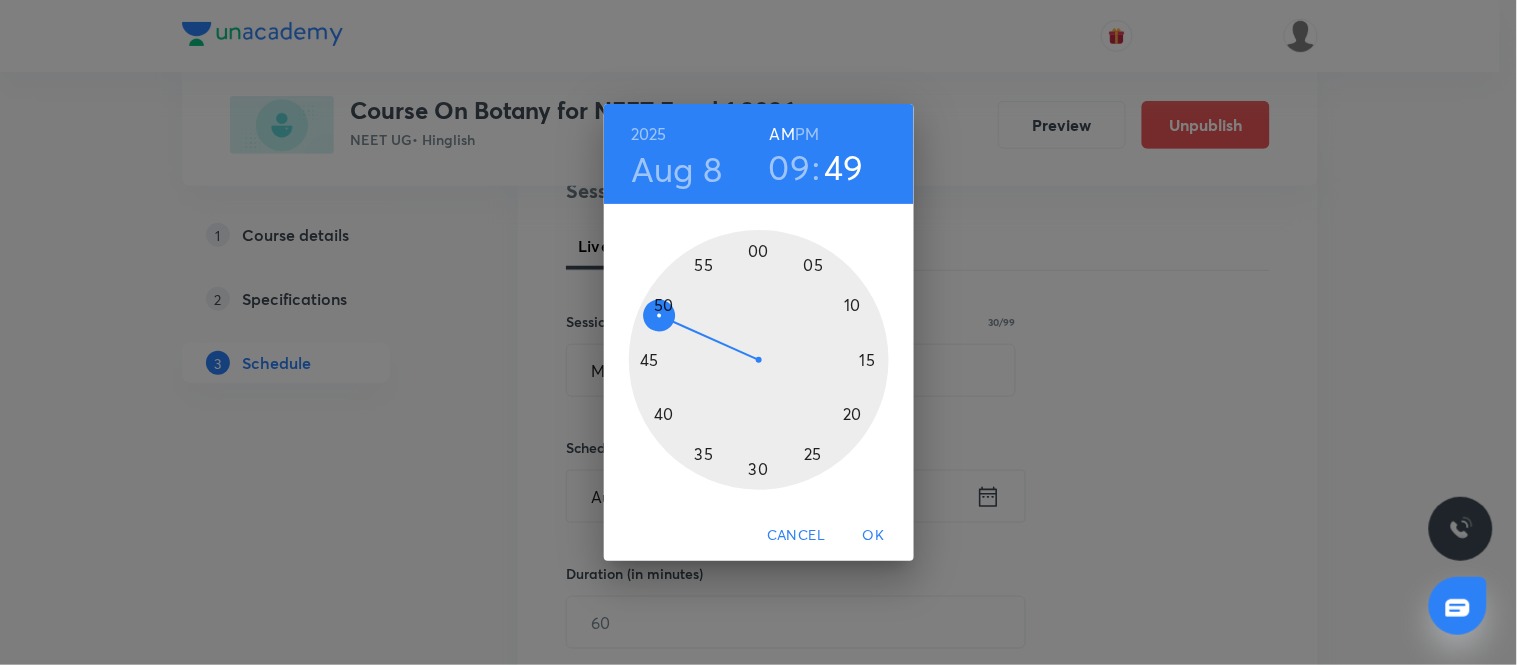 click at bounding box center (759, 360) 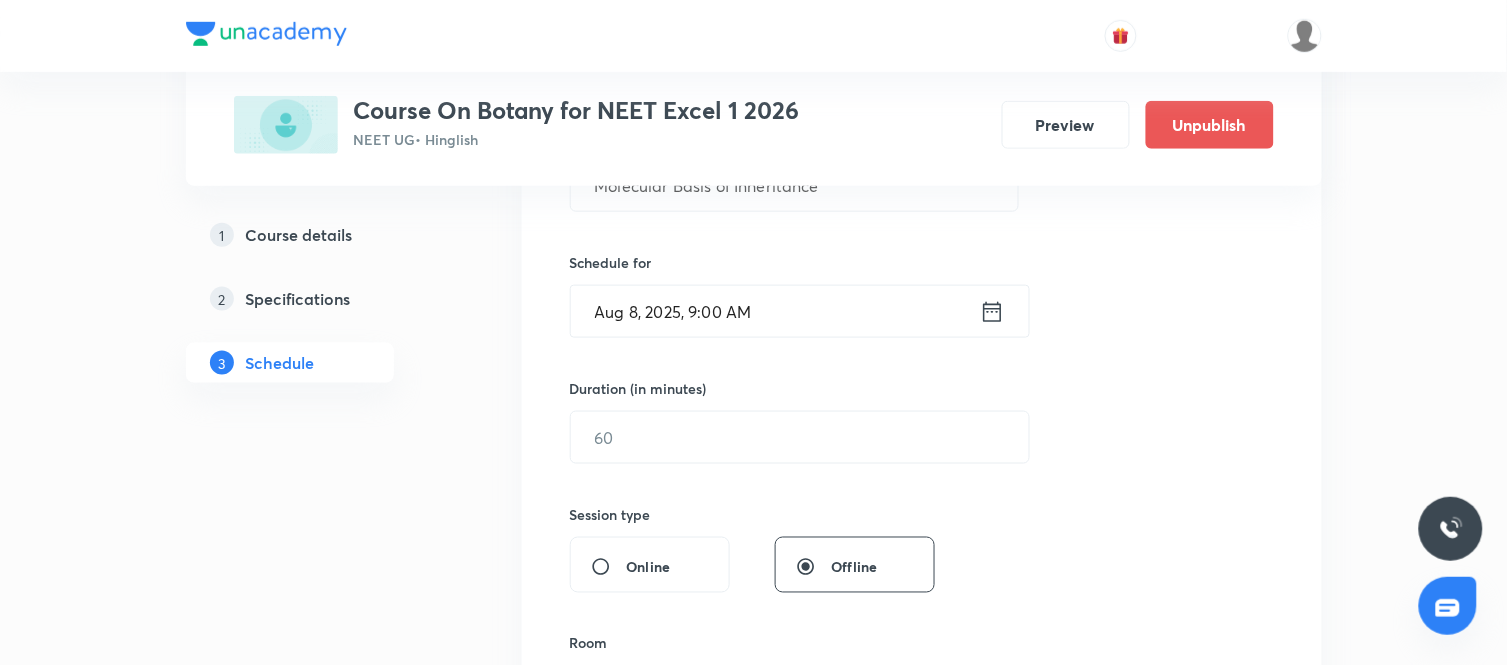 scroll, scrollTop: 444, scrollLeft: 0, axis: vertical 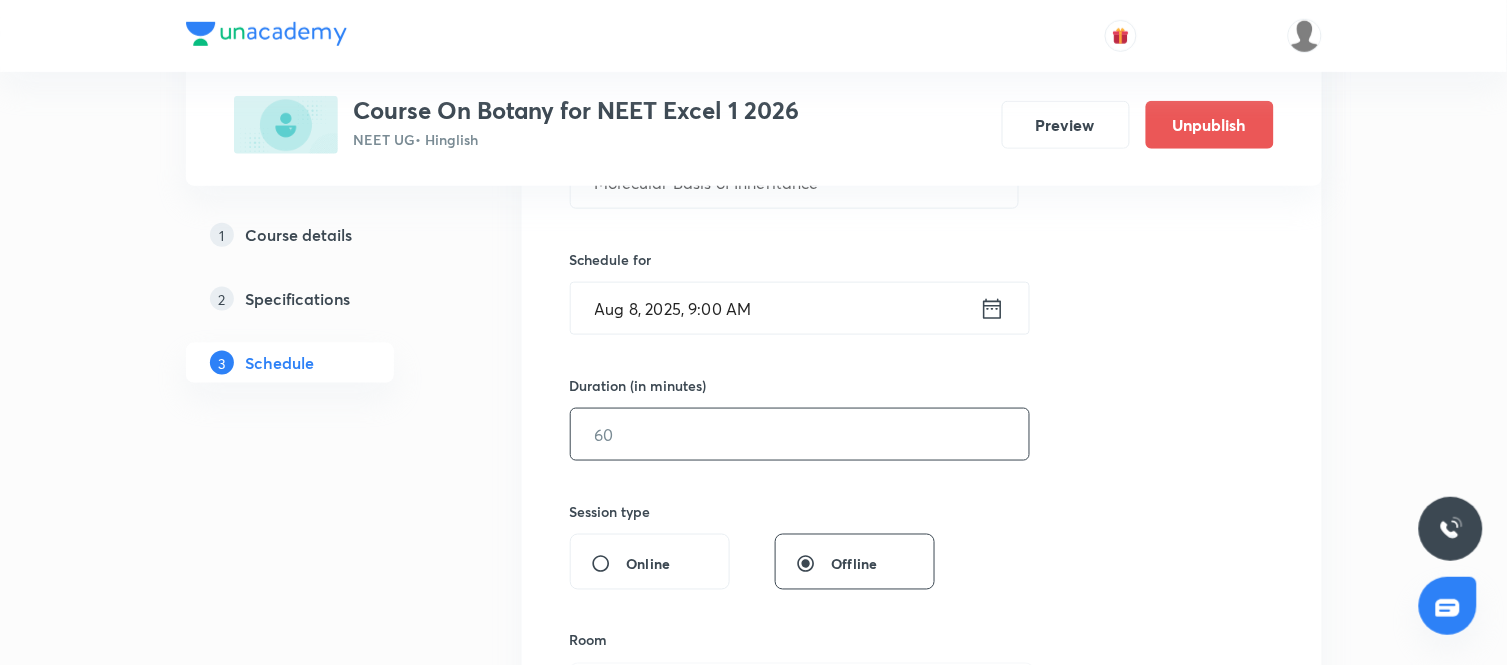 click at bounding box center (800, 434) 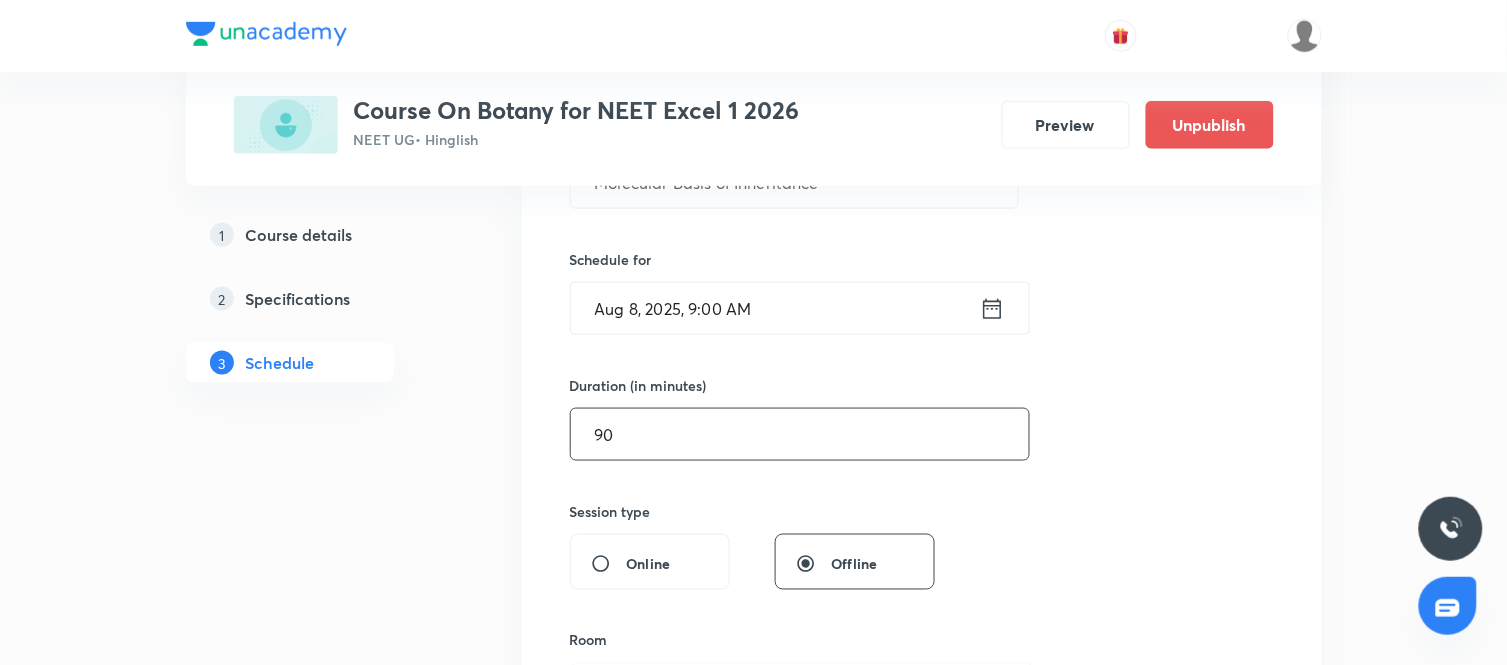 type on "90" 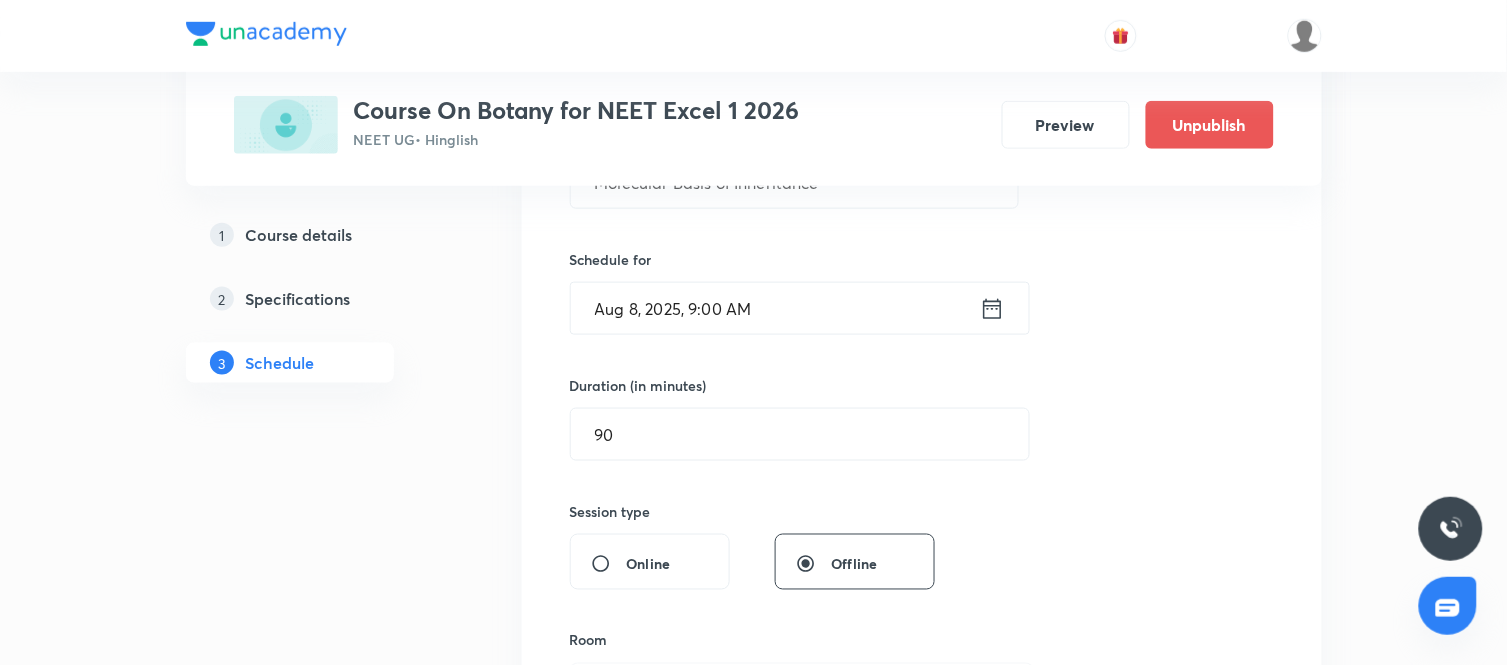 click on "Session  18 Live class Session title 30/99 Molecular Basis of Inheritance ​ Schedule for Aug 8, 2025, 9:00 AM ​ Duration (in minutes) 90 ​   Session type Online Offline Room Select centre room Sub-concepts Select concepts that wil be covered in this session Add Cancel" at bounding box center (922, 457) 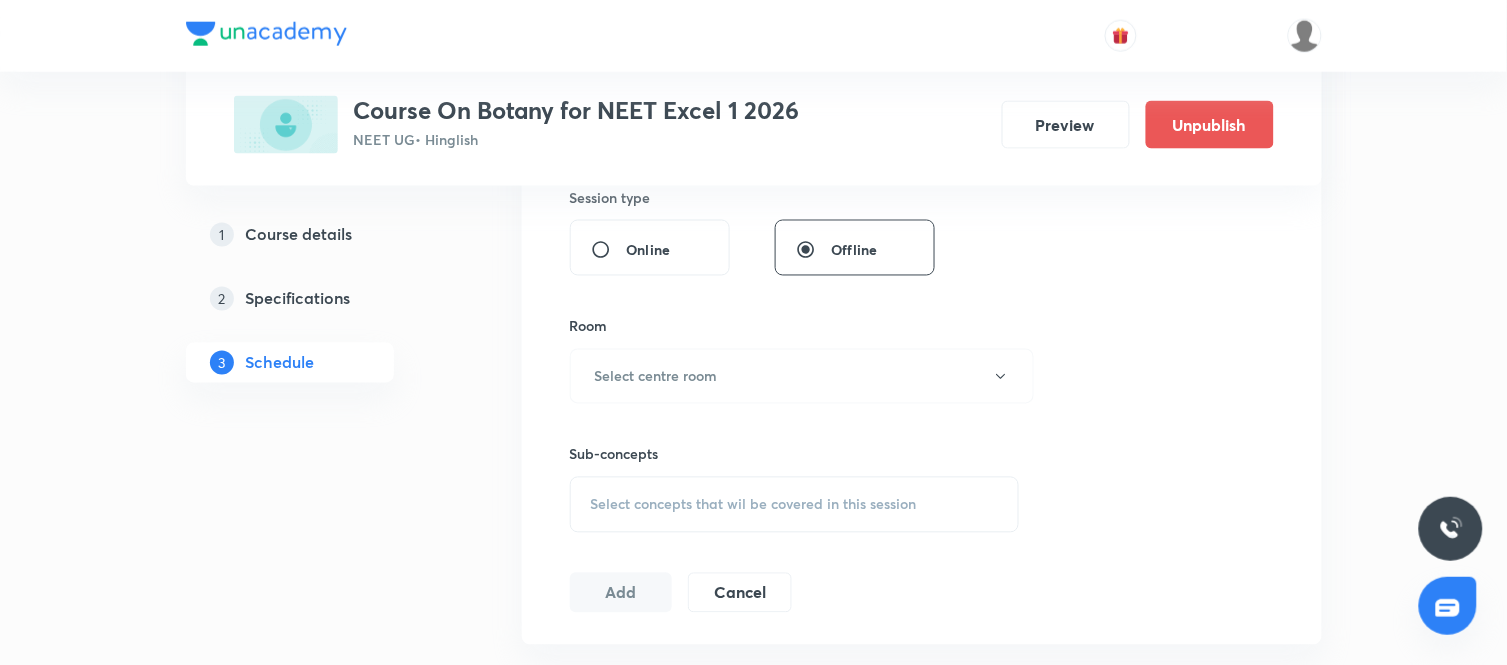 scroll, scrollTop: 765, scrollLeft: 0, axis: vertical 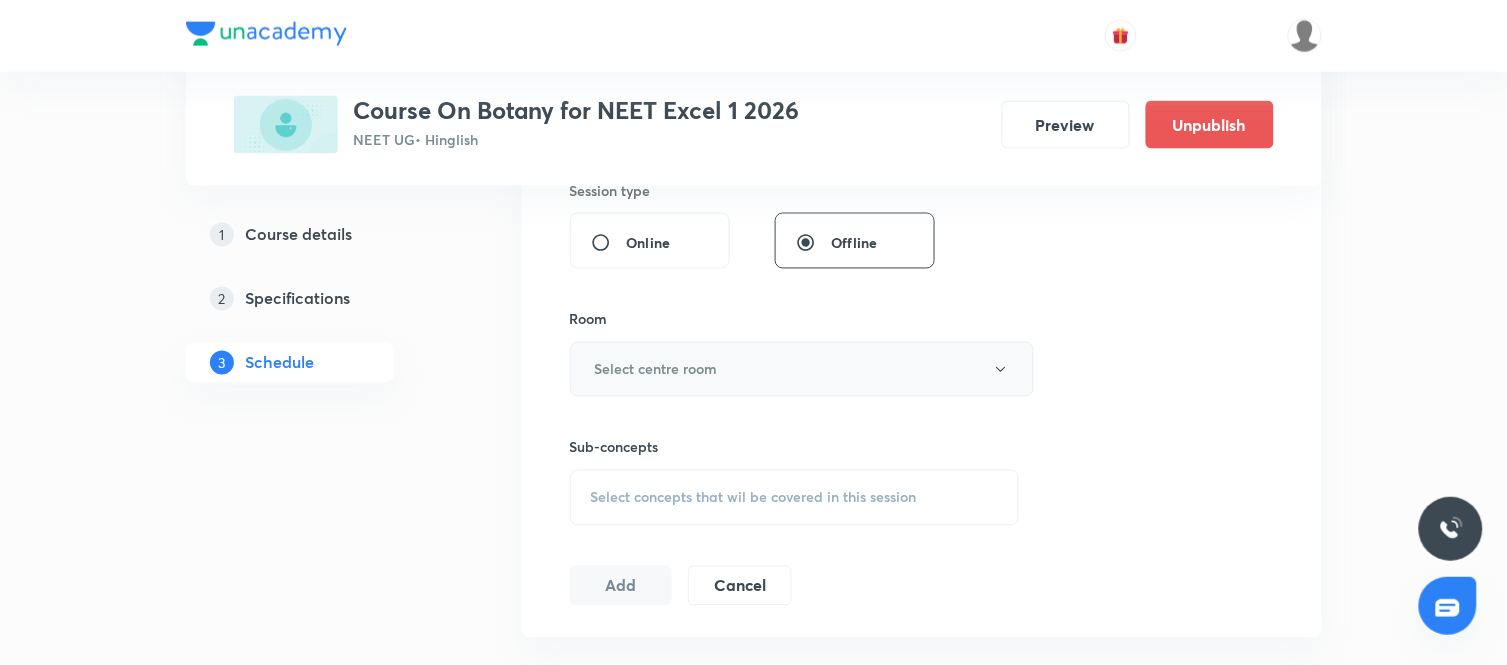 click on "Select centre room" at bounding box center (802, 369) 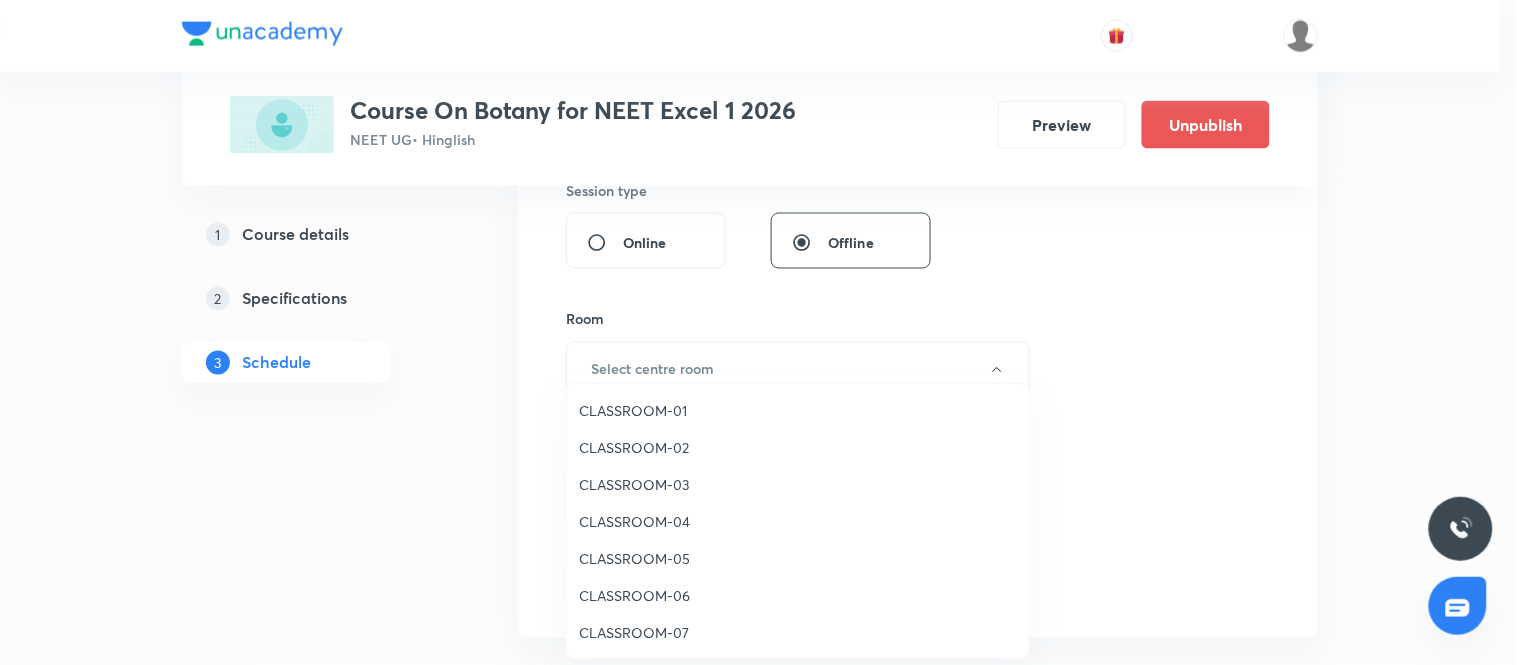 click on "CLASSROOM-07" at bounding box center [798, 632] 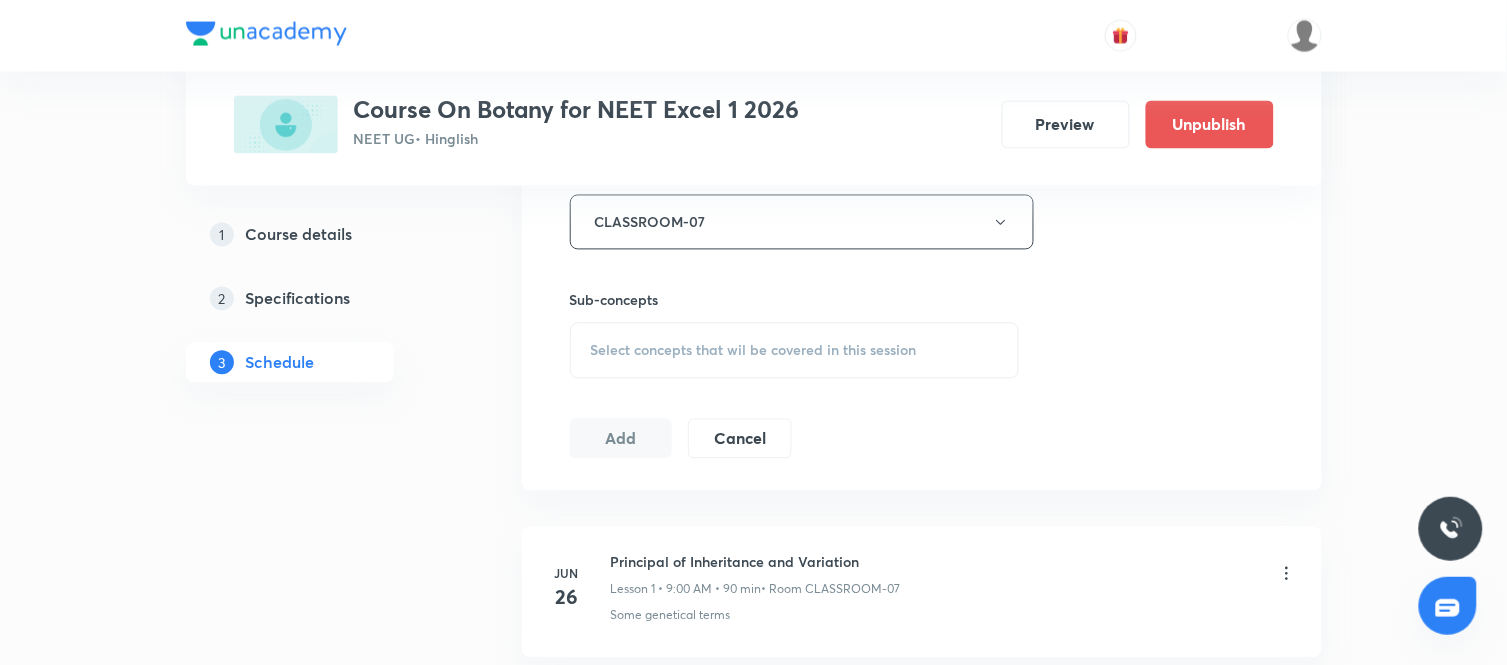 scroll, scrollTop: 915, scrollLeft: 0, axis: vertical 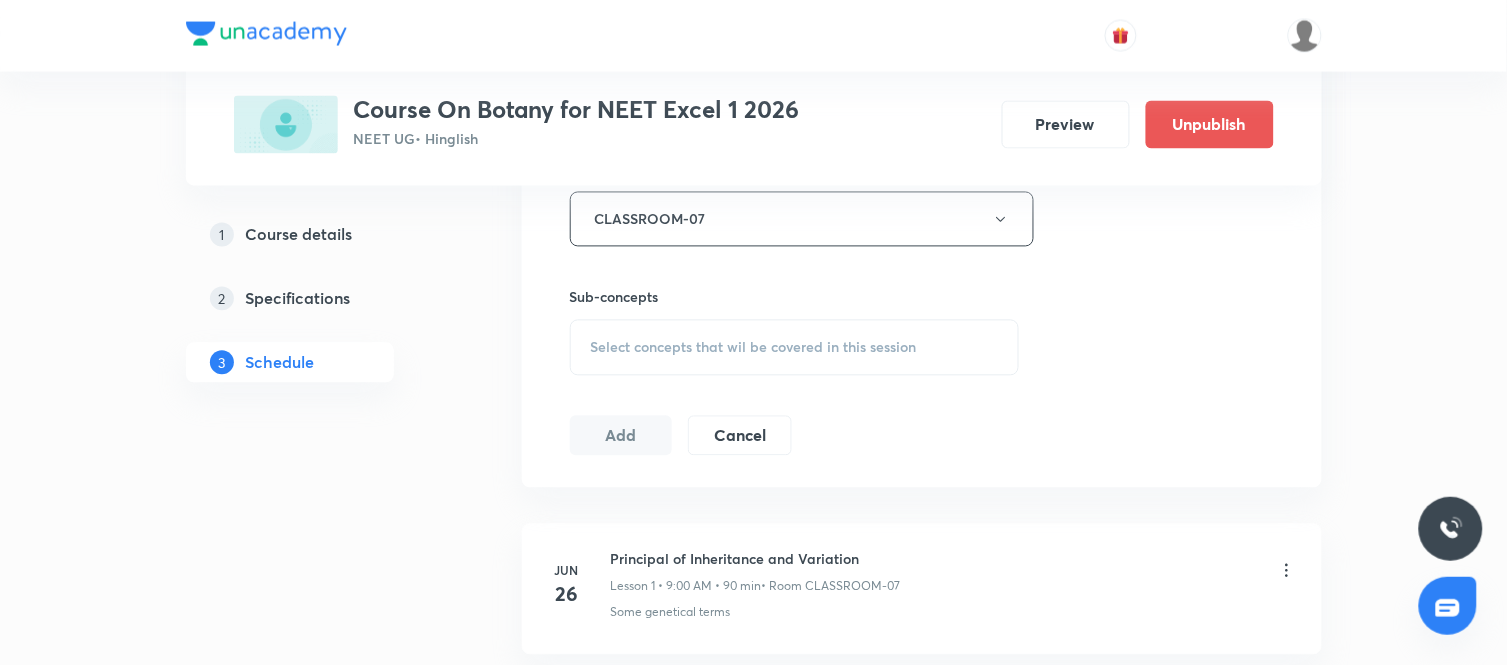 click on "Select concepts that wil be covered in this session" at bounding box center [795, 348] 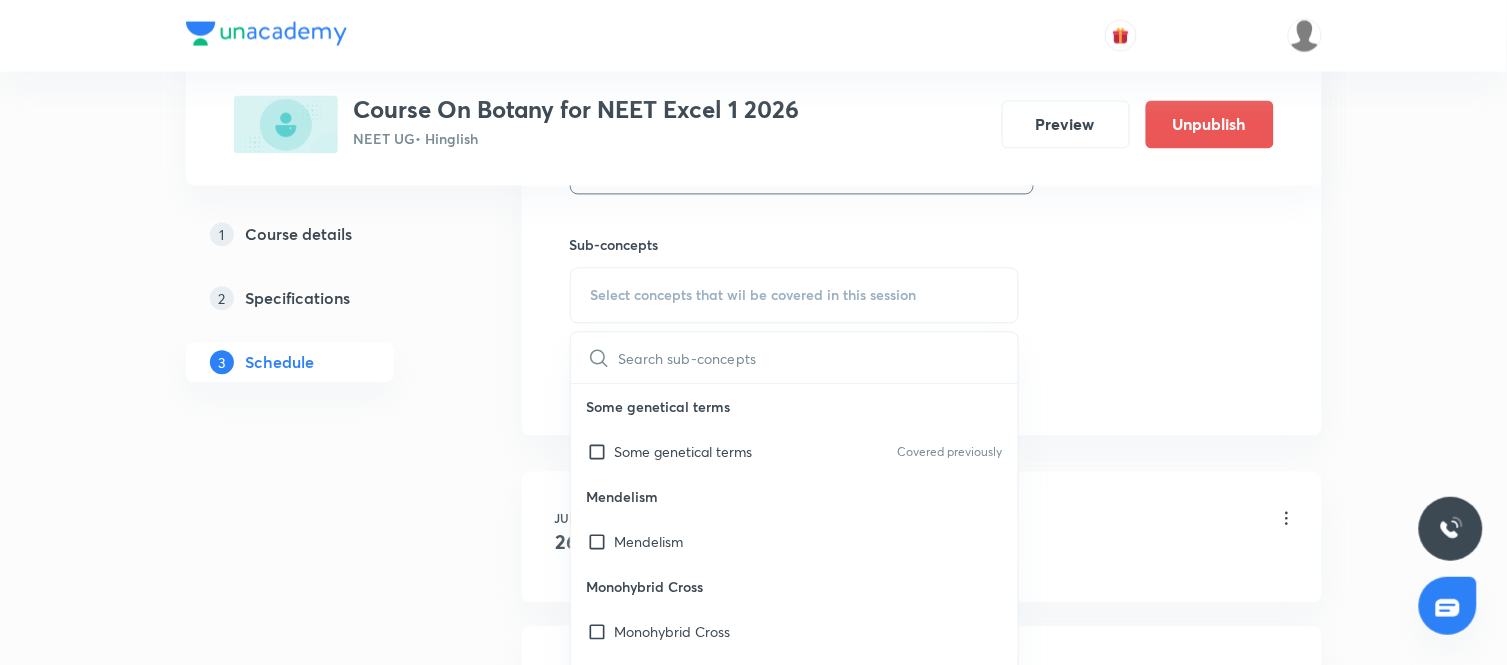 scroll, scrollTop: 975, scrollLeft: 0, axis: vertical 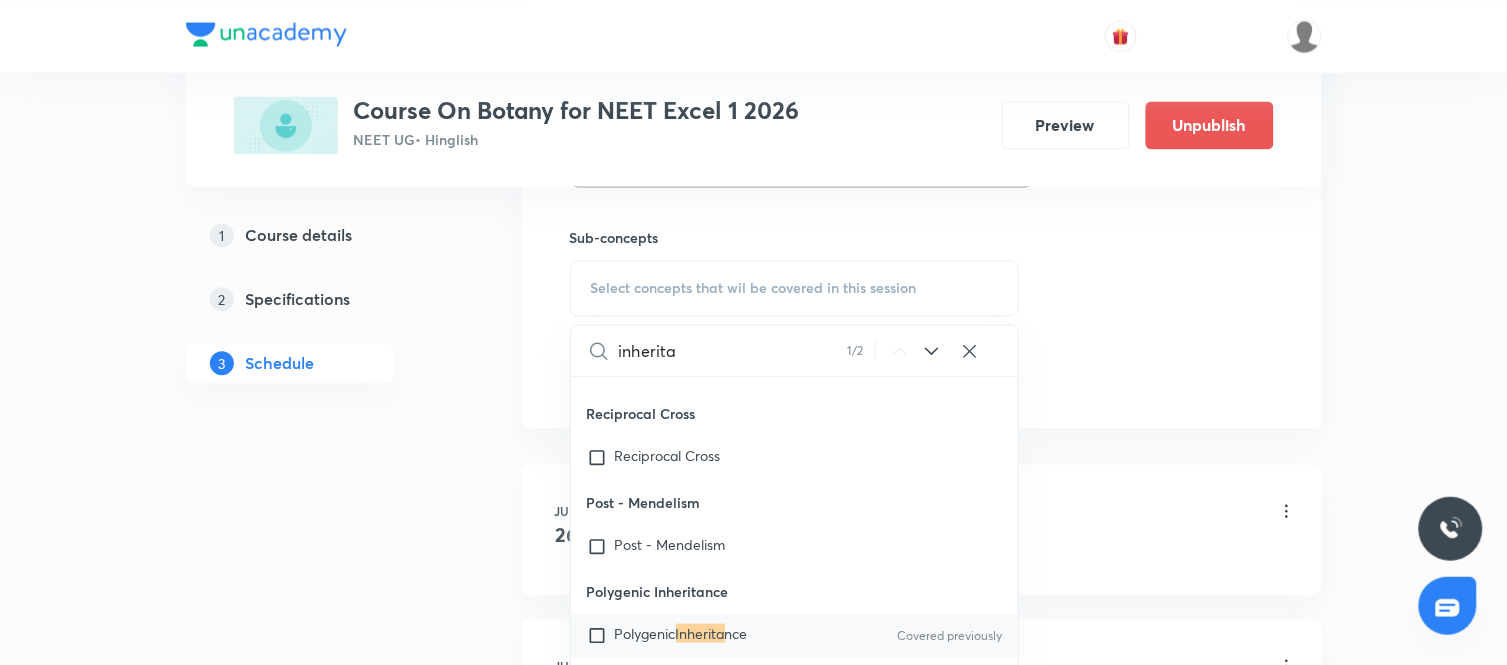 type on "inherita" 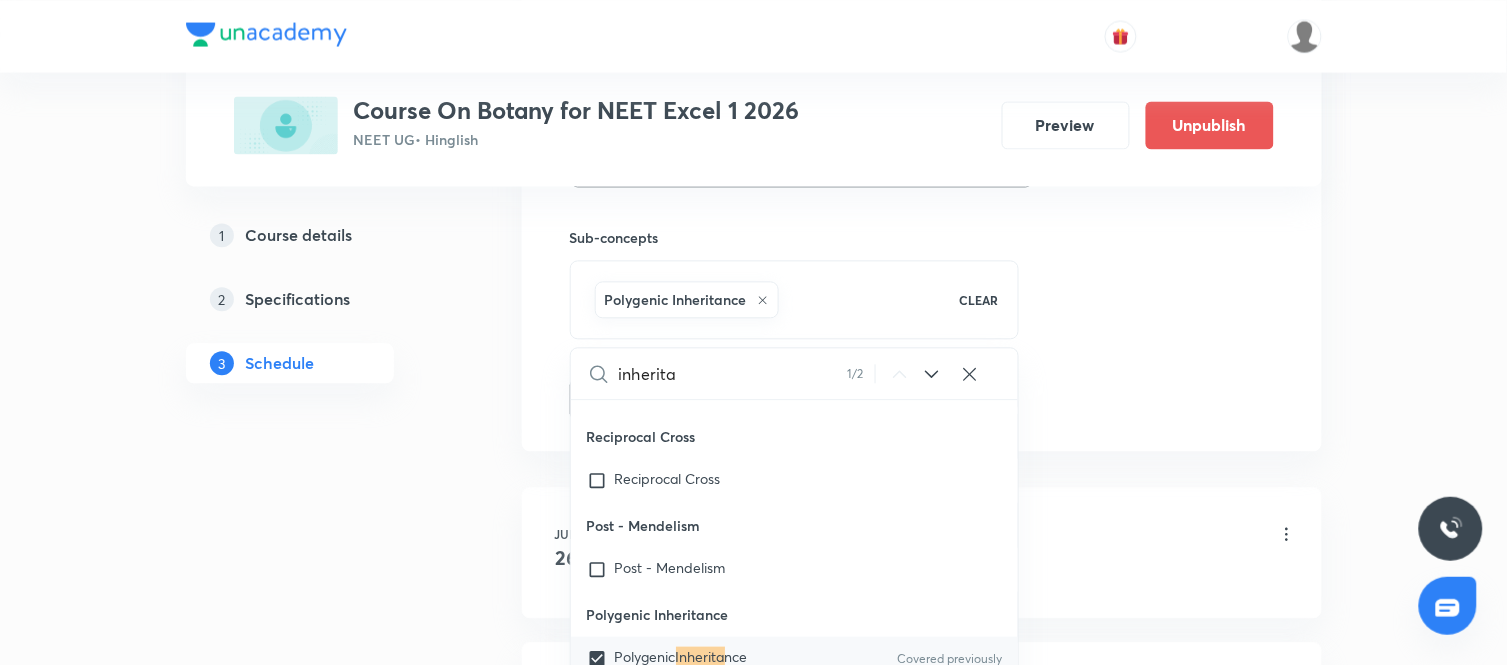 click on "Plus Courses Course On Botany for NEET Excel 1 2026 NEET UG  • Hinglish Preview Unpublish 1 Course details 2 Specifications 3 Schedule Schedule 17  classes Session  18 Live class Session title 30/99 Molecular Basis of Inheritance ​ Schedule for Aug 8, 2025, 9:00 AM ​ Duration (in minutes) 90 ​   Session type Online Offline Room CLASSROOM-07 Sub-concepts Polygenic Inheritance CLEAR inherita 1 / 2 ​ Some genetical terms Some genetical terms Covered previously Mendelism Mendelism Monohybrid Cross Monohybrid Cross Conclusions of Monohybrid Cross Conclusions of Monohybrid Cross Method of Gametes Formation Method of Gametes Formation Dihybrid Cross Dihybrid Cross Reciprocal Cross Reciprocal Cross Post - Mendelism Post - Mendelism Polygenic Inheritance Polygenic  Inherita nce Covered previously Chromosomal theory of Inheritance Chromosomal theory of  Inherita nce Covered previously Linkage Linkage Genetic Map Genetic Map Sex Linkage Sex Linkage Number of Chromosomes in different parts of Plant Endosperm 26" at bounding box center [754, 1193] 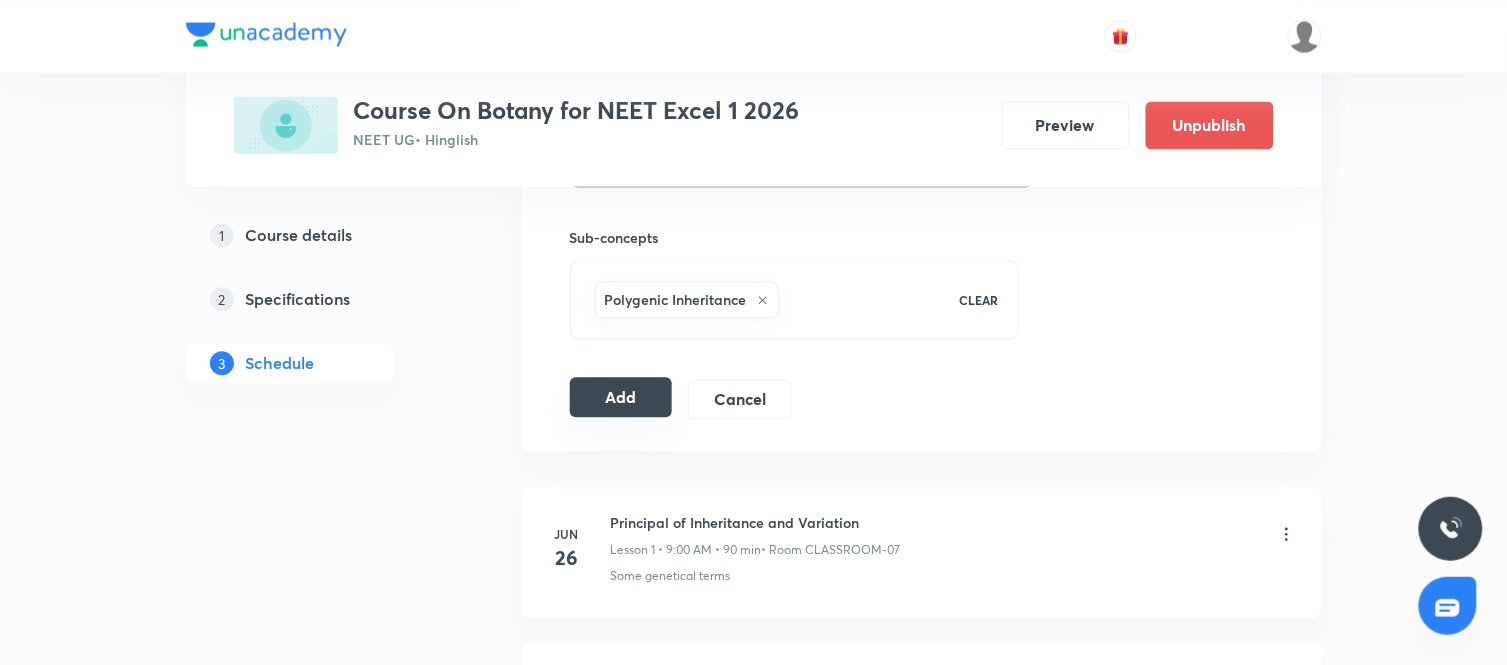 click on "Add" at bounding box center [621, 397] 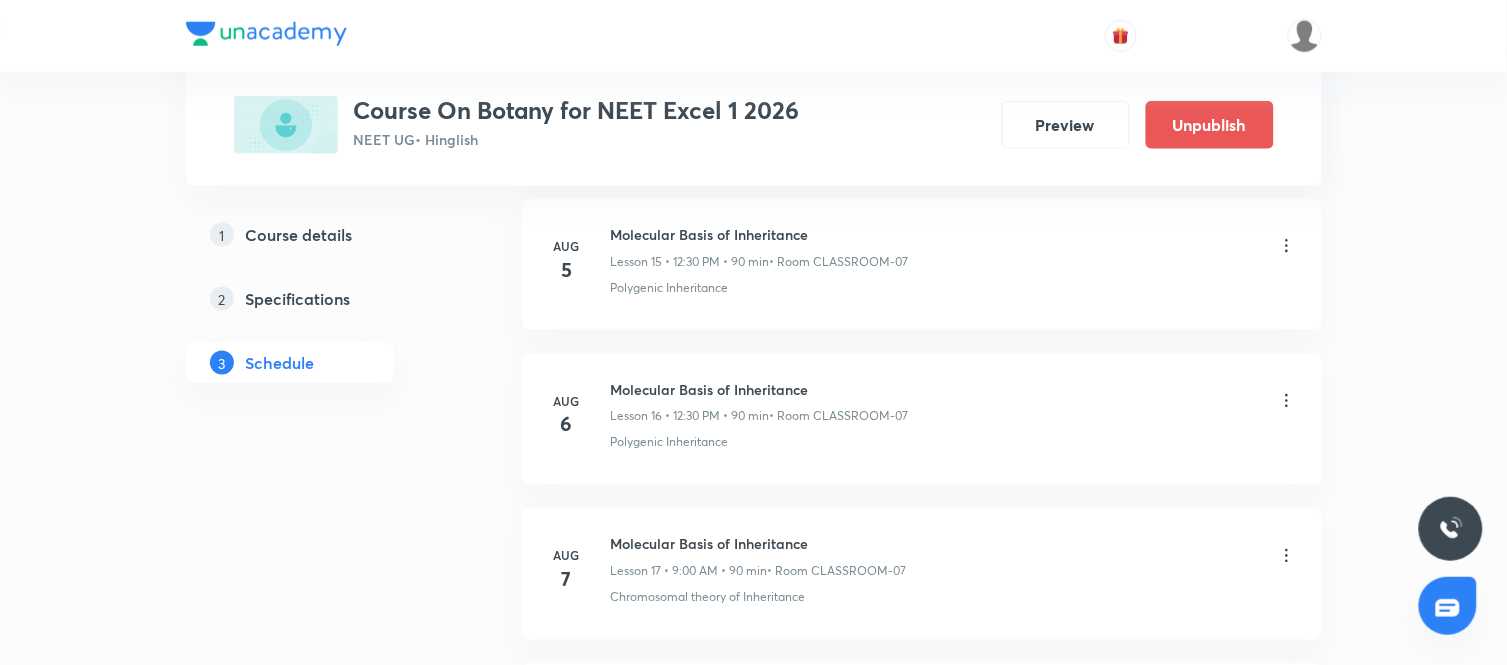 scroll, scrollTop: 2455, scrollLeft: 0, axis: vertical 